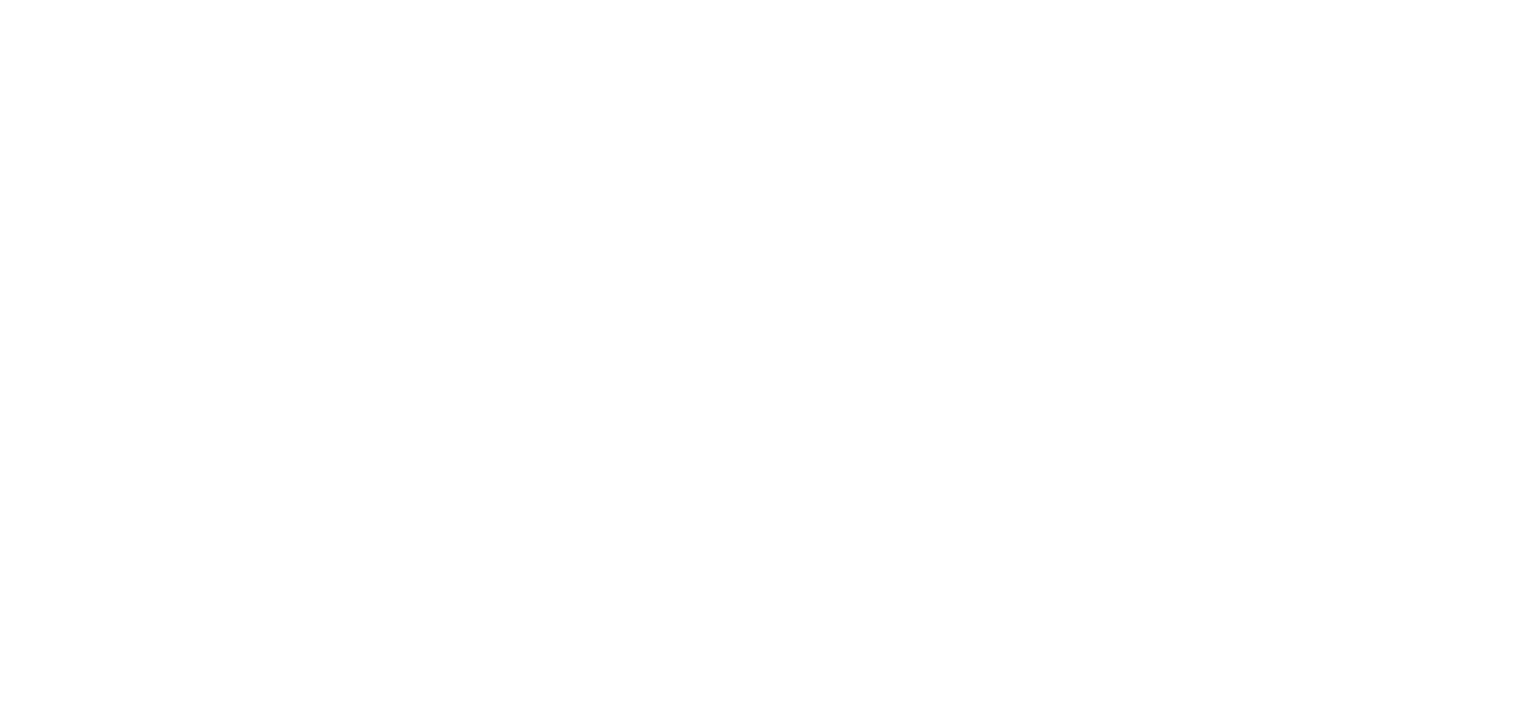 scroll, scrollTop: 0, scrollLeft: 0, axis: both 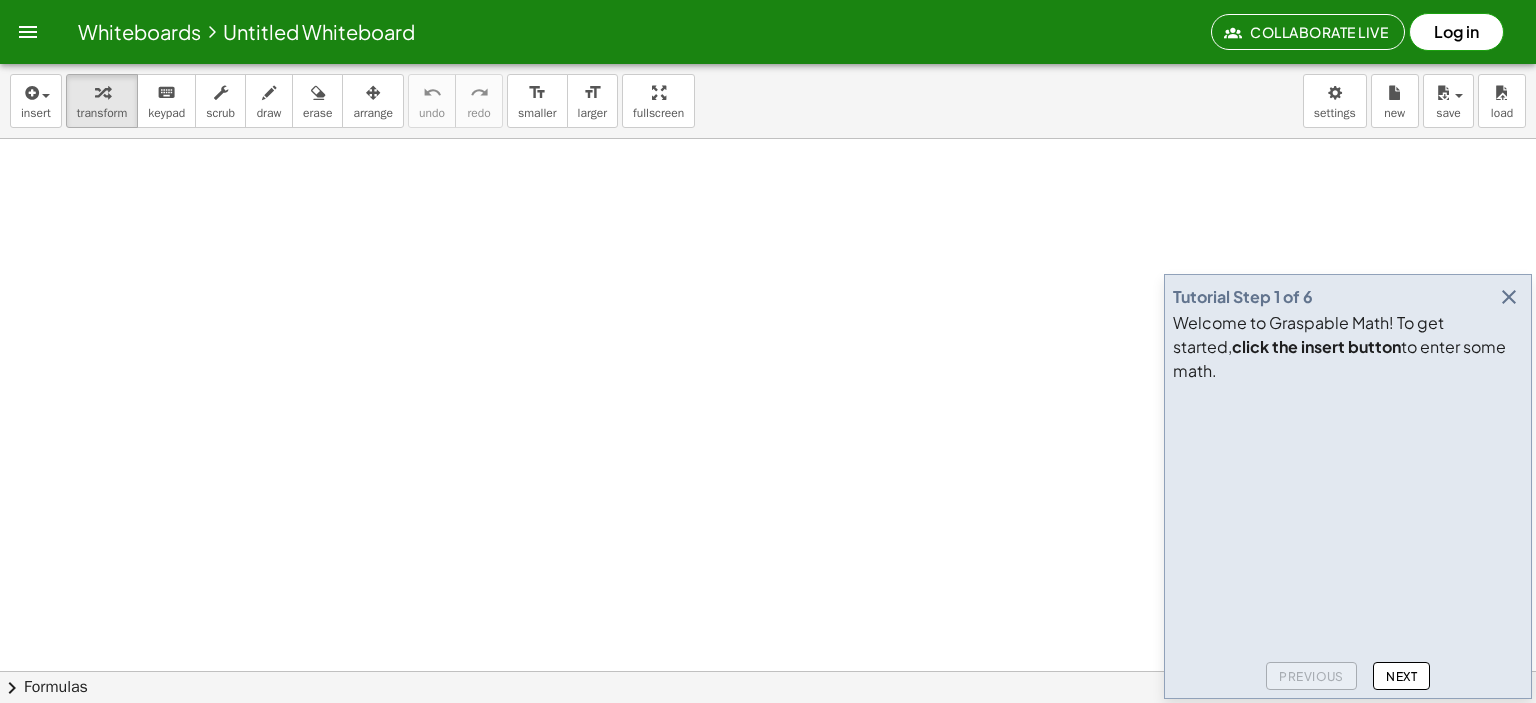 click on "Log in" at bounding box center (1456, 32) 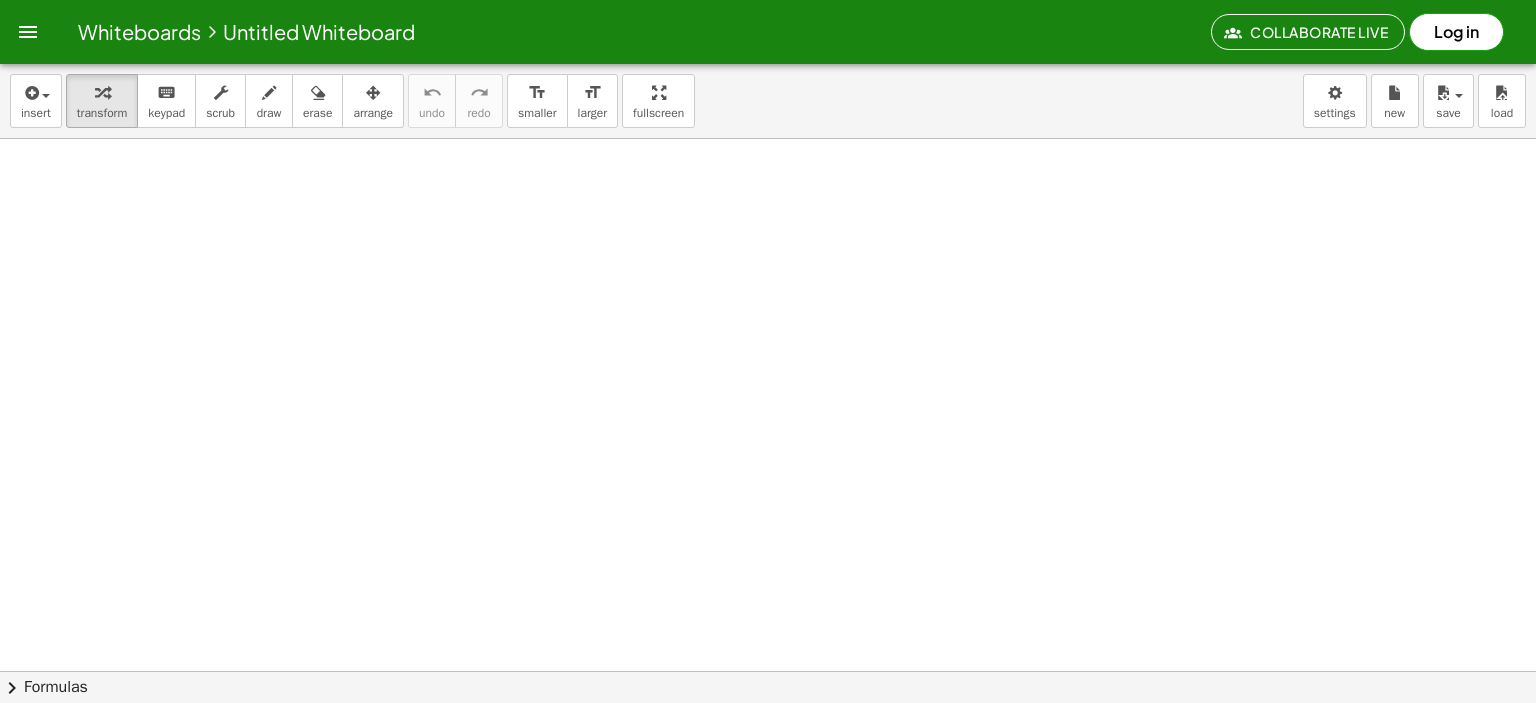 click on "Log in" at bounding box center [1456, 32] 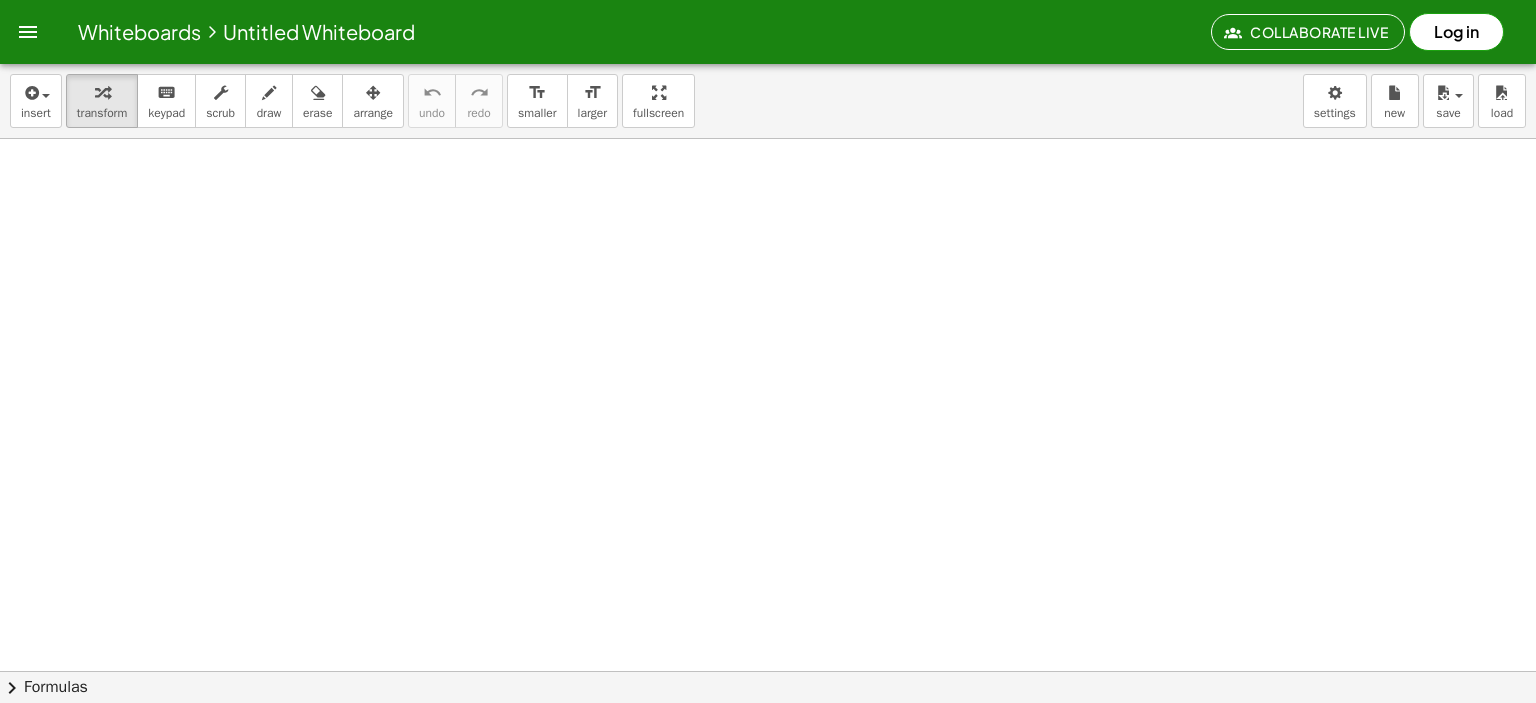 click on "Log in" at bounding box center (1456, 32) 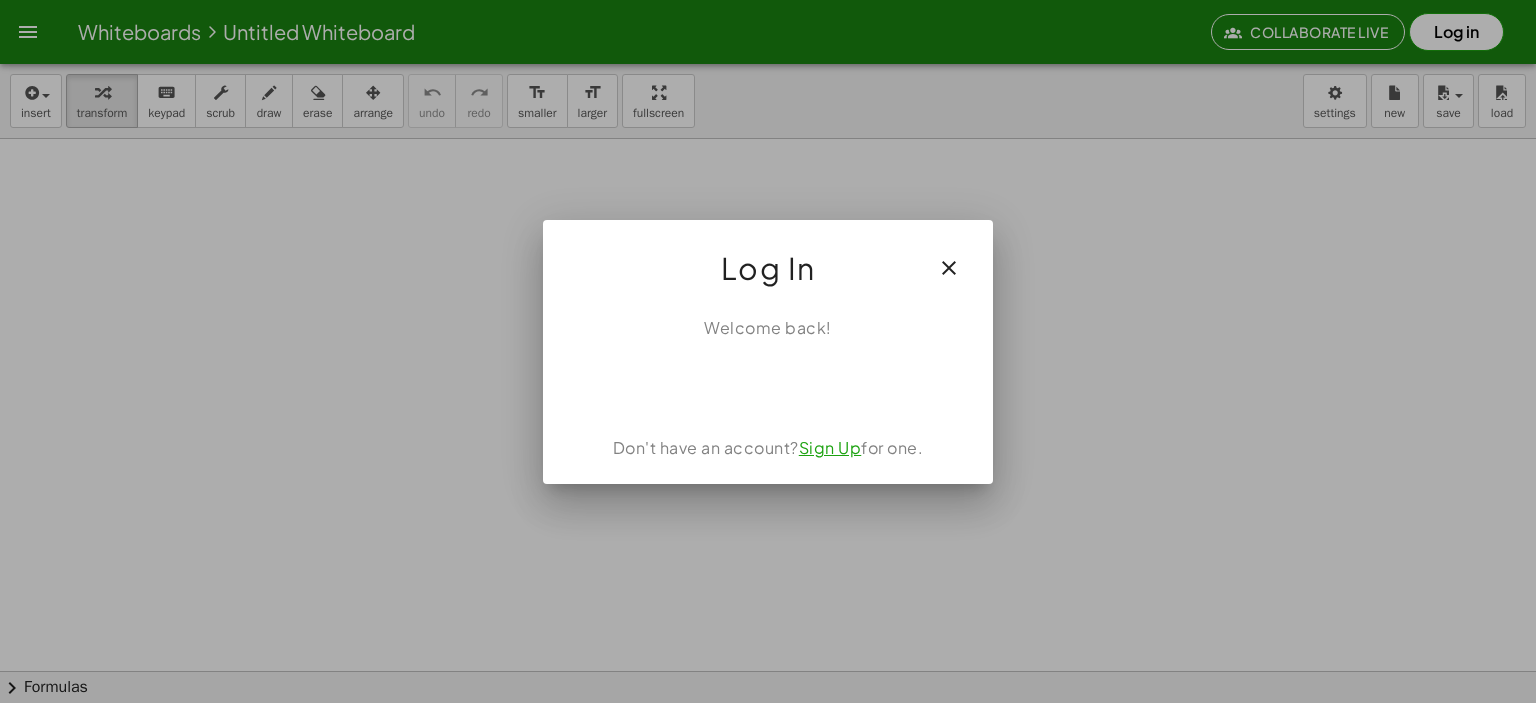 click 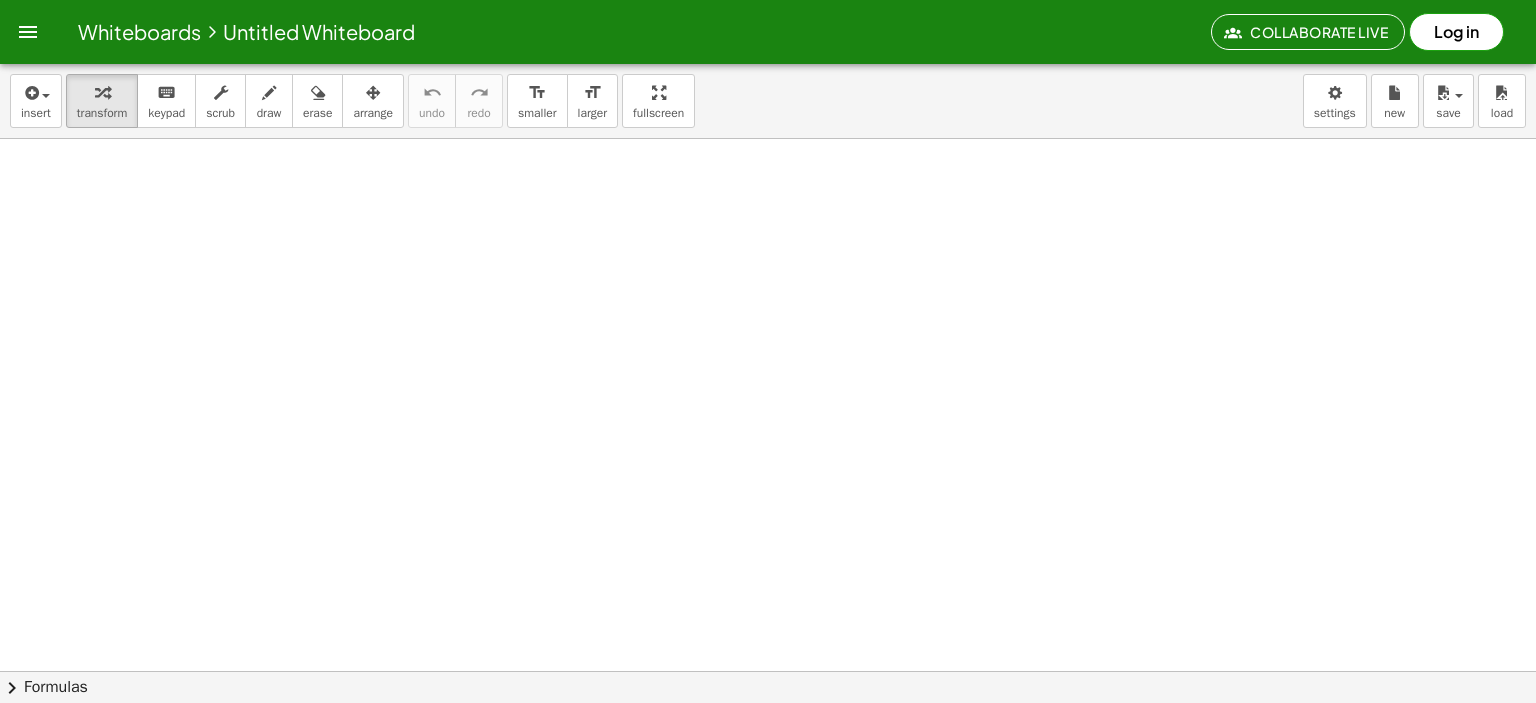 click on "Log in" at bounding box center [1456, 32] 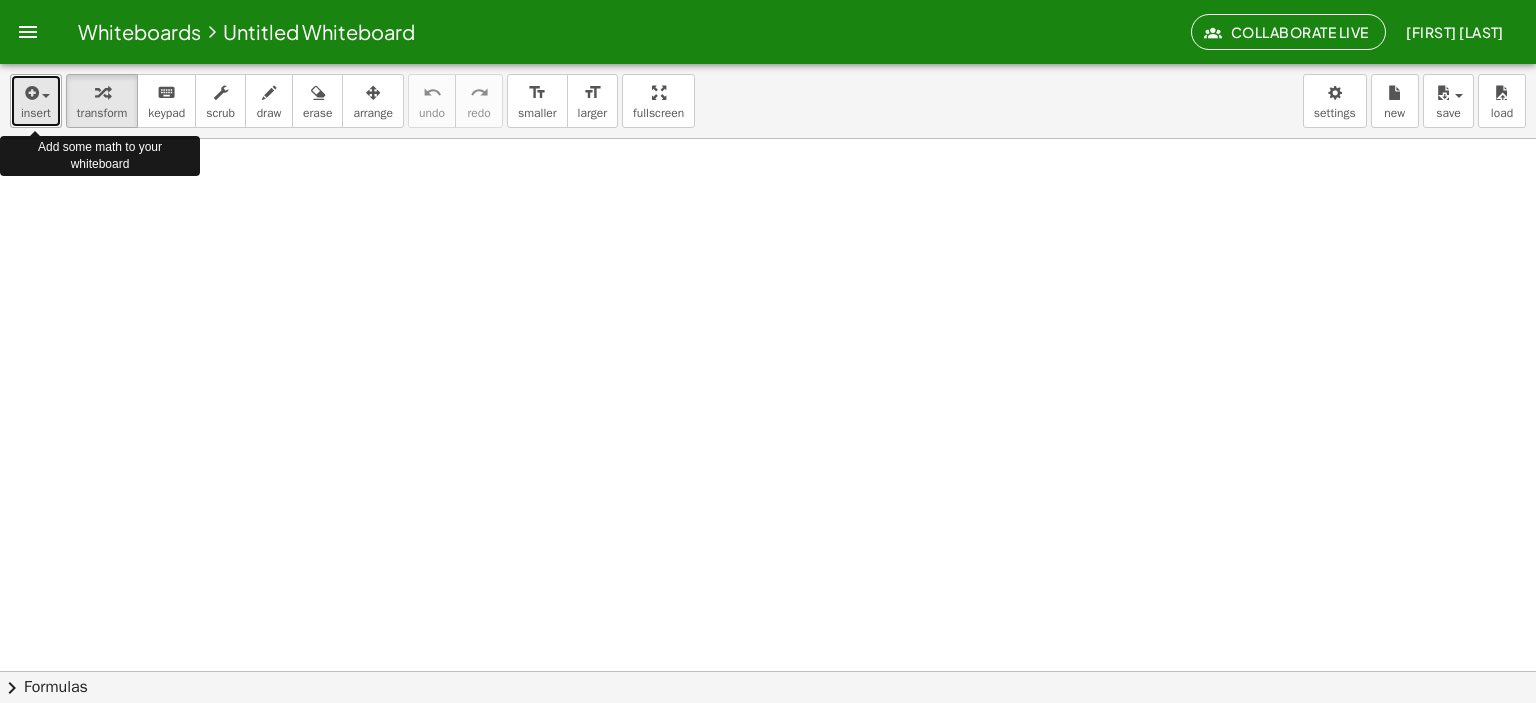 click on "insert" at bounding box center (36, 113) 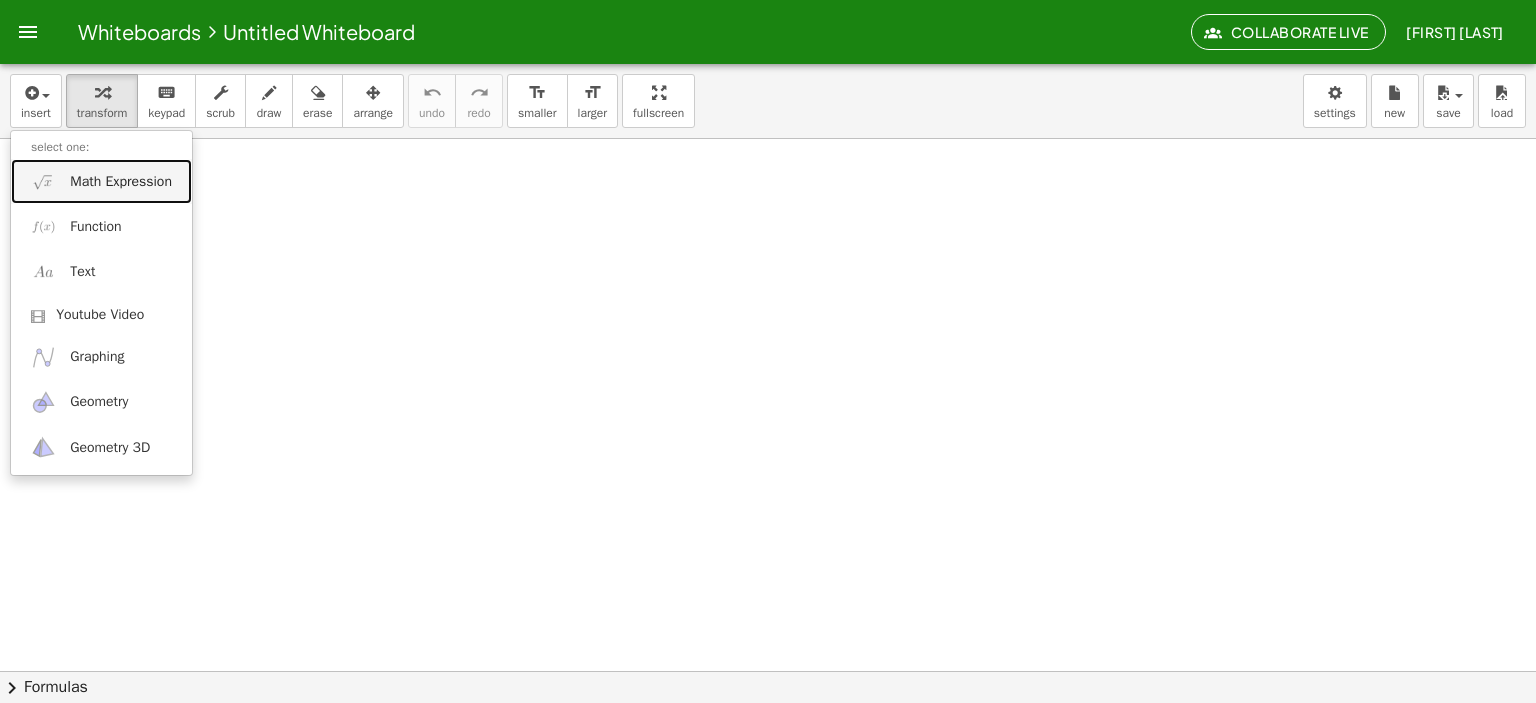 click on "Math Expression" at bounding box center [121, 182] 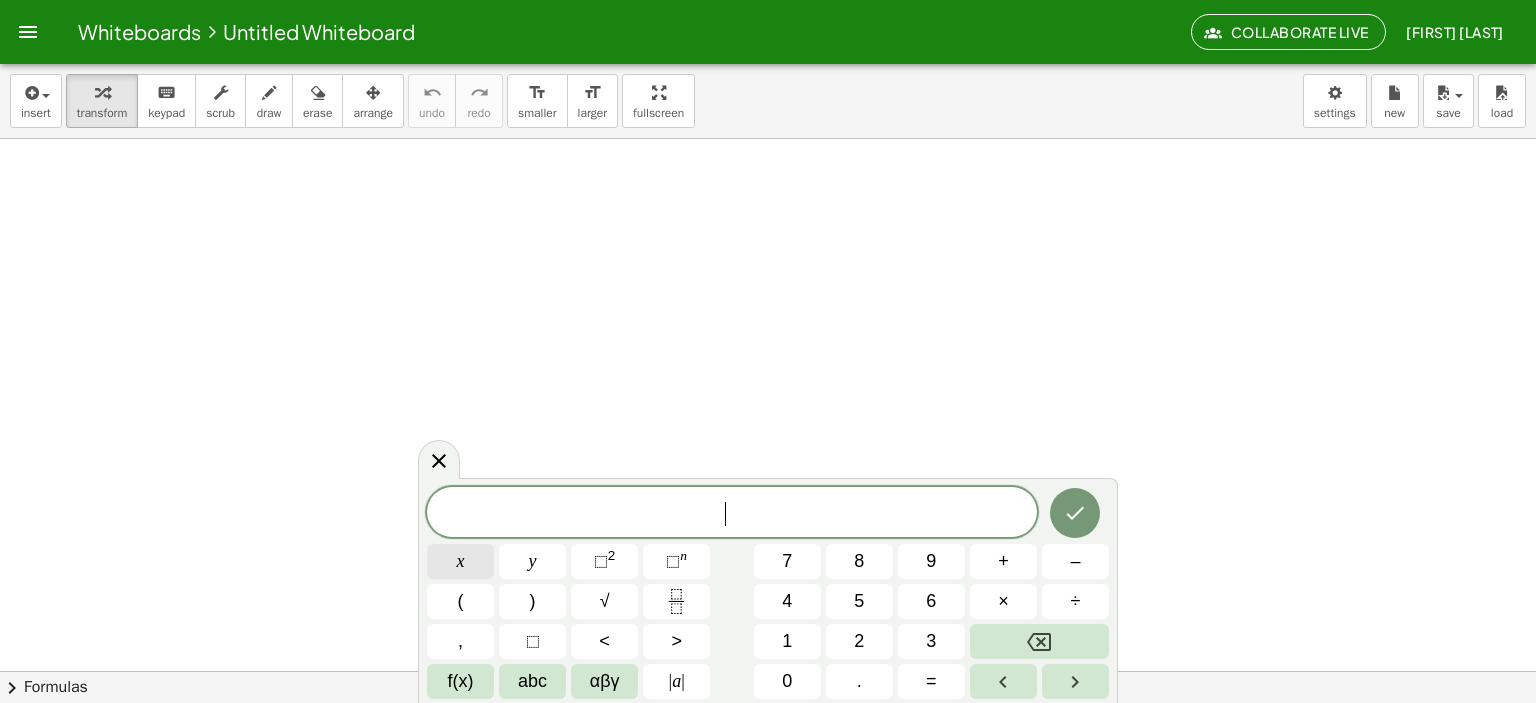 click on "x" at bounding box center [460, 561] 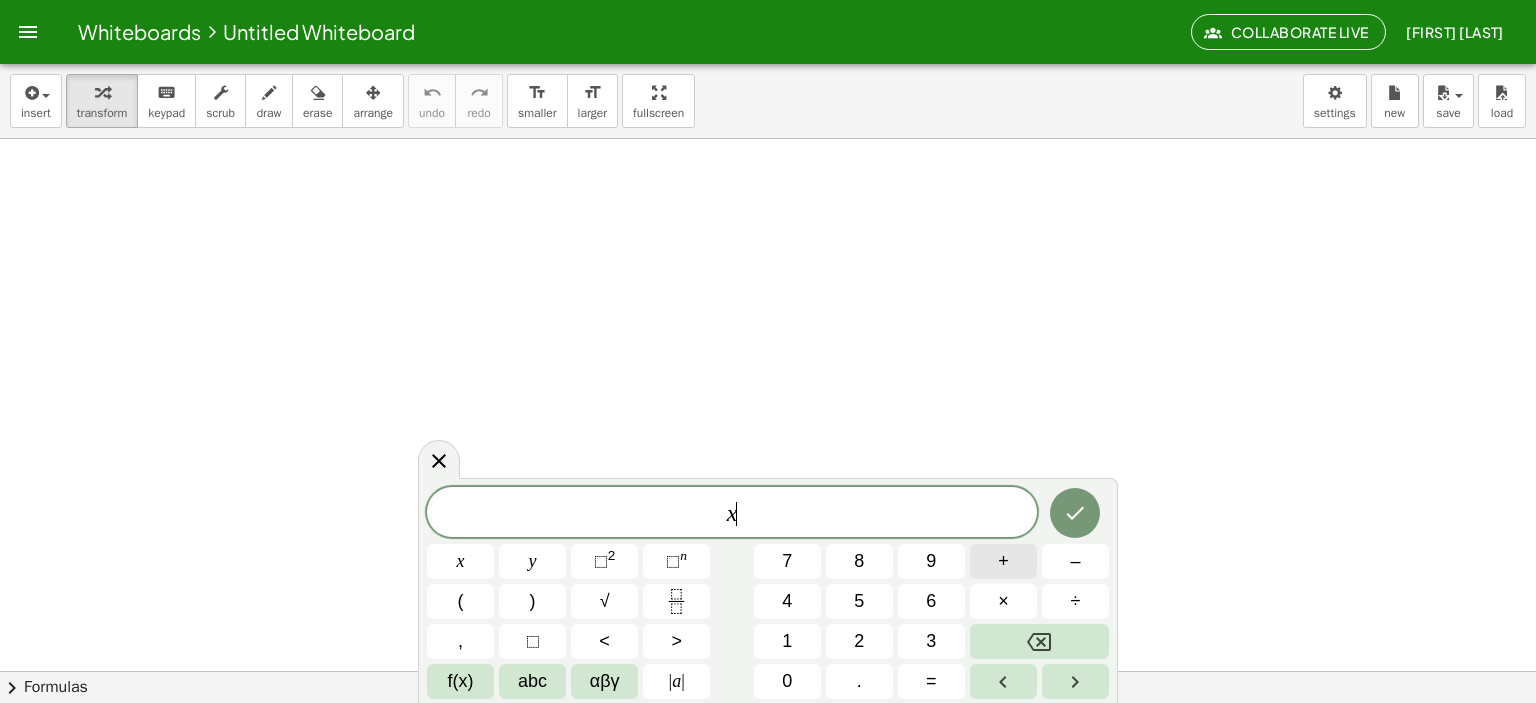 click on "+" at bounding box center [1003, 561] 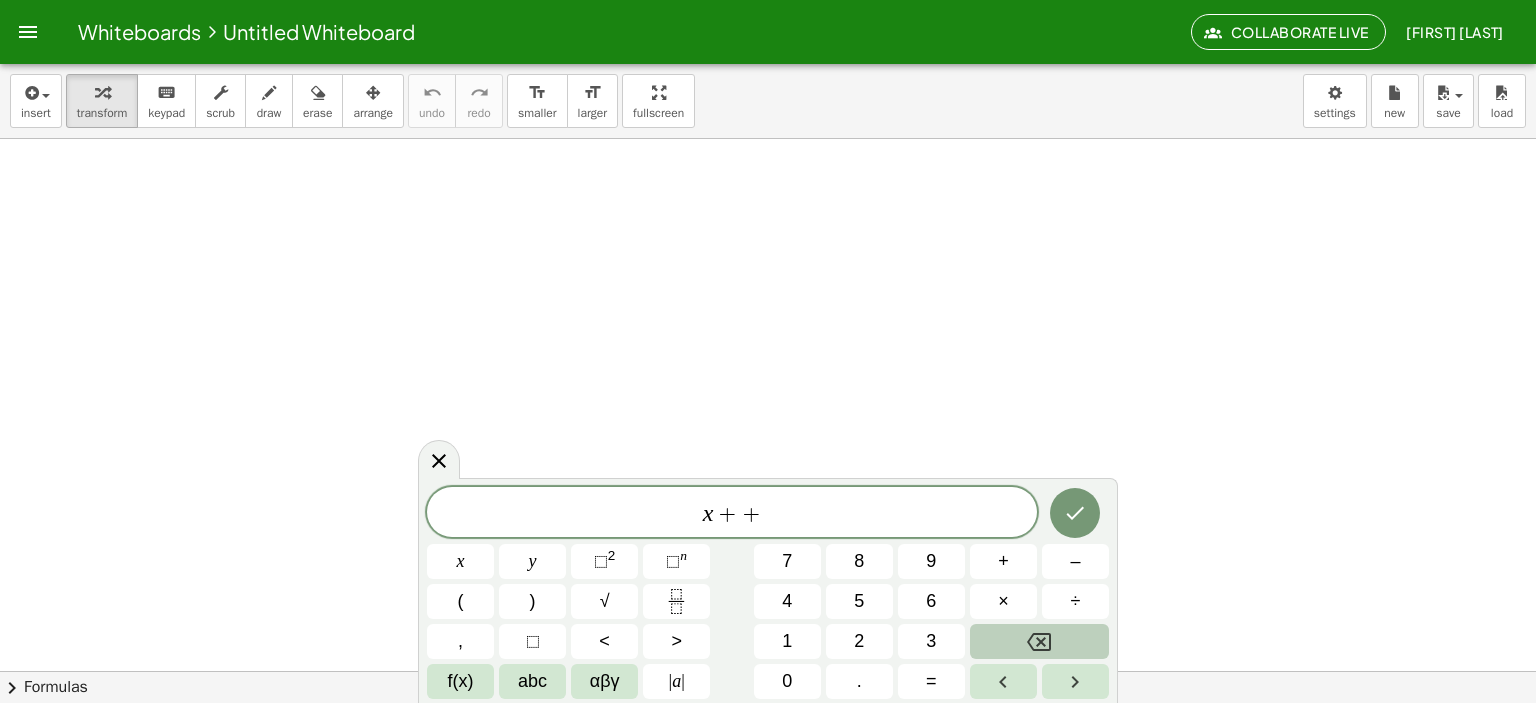 click 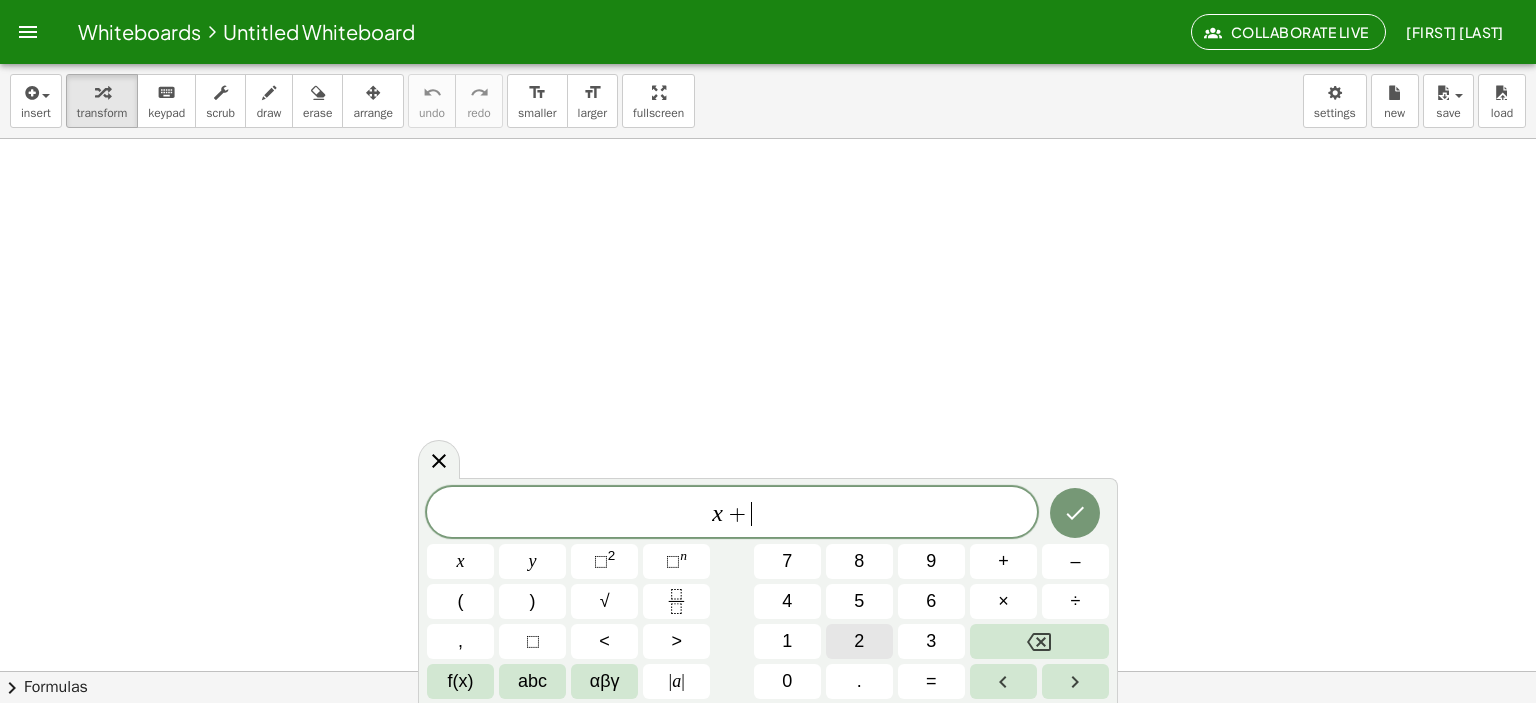 click on "2" at bounding box center (859, 641) 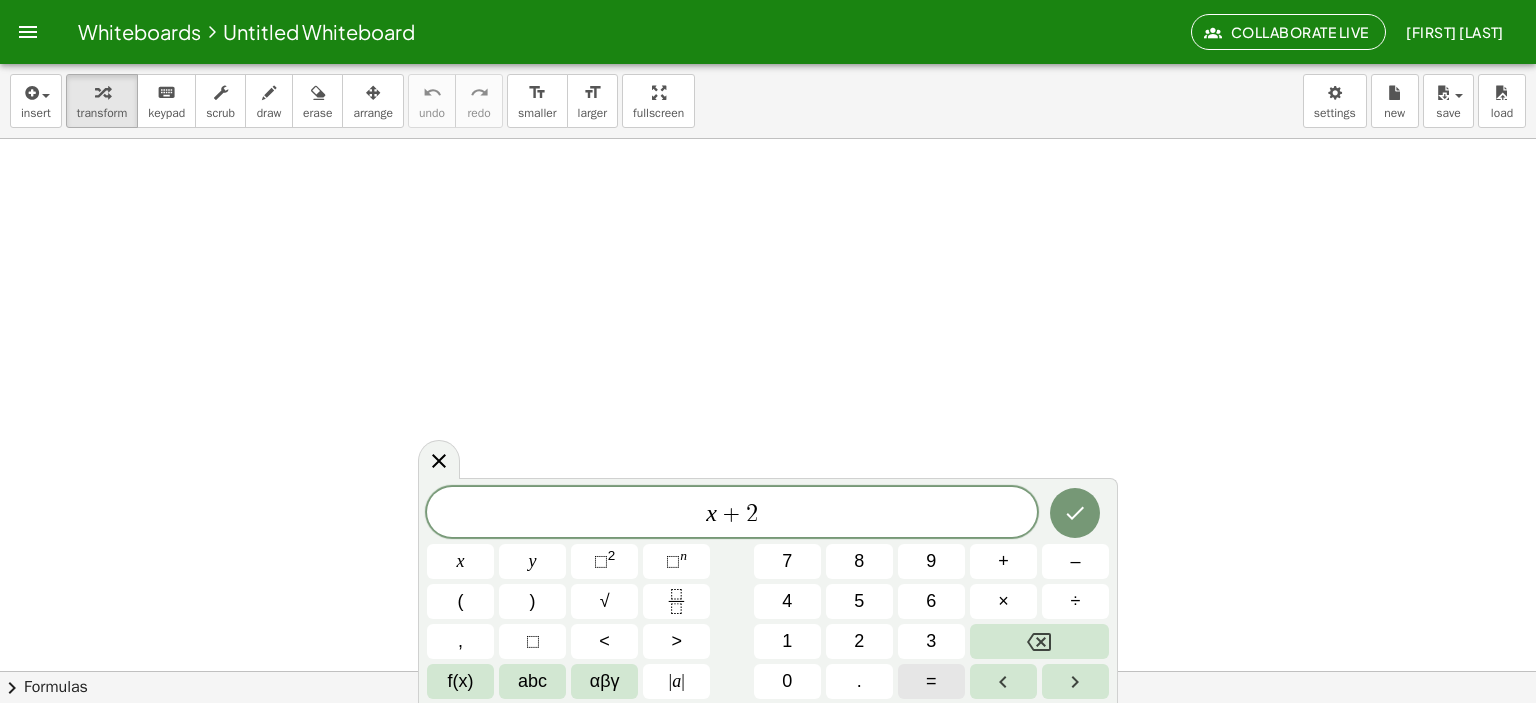 click on "=" at bounding box center (931, 681) 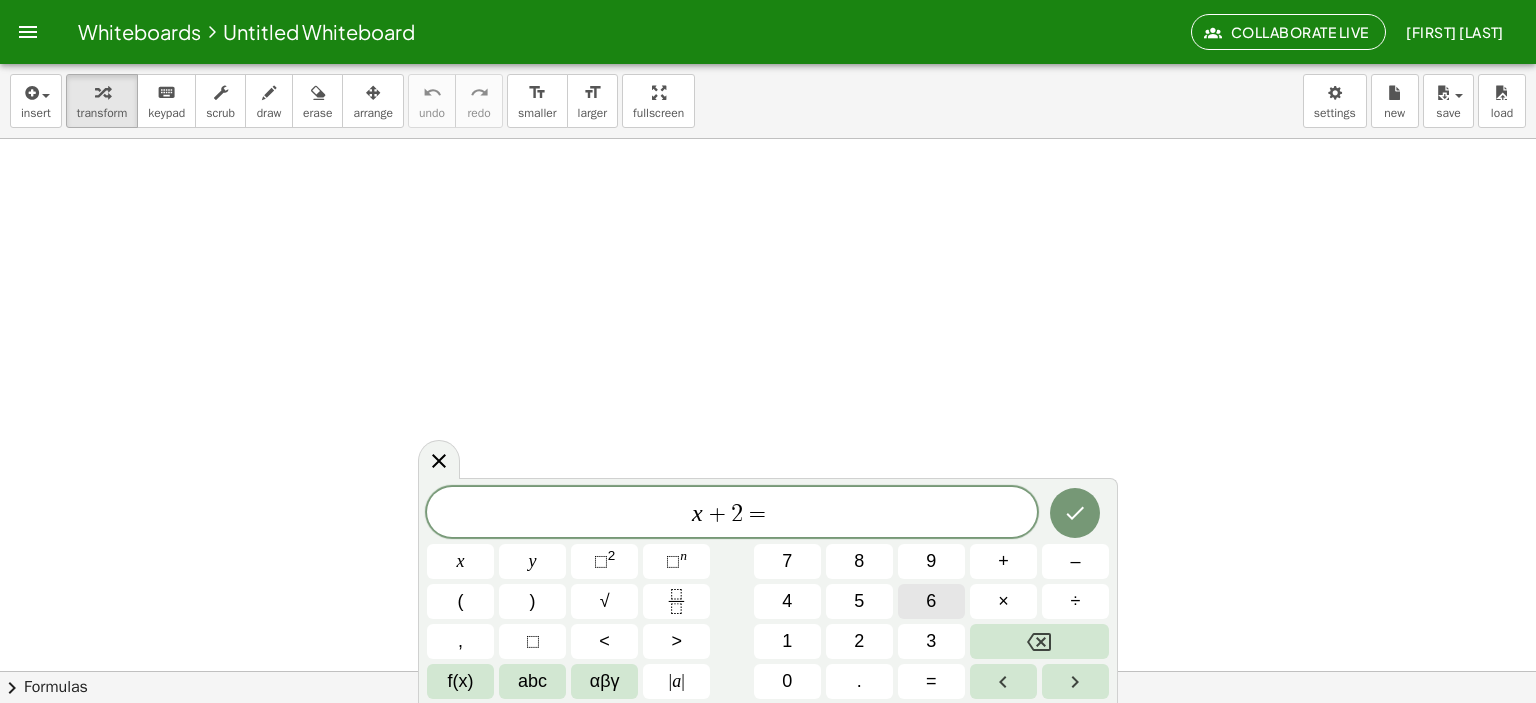 click on "6" at bounding box center (931, 601) 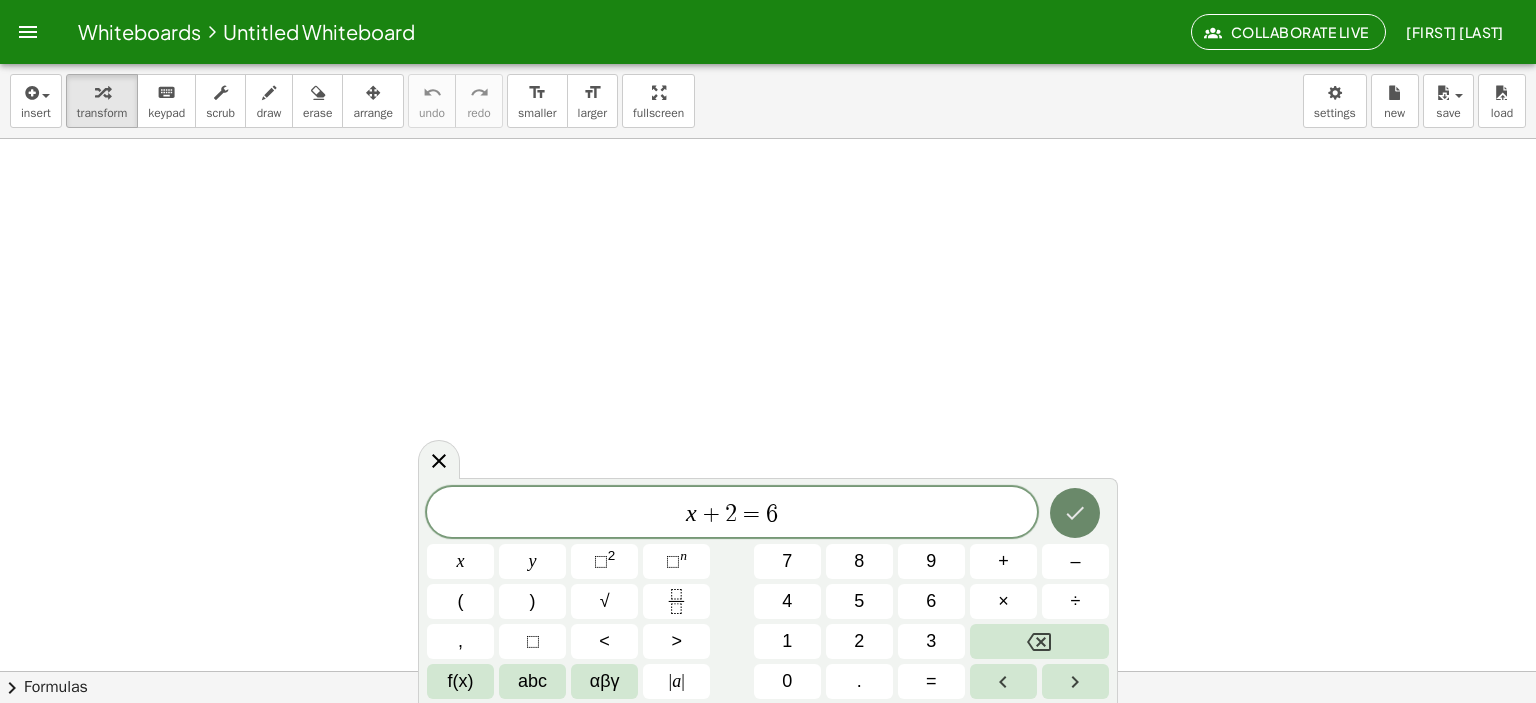 click 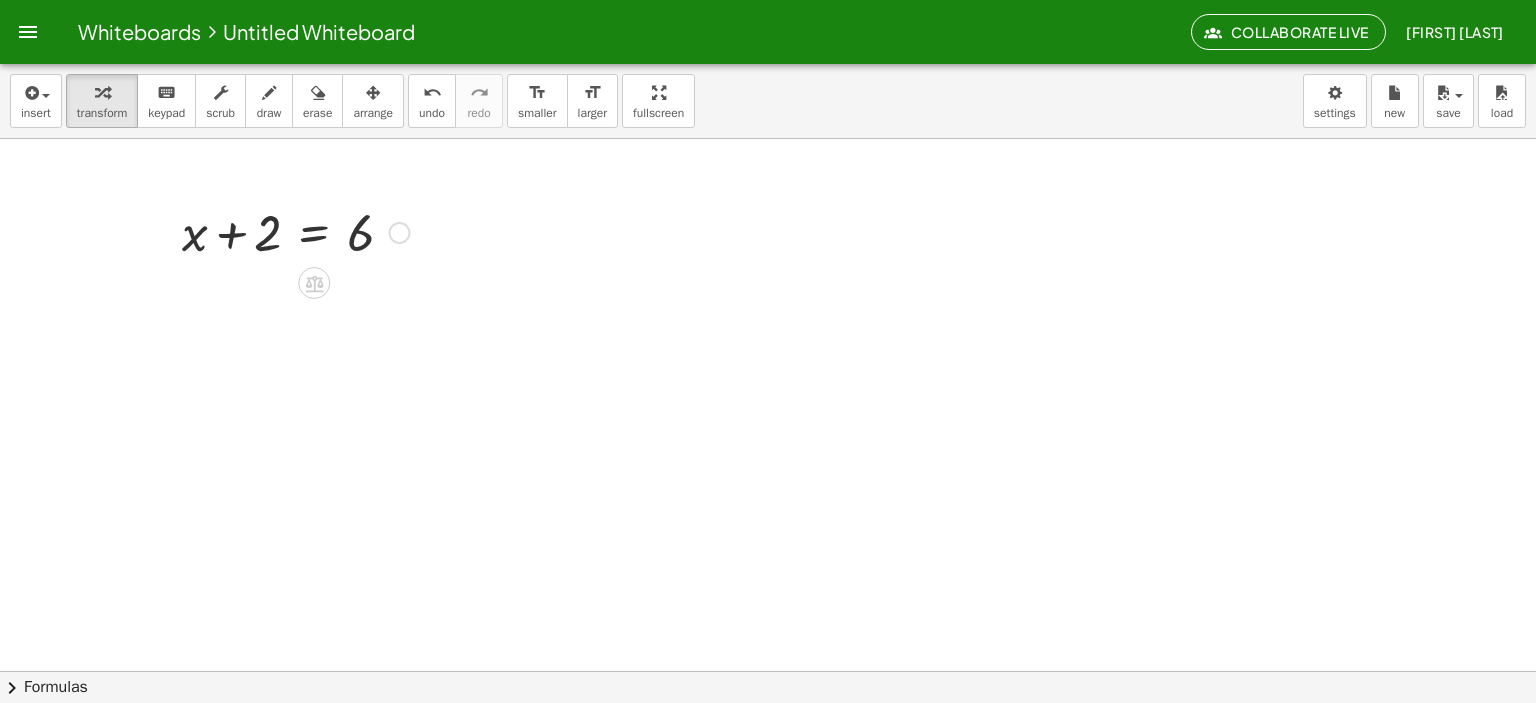 click at bounding box center [167, 231] 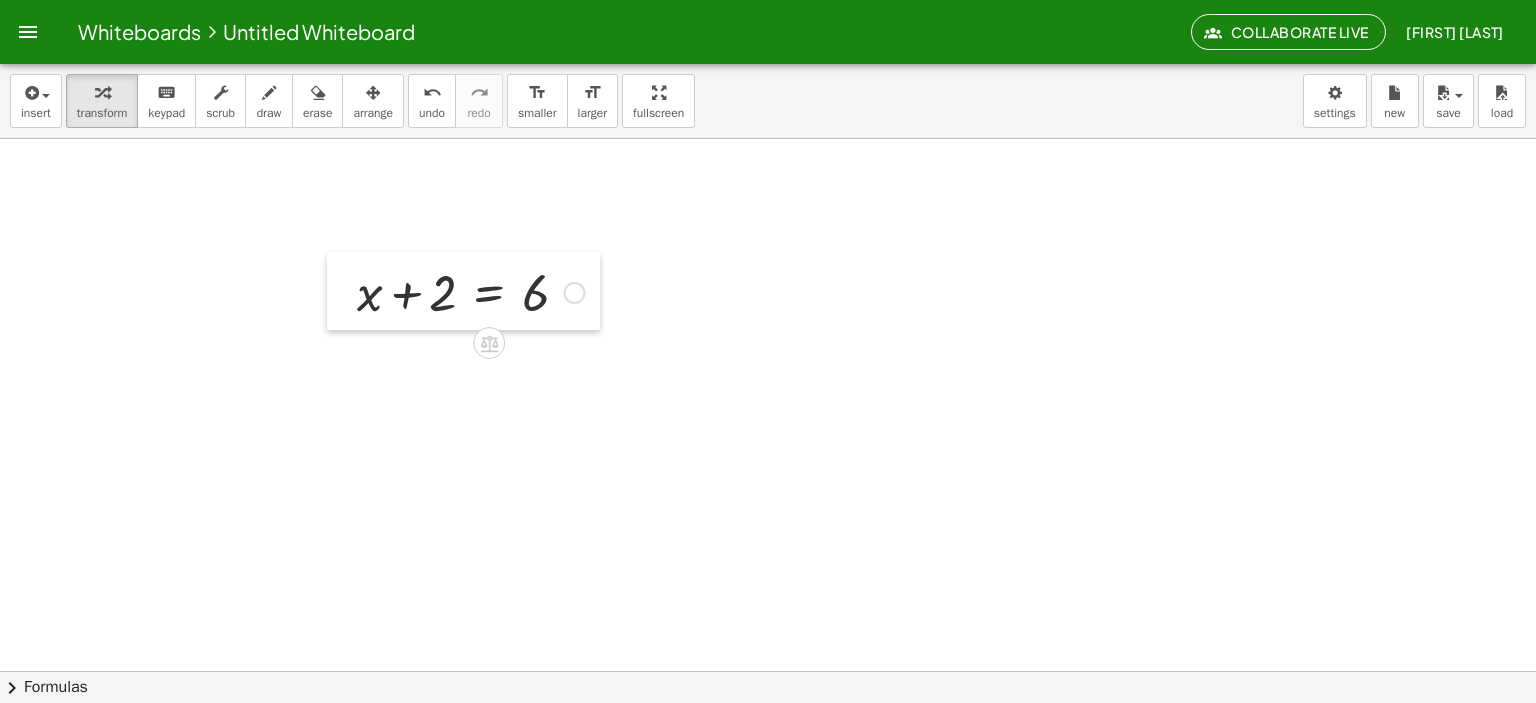 drag, startPoint x: 177, startPoint y: 221, endPoint x: 352, endPoint y: 281, distance: 185 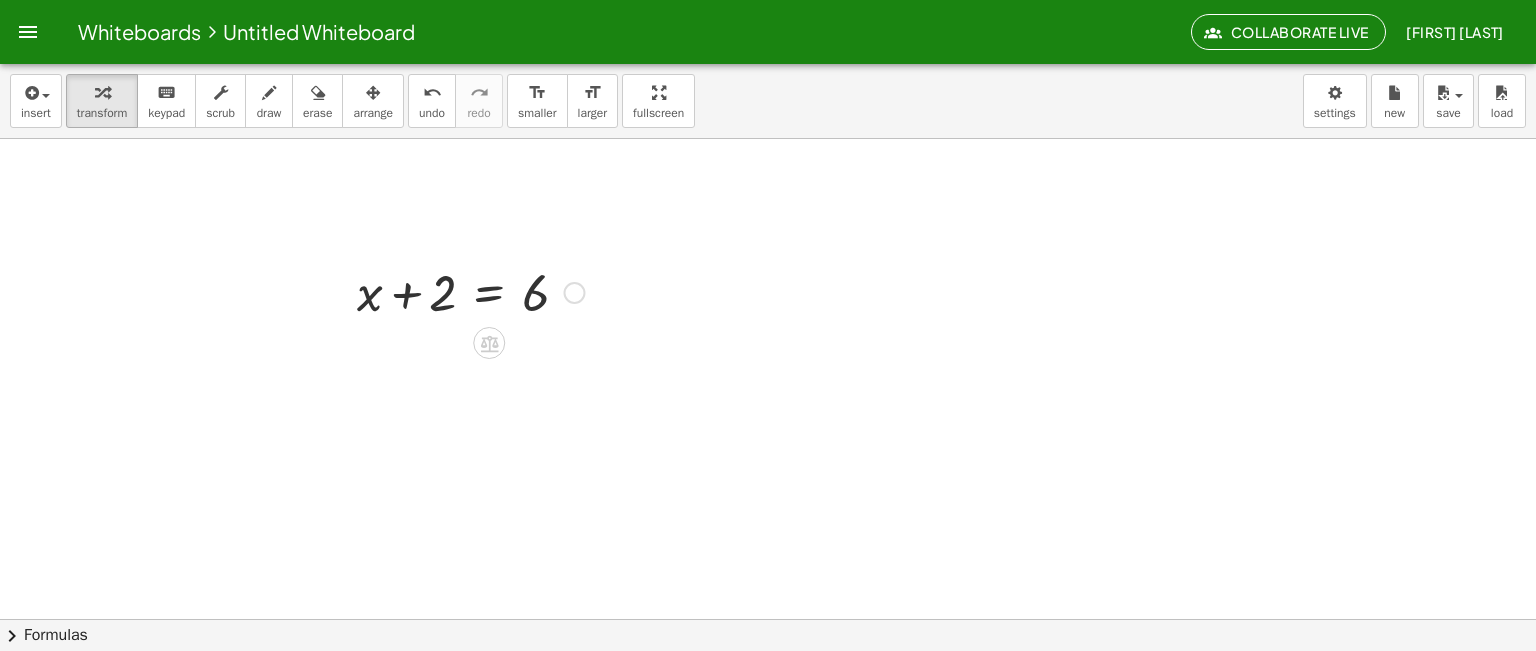 click at bounding box center (471, 291) 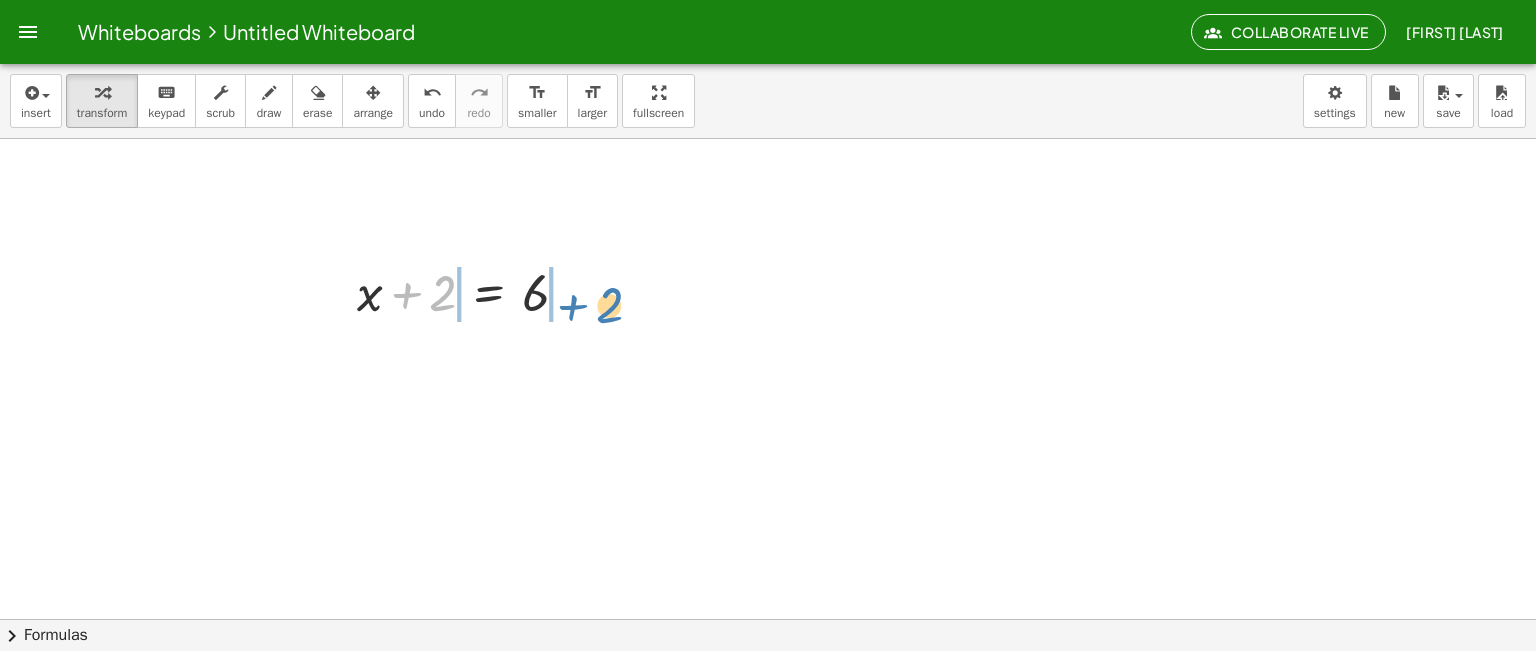 drag, startPoint x: 402, startPoint y: 295, endPoint x: 568, endPoint y: 307, distance: 166.43317 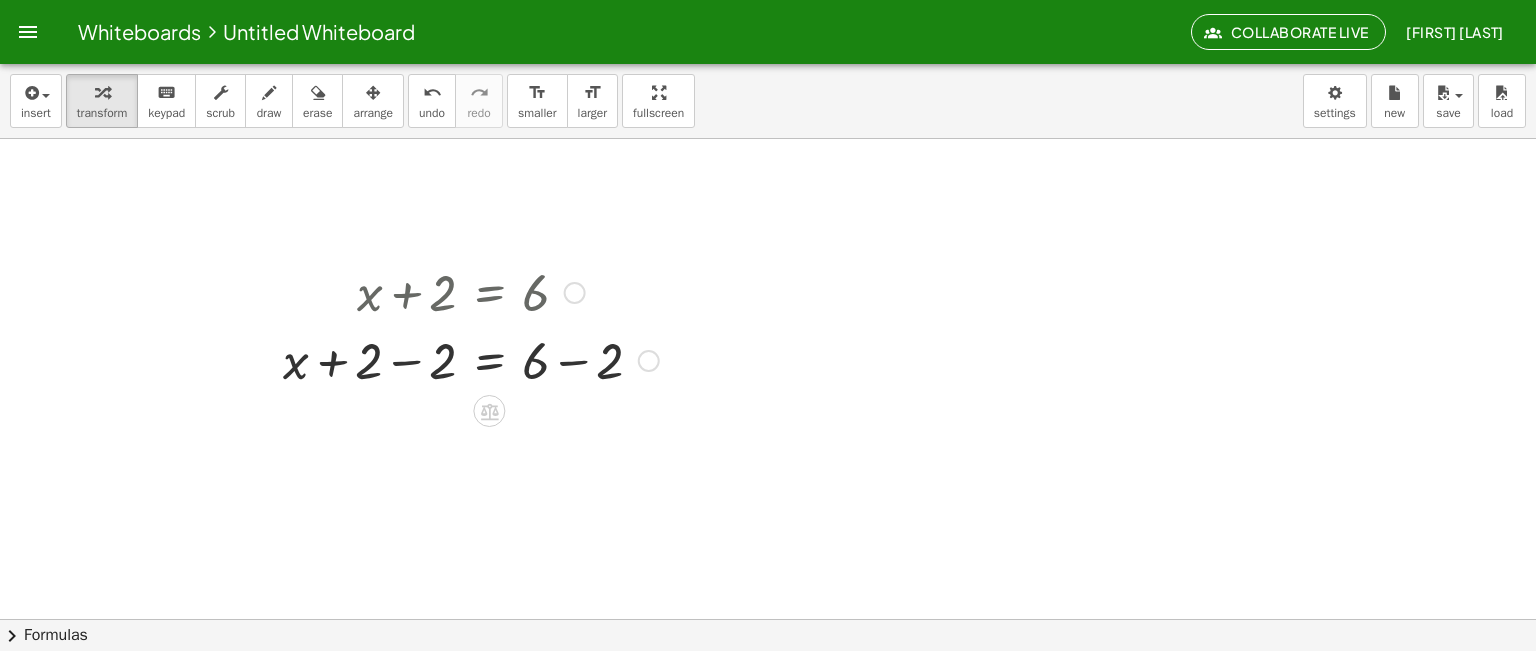 click at bounding box center (471, 359) 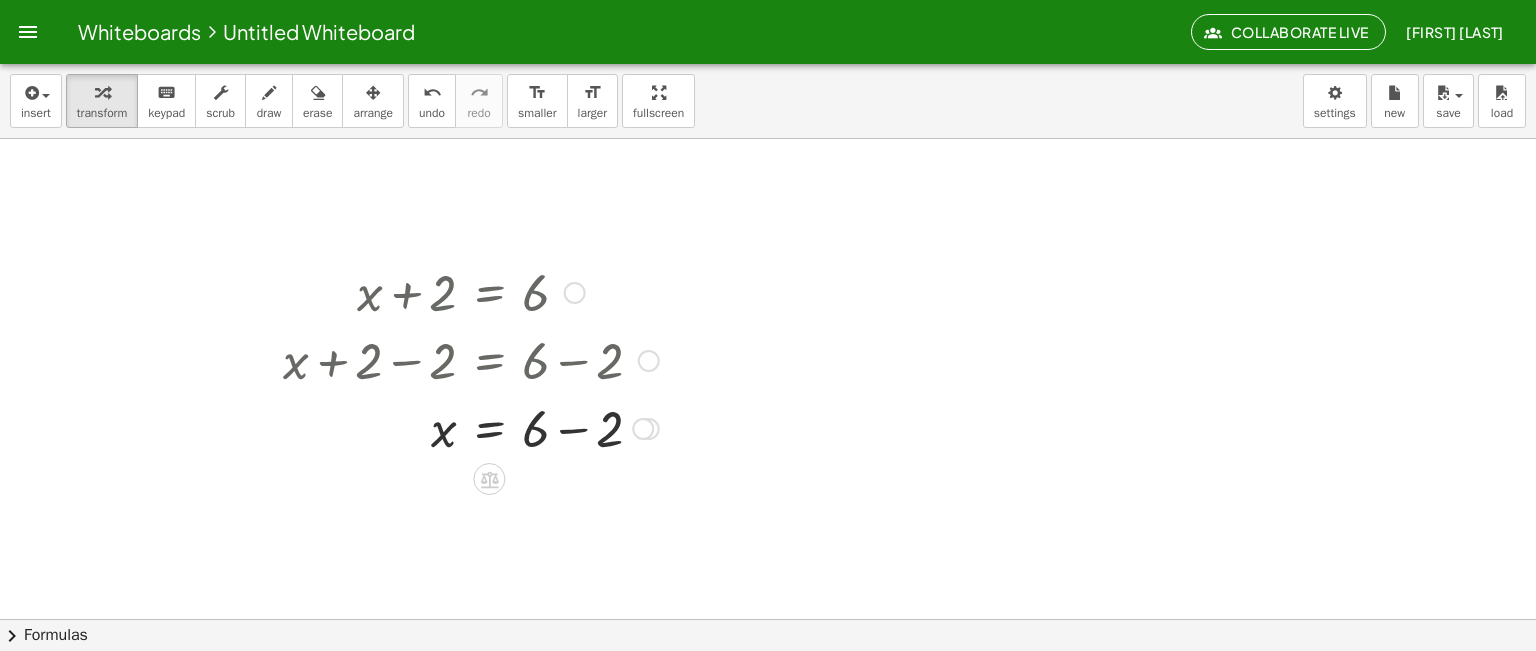 click at bounding box center (471, 427) 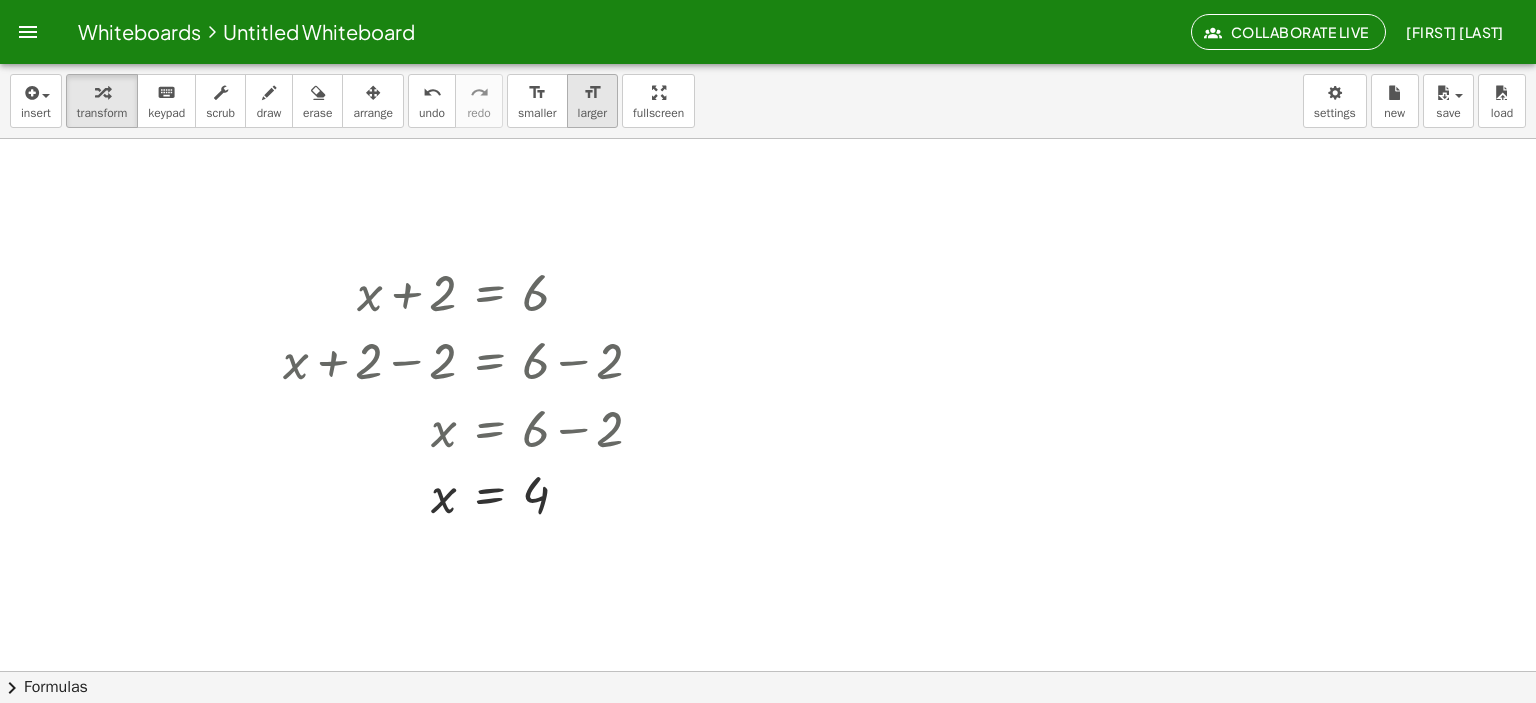 click on "larger" at bounding box center (592, 113) 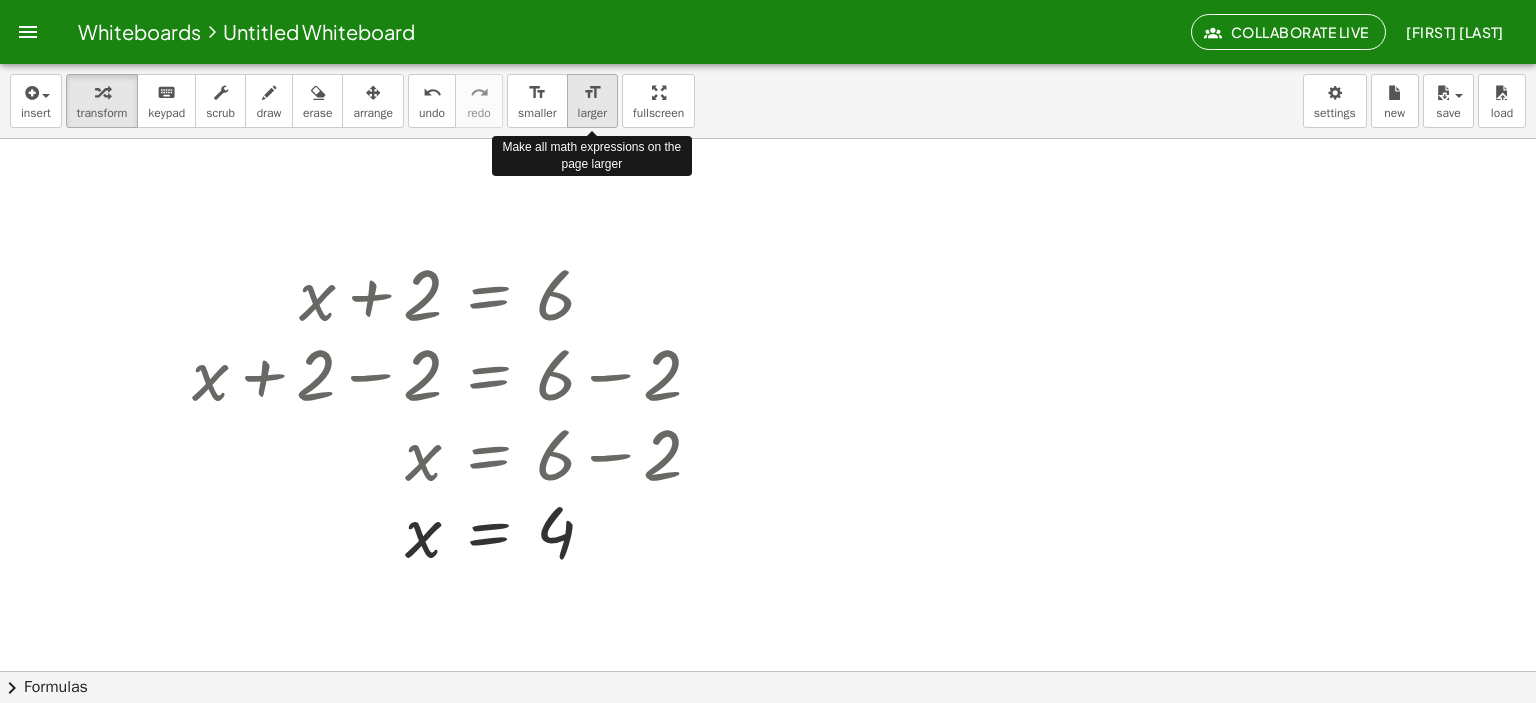 click on "larger" at bounding box center [592, 113] 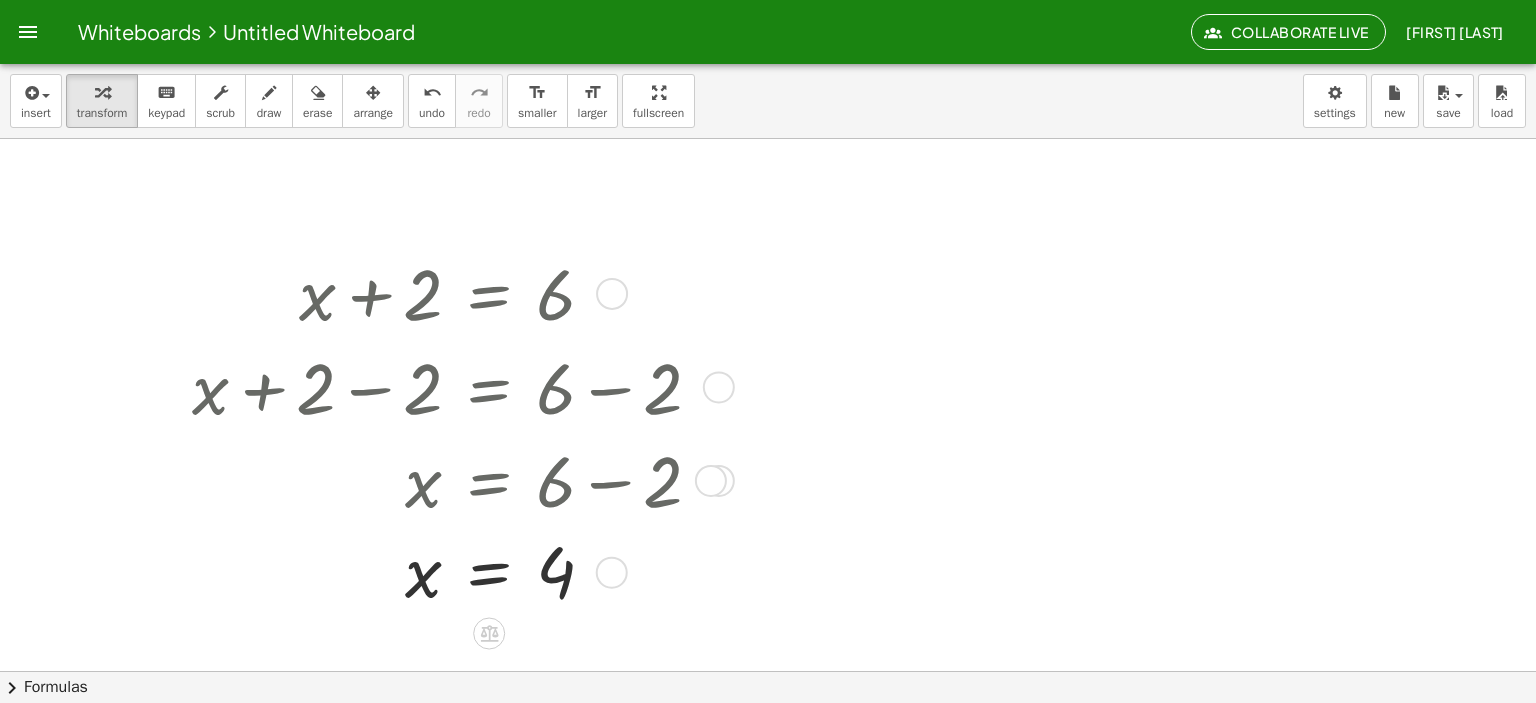 click at bounding box center (177, 430) 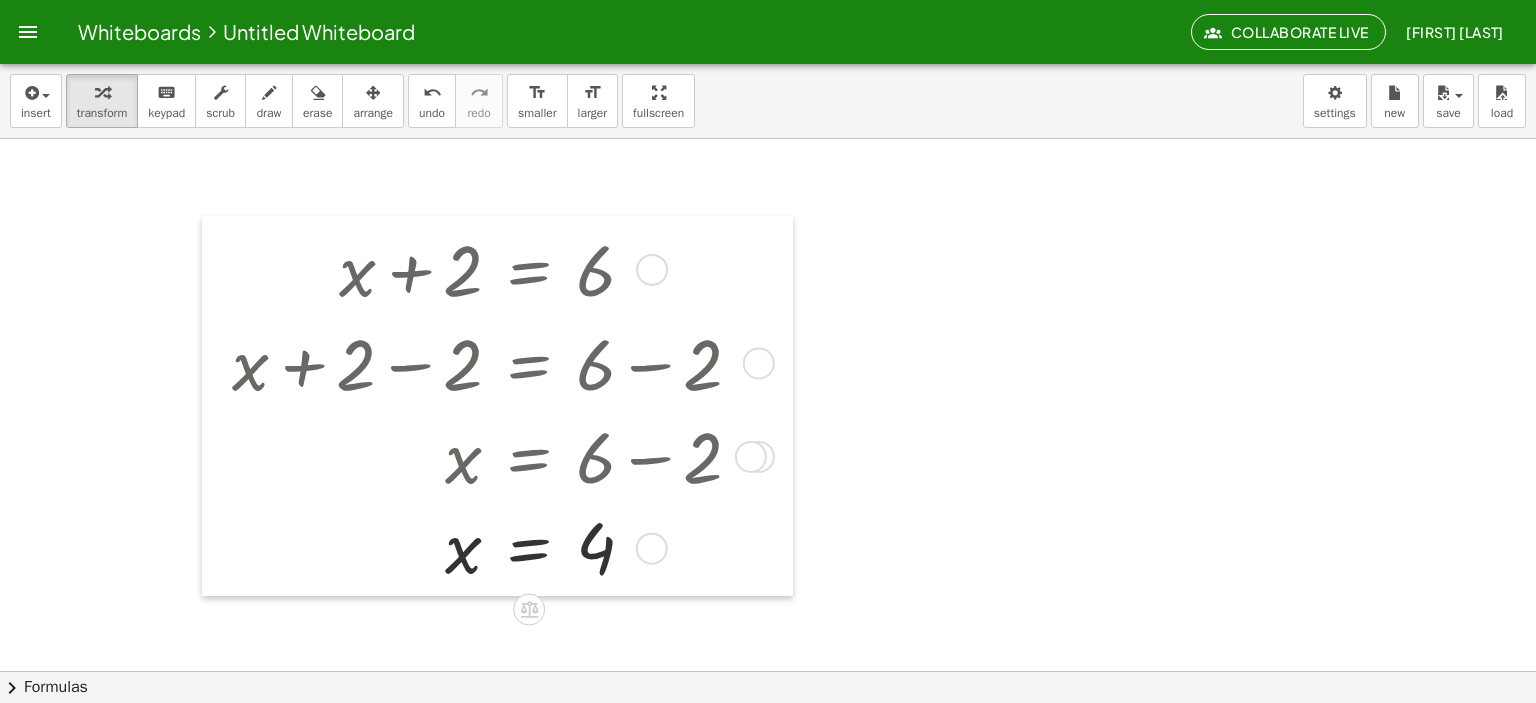 drag, startPoint x: 161, startPoint y: 271, endPoint x: 202, endPoint y: 245, distance: 48.548943 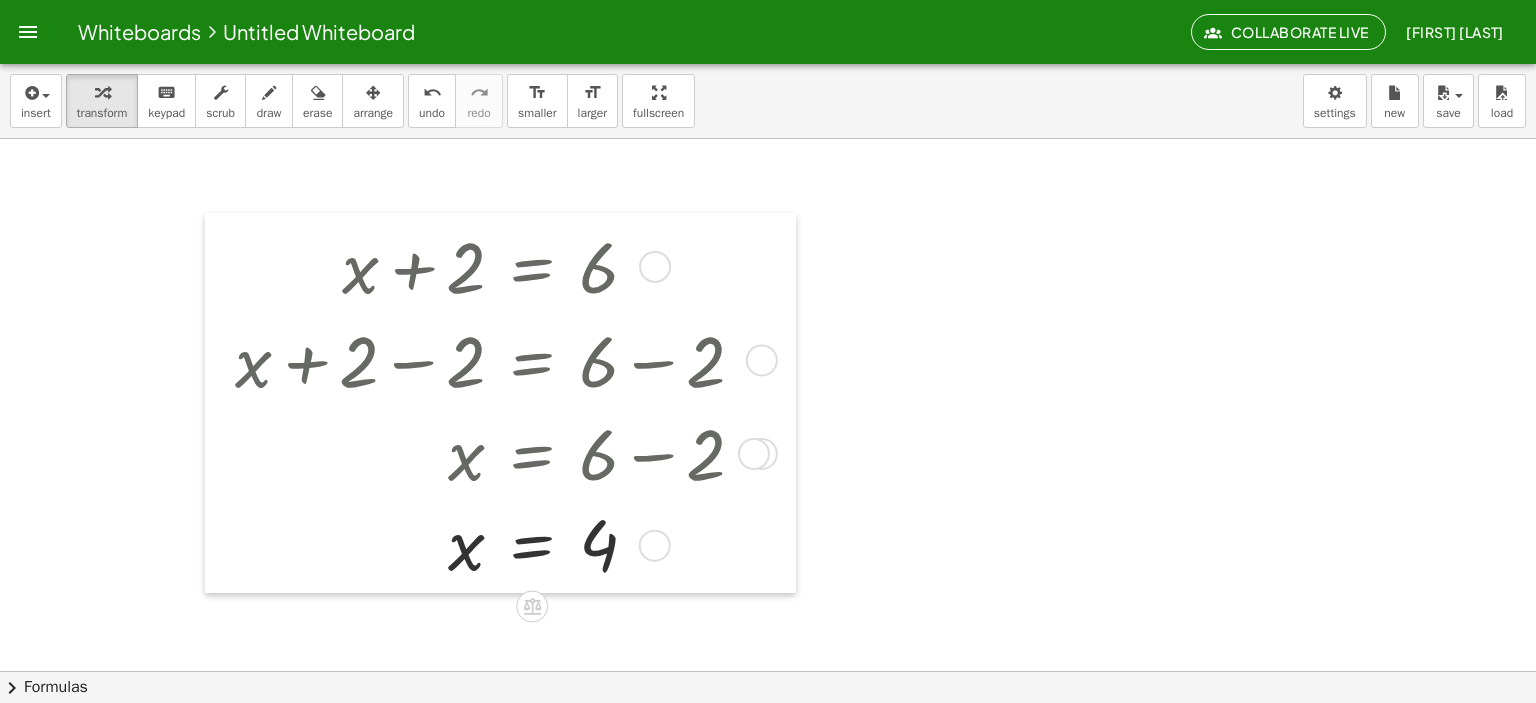 click at bounding box center (220, 403) 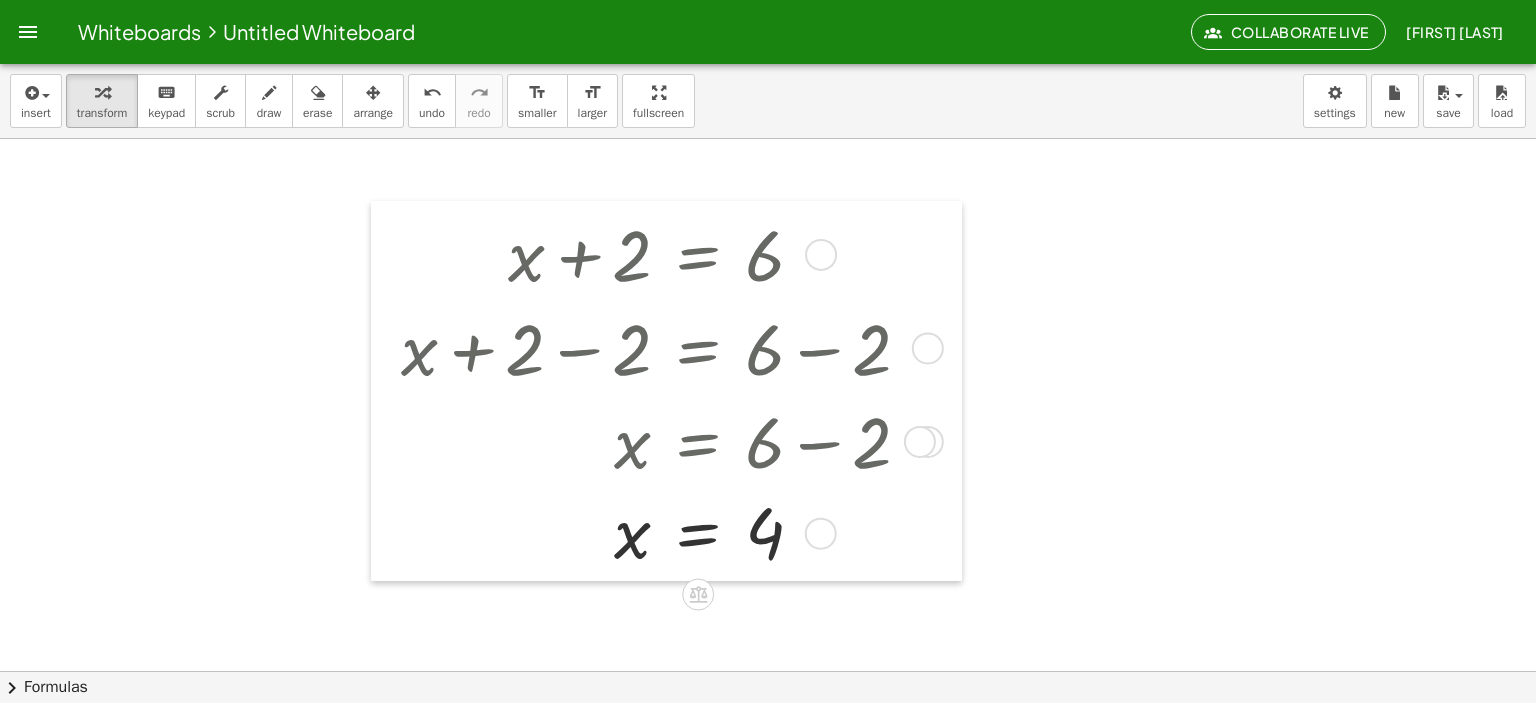 drag, startPoint x: 211, startPoint y: 235, endPoint x: 376, endPoint y: 231, distance: 165.04848 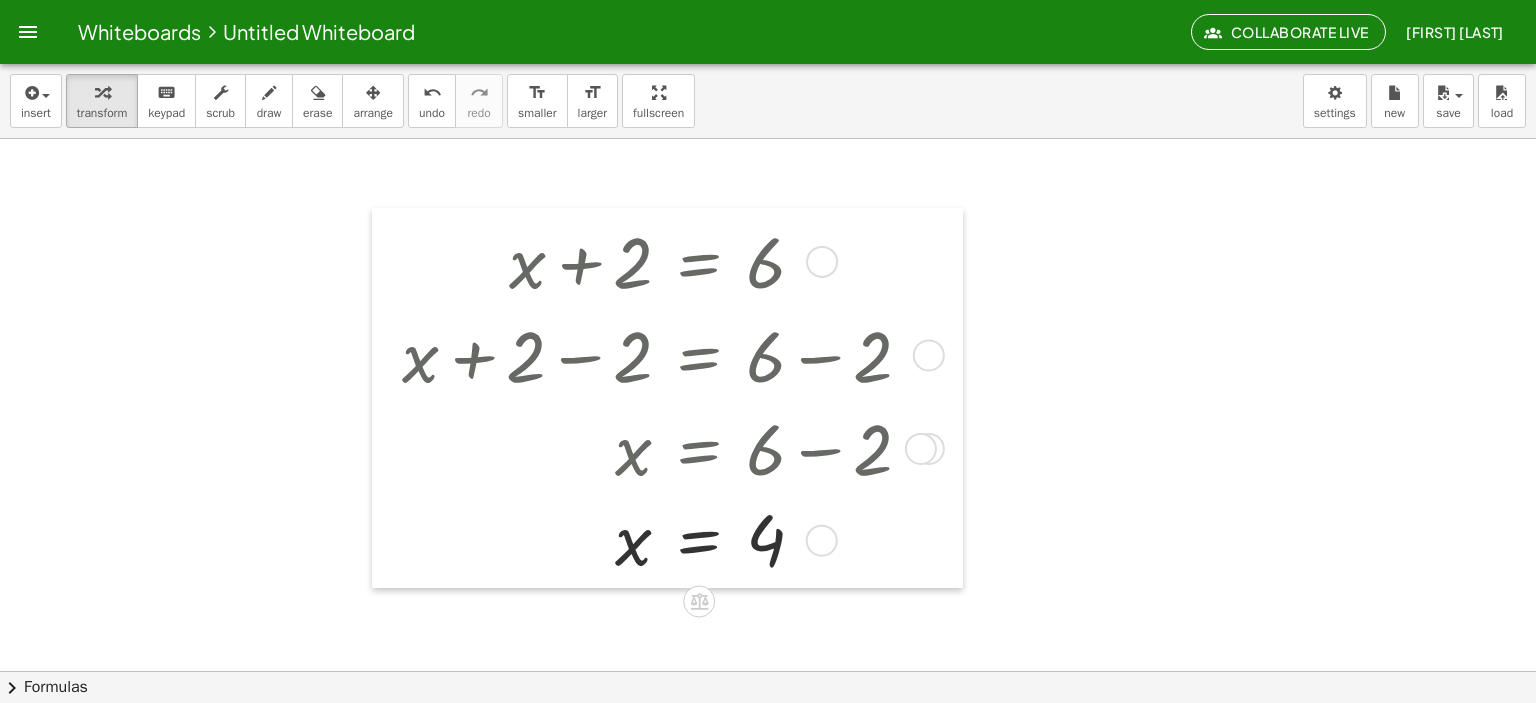 click at bounding box center [387, 398] 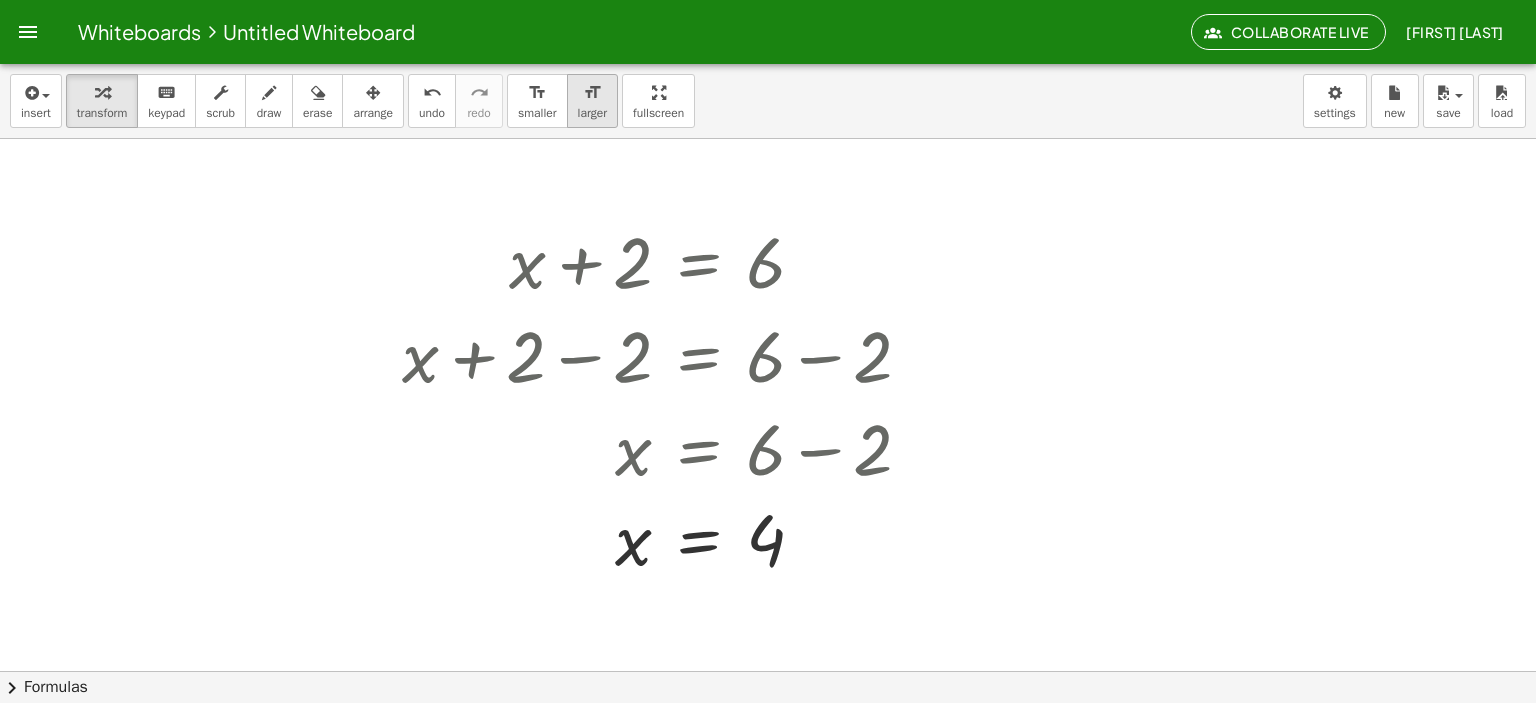 click on "larger" at bounding box center [592, 113] 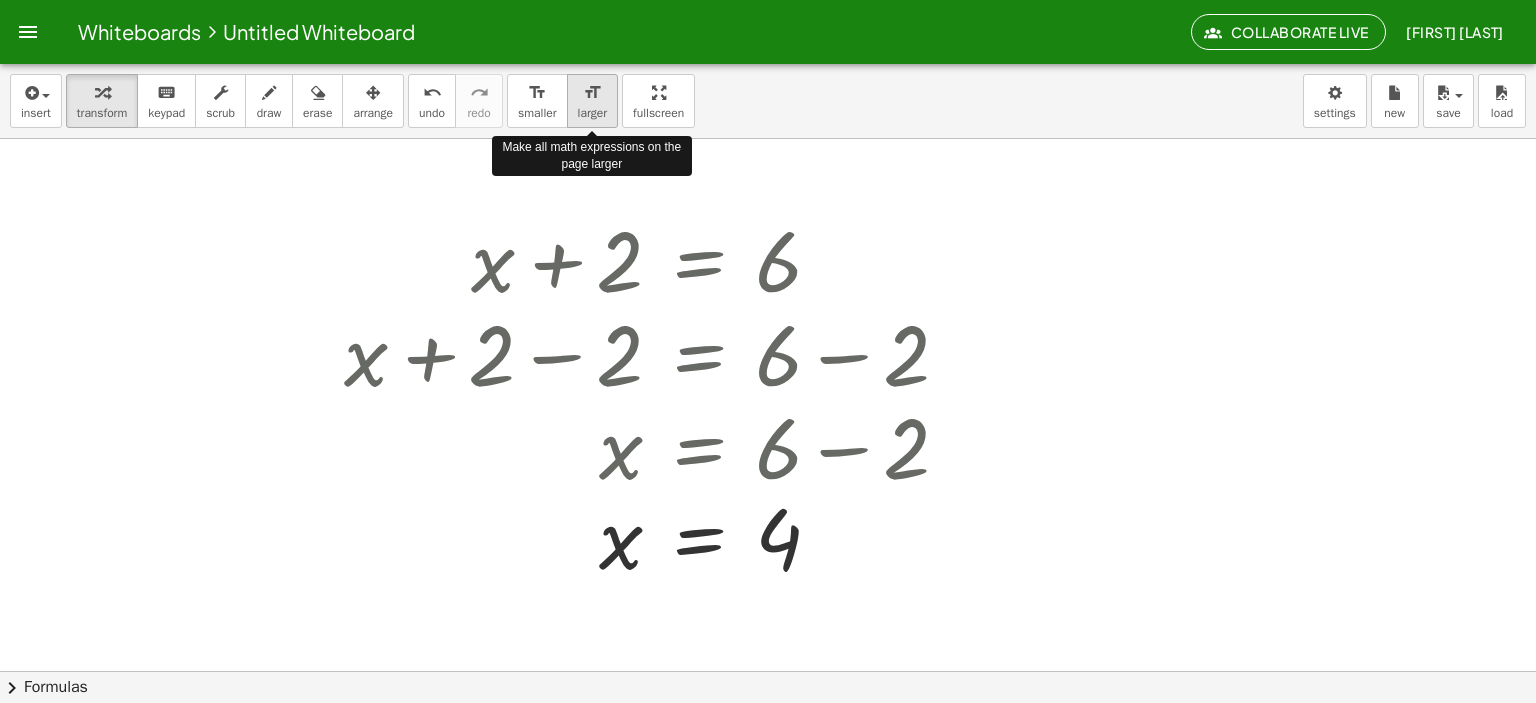 click on "larger" at bounding box center [592, 113] 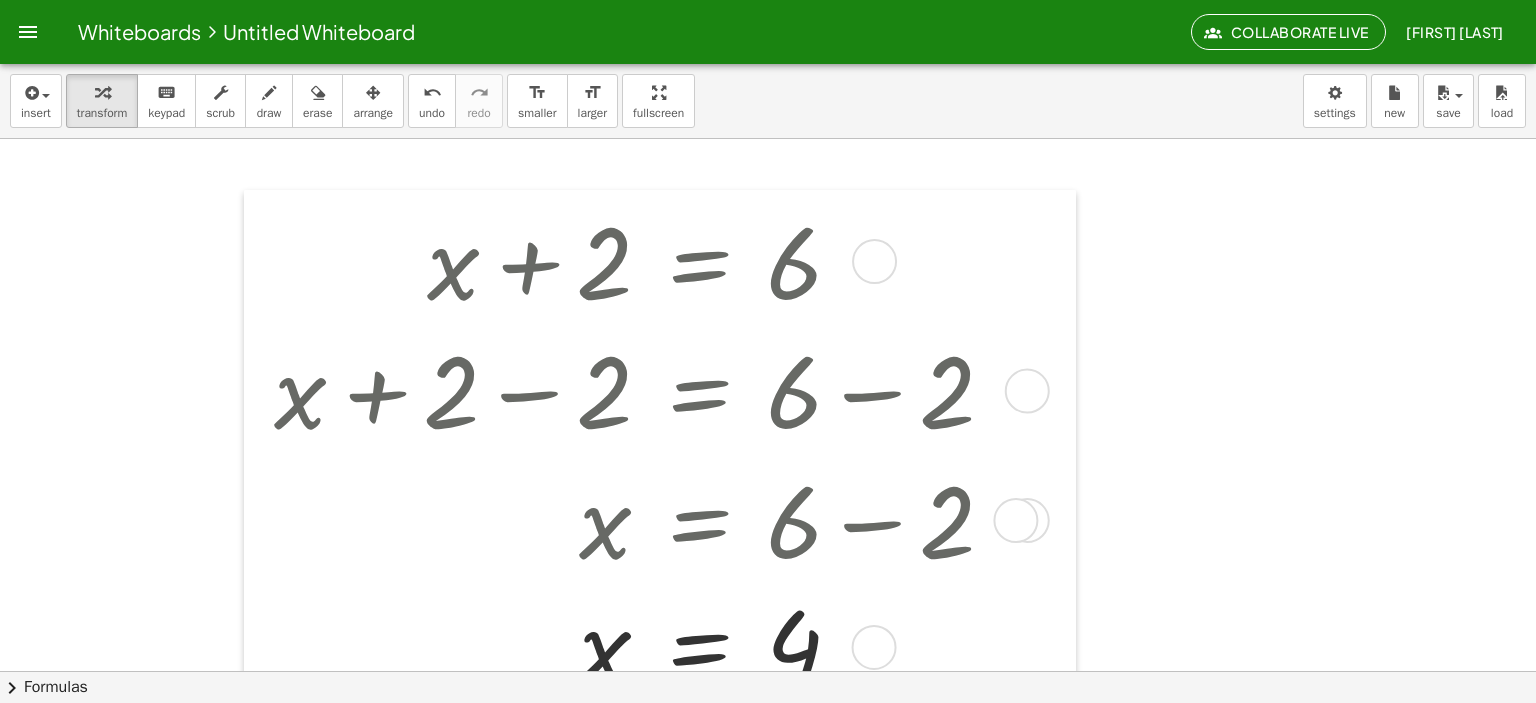 click at bounding box center [259, 451] 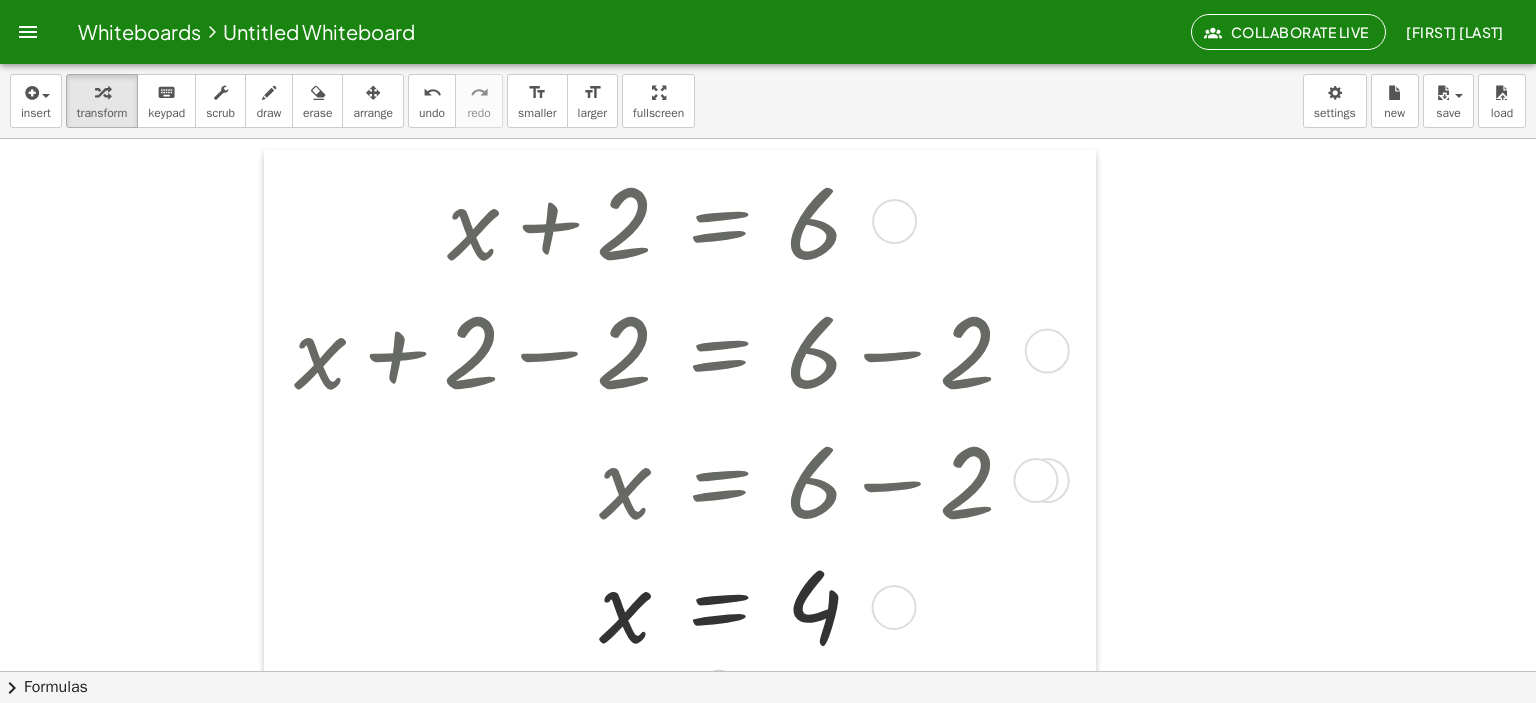 drag, startPoint x: 256, startPoint y: 248, endPoint x: 276, endPoint y: 208, distance: 44.72136 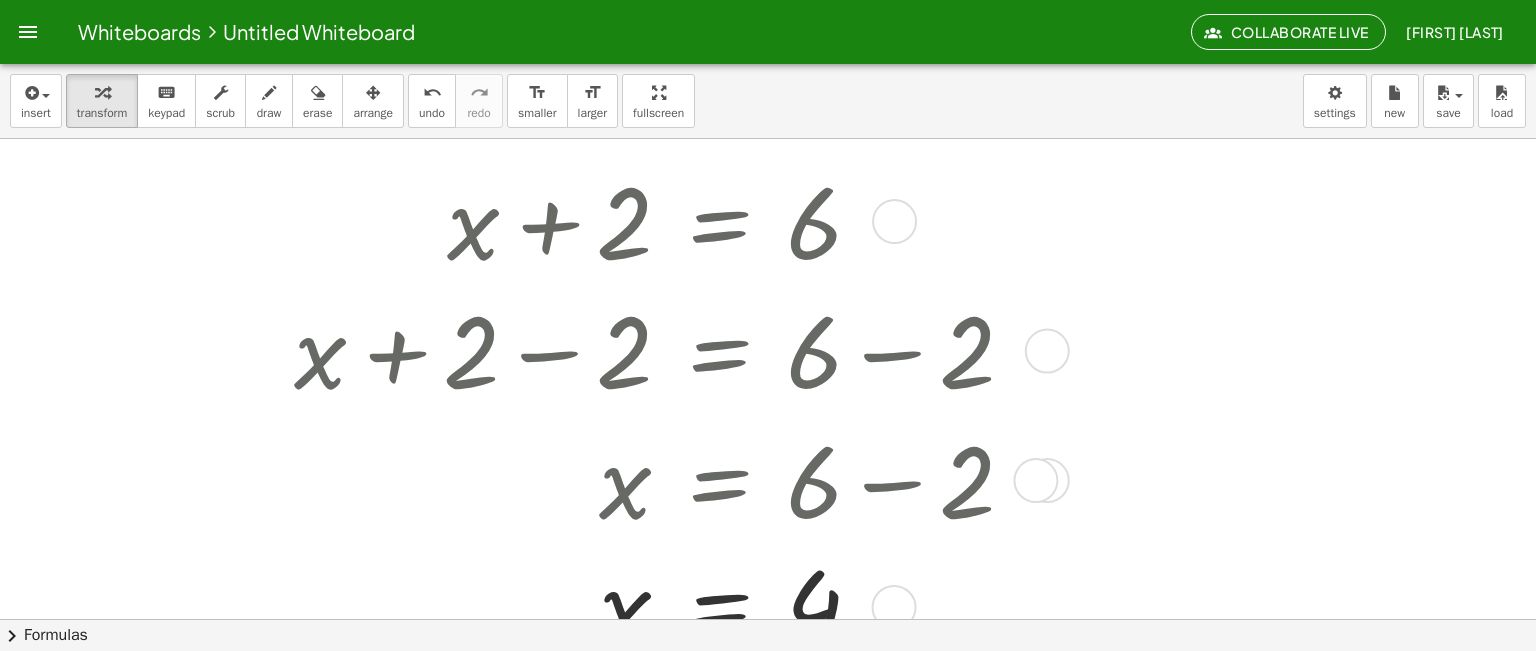 click at bounding box center (894, 221) 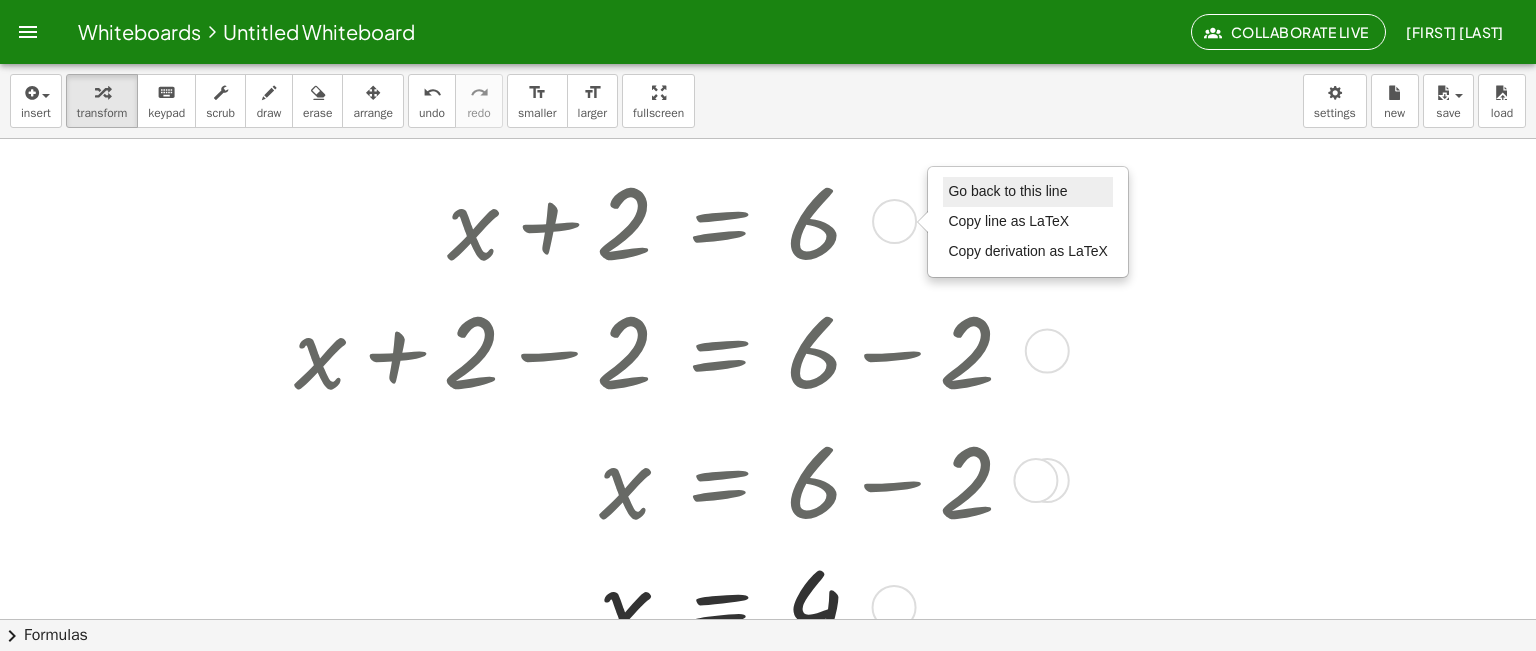 click on "Go back to this line" at bounding box center [1007, 191] 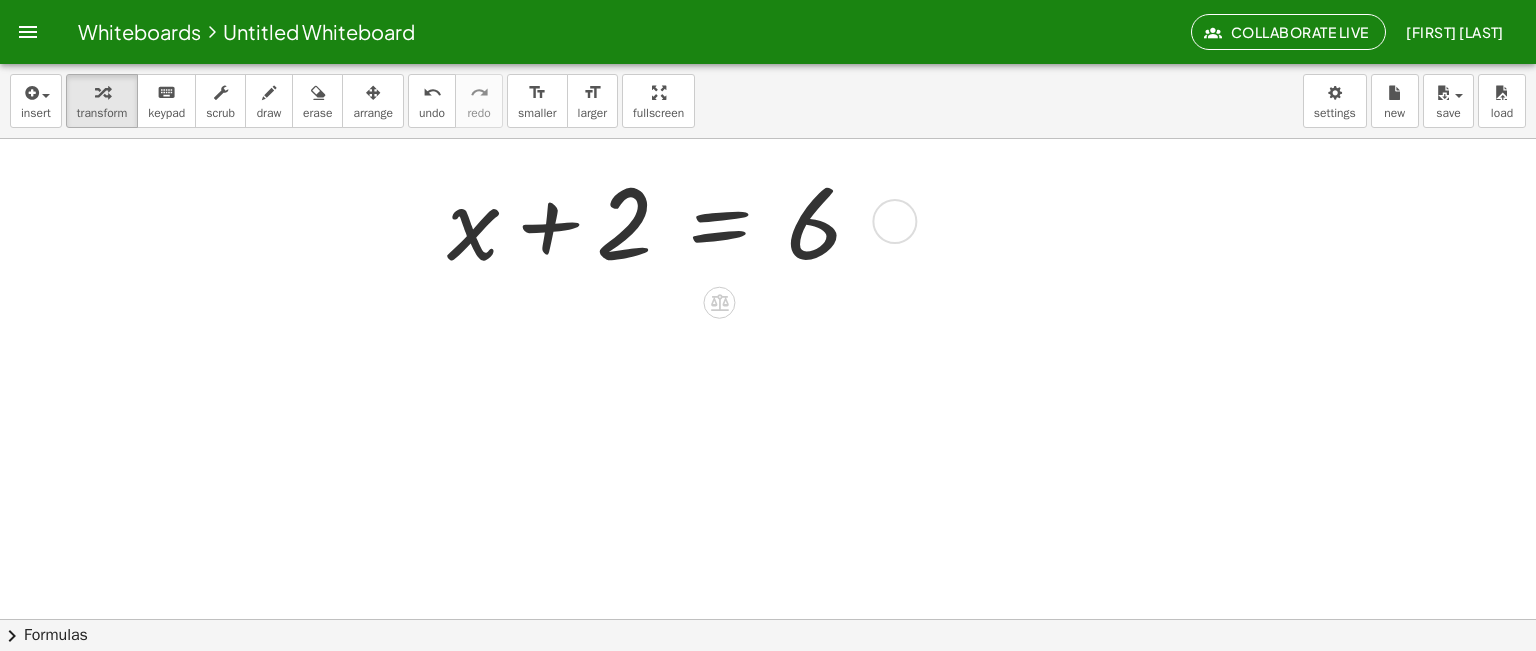 click at bounding box center (663, 219) 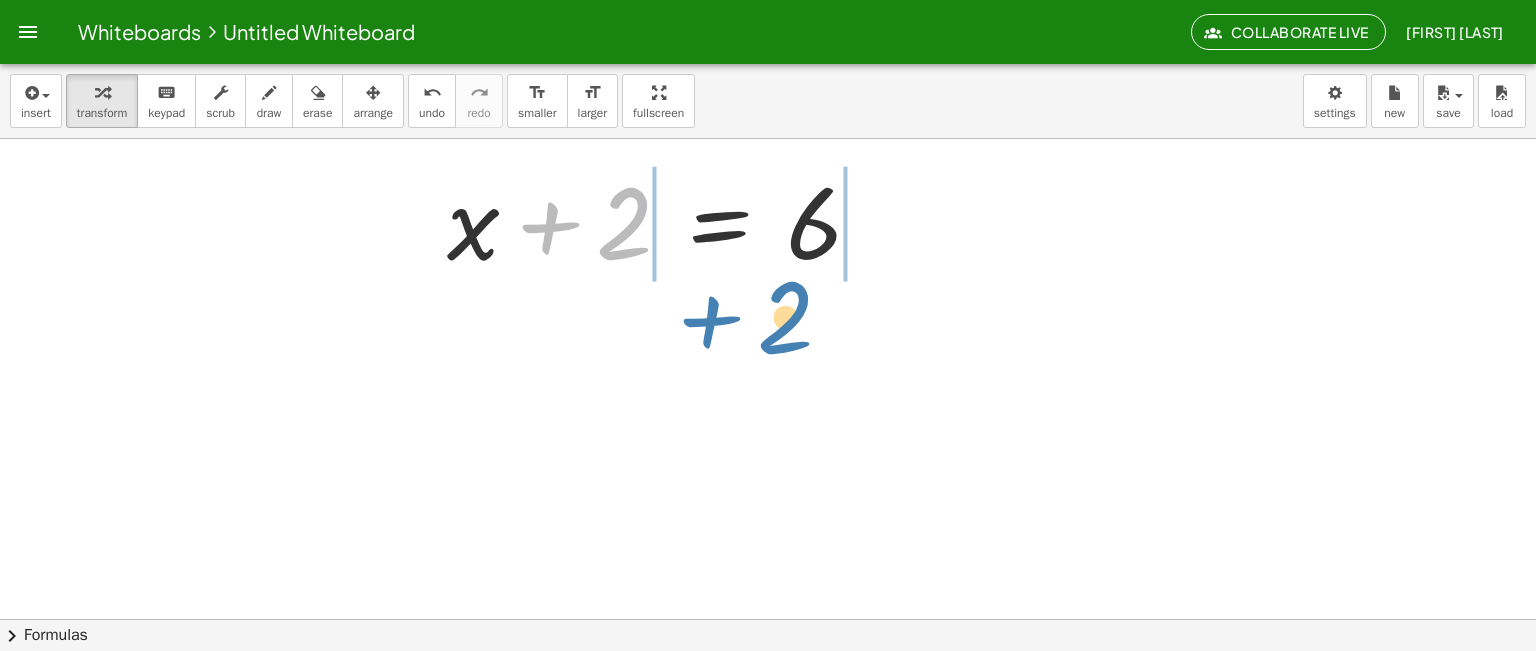 drag, startPoint x: 549, startPoint y: 228, endPoint x: 862, endPoint y: 279, distance: 317.12775 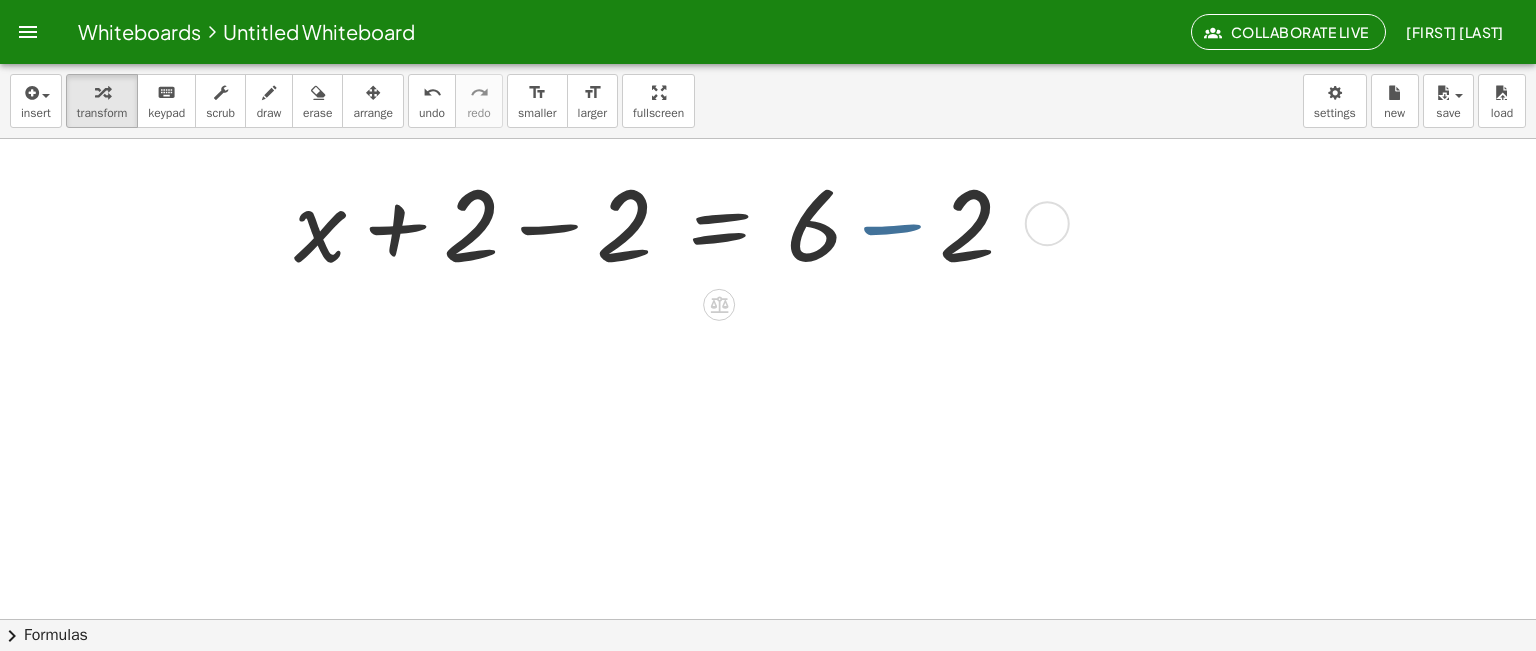 click at bounding box center (662, 221) 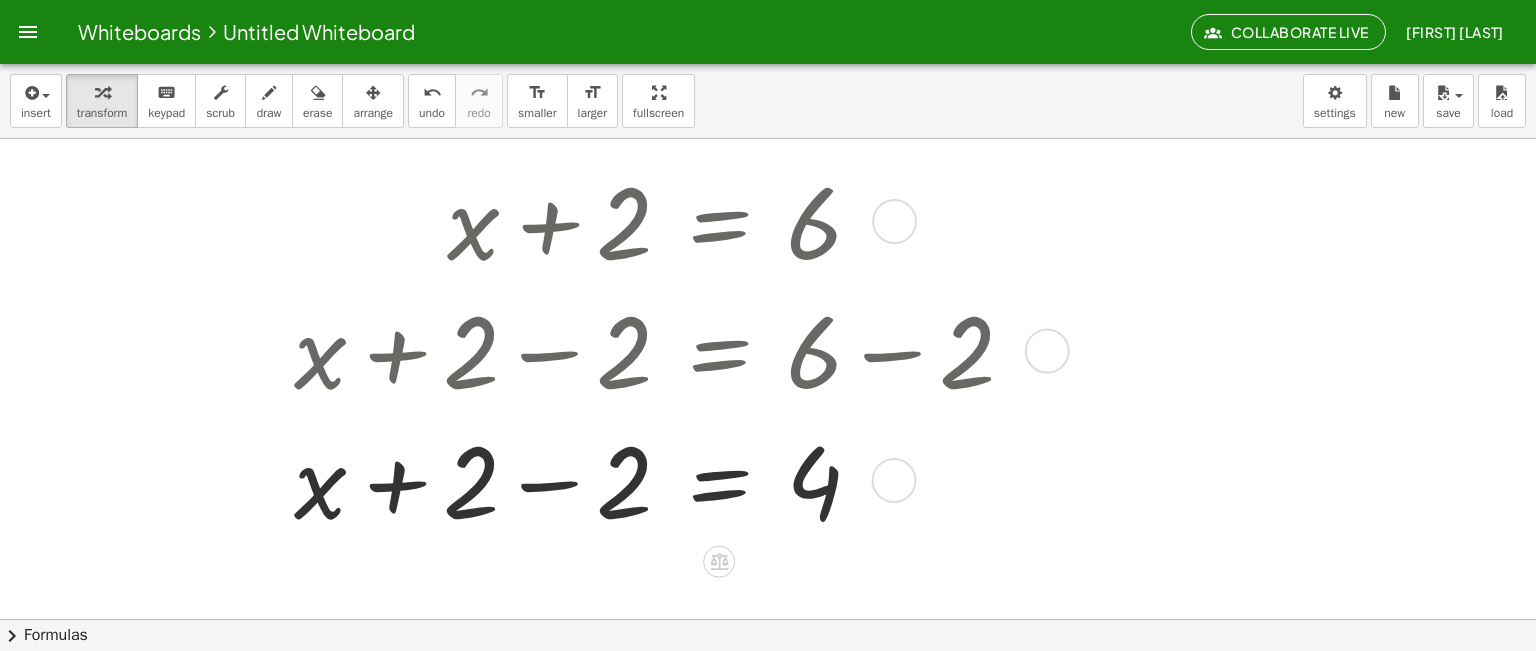 click at bounding box center (894, 221) 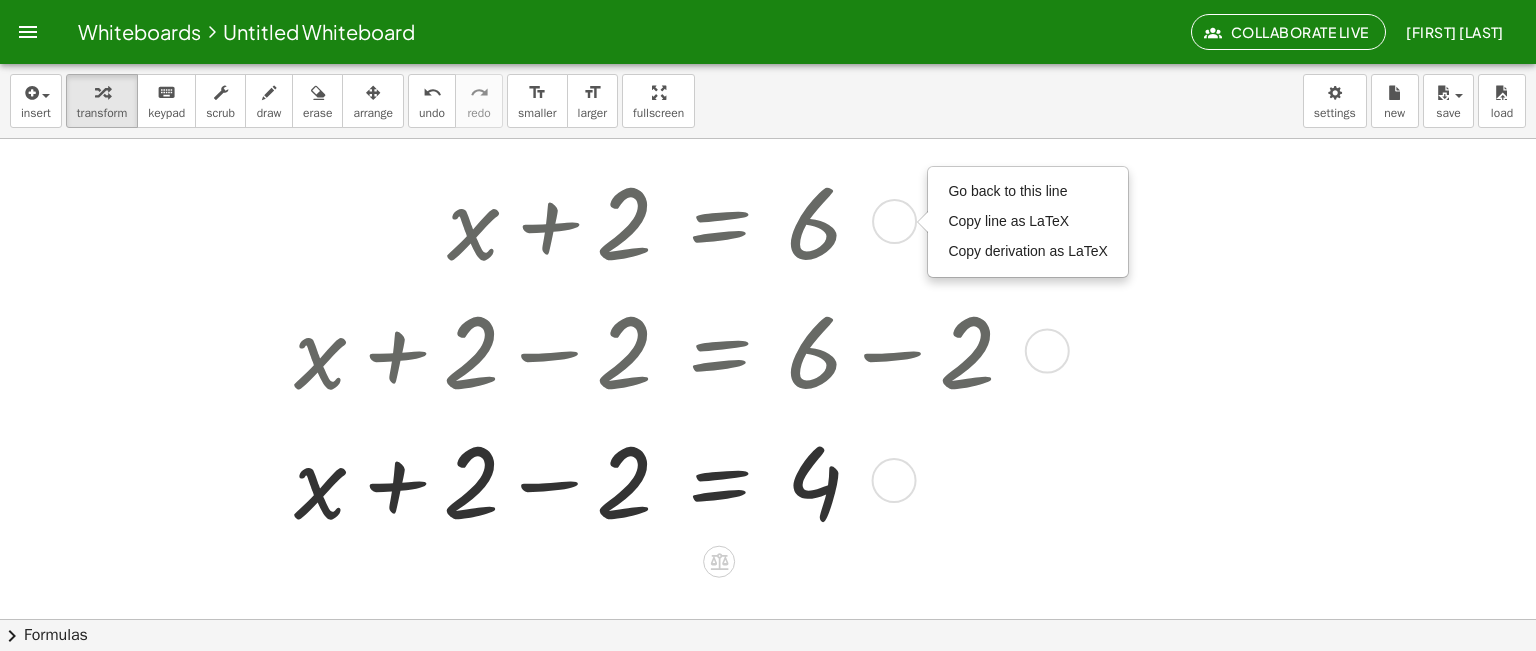 click on "Go back to this line" at bounding box center [1007, 191] 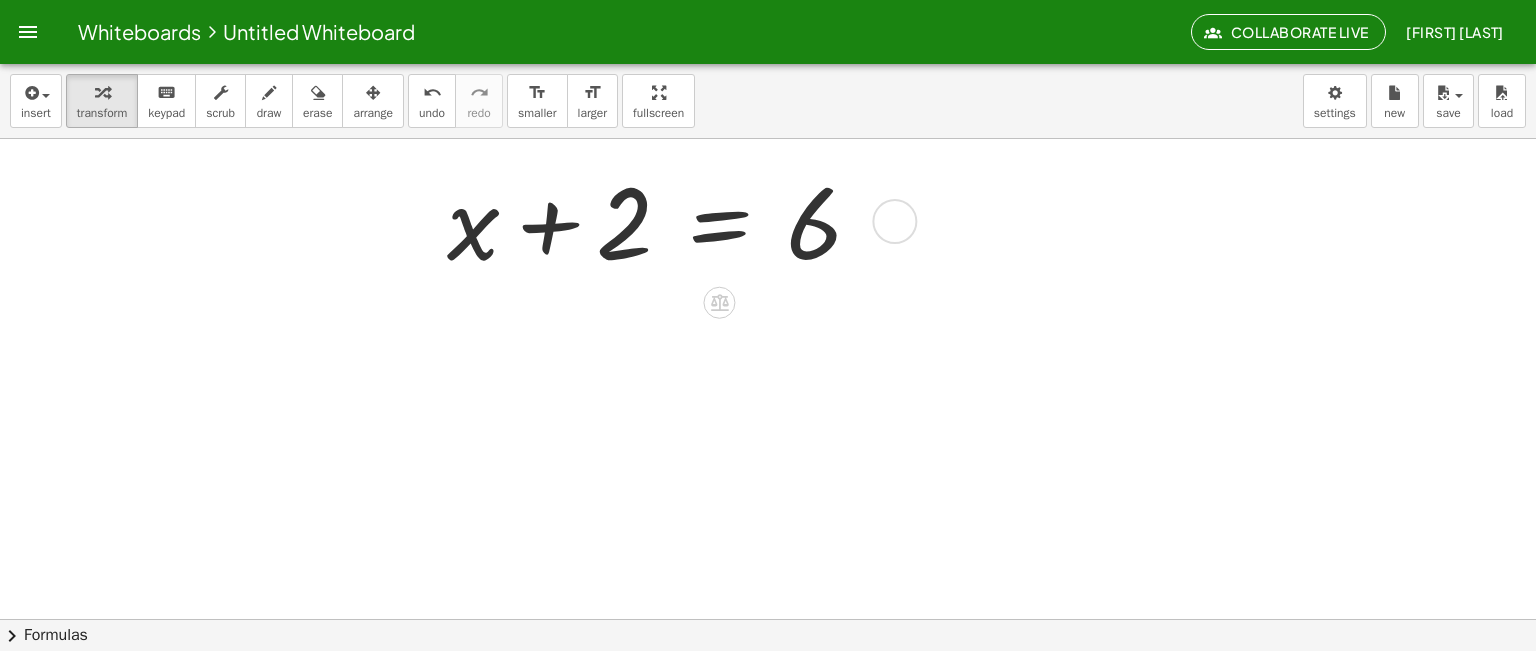 click at bounding box center (663, 219) 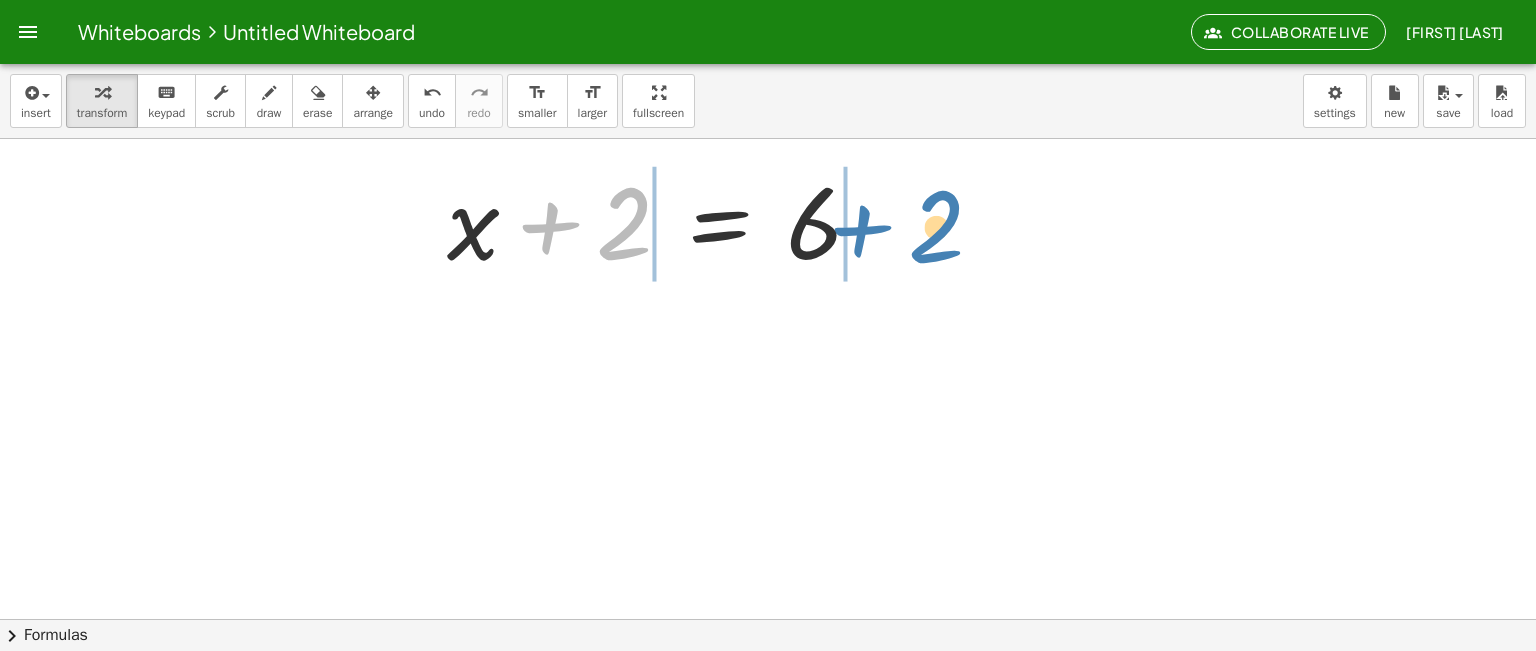 drag, startPoint x: 546, startPoint y: 228, endPoint x: 859, endPoint y: 231, distance: 313.01437 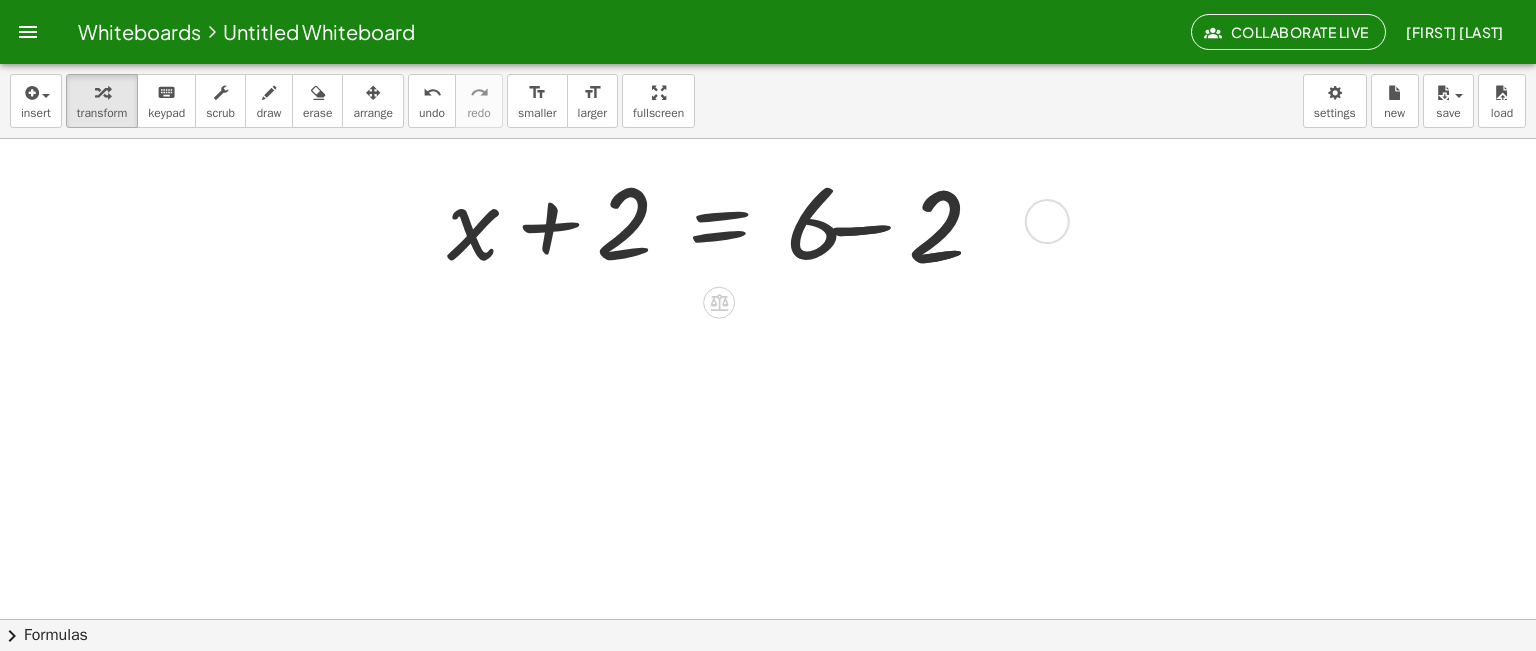 click at bounding box center (662, 219) 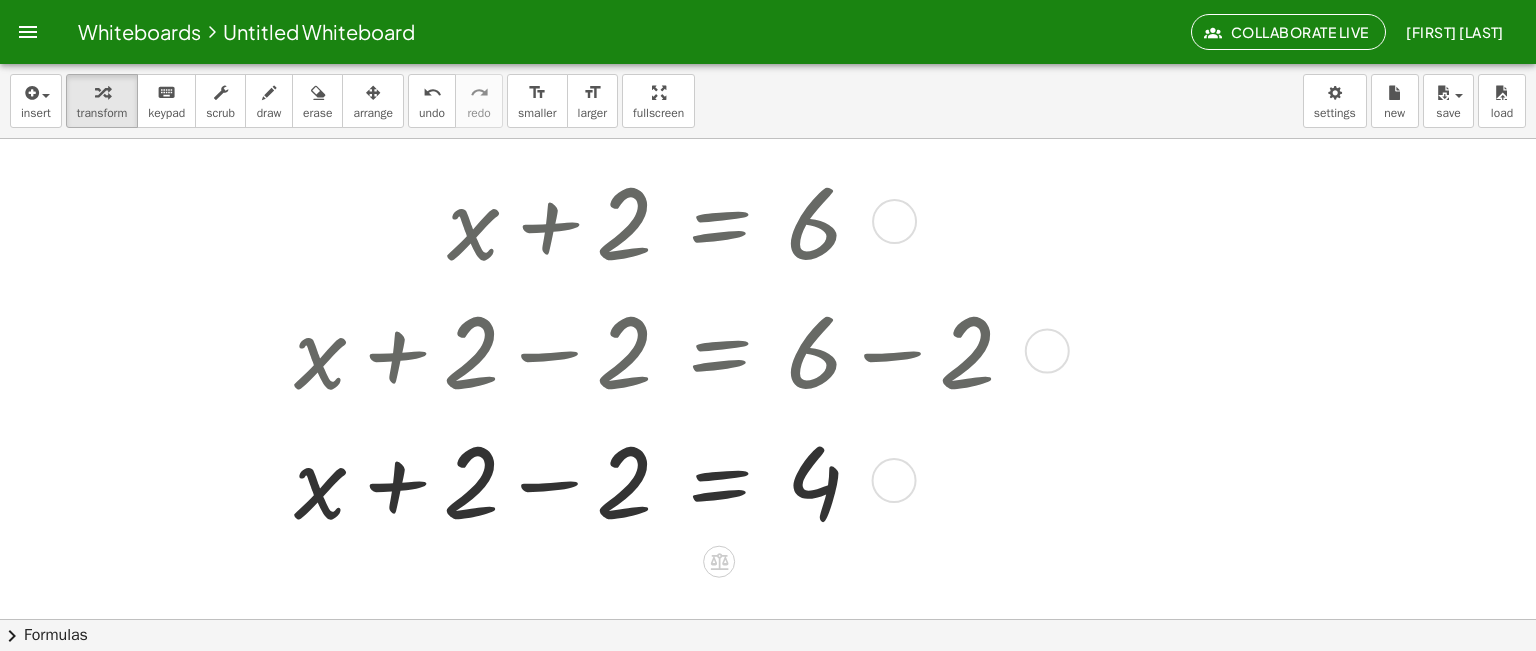 click at bounding box center (662, 478) 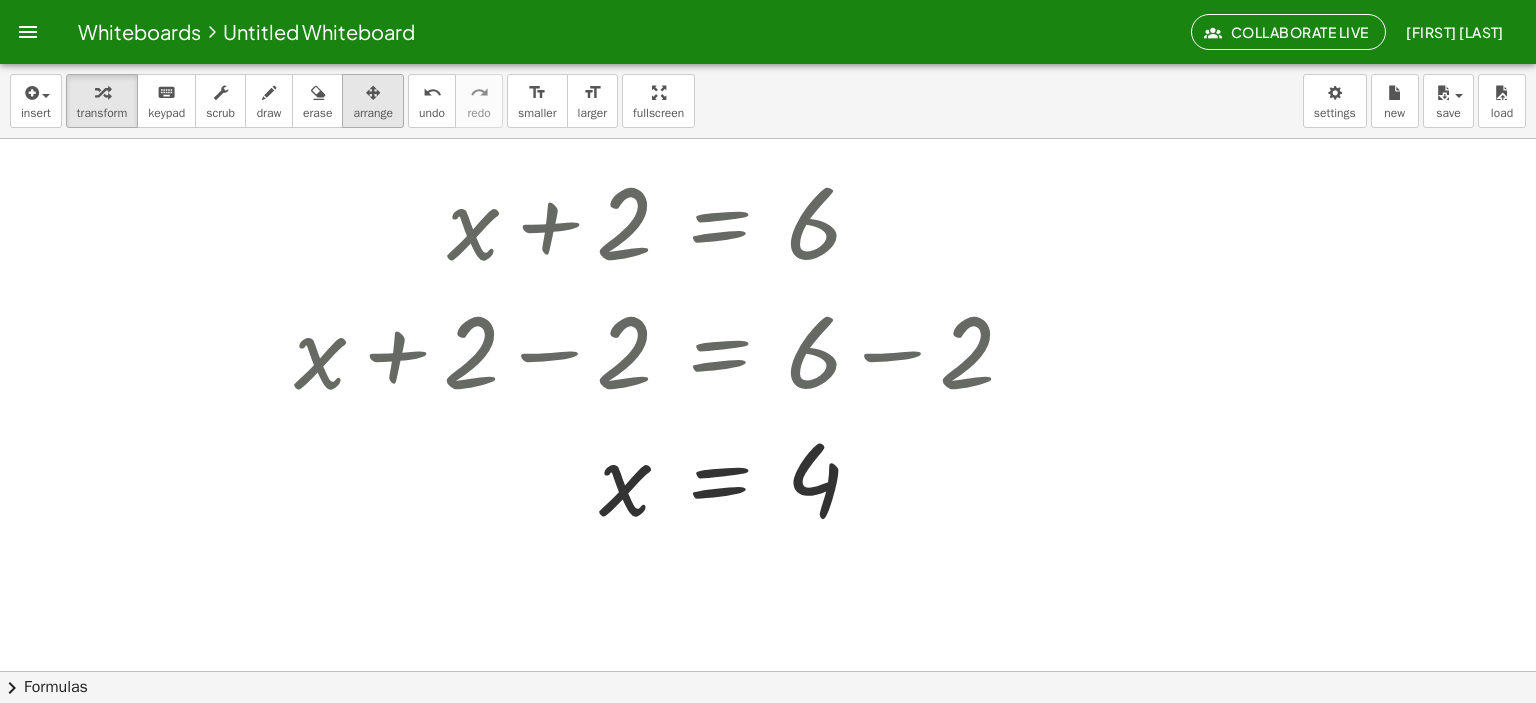 click on "arrange" at bounding box center [373, 113] 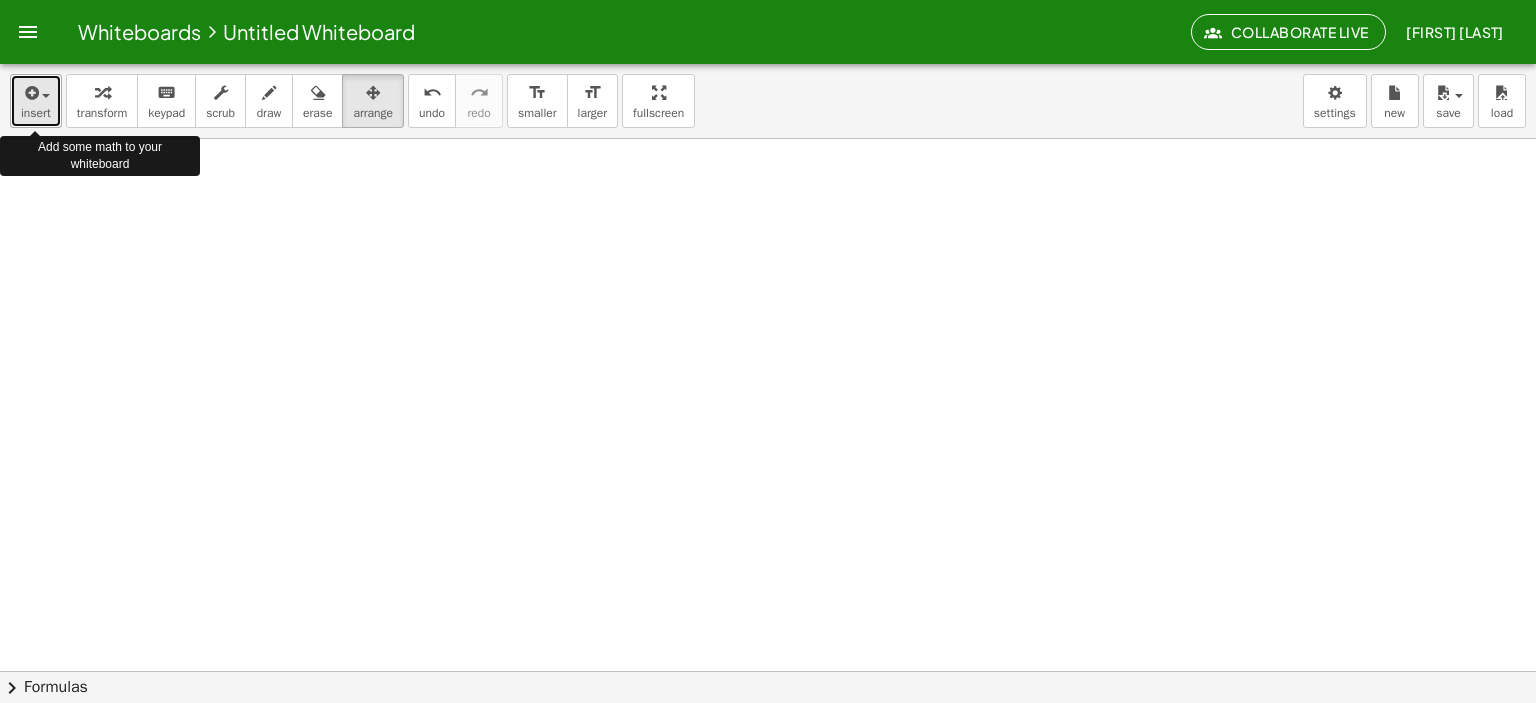 click at bounding box center (41, 95) 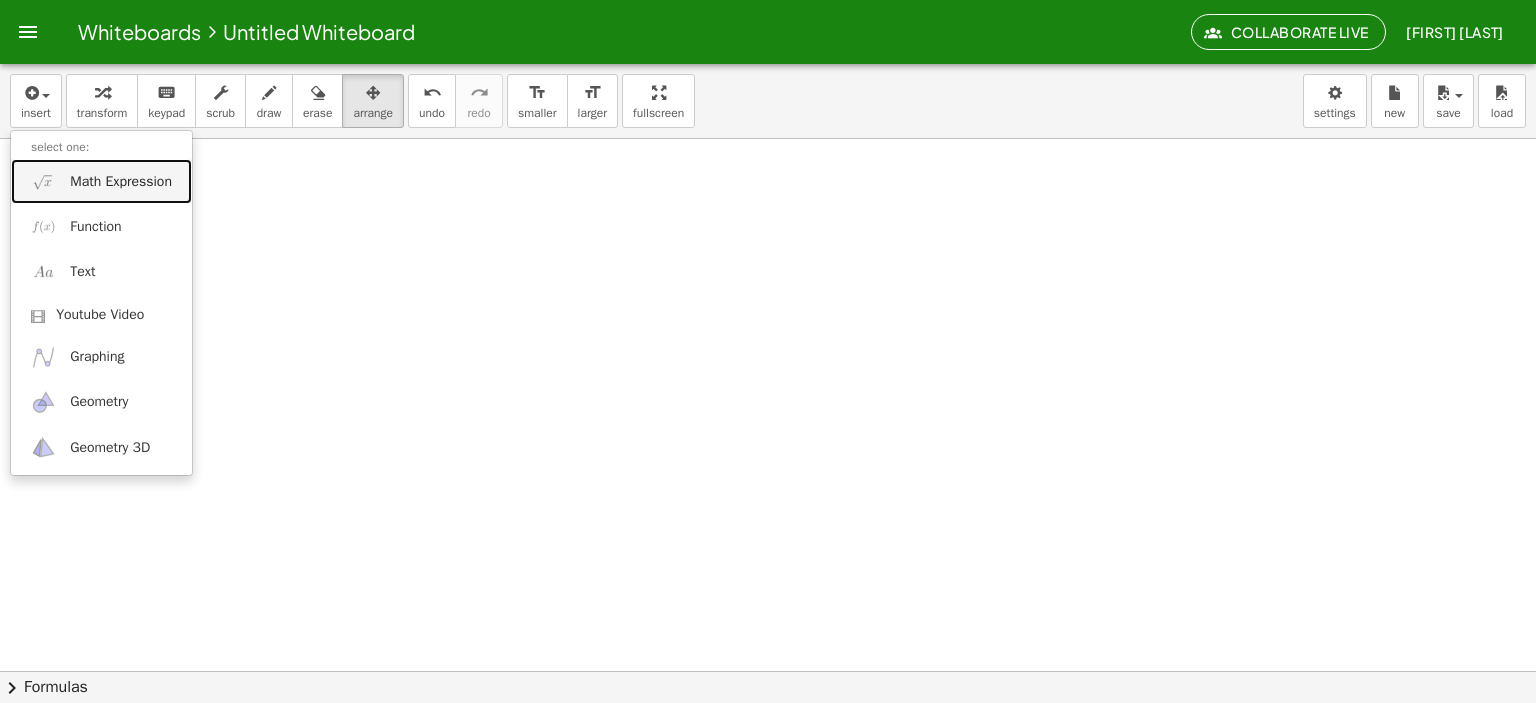 click on "Math Expression" at bounding box center (121, 182) 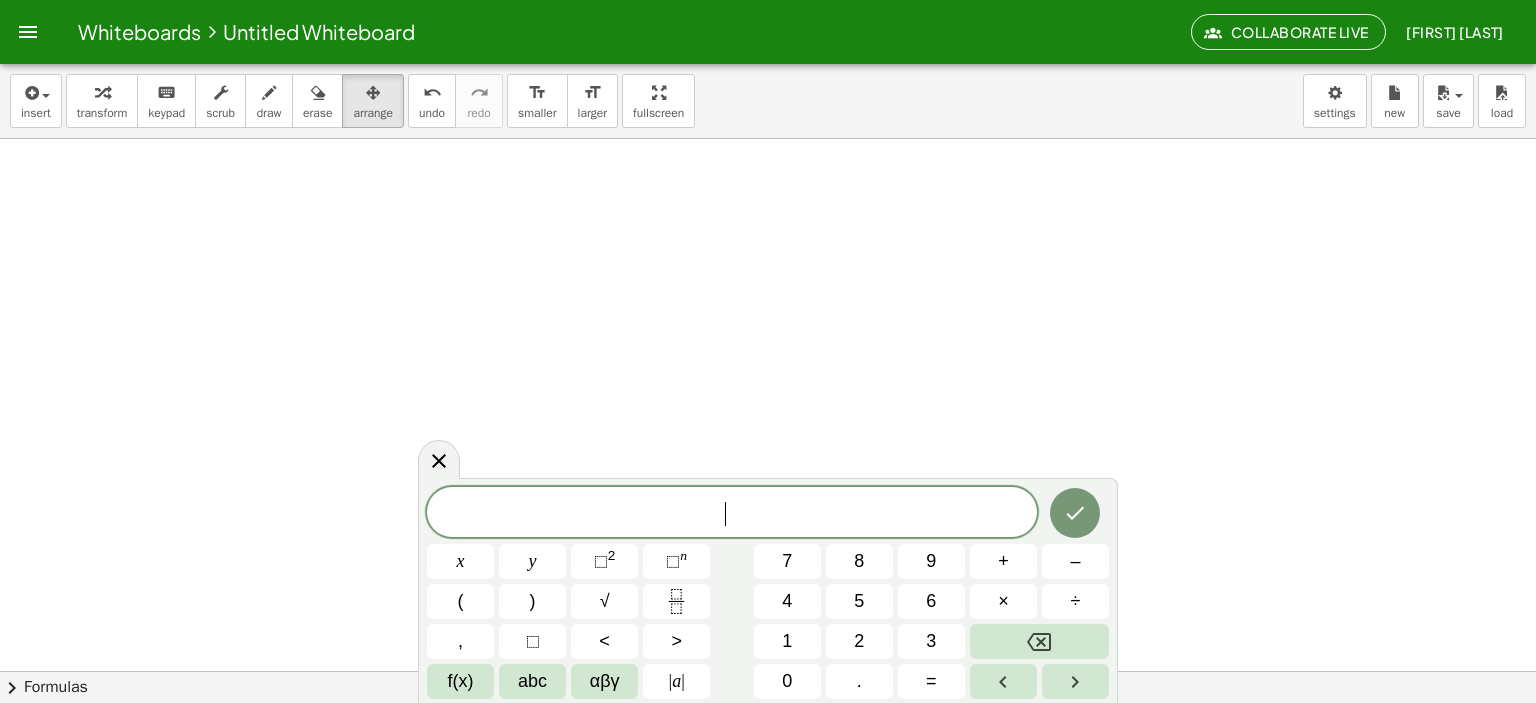 click on "​" at bounding box center [732, 514] 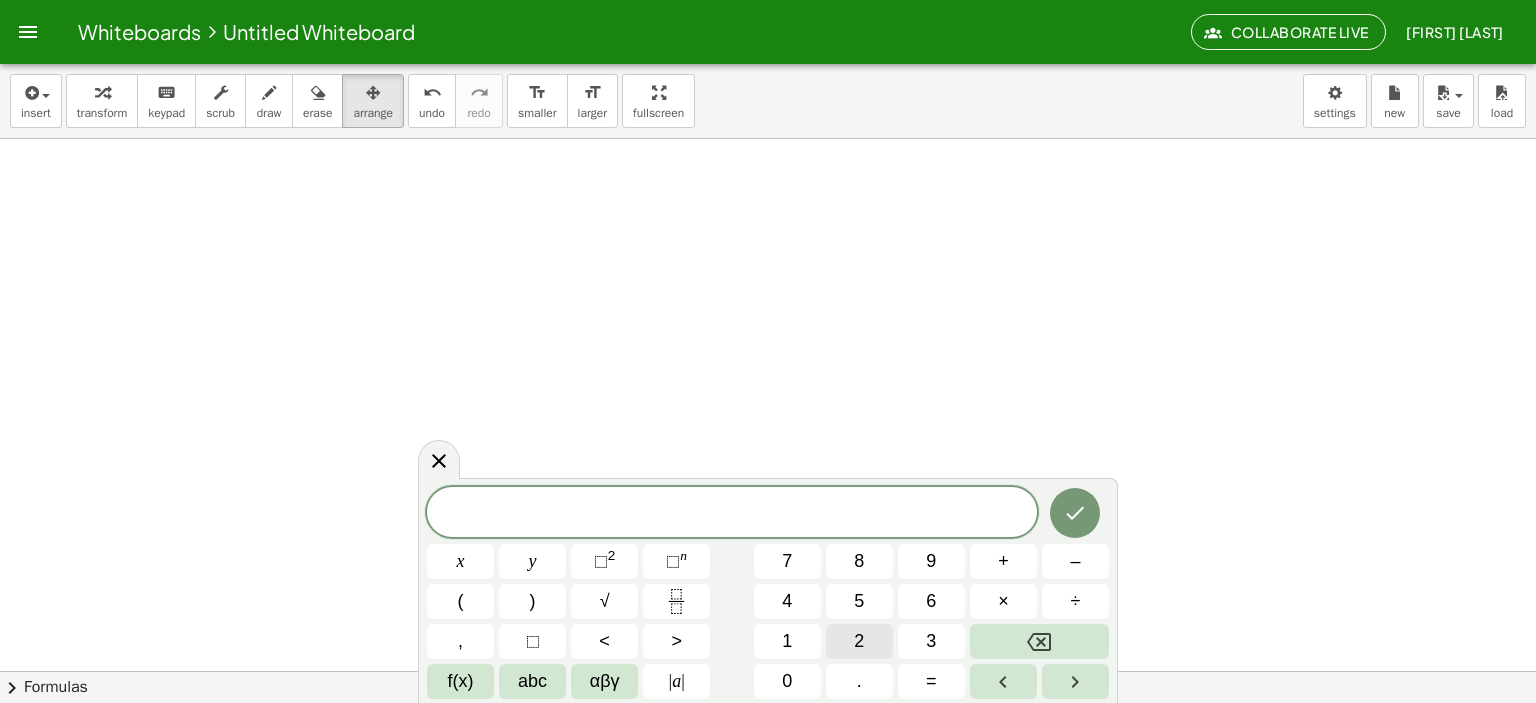 click on "2" at bounding box center (859, 641) 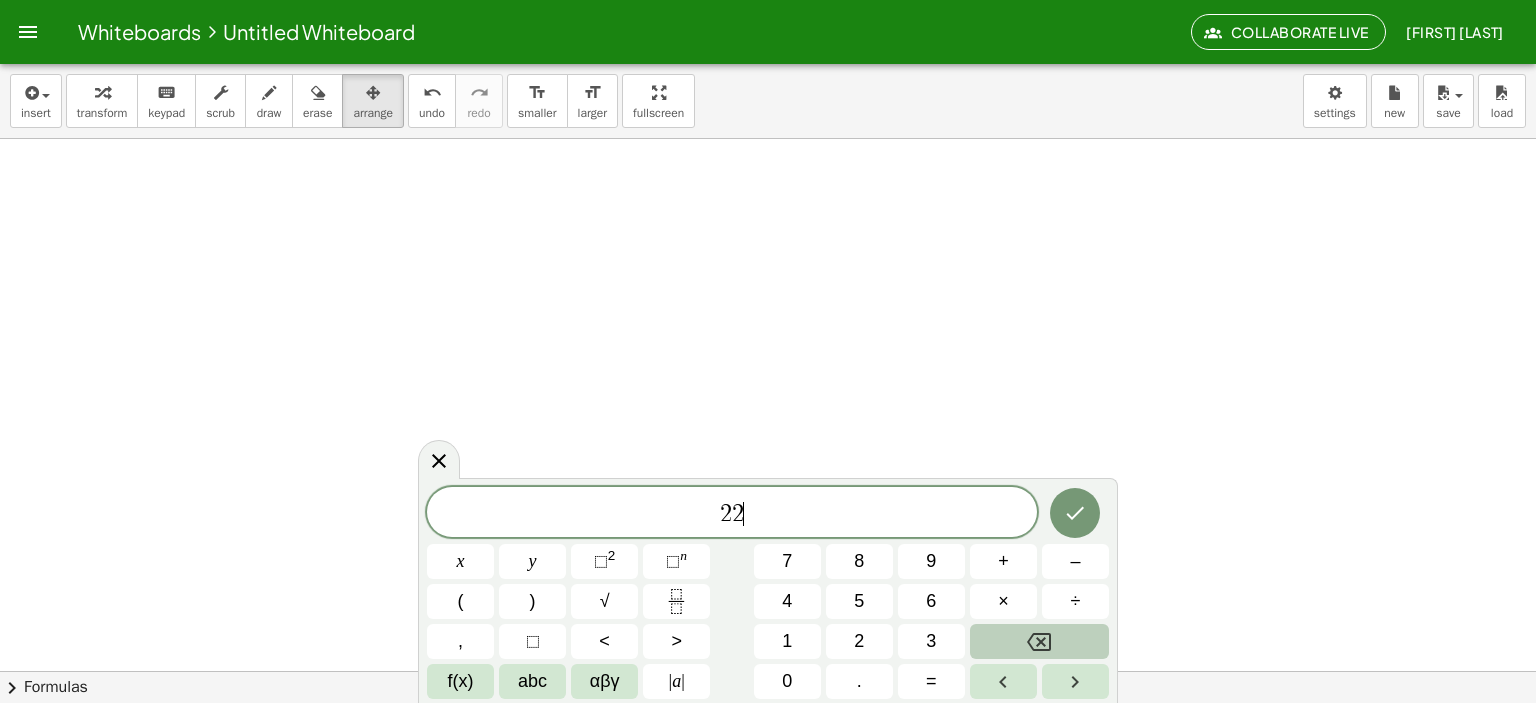 click at bounding box center (1039, 641) 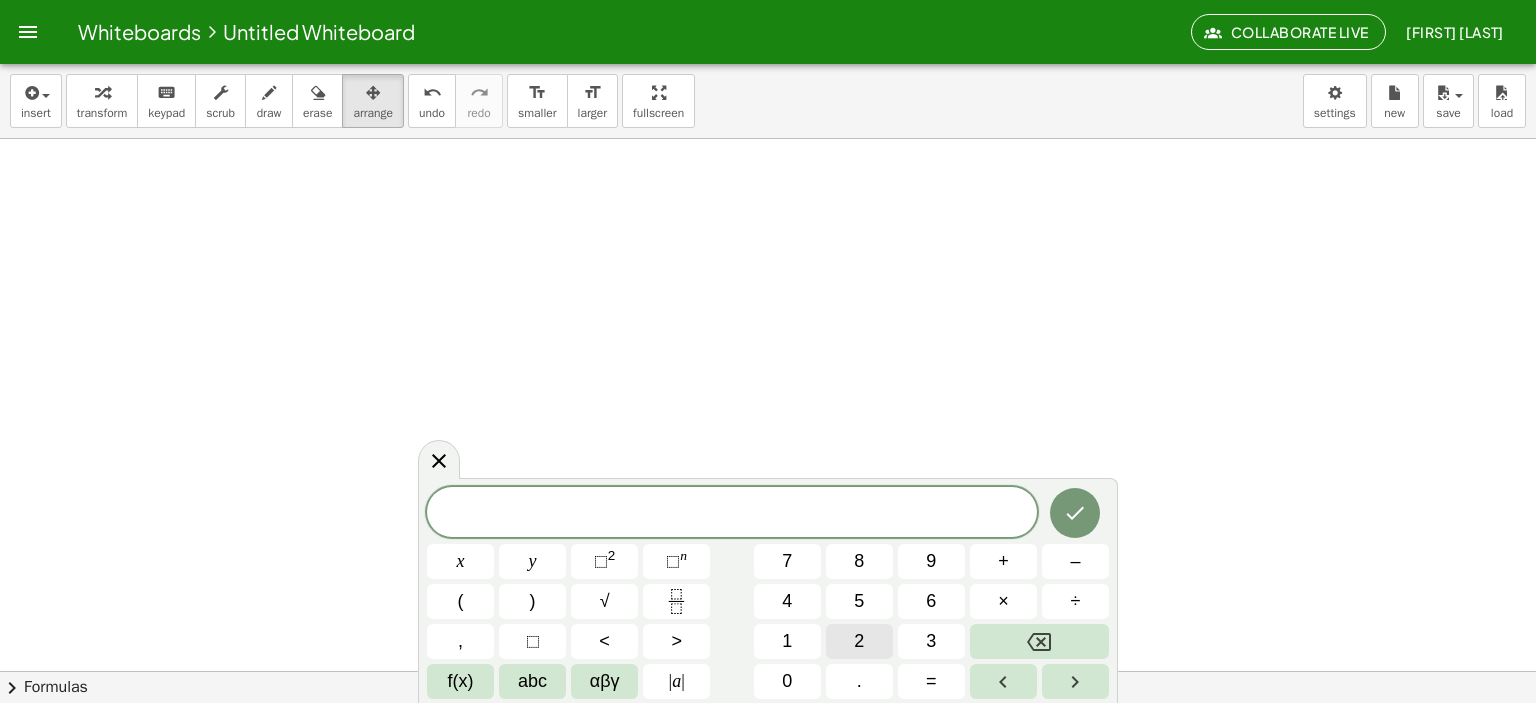 click on "2" at bounding box center [859, 641] 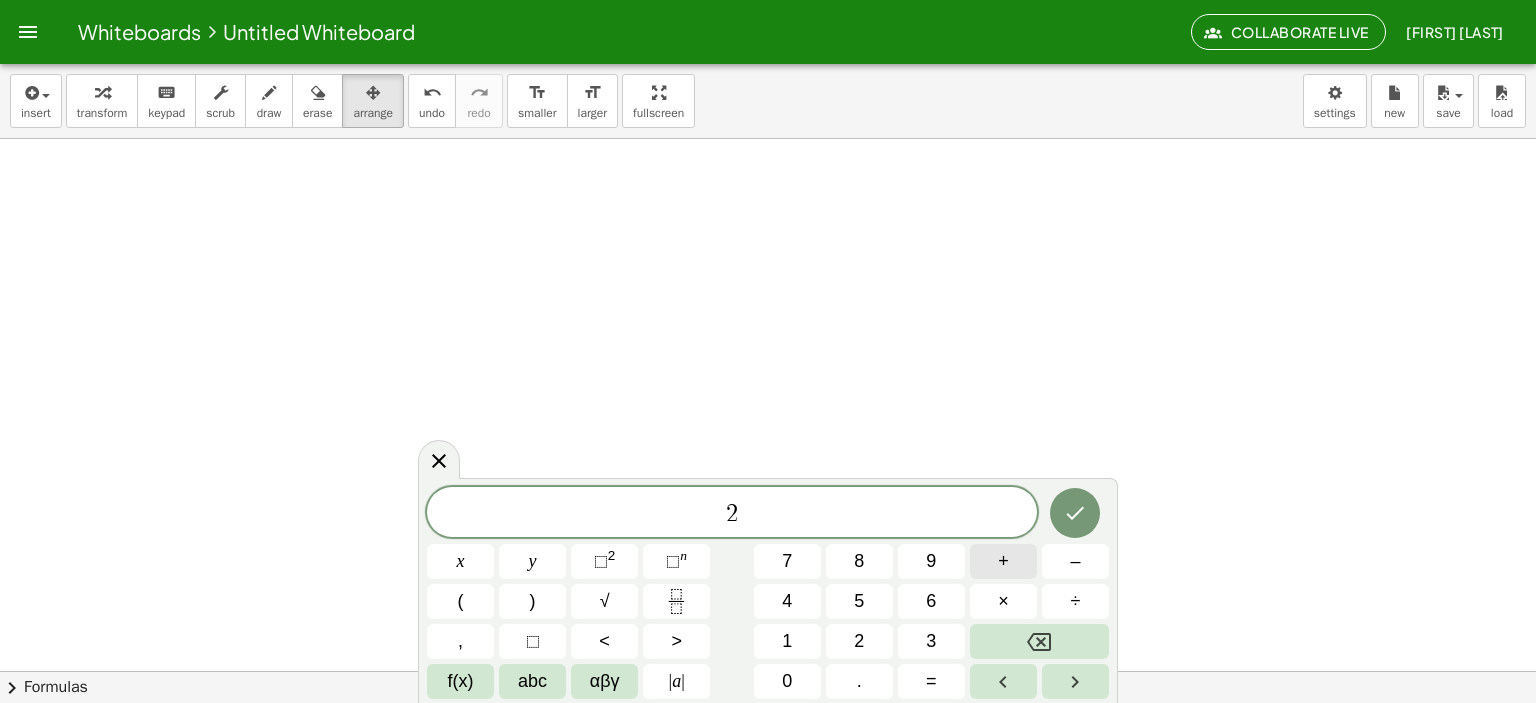 click on "+" at bounding box center [1003, 561] 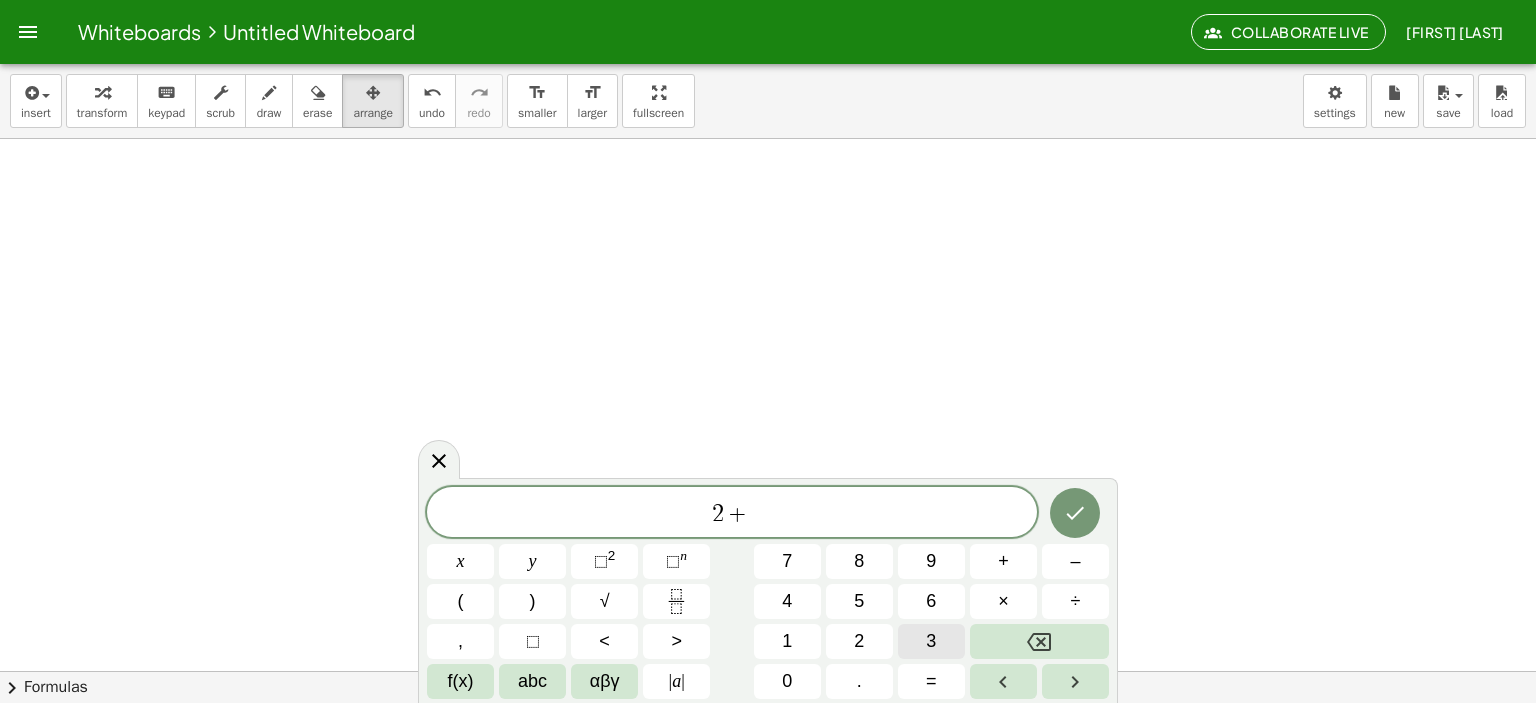 click on "3" at bounding box center [931, 641] 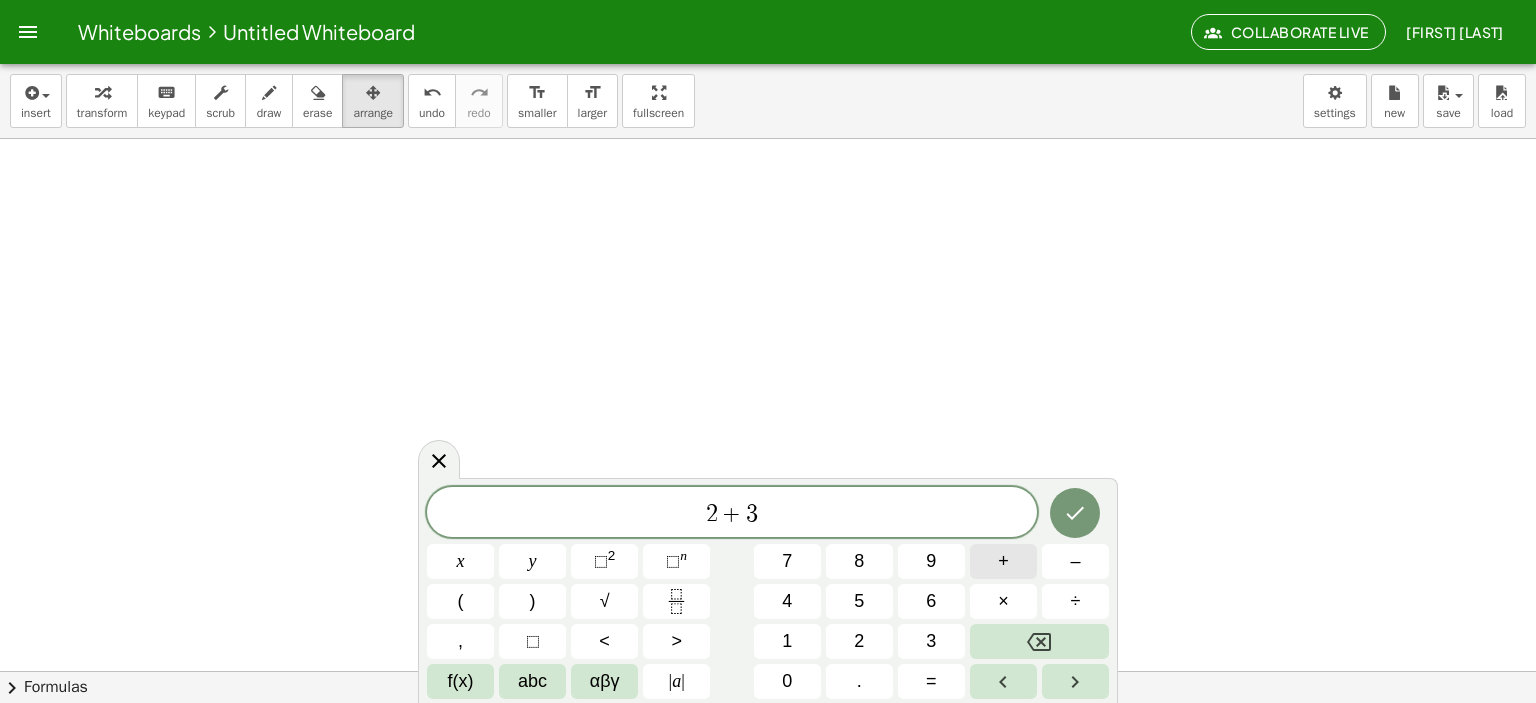 click on "+" at bounding box center [1003, 561] 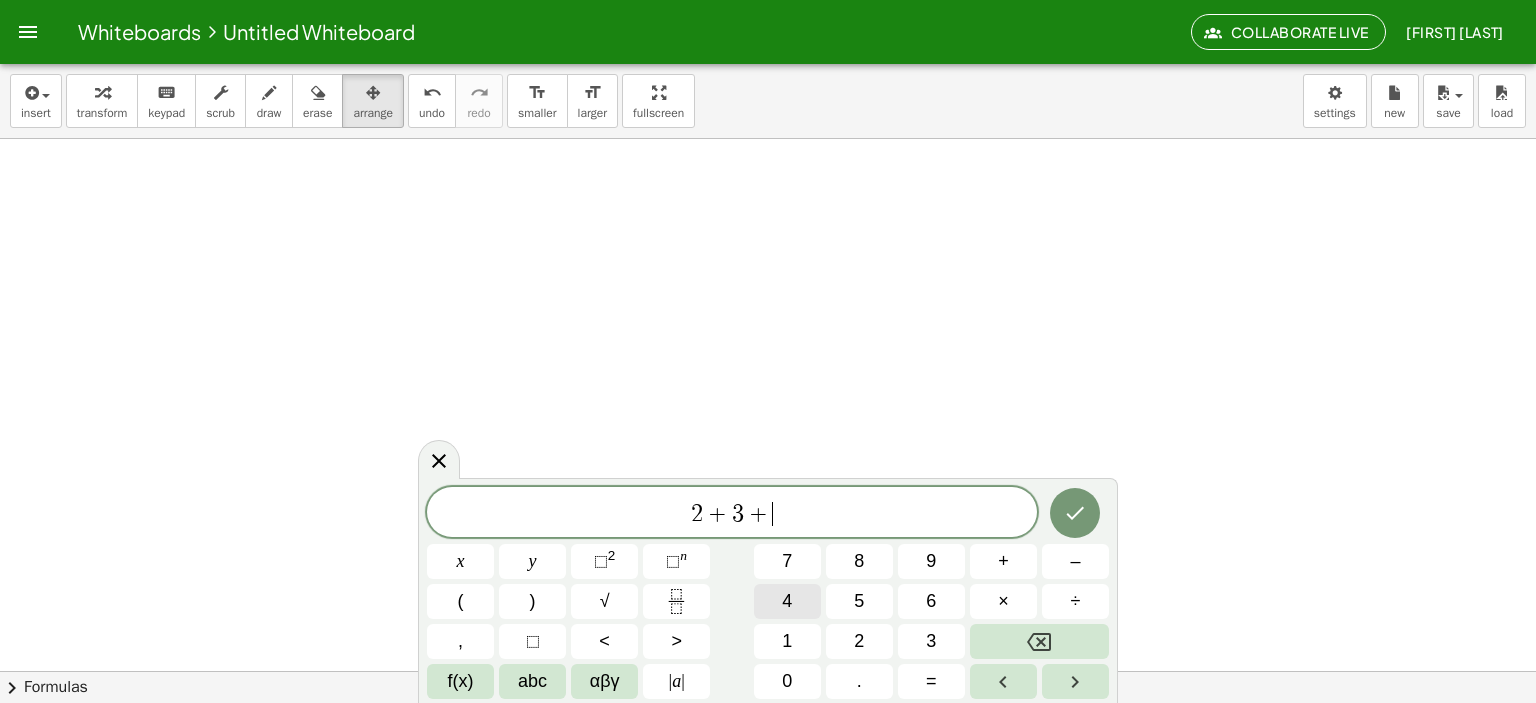 click on "4" at bounding box center (787, 601) 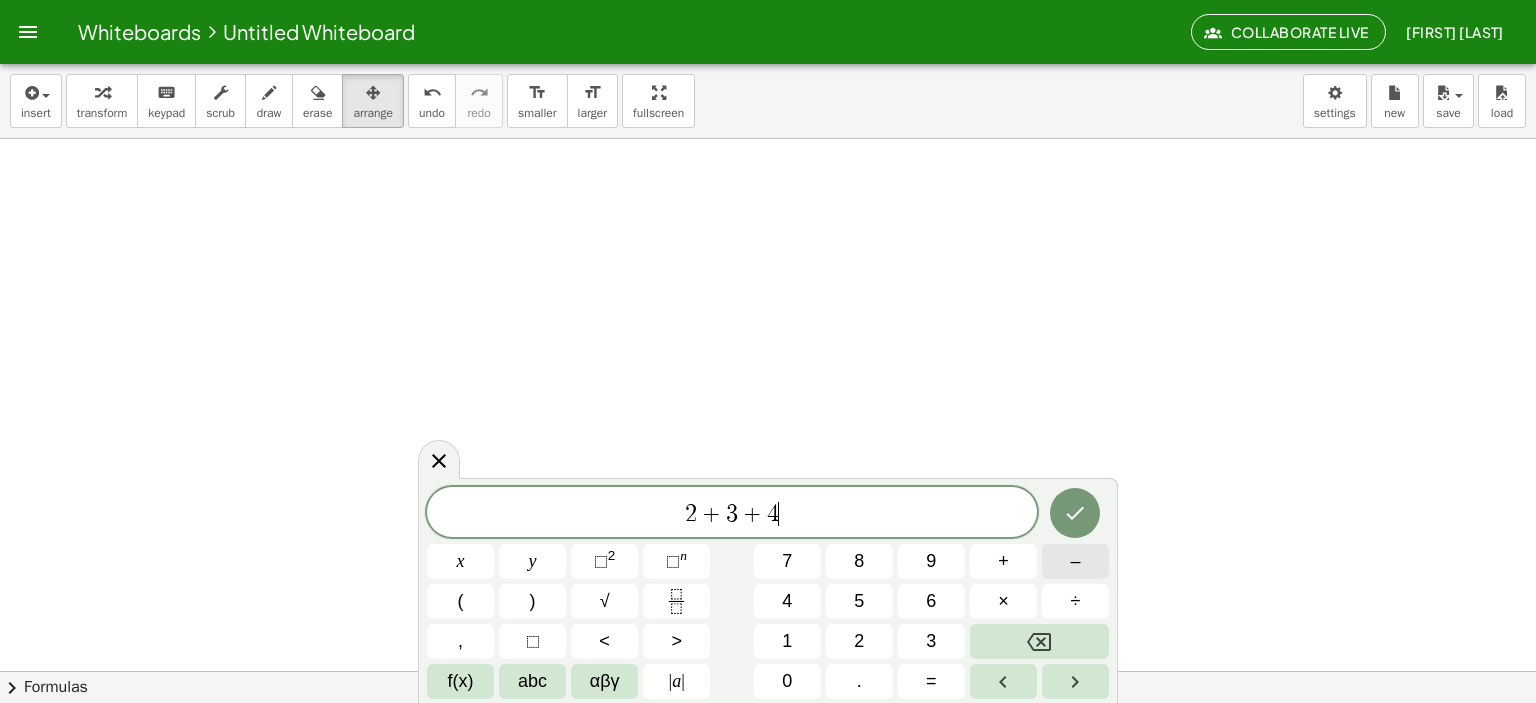 click on "–" at bounding box center (1075, 561) 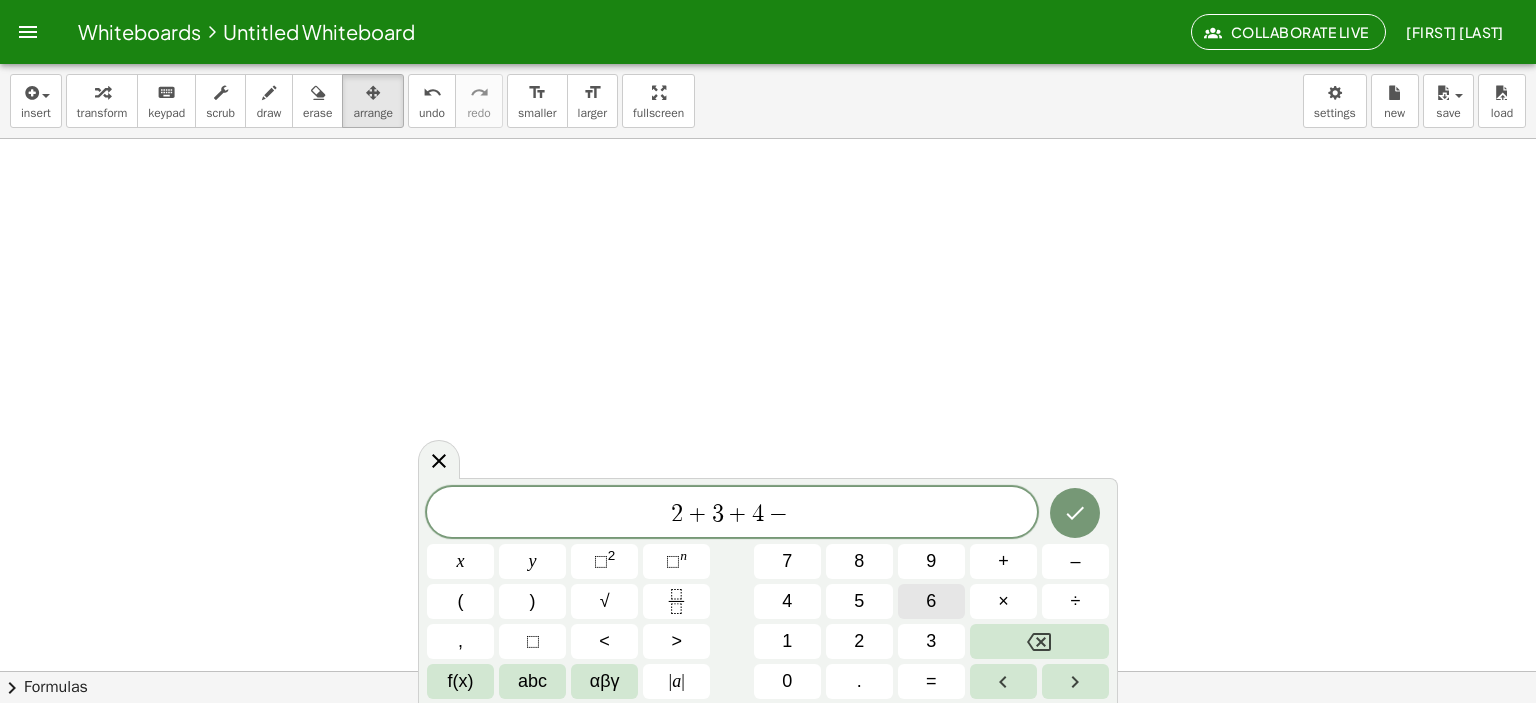 click on "6" at bounding box center (931, 601) 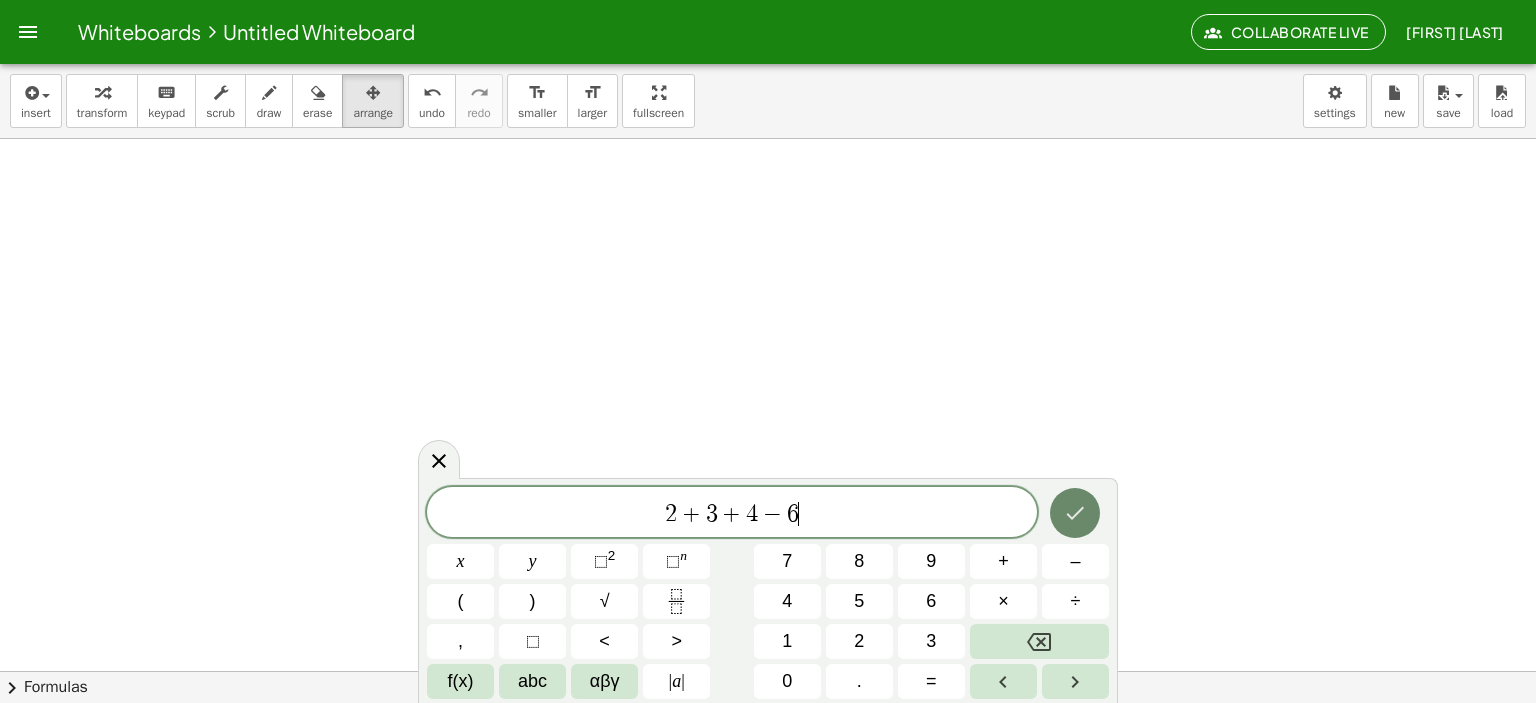 click 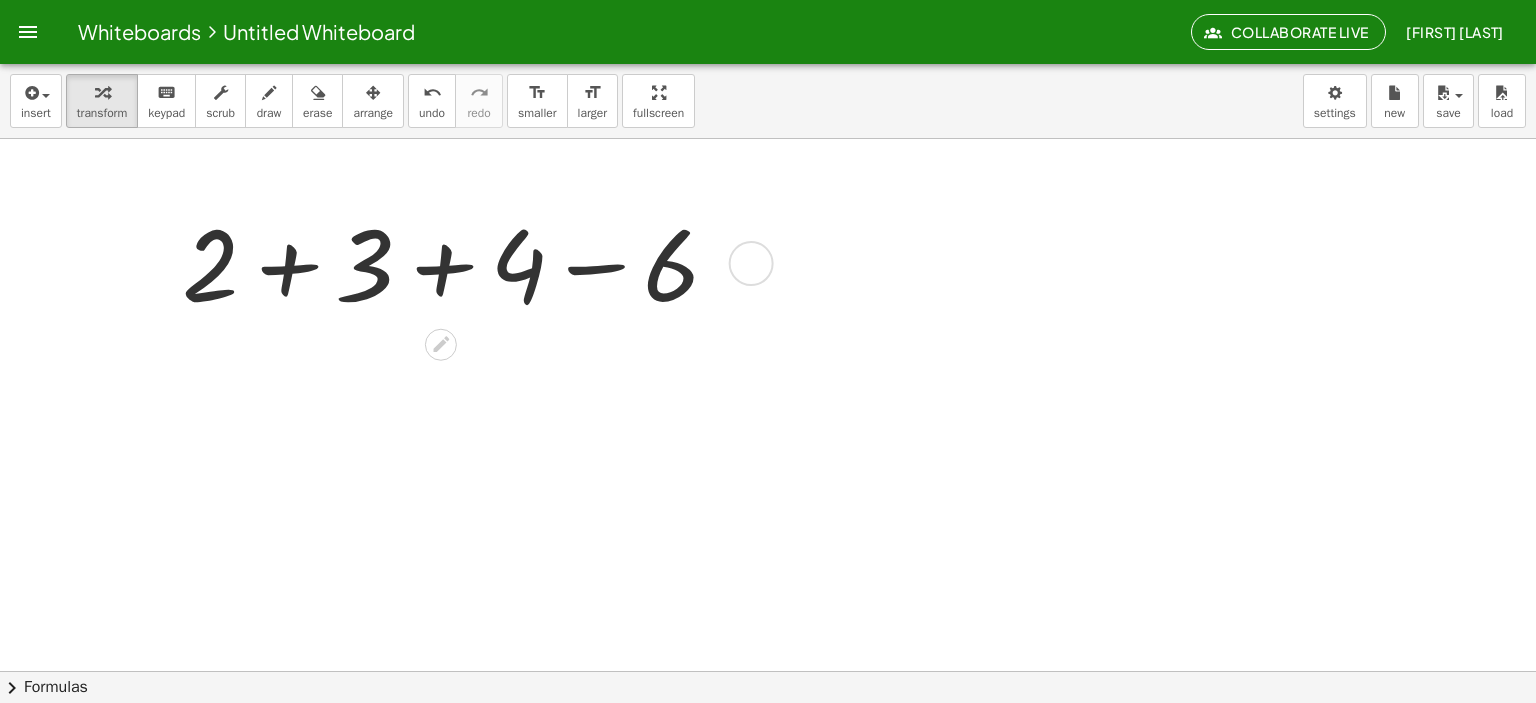 click at bounding box center [167, 261] 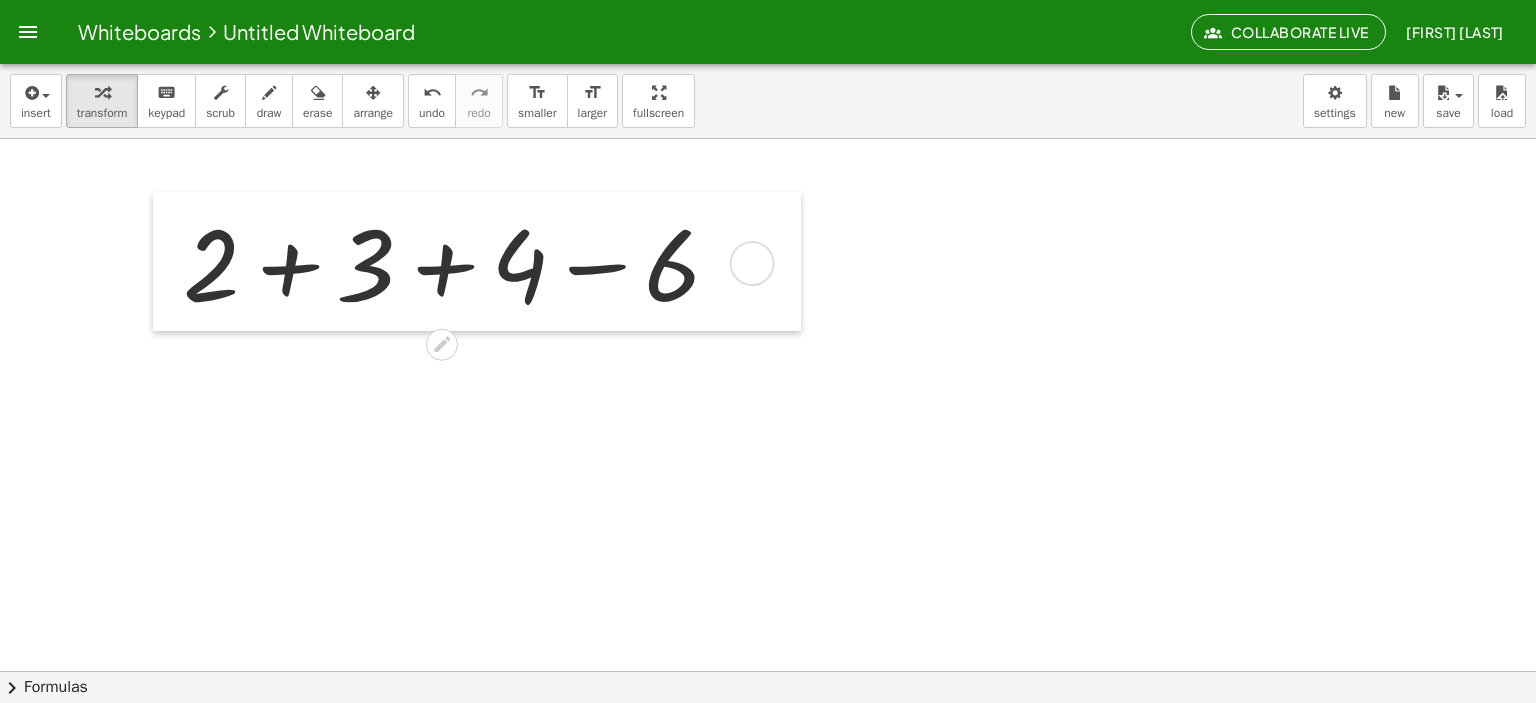 drag, startPoint x: 167, startPoint y: 233, endPoint x: 196, endPoint y: 216, distance: 33.61547 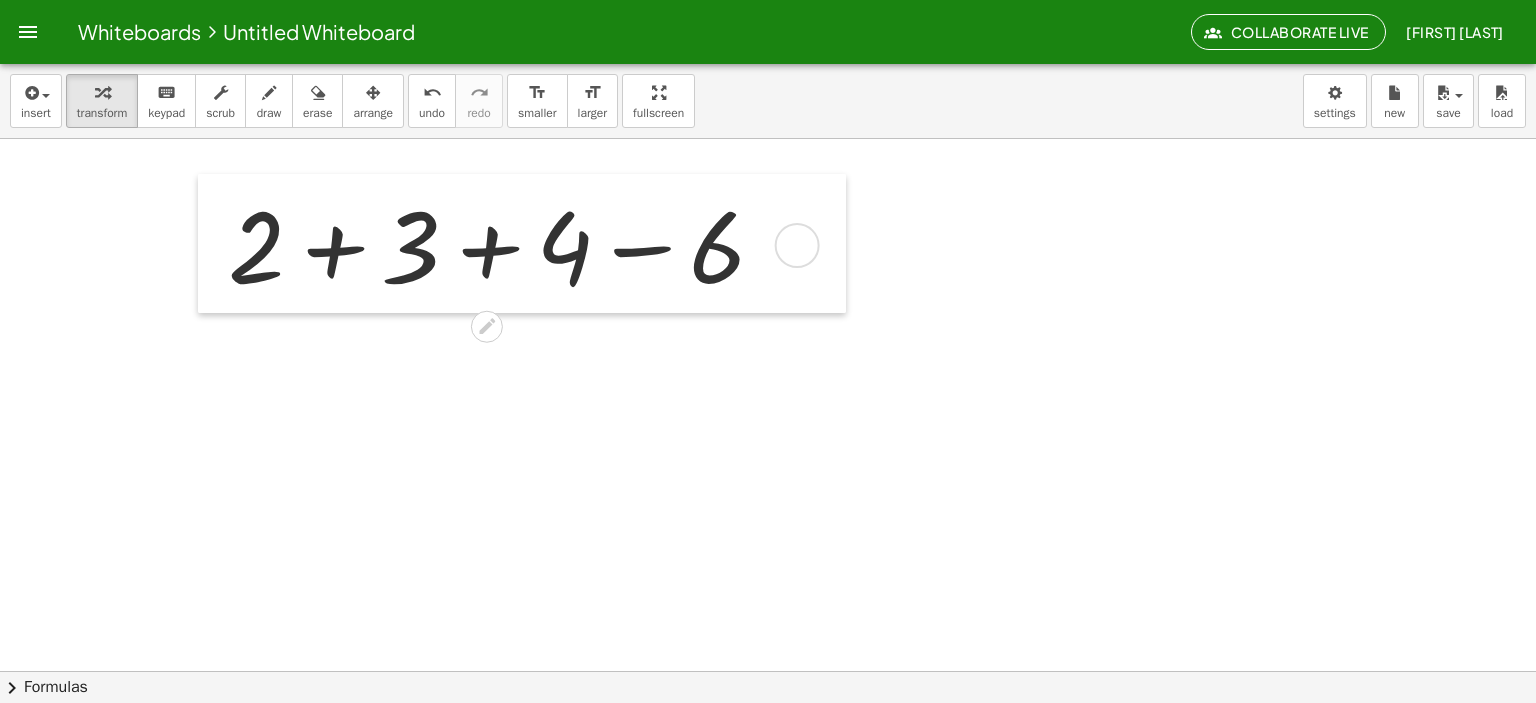 drag, startPoint x: 196, startPoint y: 216, endPoint x: 234, endPoint y: 211, distance: 38.327538 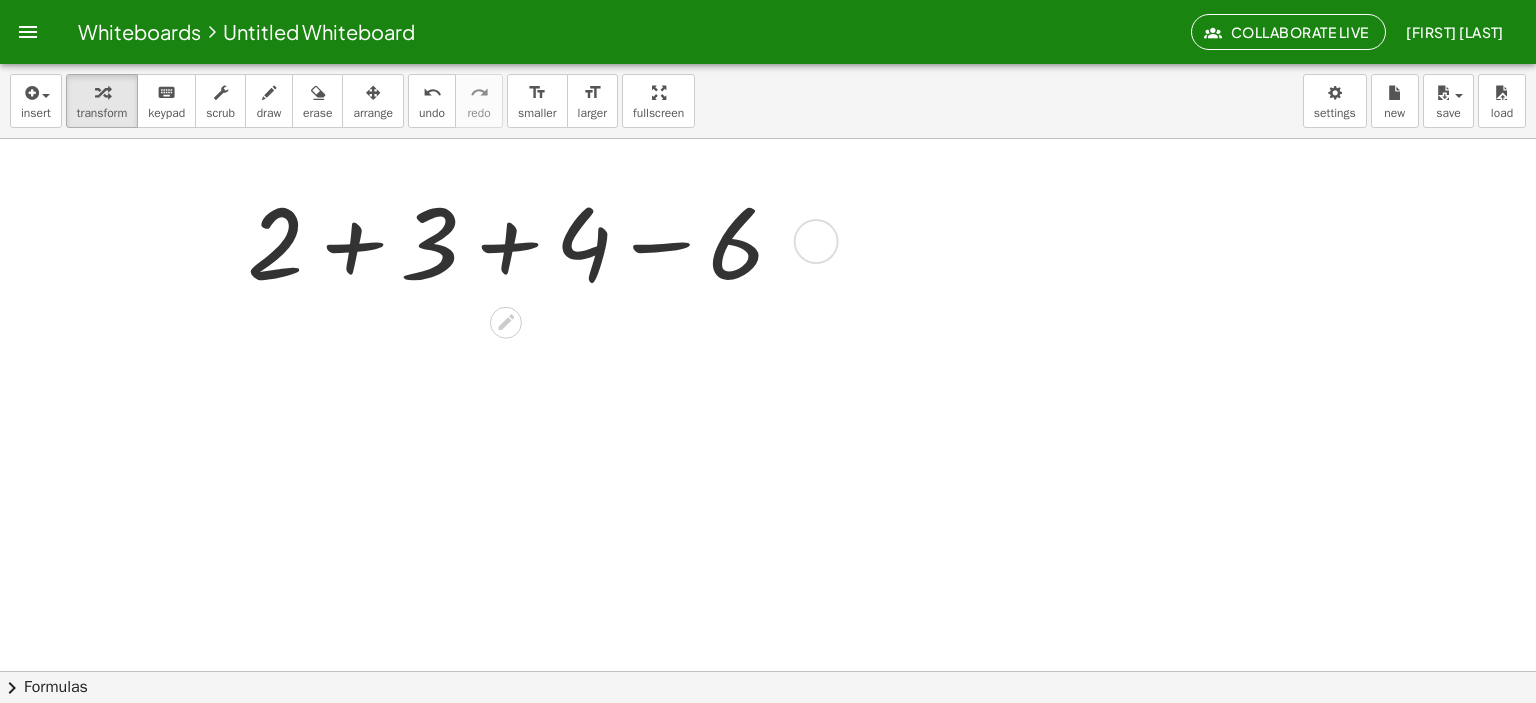 click at bounding box center [523, 239] 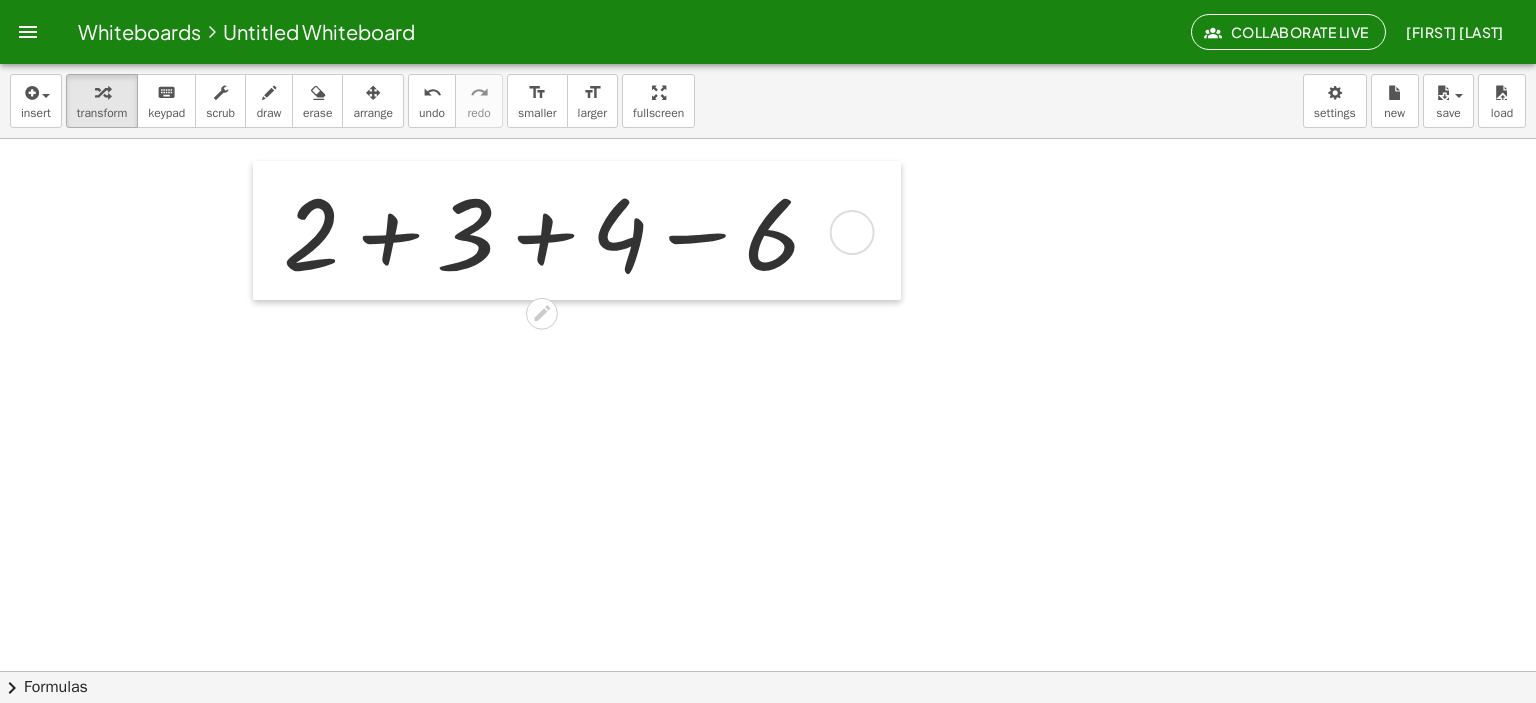 drag, startPoint x: 228, startPoint y: 210, endPoint x: 264, endPoint y: 201, distance: 37.107952 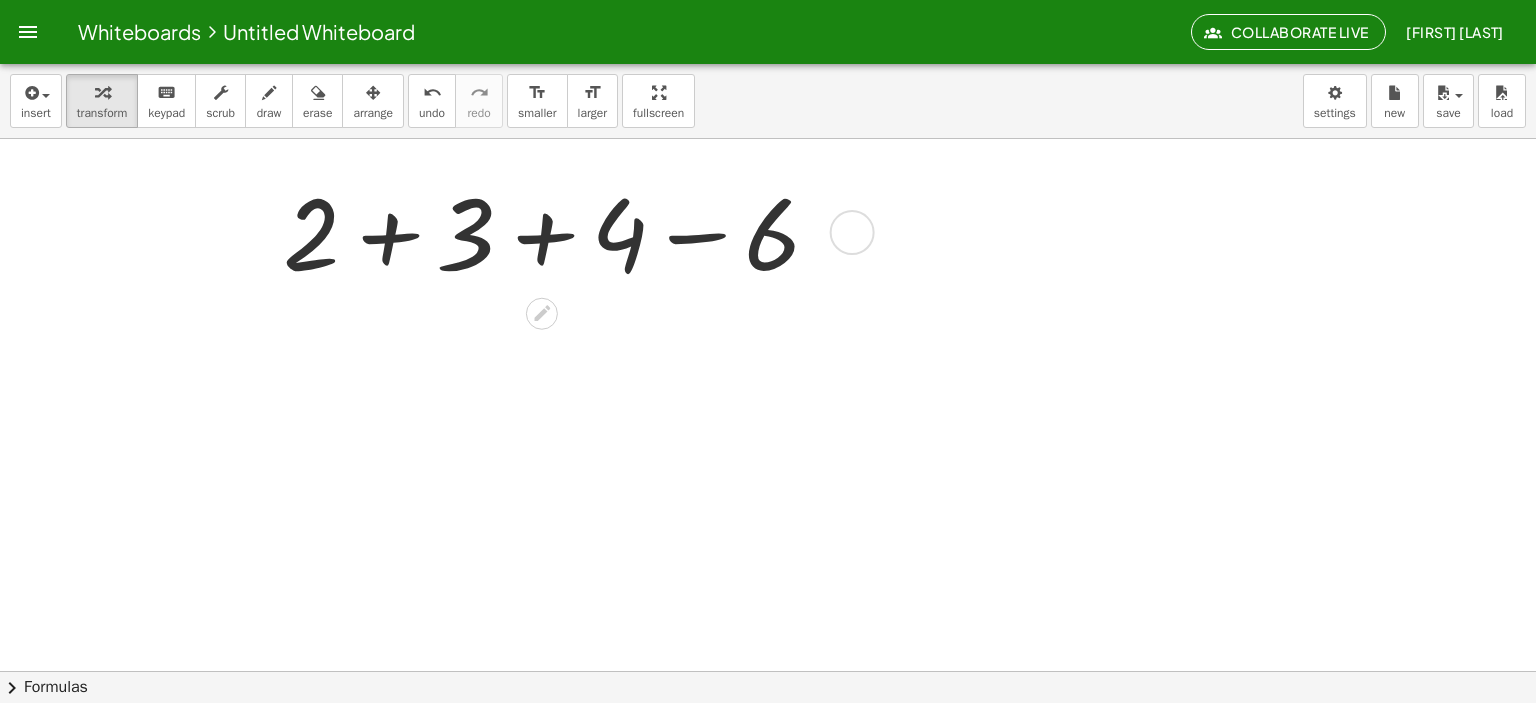 click at bounding box center (268, 230) 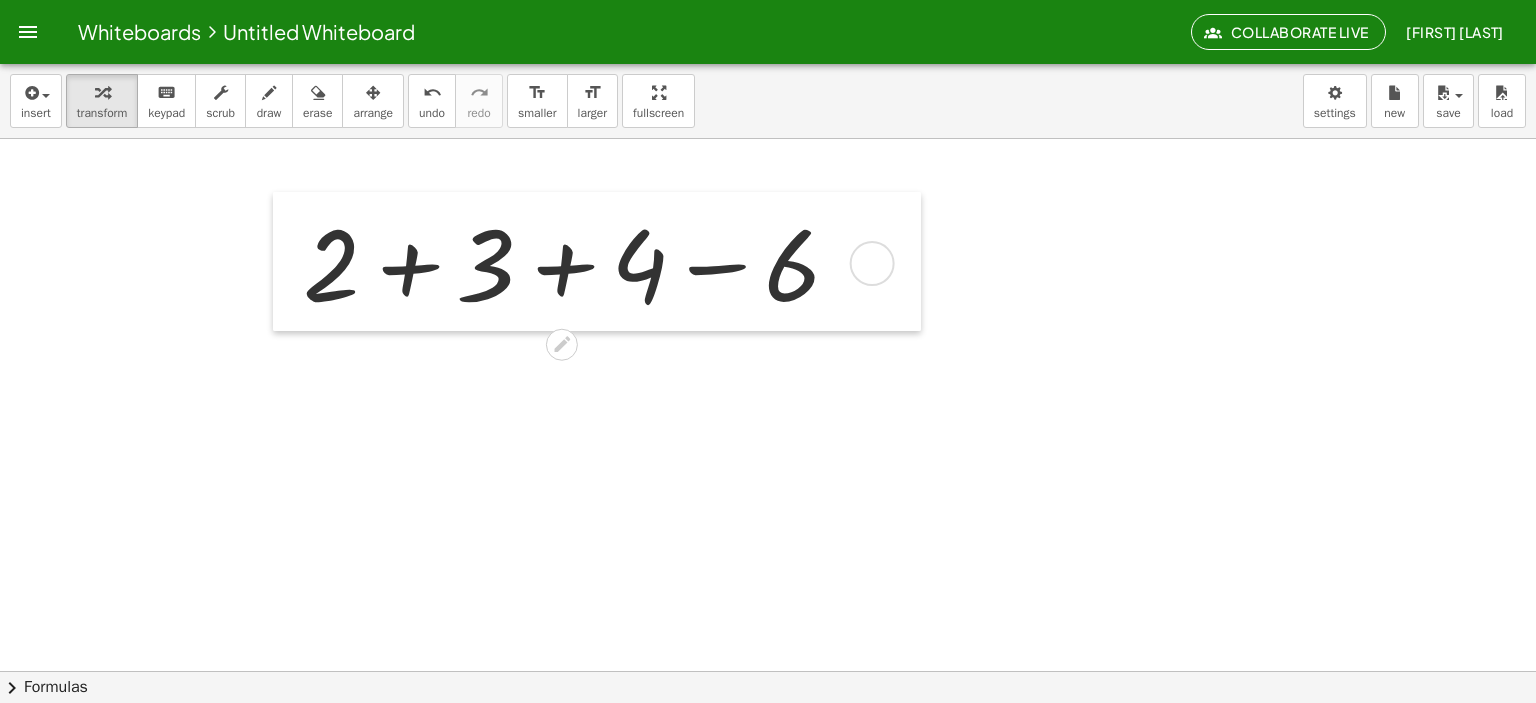 drag, startPoint x: 258, startPoint y: 188, endPoint x: 278, endPoint y: 219, distance: 36.891735 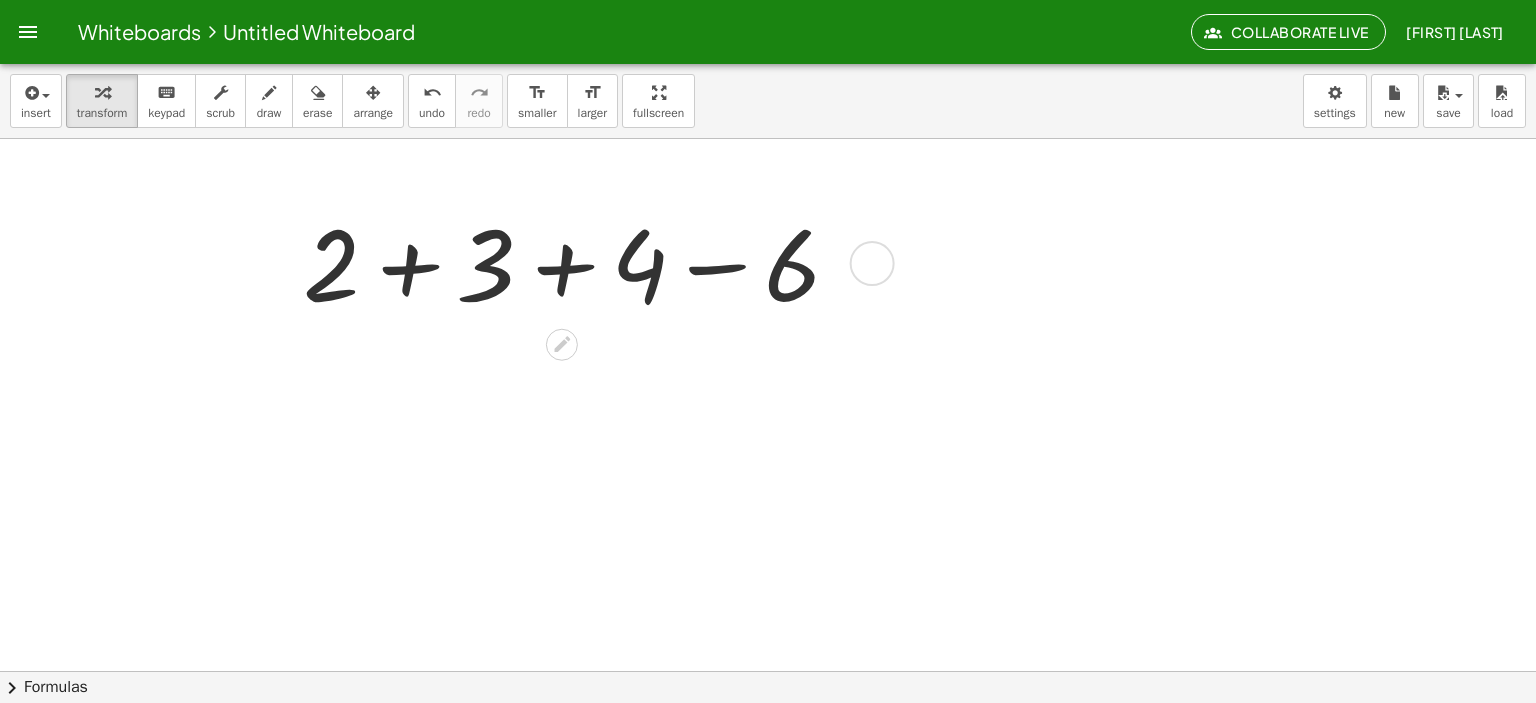 click at bounding box center (288, 261) 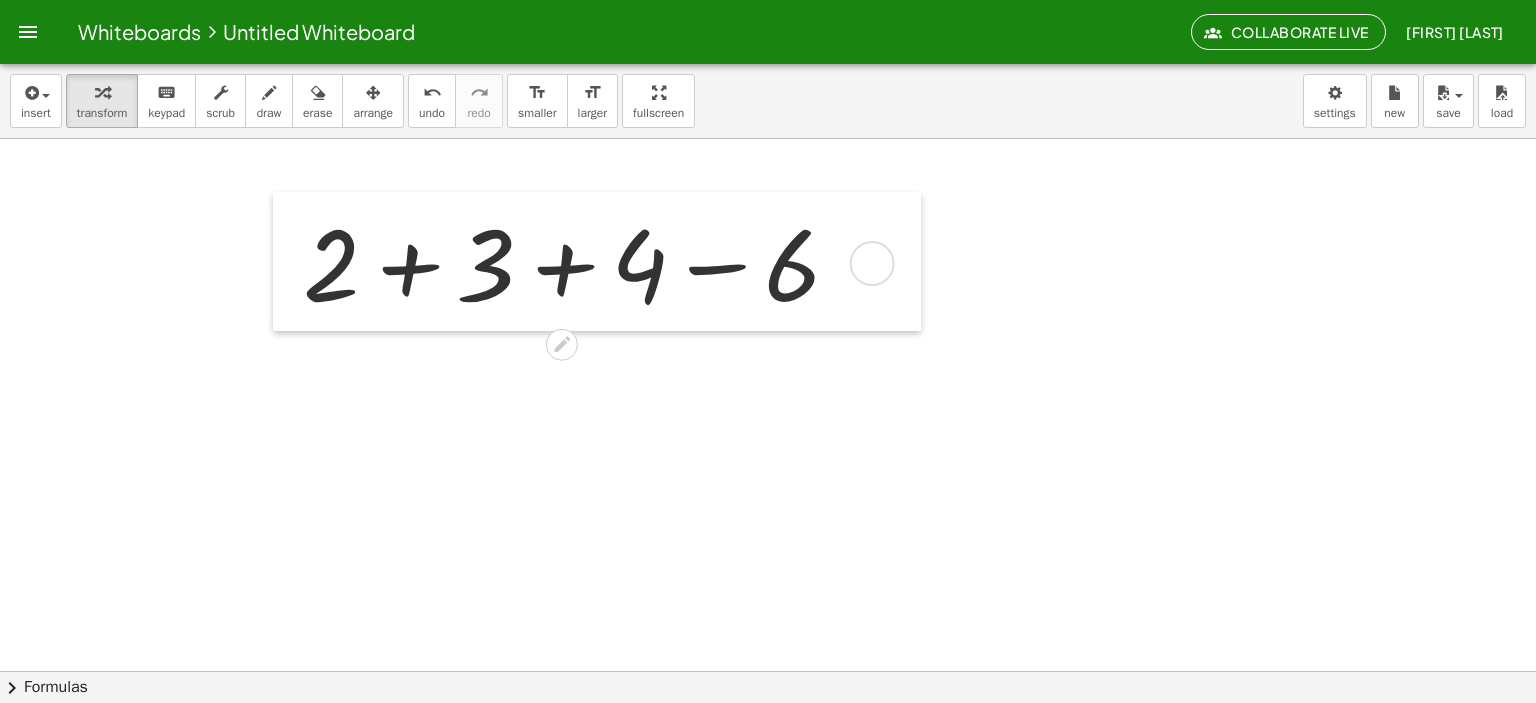 click at bounding box center [288, 261] 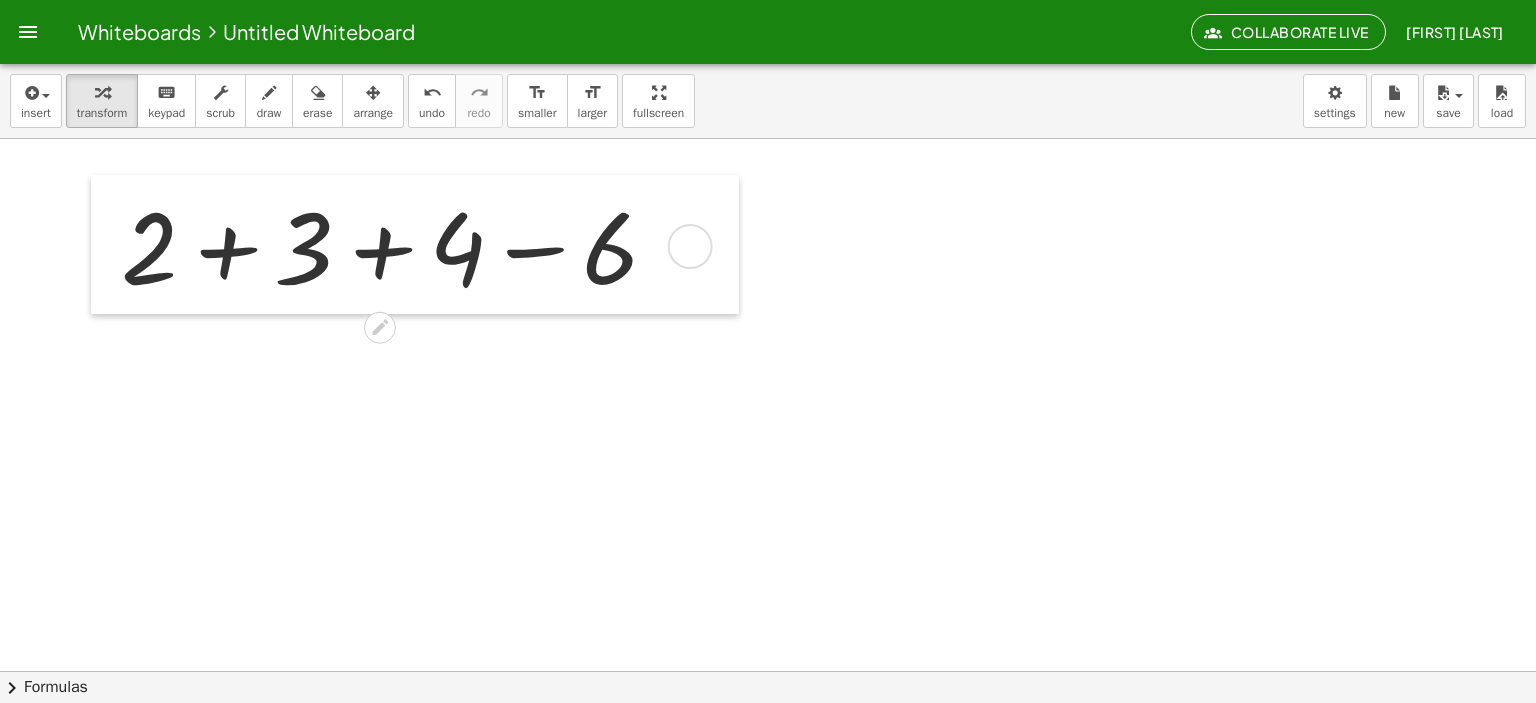 drag, startPoint x: 293, startPoint y: 230, endPoint x: 111, endPoint y: 213, distance: 182.79224 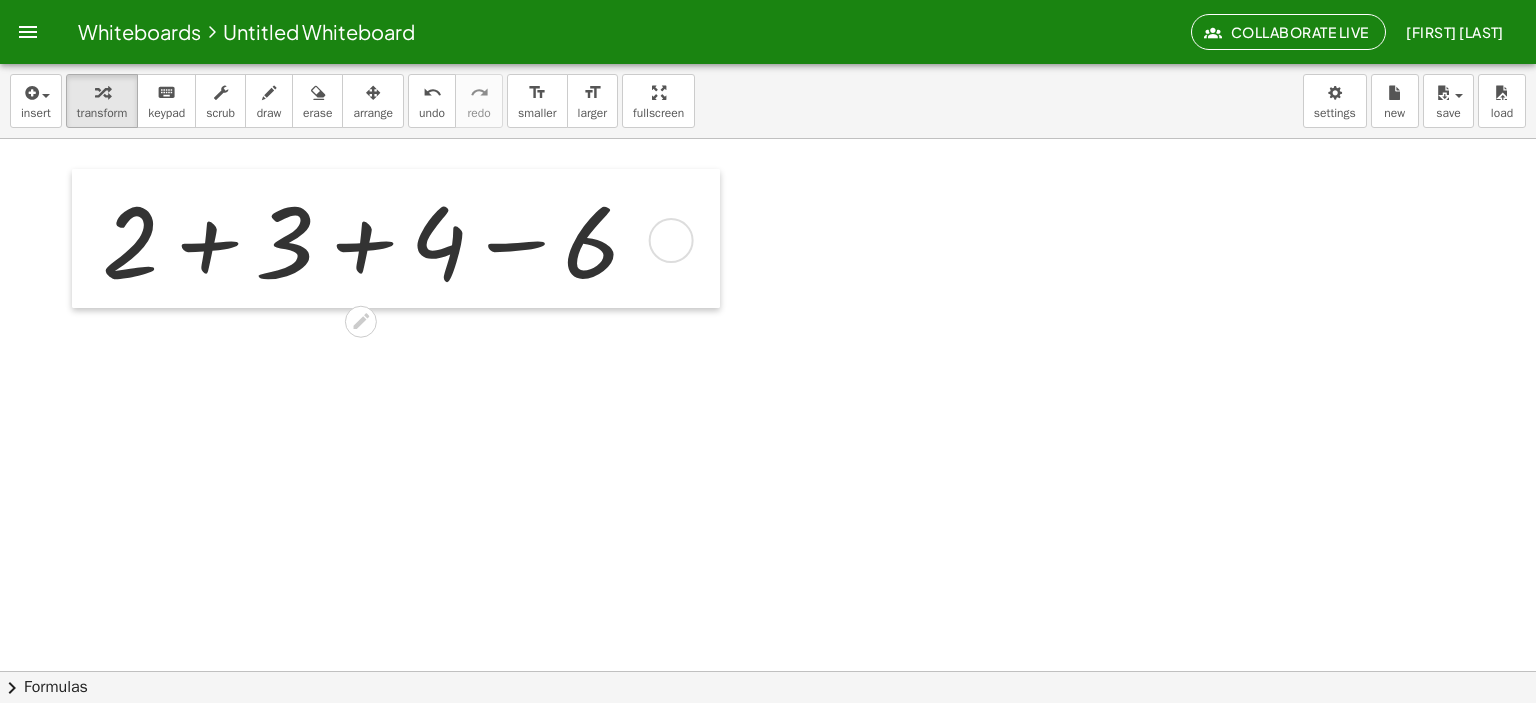 drag, startPoint x: 111, startPoint y: 213, endPoint x: 87, endPoint y: 206, distance: 25 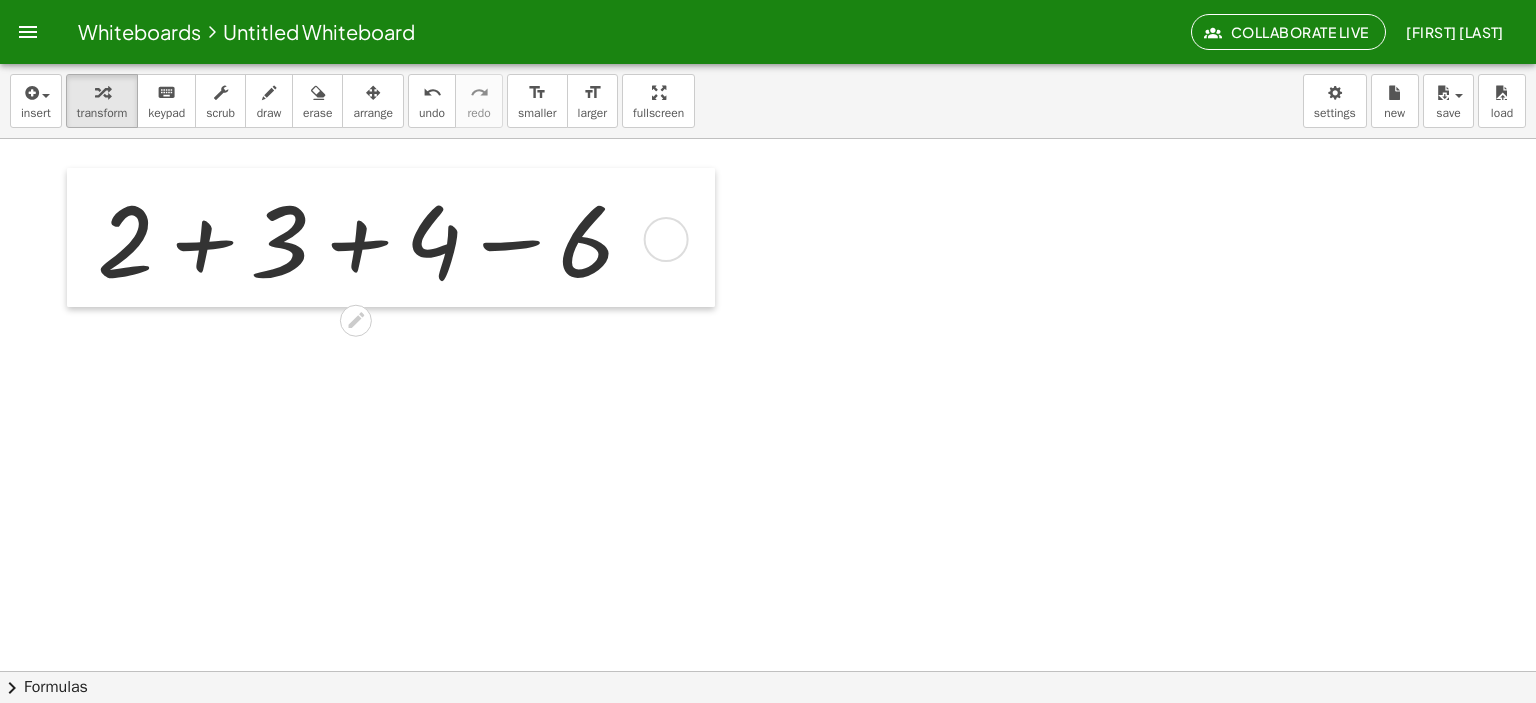 click at bounding box center [82, 237] 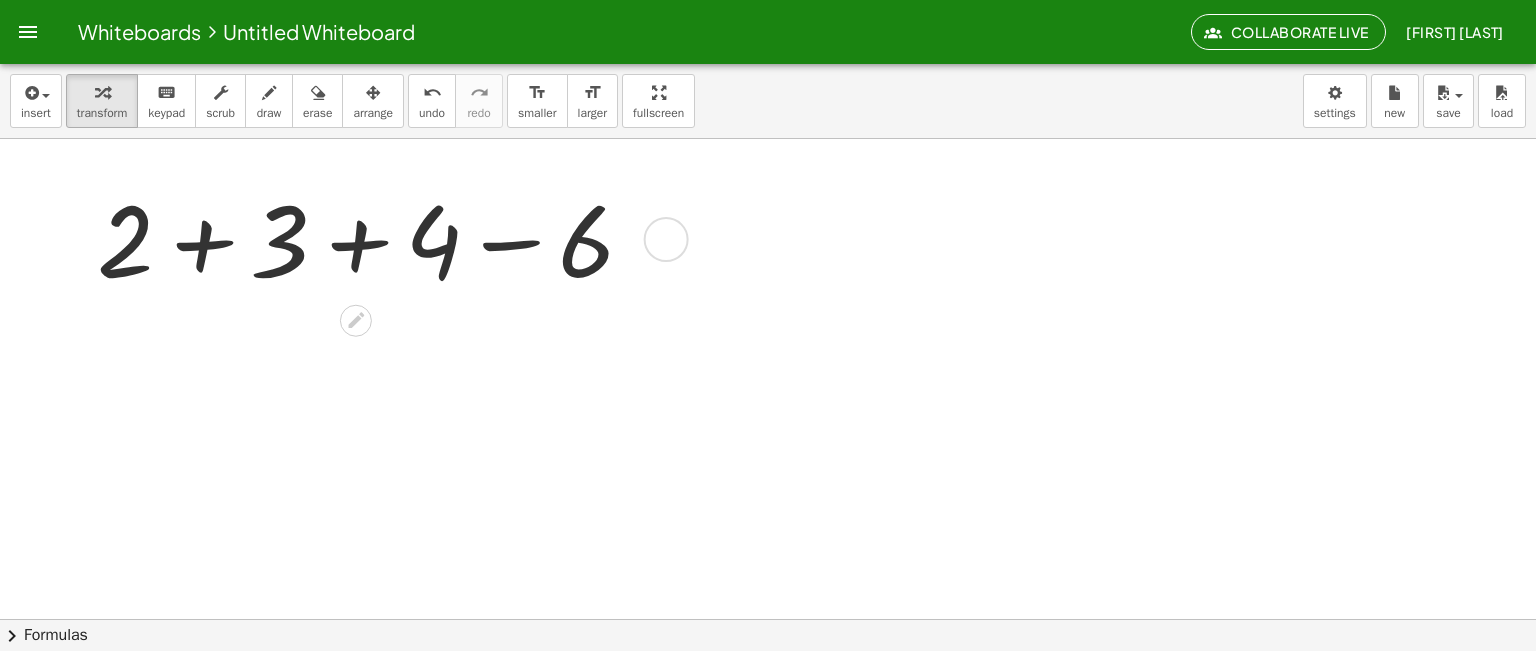 click at bounding box center [373, 237] 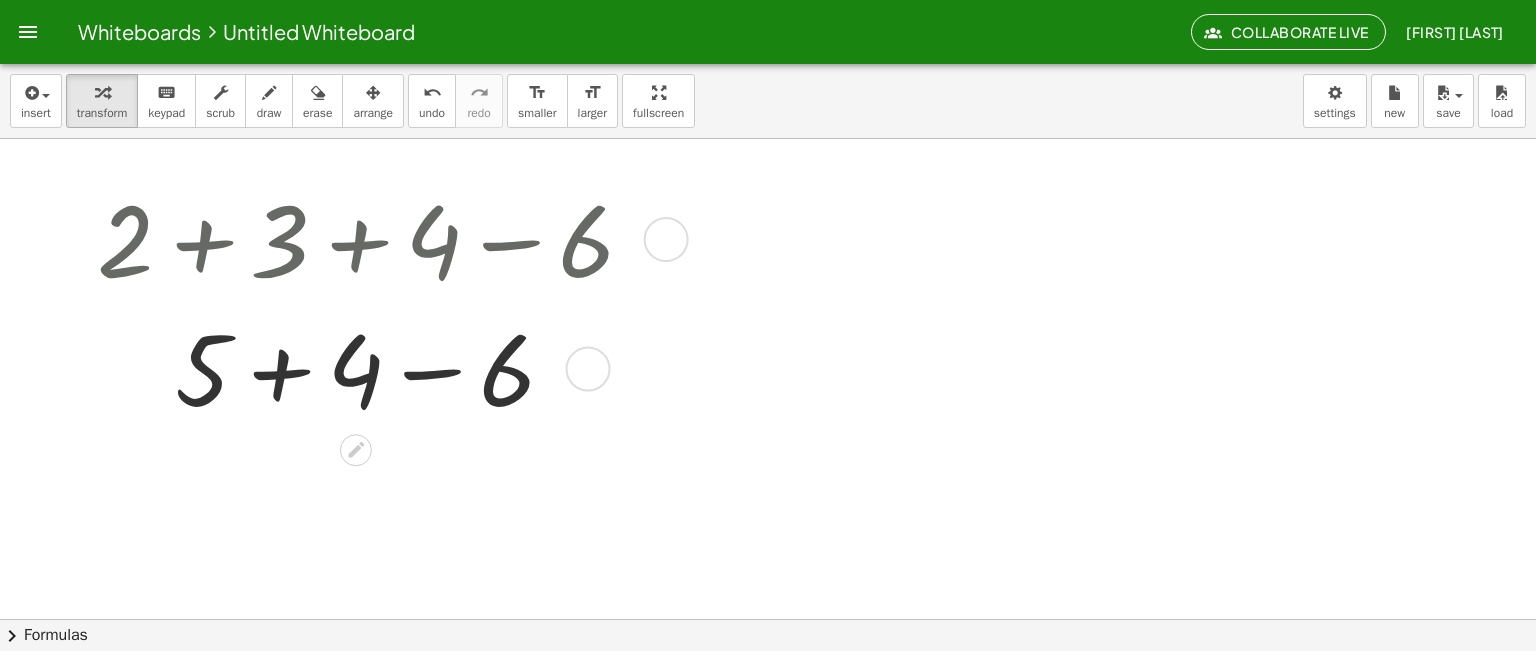 click at bounding box center (373, 366) 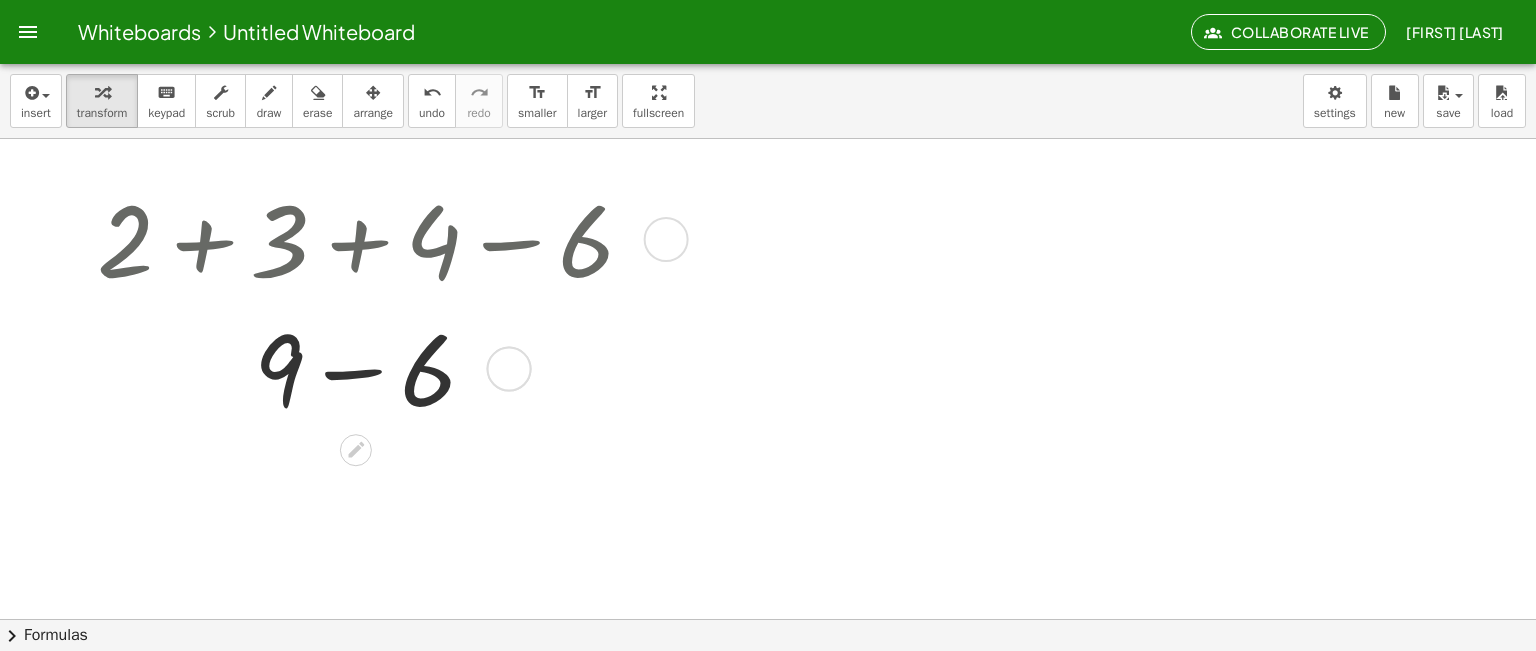 click at bounding box center (373, 366) 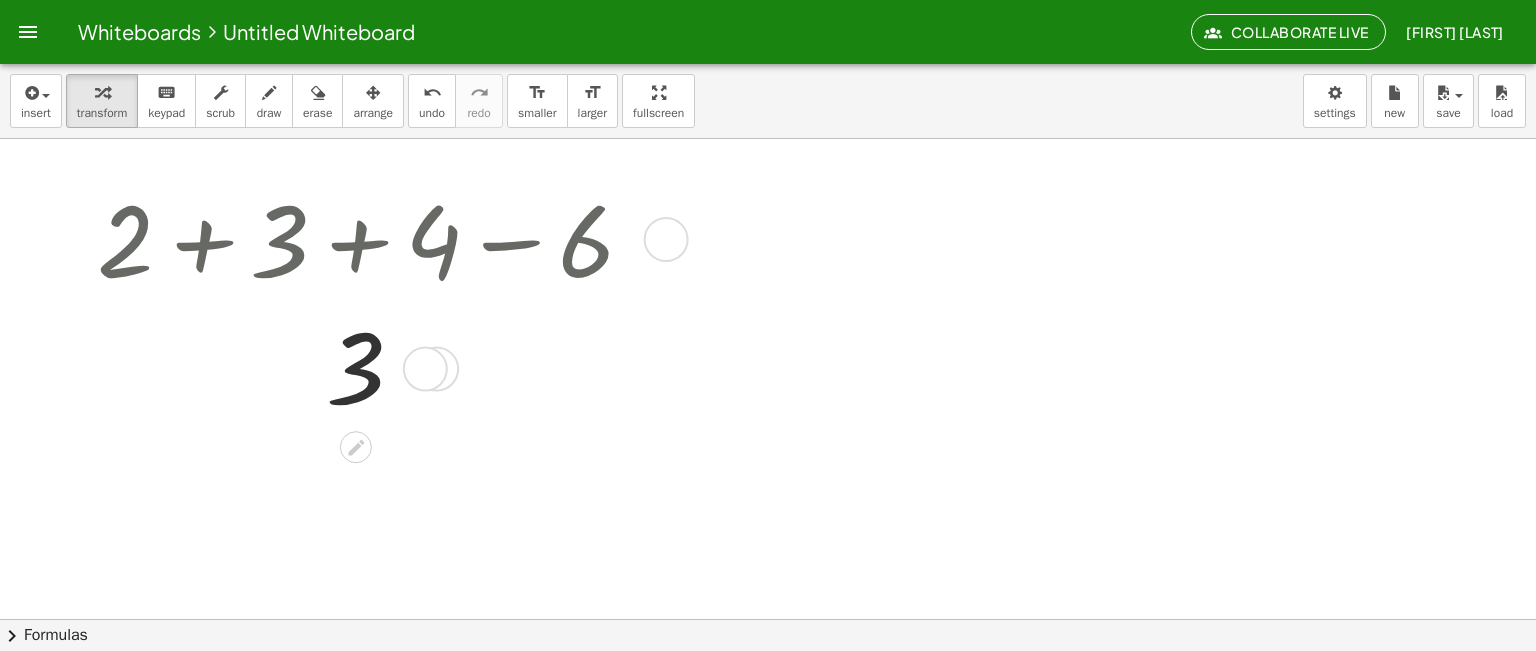 click at bounding box center [425, 369] 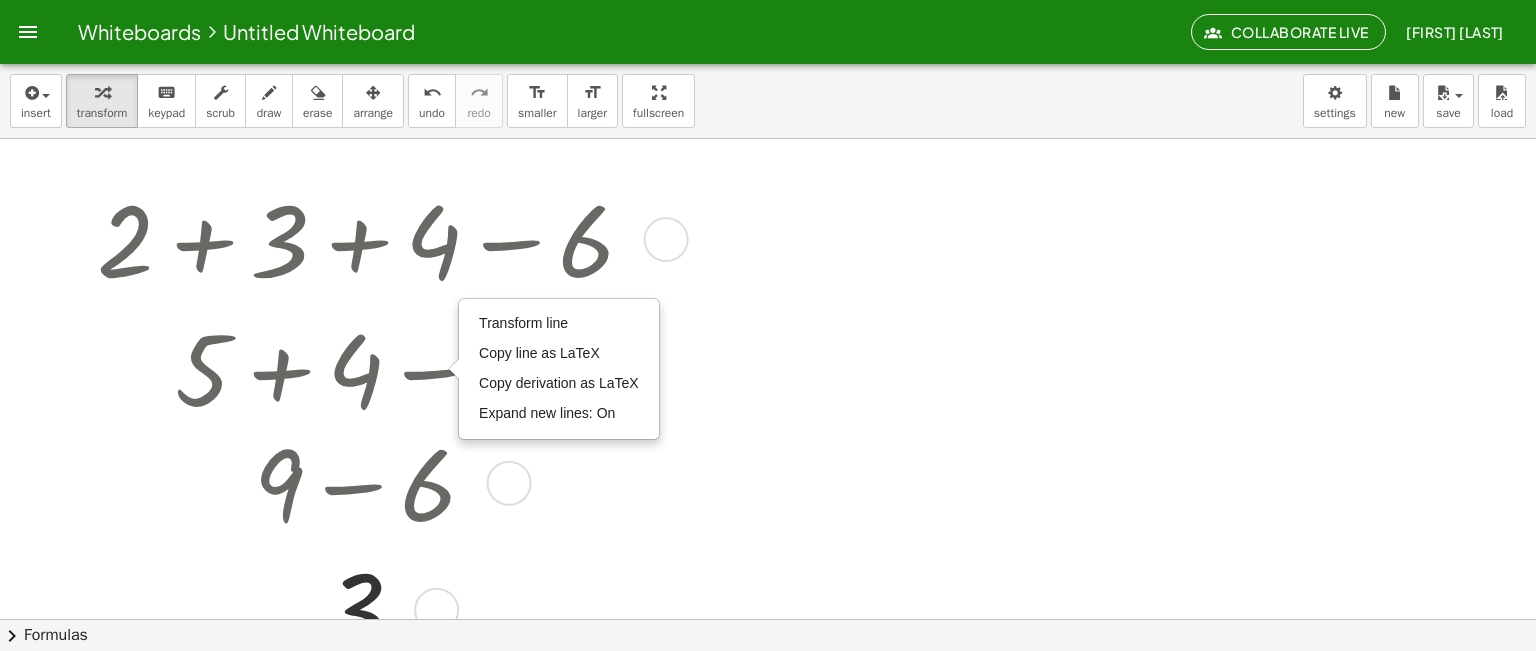drag, startPoint x: 445, startPoint y: 371, endPoint x: 447, endPoint y: 616, distance: 245.00816 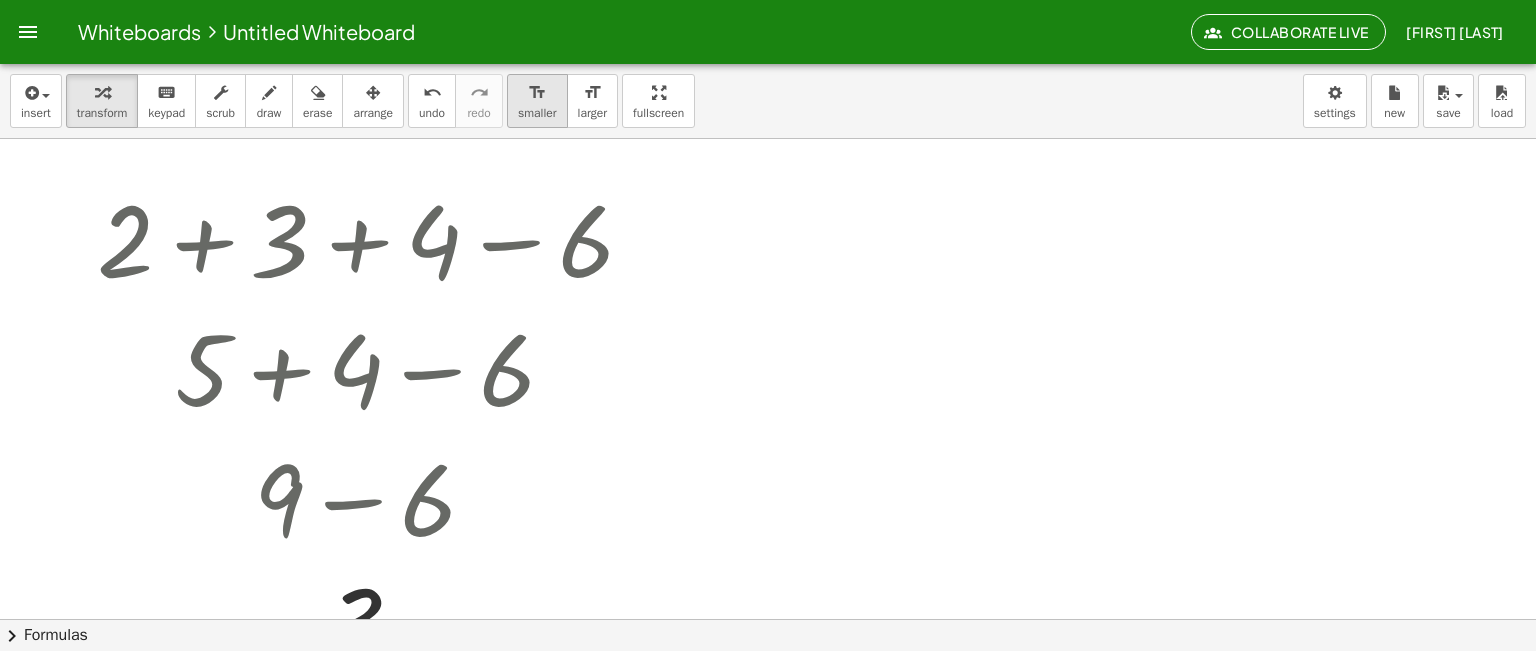 click on "format_size" at bounding box center [537, 93] 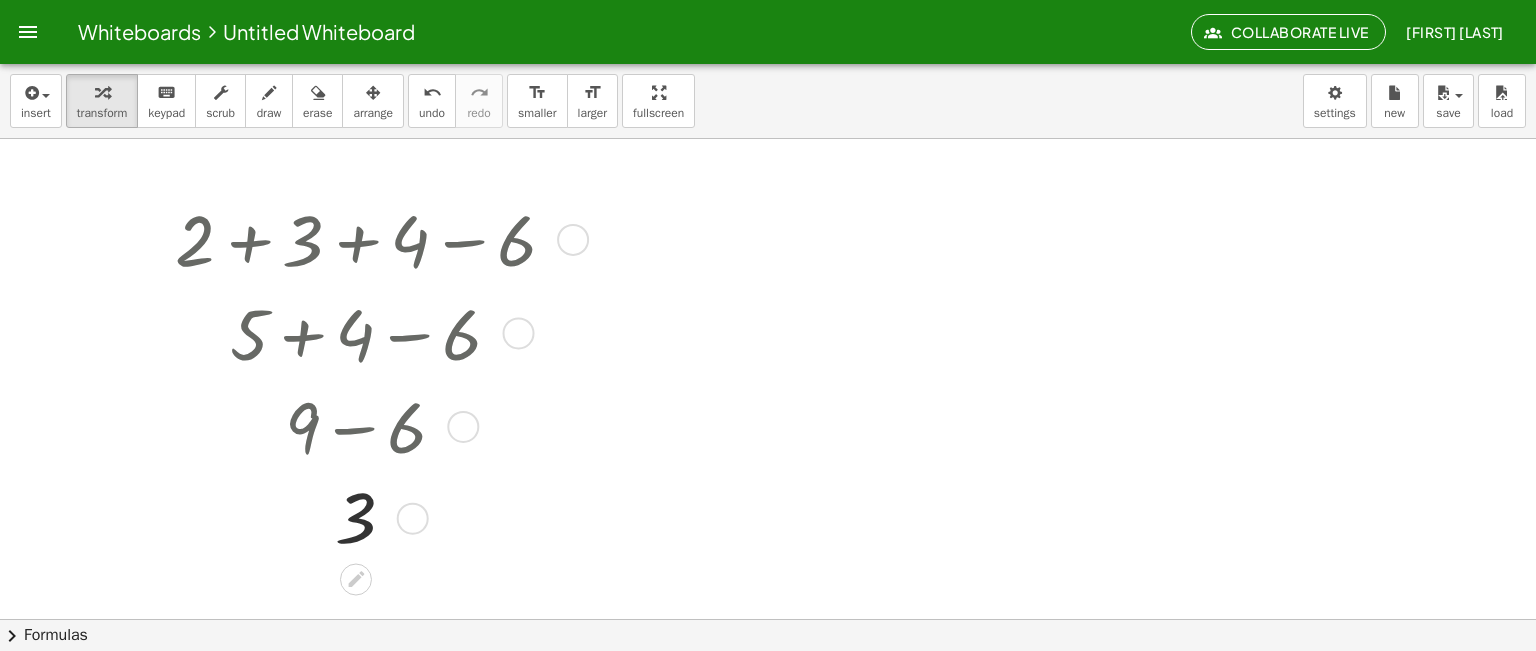 click at bounding box center (573, 240) 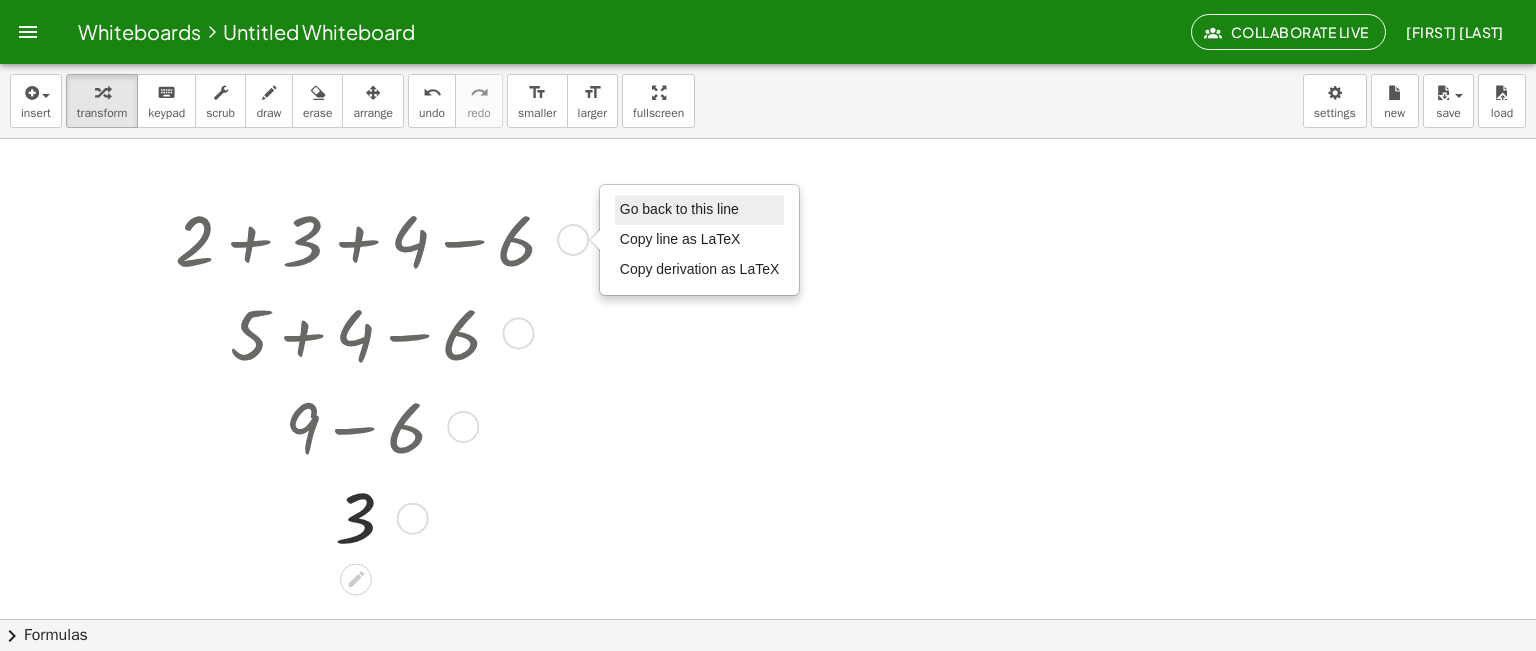 click on "Go back to this line" at bounding box center (679, 209) 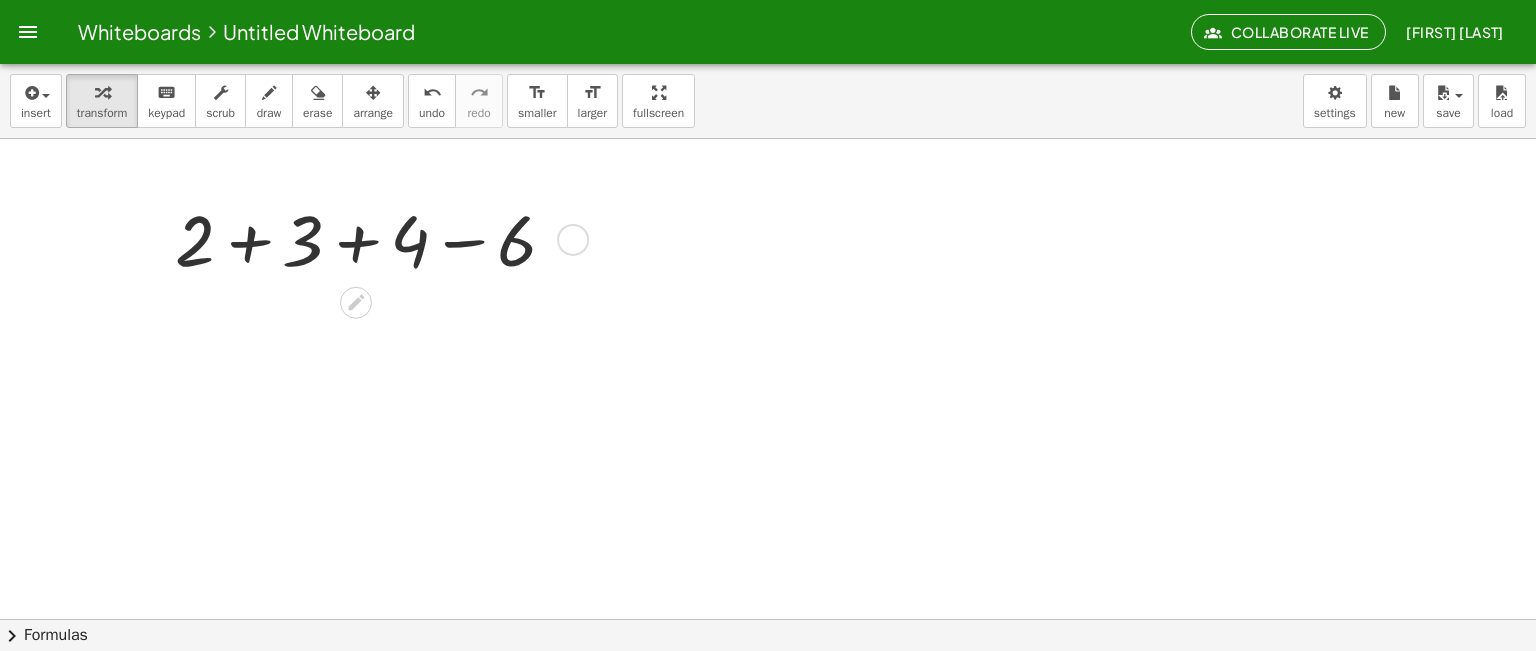 click at bounding box center (373, 238) 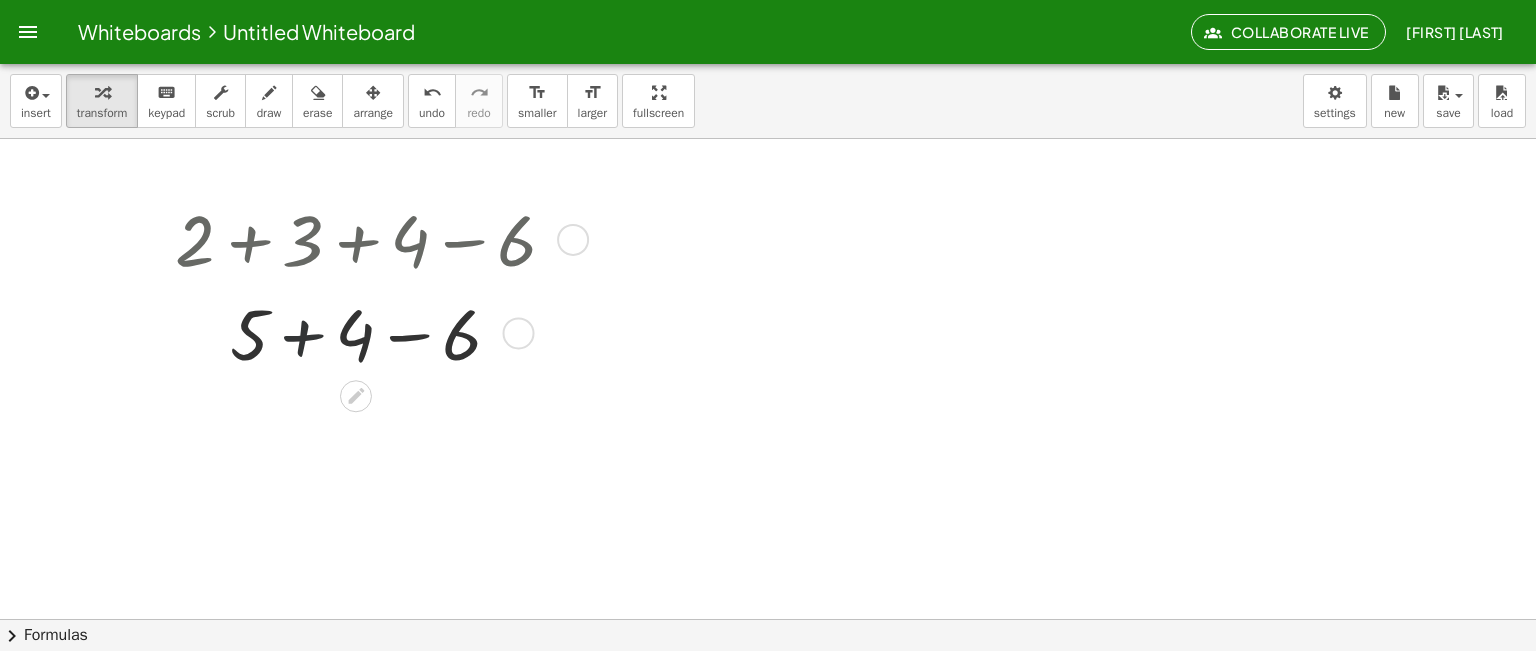 click at bounding box center [373, 332] 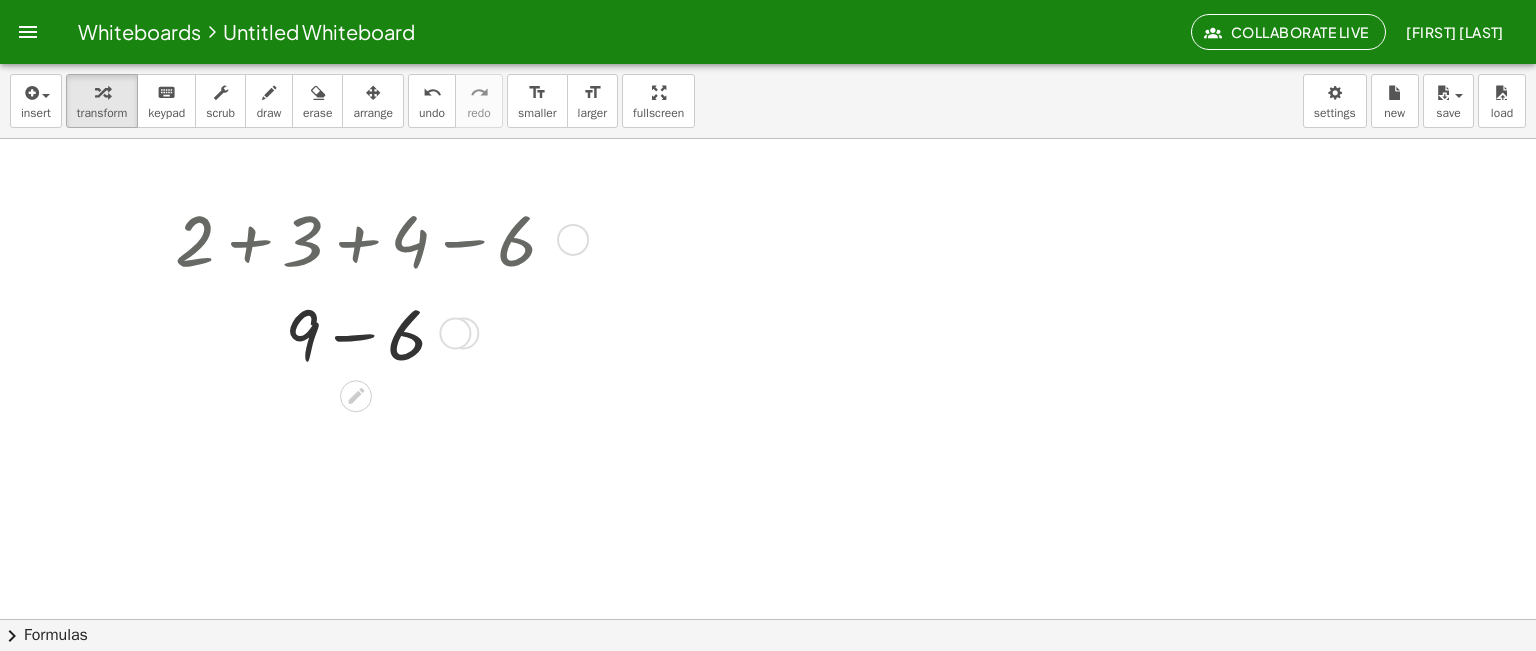click at bounding box center [455, 333] 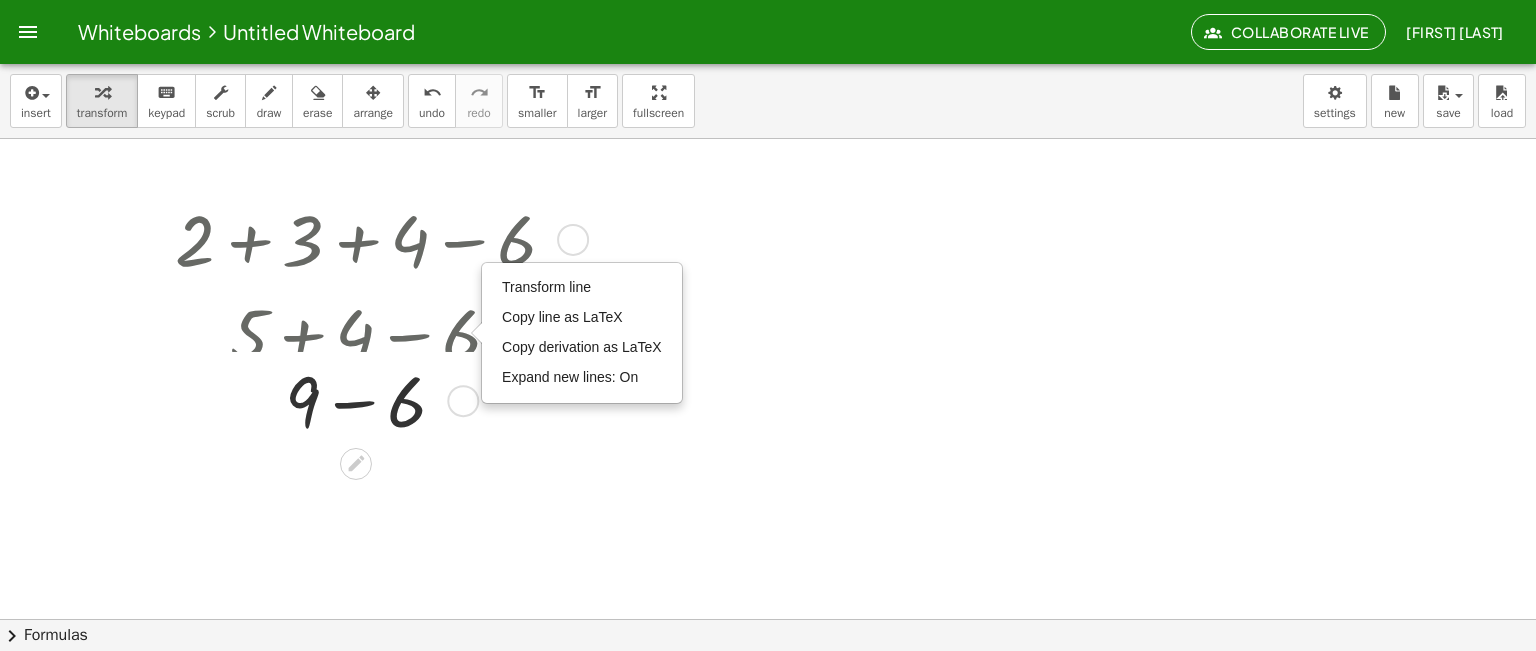 drag, startPoint x: 462, startPoint y: 339, endPoint x: 466, endPoint y: 415, distance: 76.105194 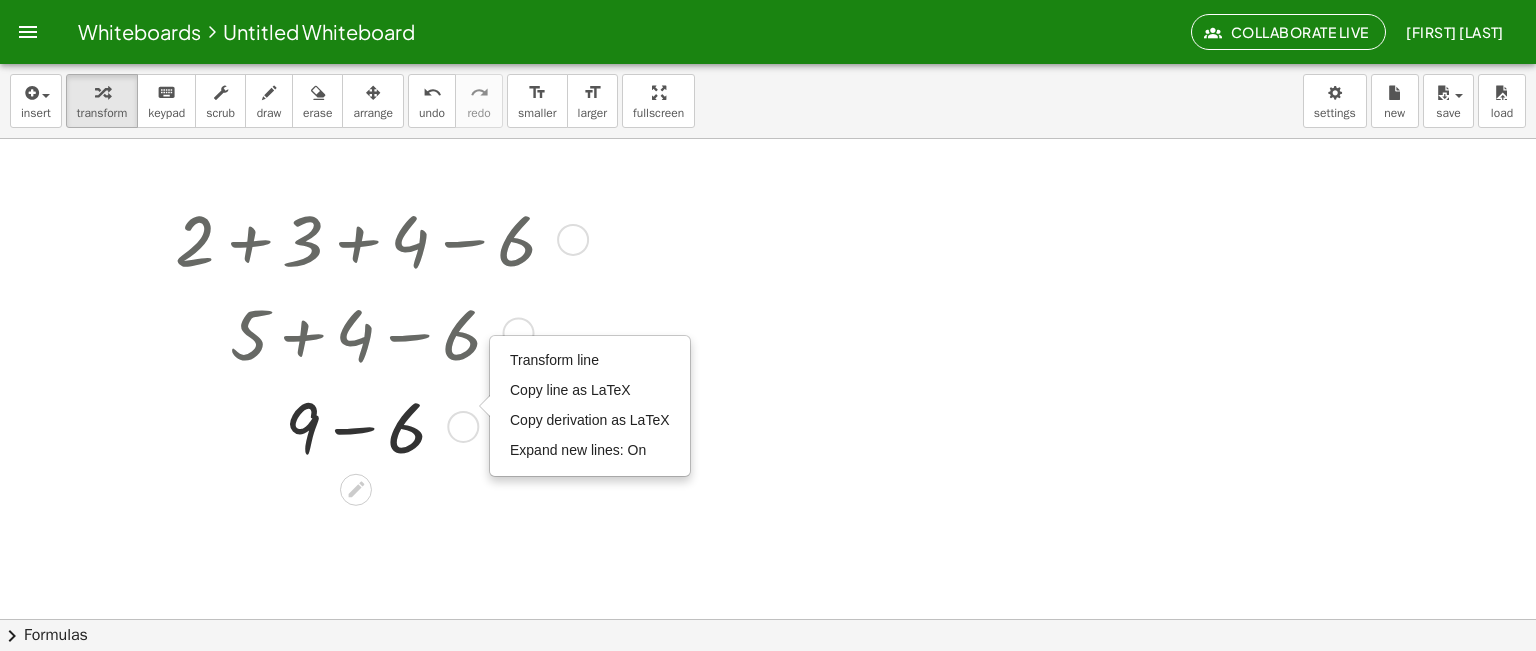 click at bounding box center (373, 425) 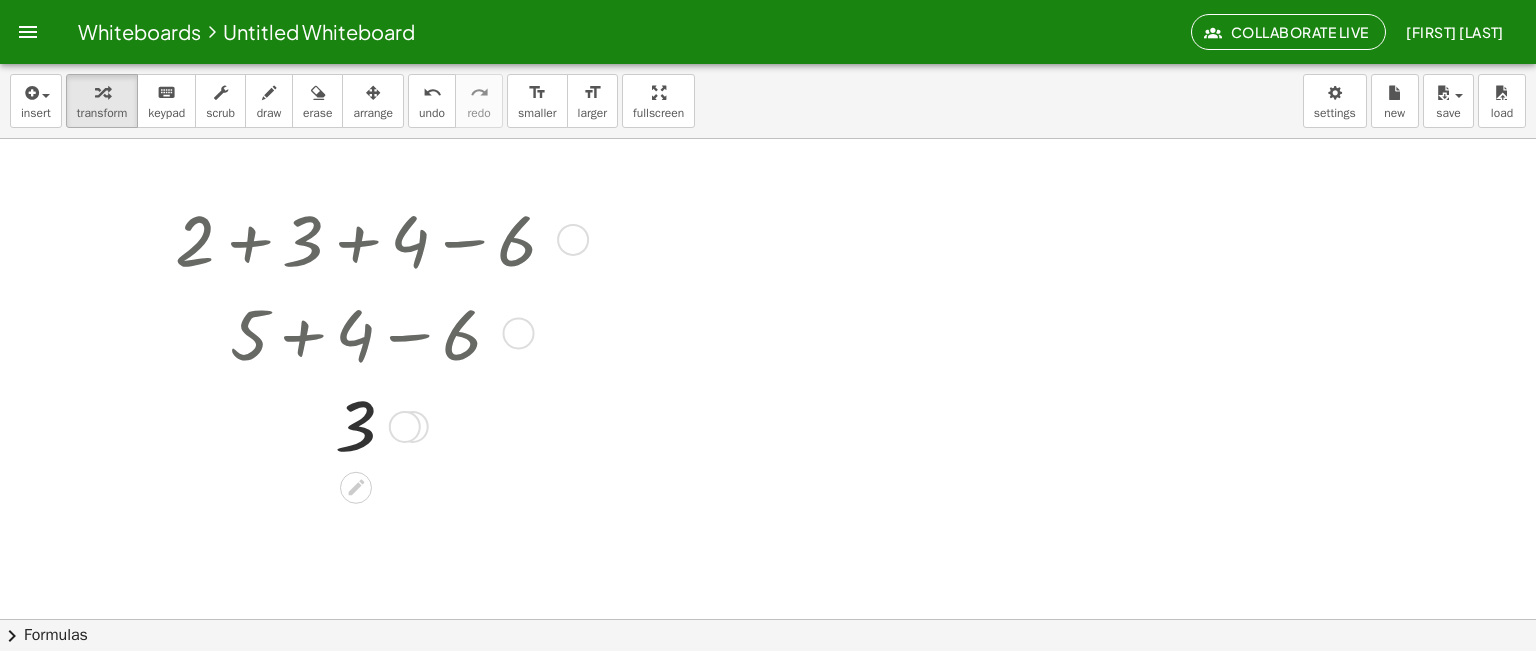 click on "Transform line Copy line as LaTeX Copy derivation as LaTeX Expand new lines: On" at bounding box center (405, 427) 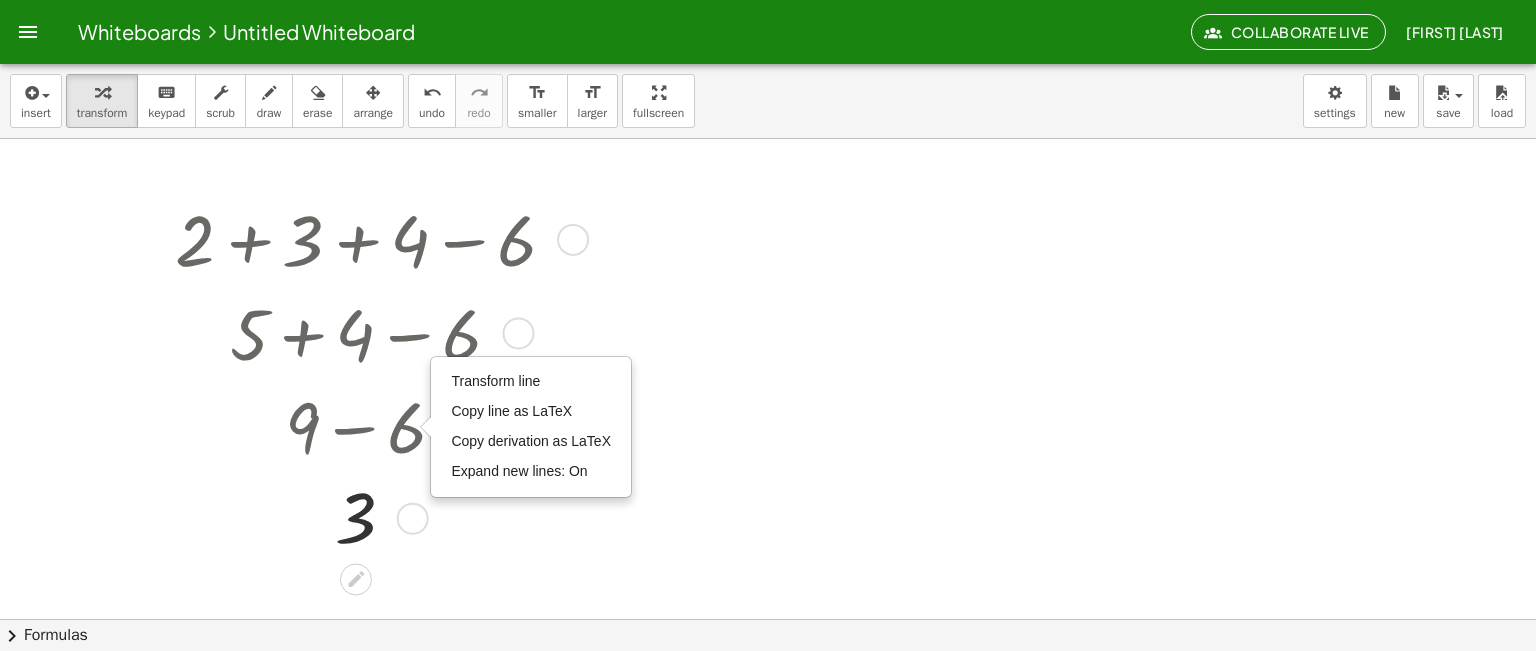 drag, startPoint x: 408, startPoint y: 427, endPoint x: 398, endPoint y: 527, distance: 100.49876 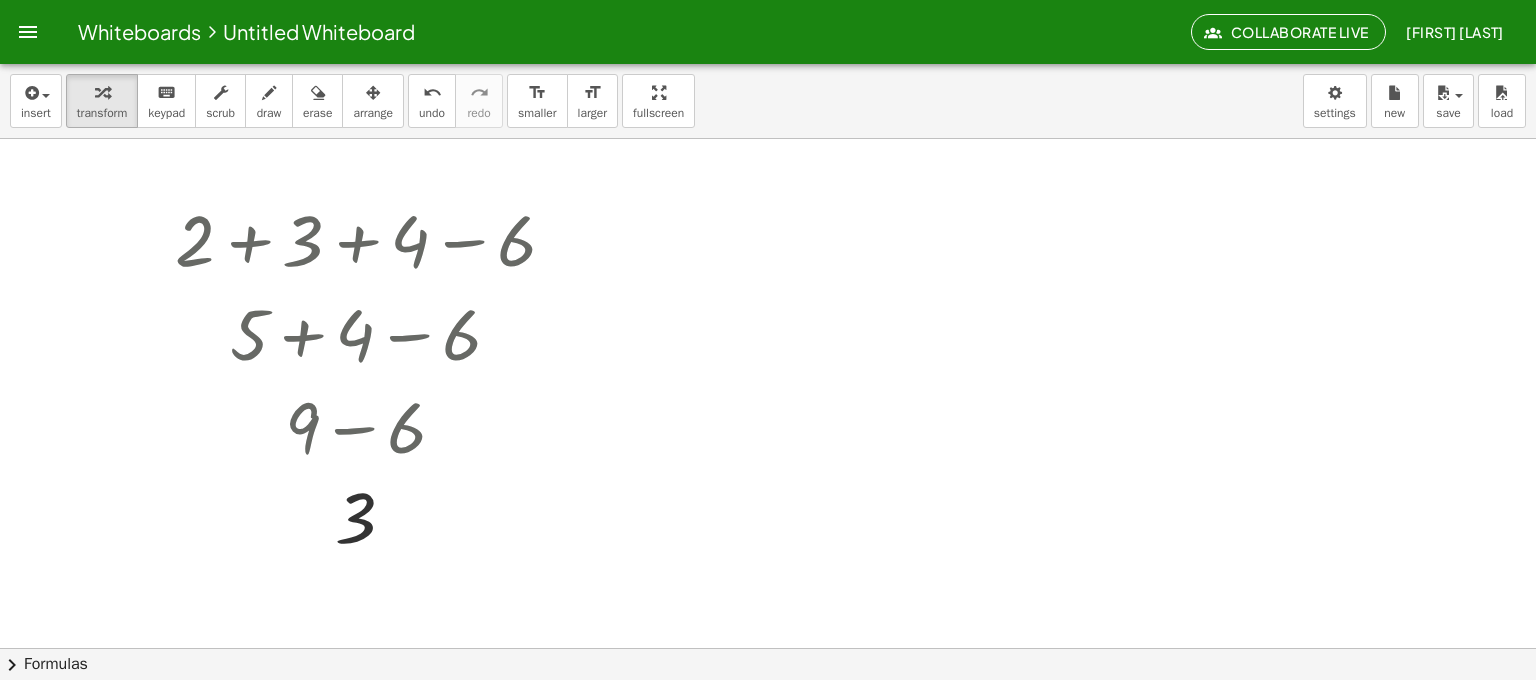 click on "Whiteboards     Untitled Whiteboard Collaborate Live  Freddy Estanga" 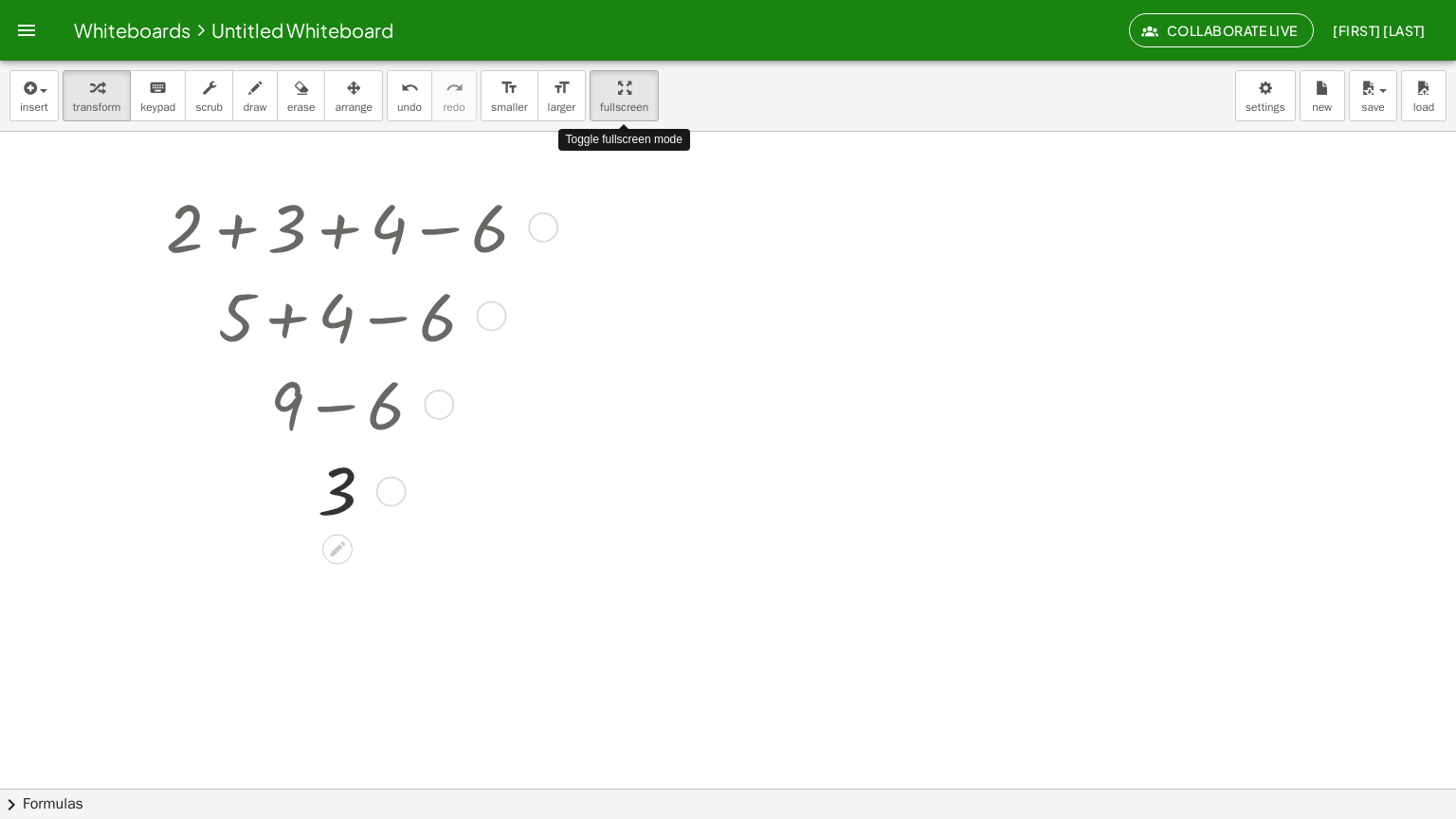 drag, startPoint x: 610, startPoint y: 94, endPoint x: 571, endPoint y: 124, distance: 49.203658 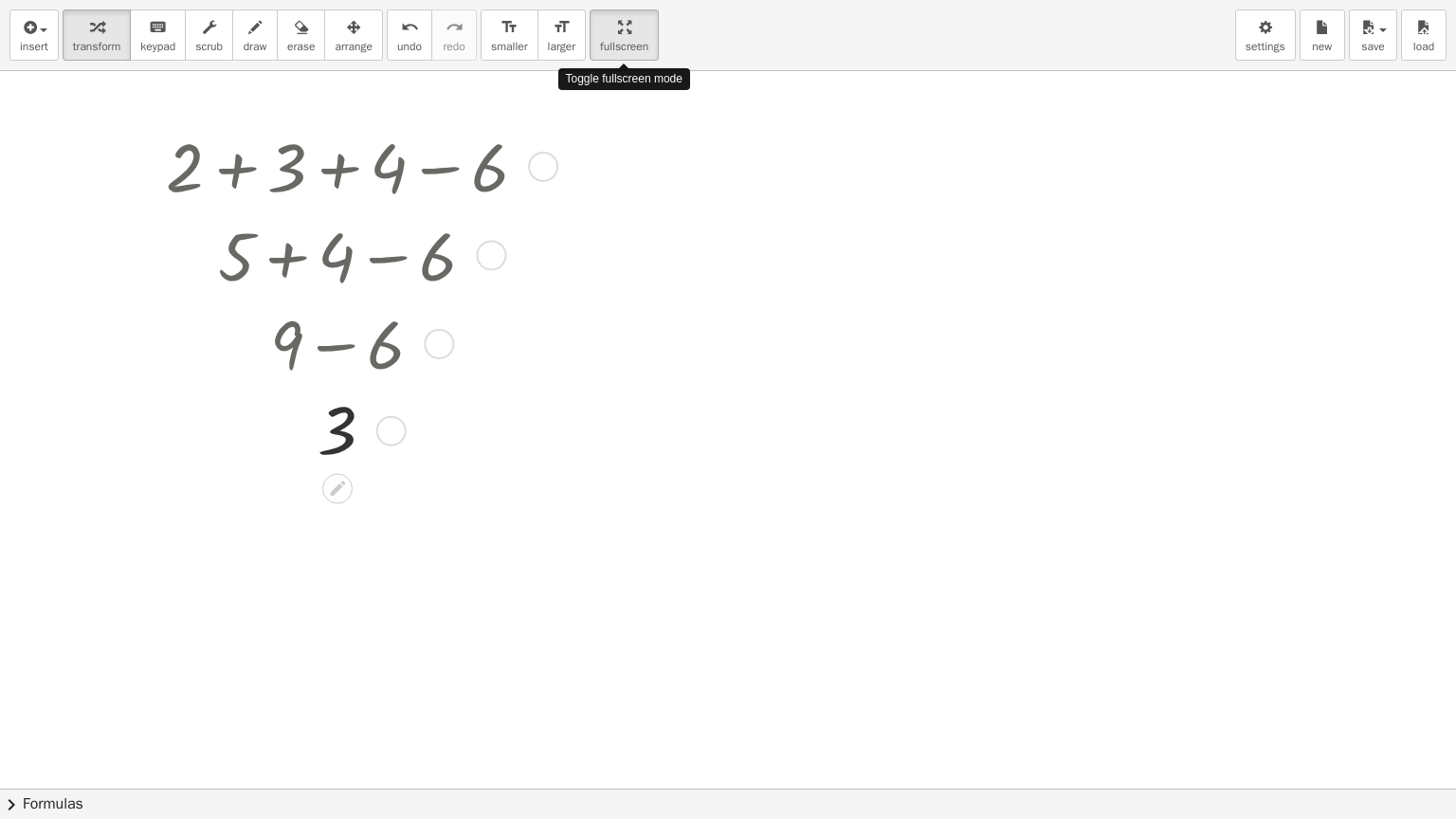click on "insert select one: Math Expression Function Text Youtube Video Graphing Geometry Geometry 3D transform keyboard keypad scrub draw erase arrange undo undo redo redo format_size smaller format_size larger fullscreen load   save new settings Toggle fullscreen mode + 2 + 3 + 4 − 6 + 5 + 4 − 6 + 9 − 6 3 Transform line Copy line as LaTeX Copy derivation as LaTeX Expand new lines: On Transform line Copy line as LaTeX Copy derivation as LaTeX Expand new lines: On × chevron_right  Formulas
Drag one side of a formula onto a highlighted expression on the canvas to apply it.
Quadratic Formula
+ · a · x 2 + · b · x + c = 0
⇔
x = · ( − b ± 2 √ ( + b 2 − · 4 · a · c ) ) · 2 · a
+ x 2 + · p · x + q = 0
⇔
x" at bounding box center (728, 410) 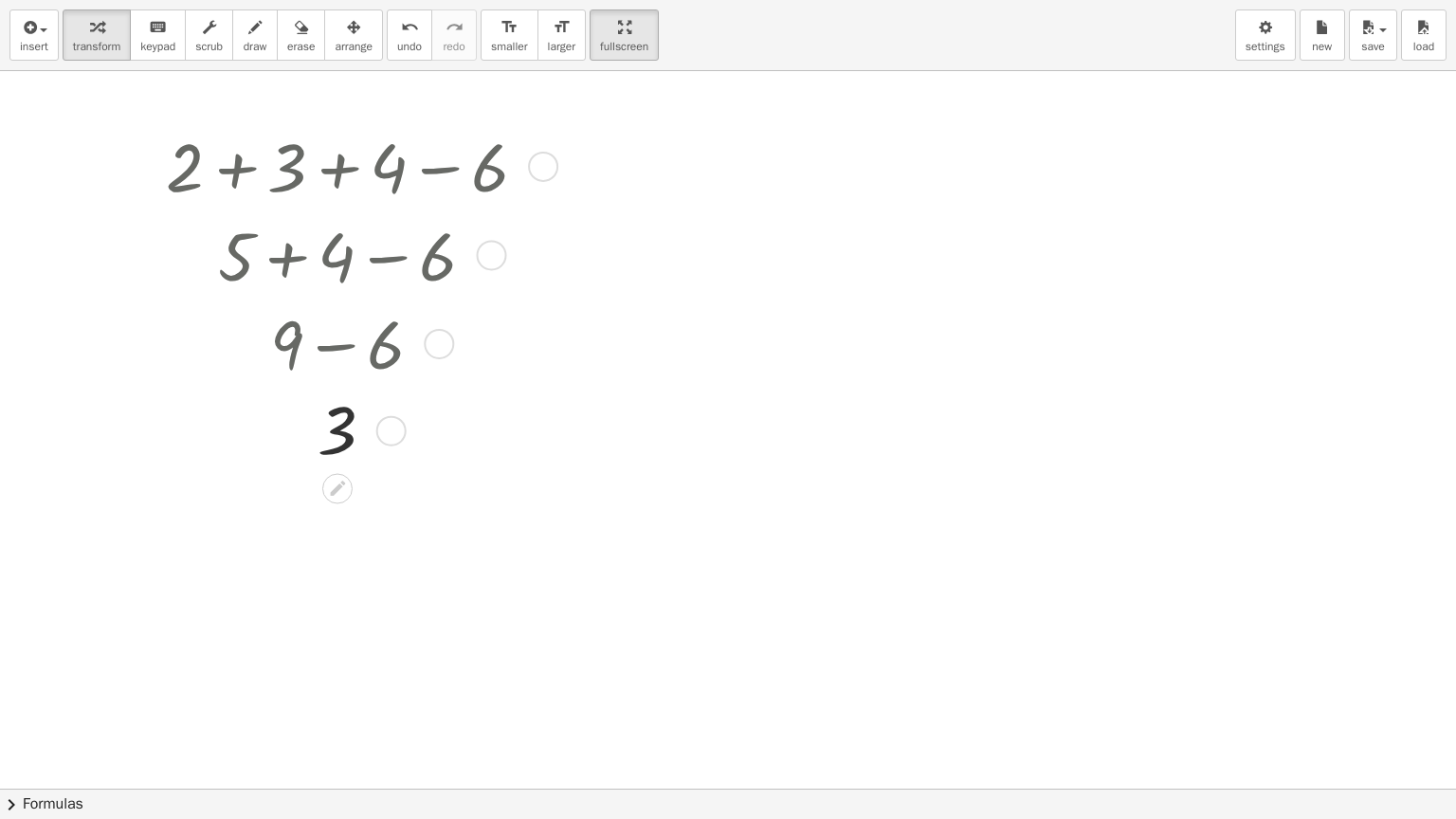 click at bounding box center (543, 167) 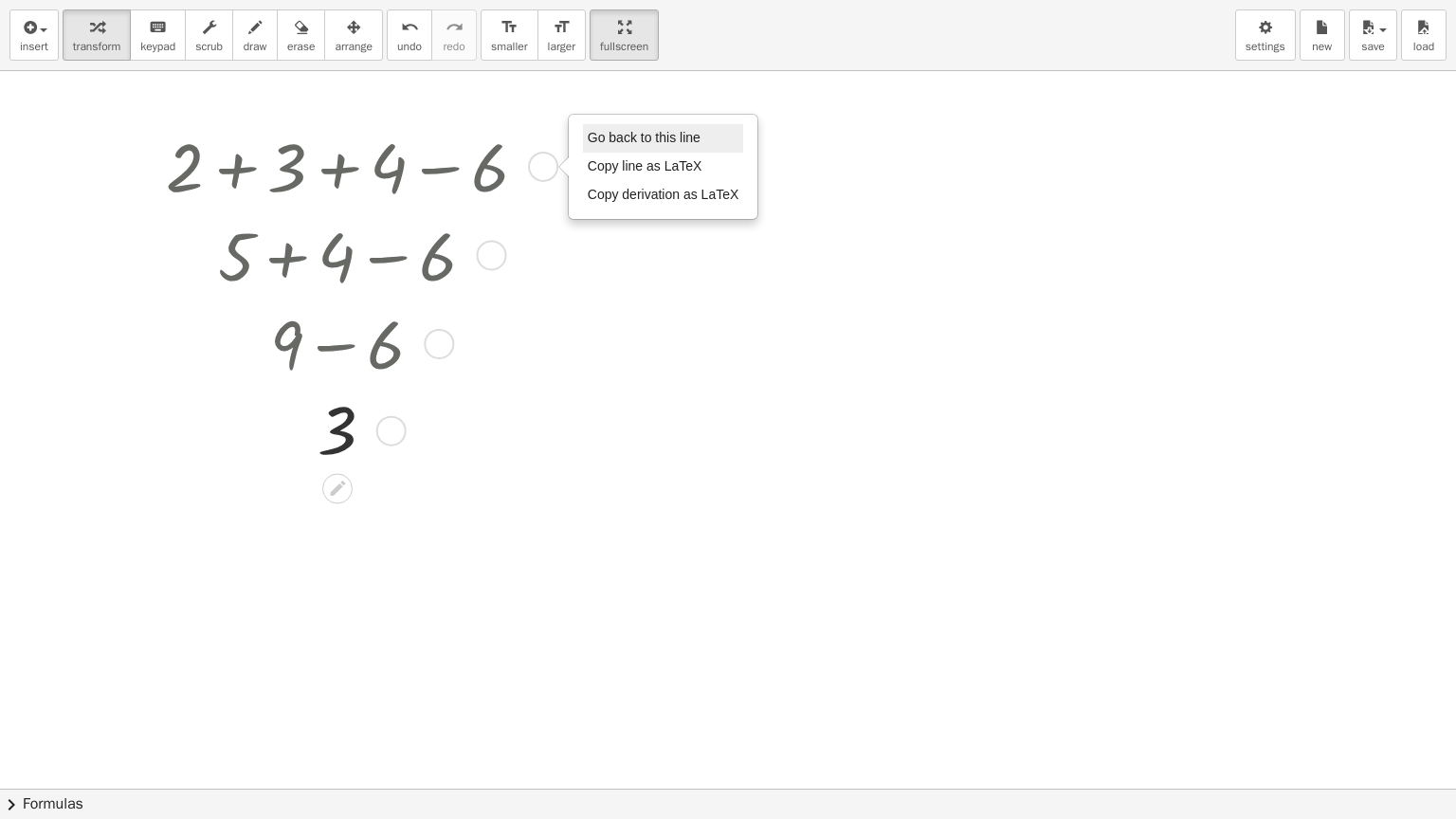 click on "Go back to this line" at bounding box center [644, 137] 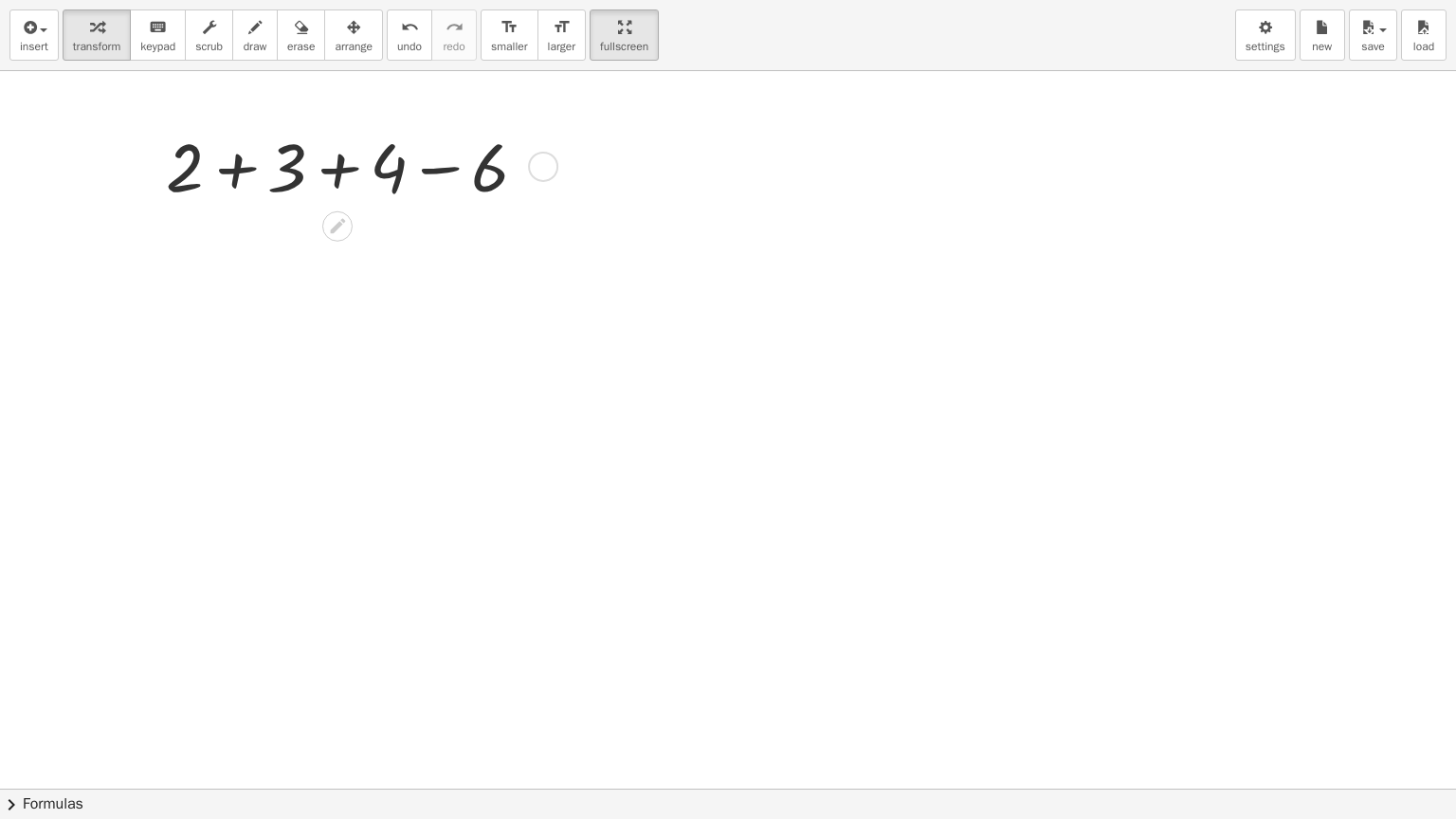 click at bounding box center [354, 165] 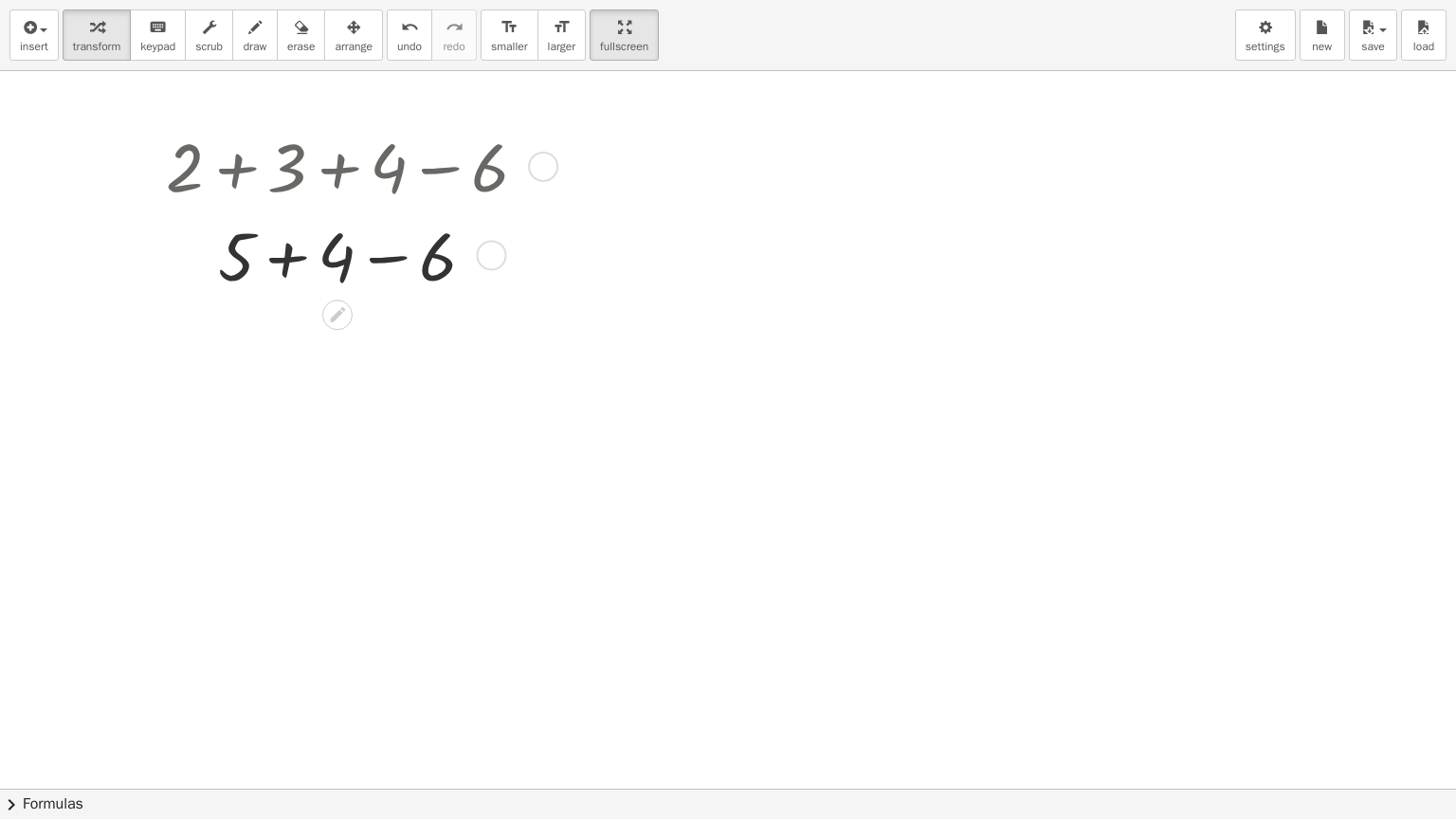 click at bounding box center [354, 254] 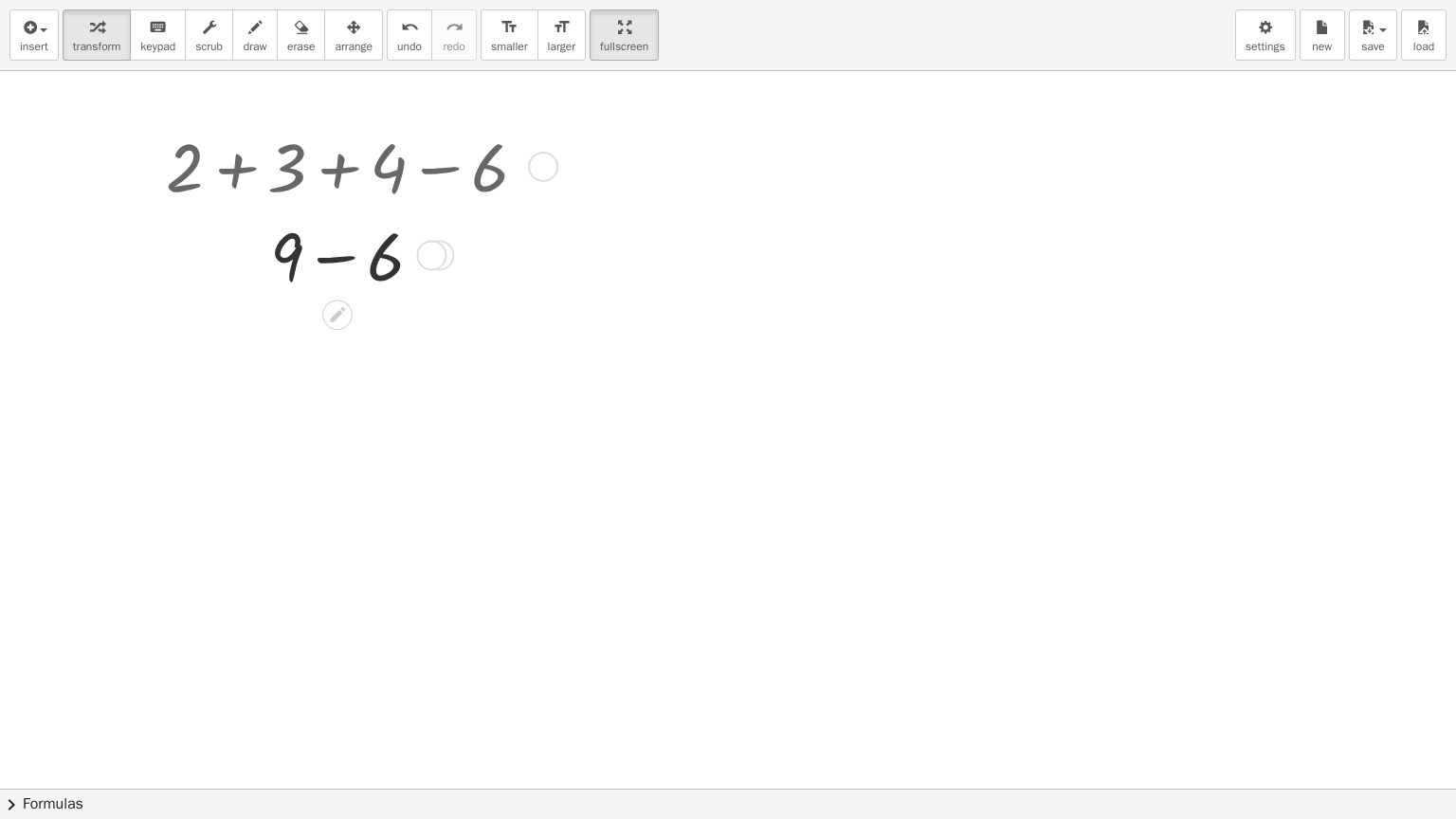 click at bounding box center [431, 255] 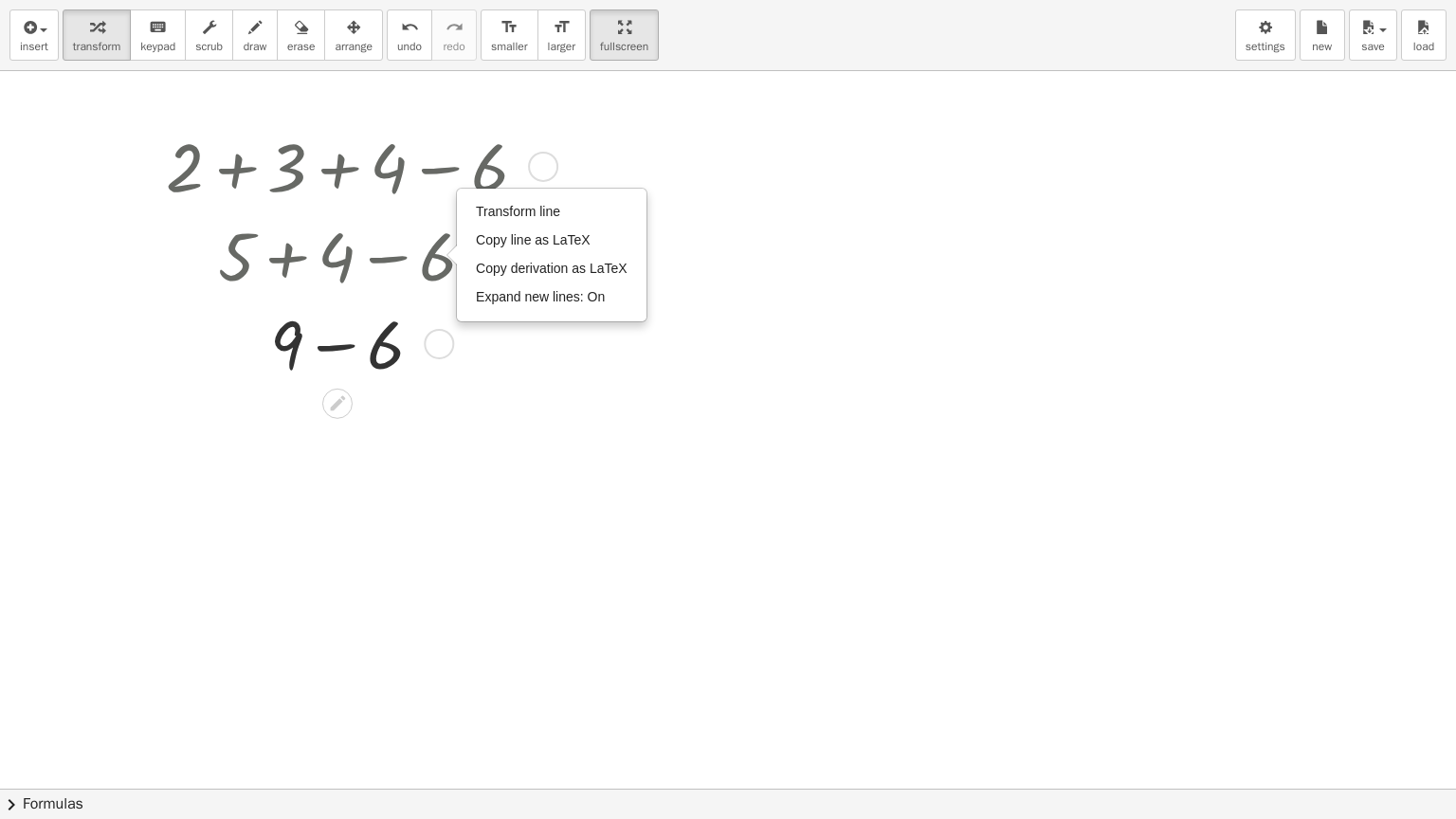 drag, startPoint x: 425, startPoint y: 259, endPoint x: 412, endPoint y: 371, distance: 112.75194 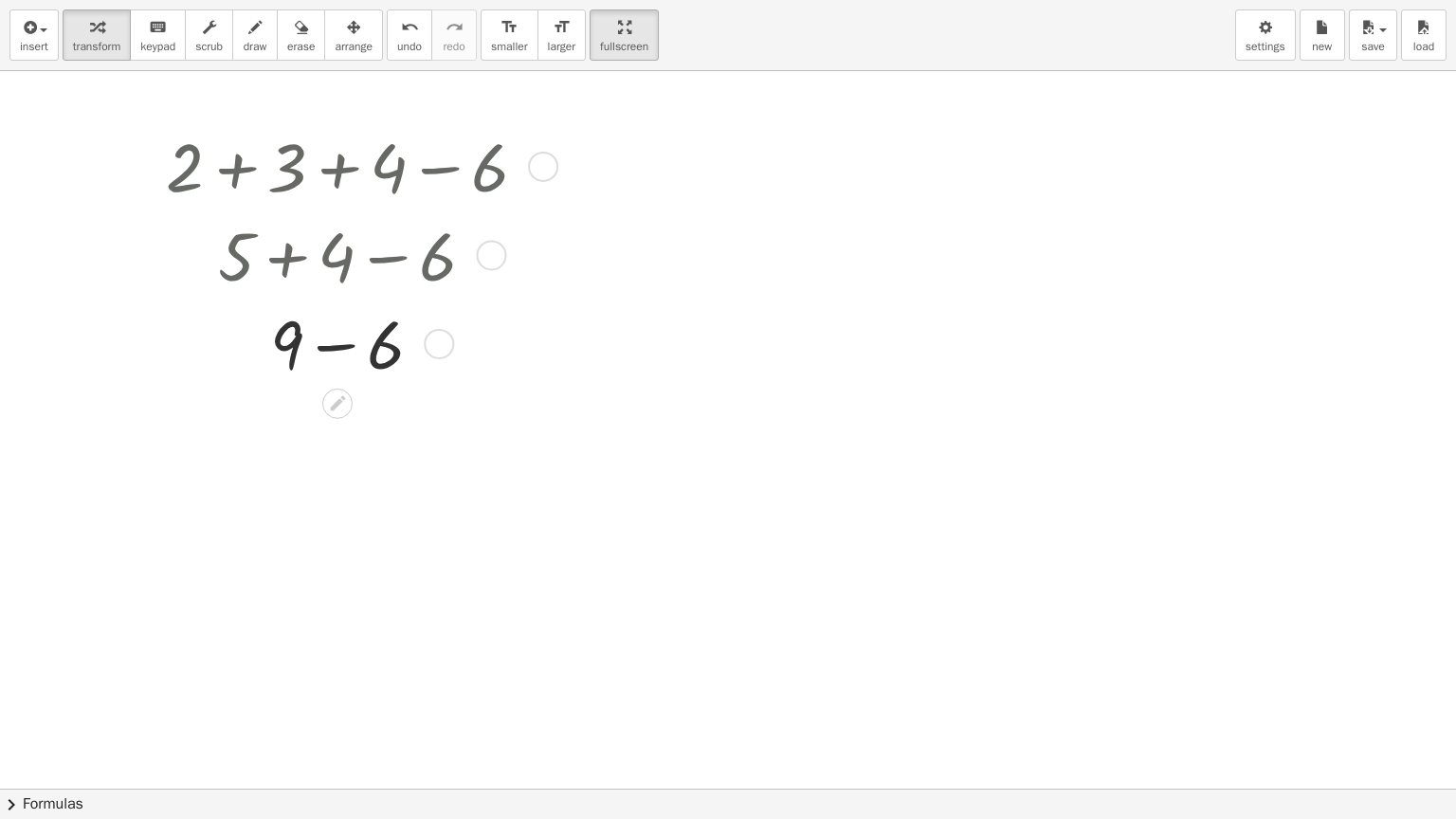 click at bounding box center [354, 342] 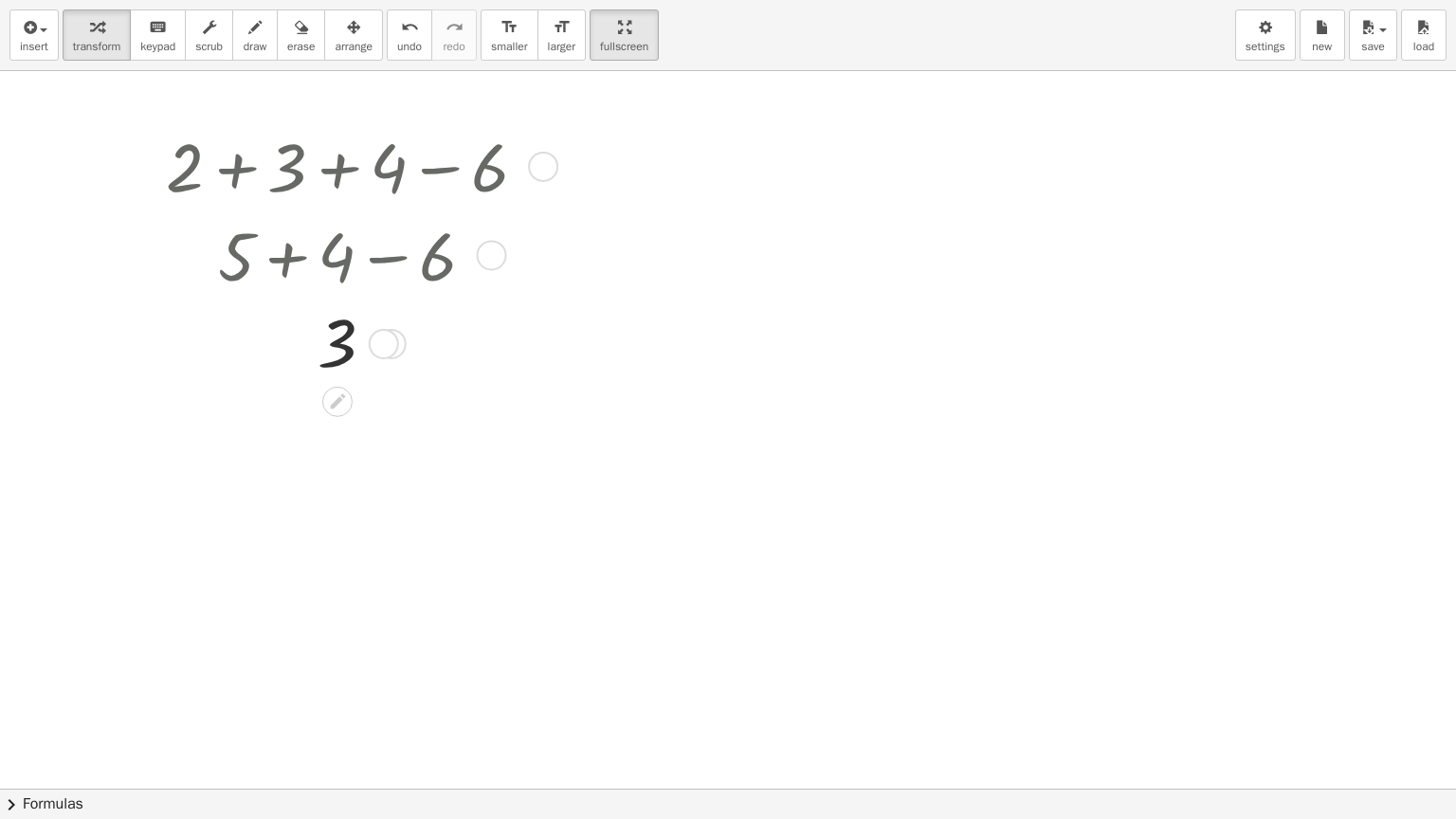 click on "Transform line Copy line as LaTeX Copy derivation as LaTeX Expand new lines: On" at bounding box center [384, 344] 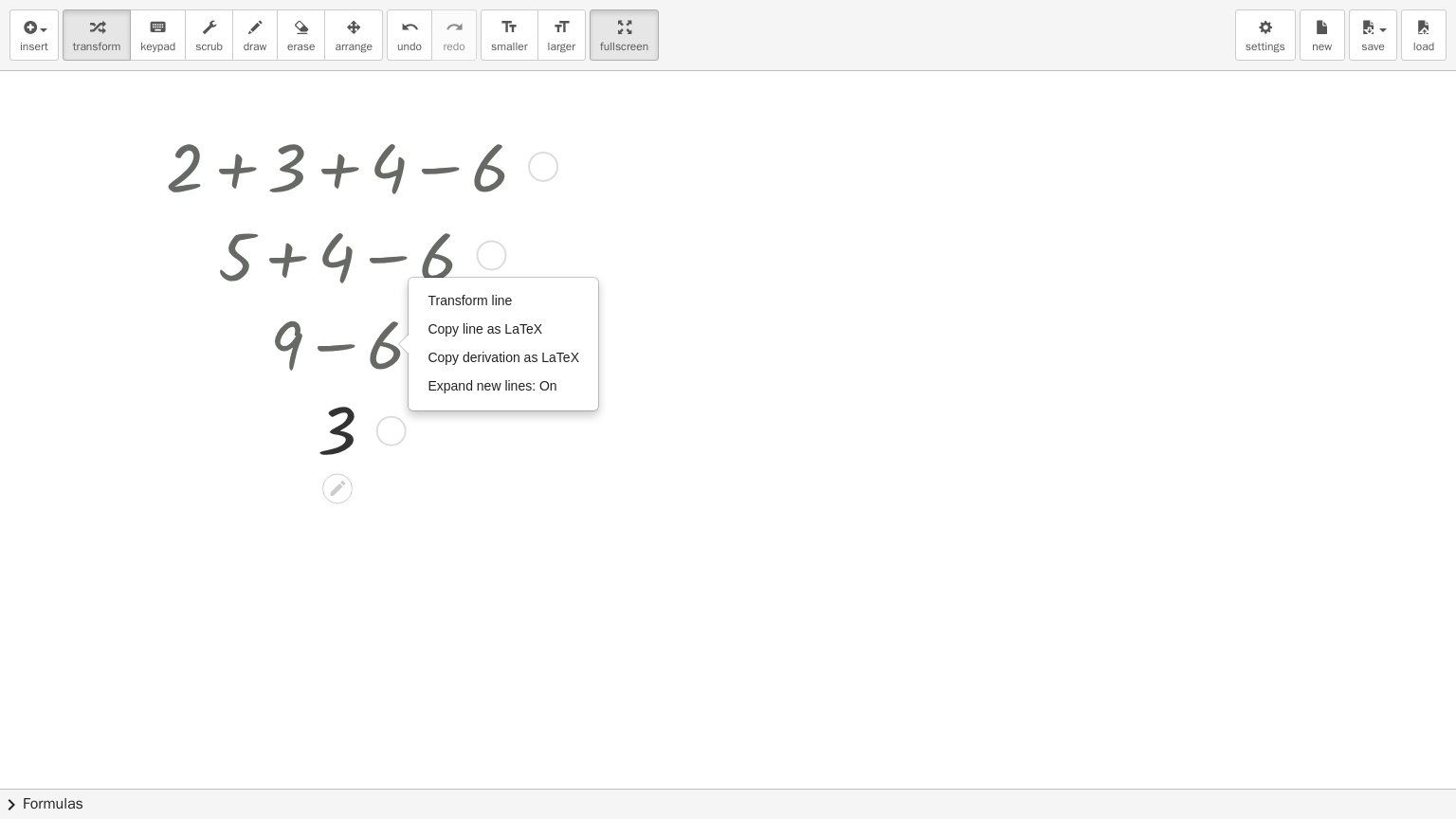 drag, startPoint x: 382, startPoint y: 339, endPoint x: 382, endPoint y: 439, distance: 100 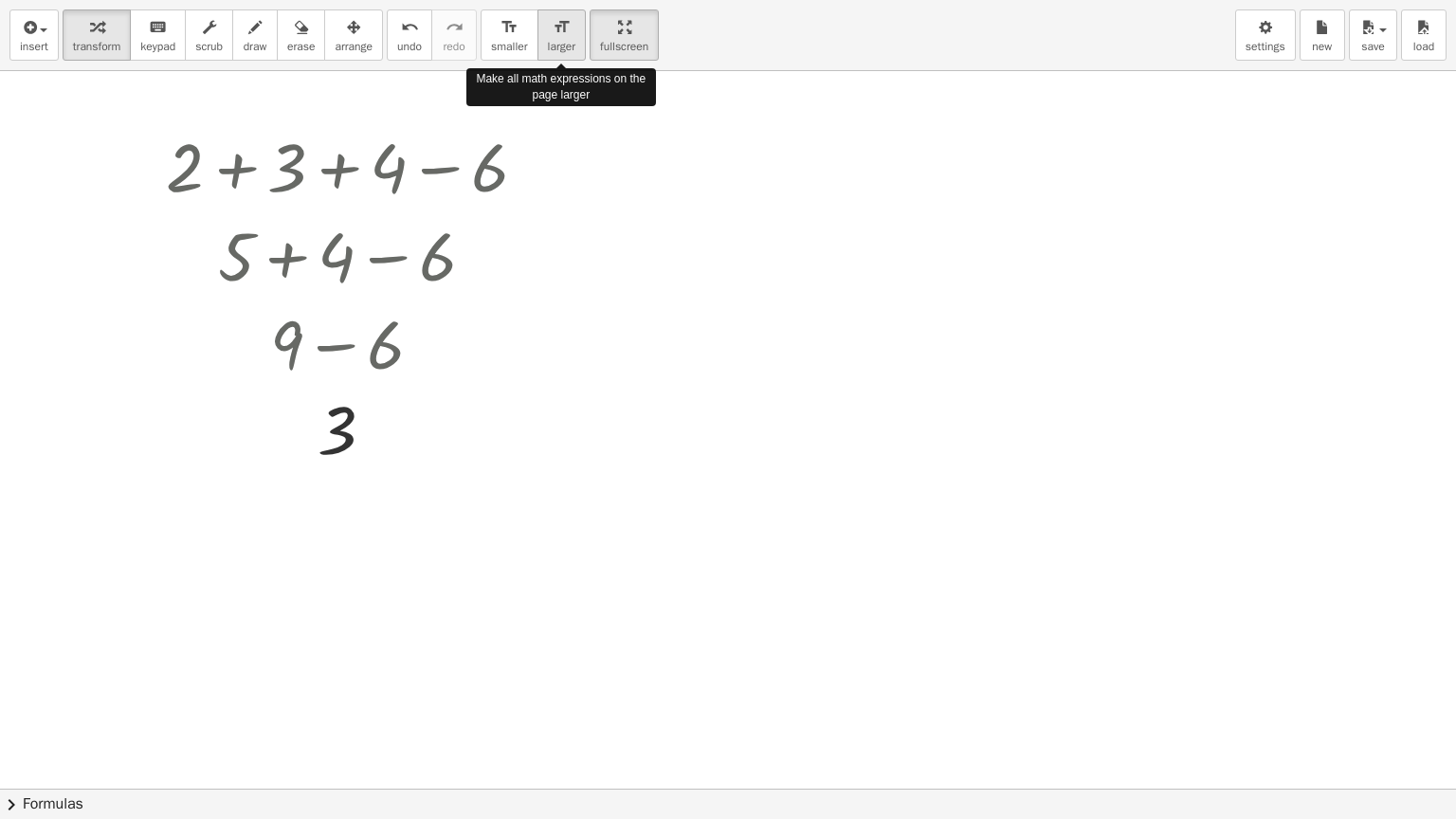 click on "larger" at bounding box center [561, 46] 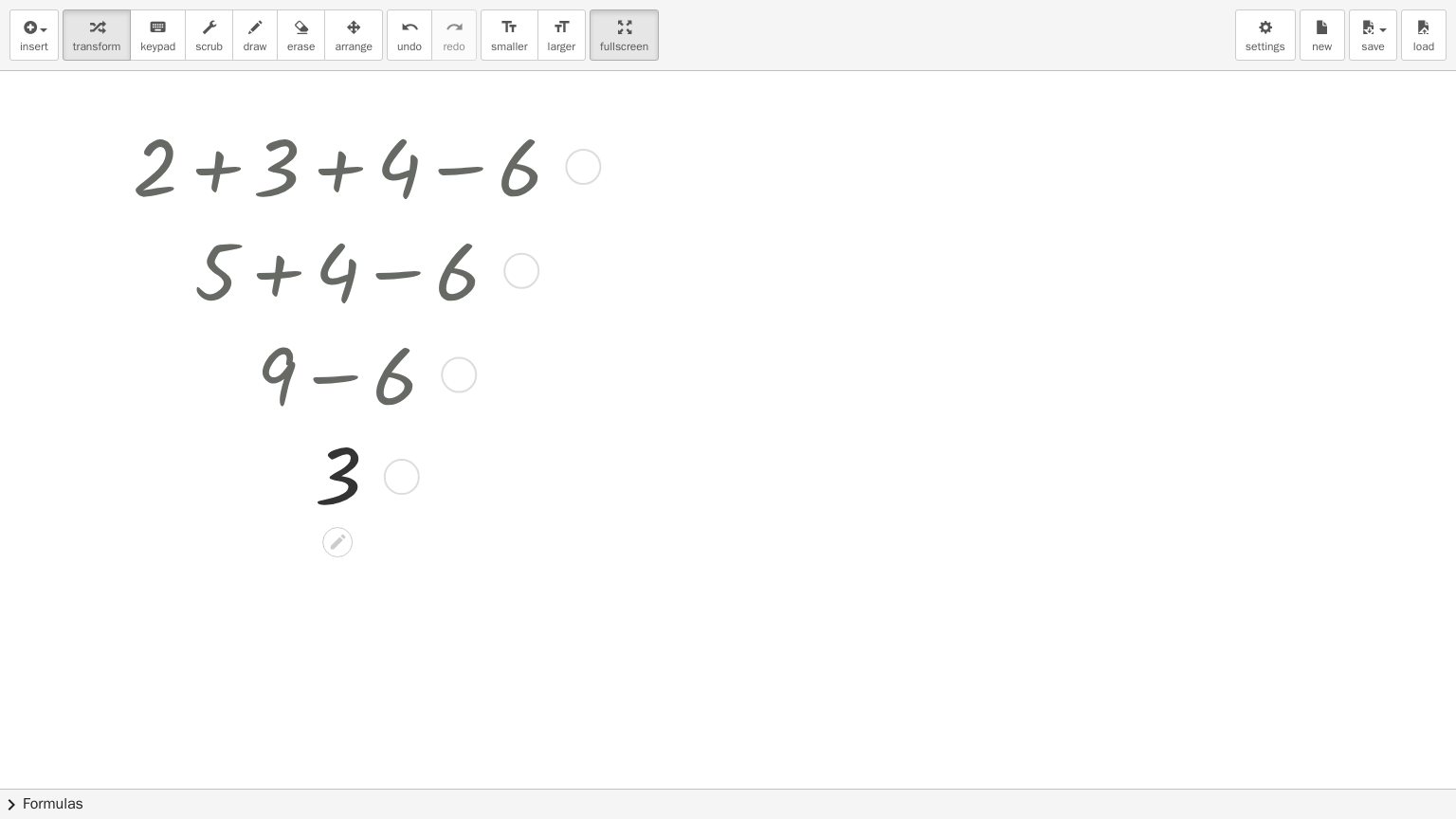 click at bounding box center (118, 318) 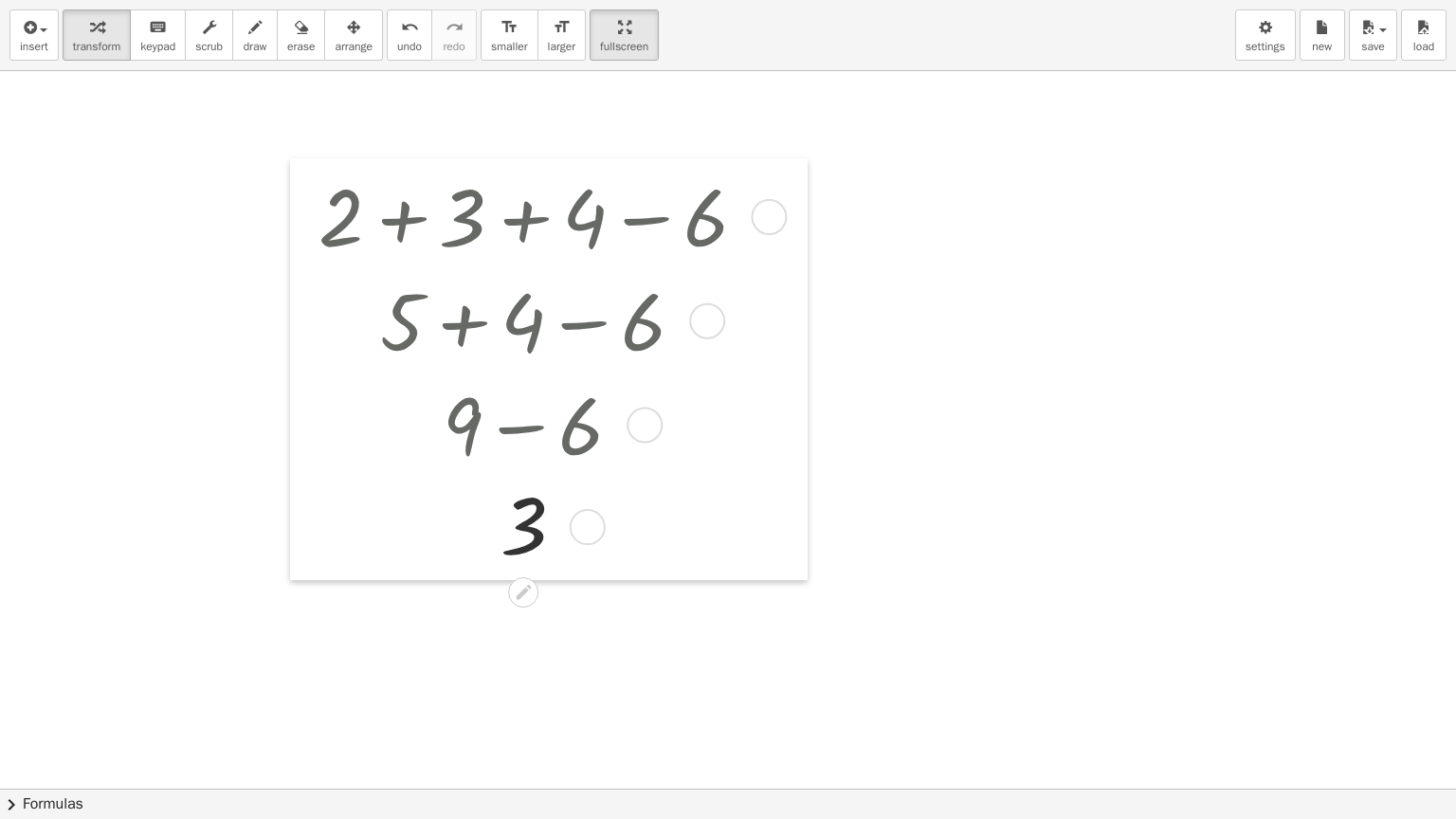 drag, startPoint x: 131, startPoint y: 133, endPoint x: 317, endPoint y: 183, distance: 192.6032 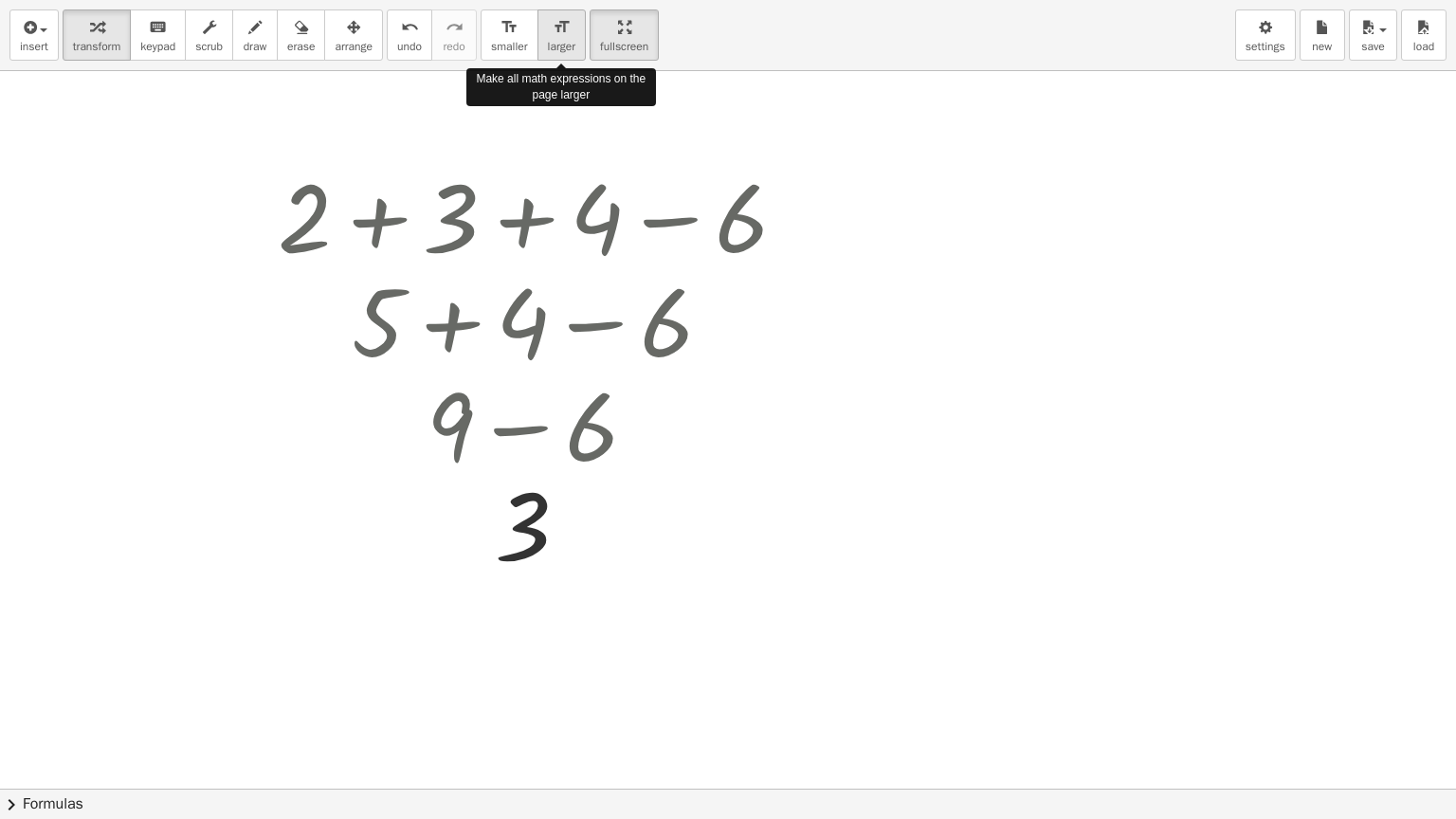 click on "larger" at bounding box center [561, 46] 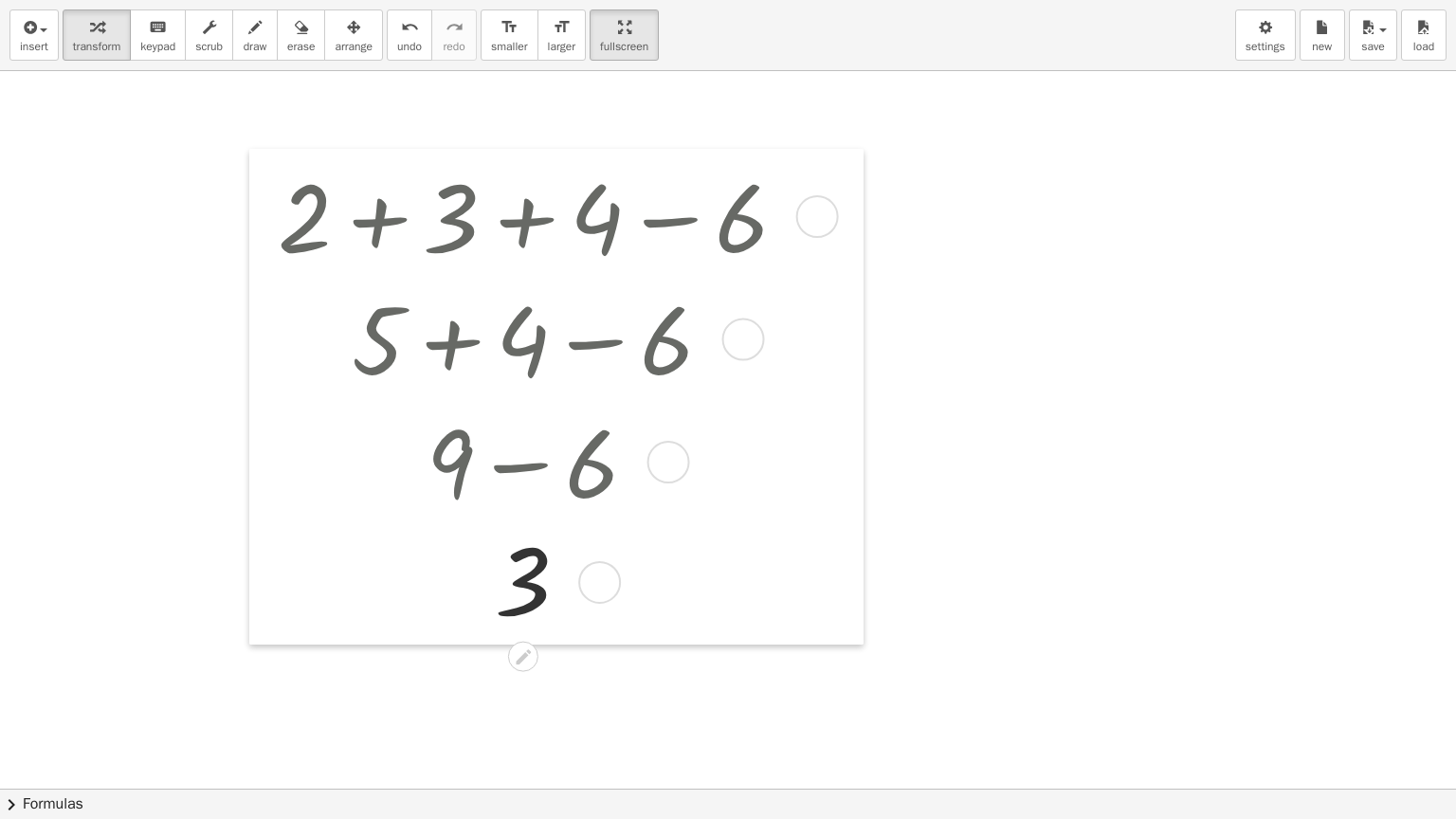 click at bounding box center (264, 396) 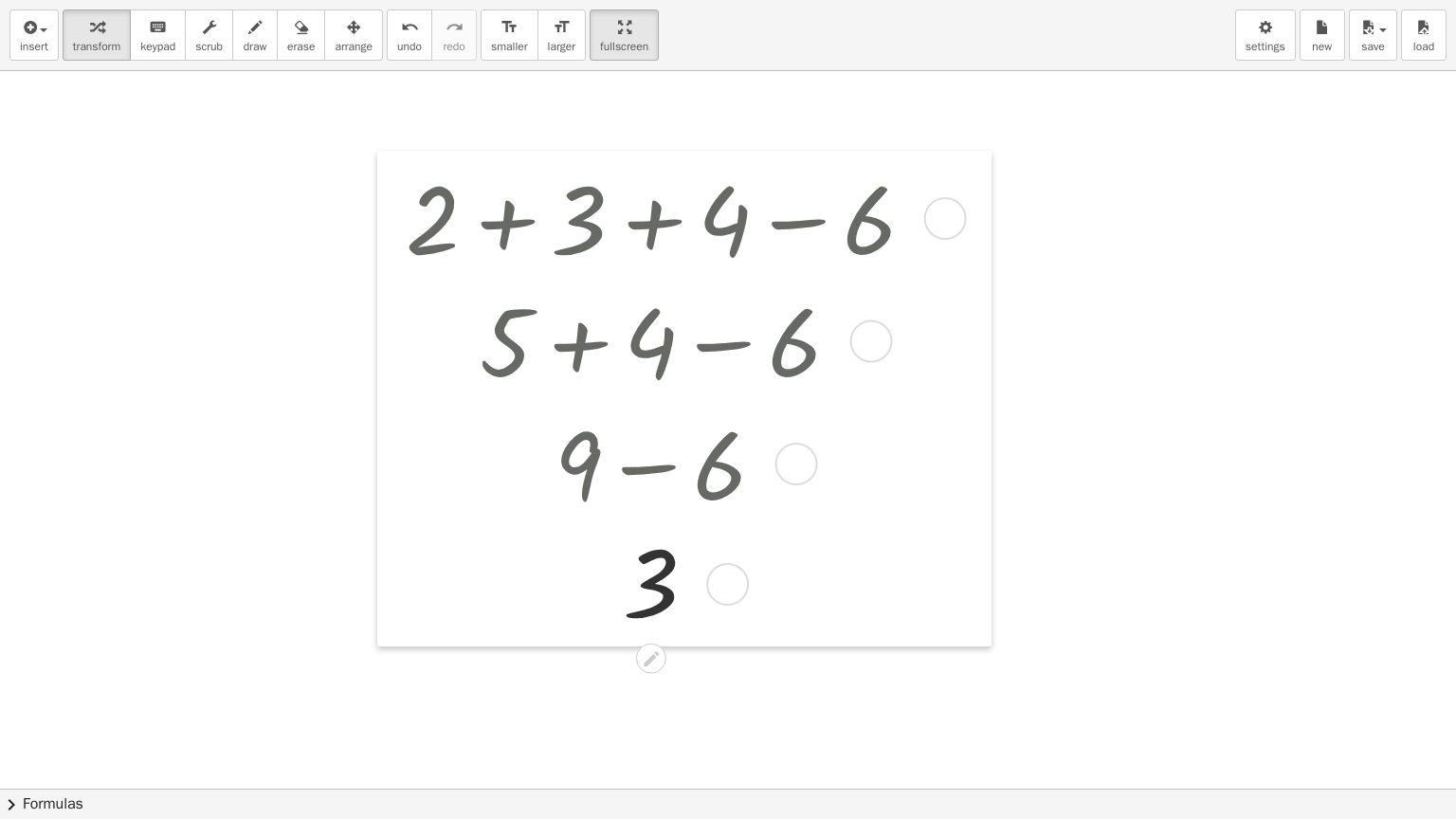 drag, startPoint x: 251, startPoint y: 175, endPoint x: 379, endPoint y: 177, distance: 128.01562 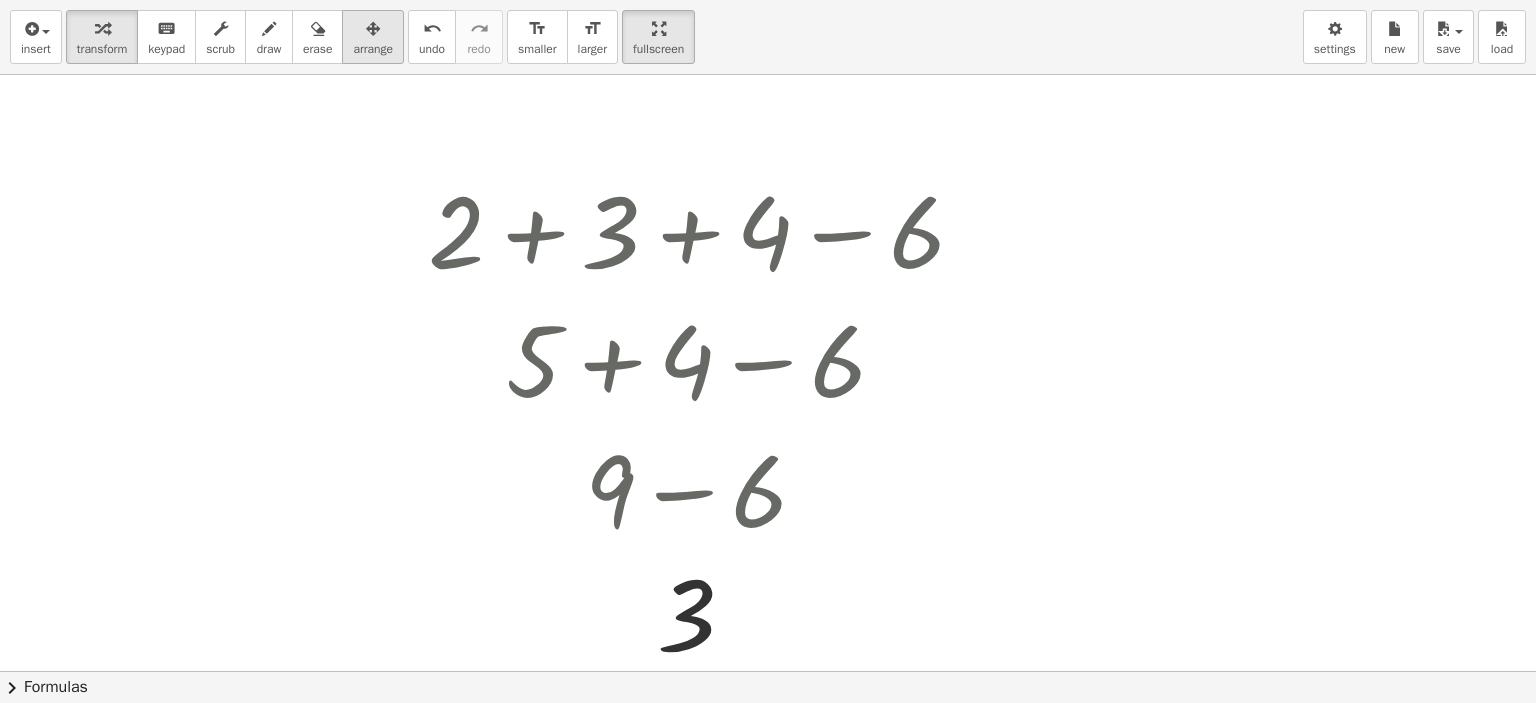 click on "arrange" at bounding box center (373, 37) 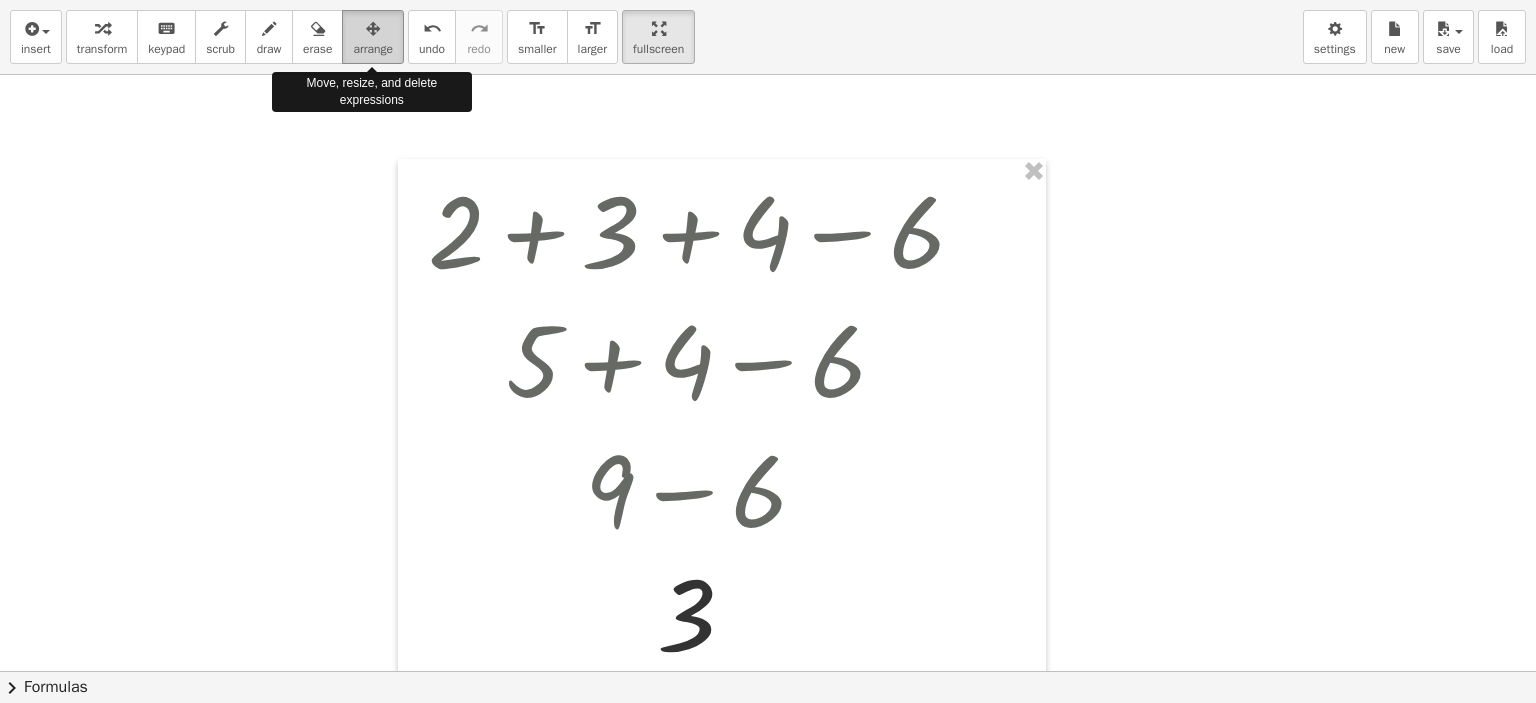 click on "arrange" at bounding box center (373, 37) 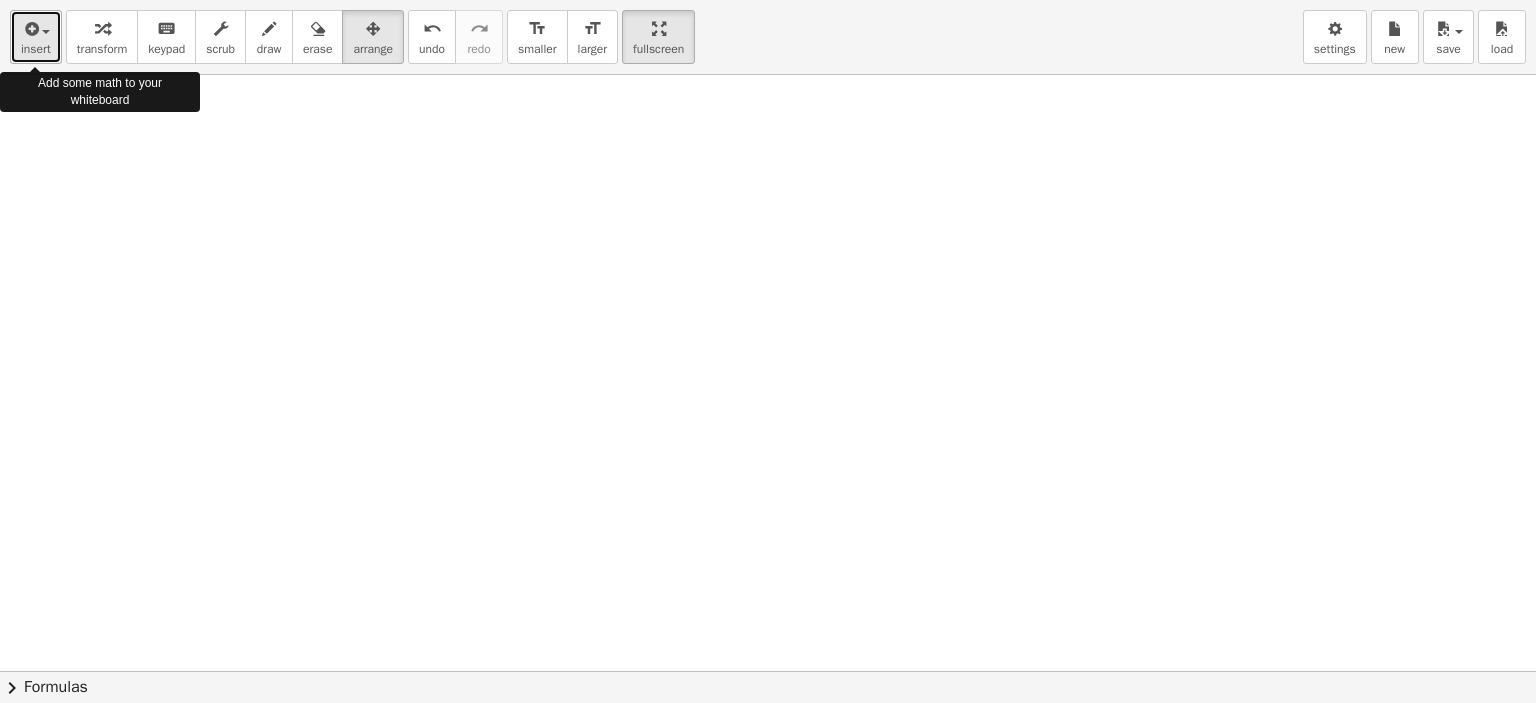 click on "insert" at bounding box center [36, 49] 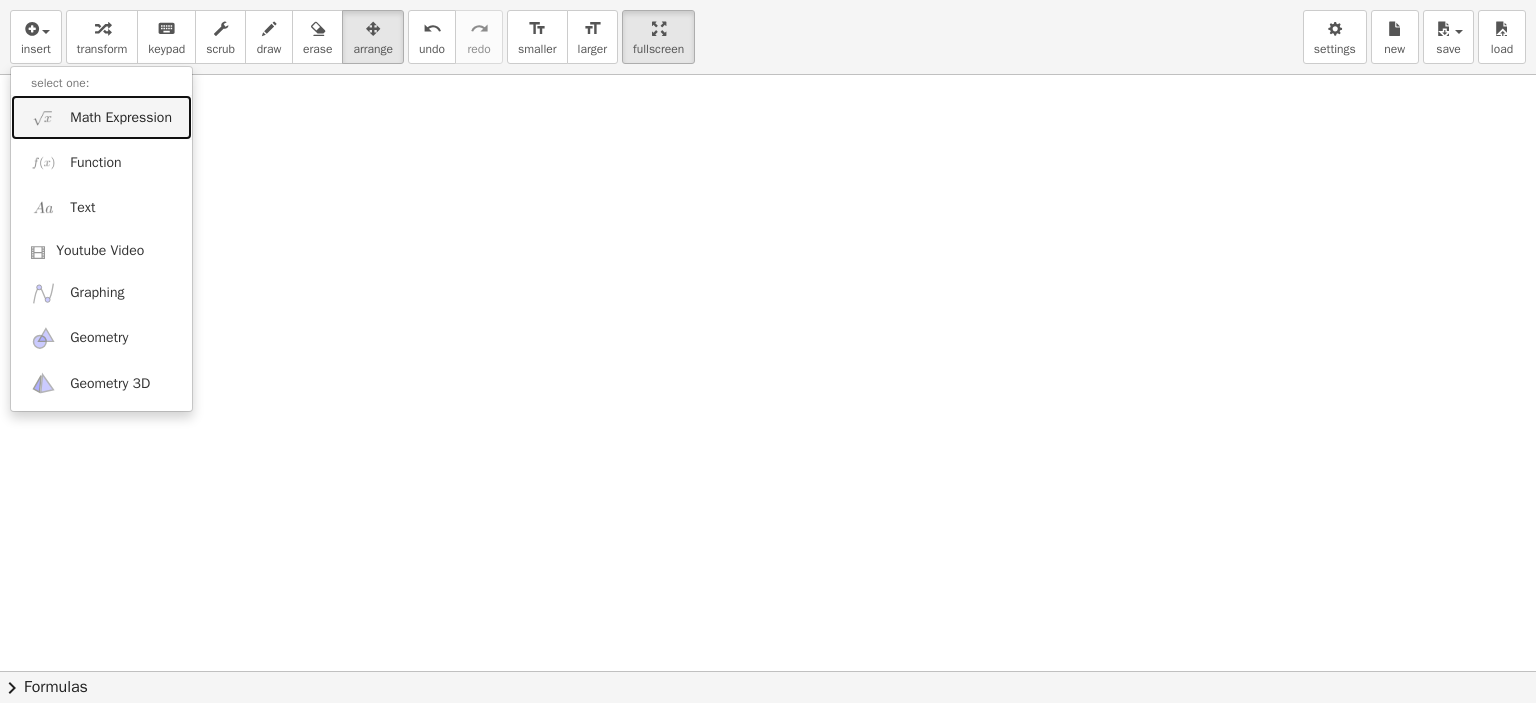 click on "Math Expression" at bounding box center (121, 118) 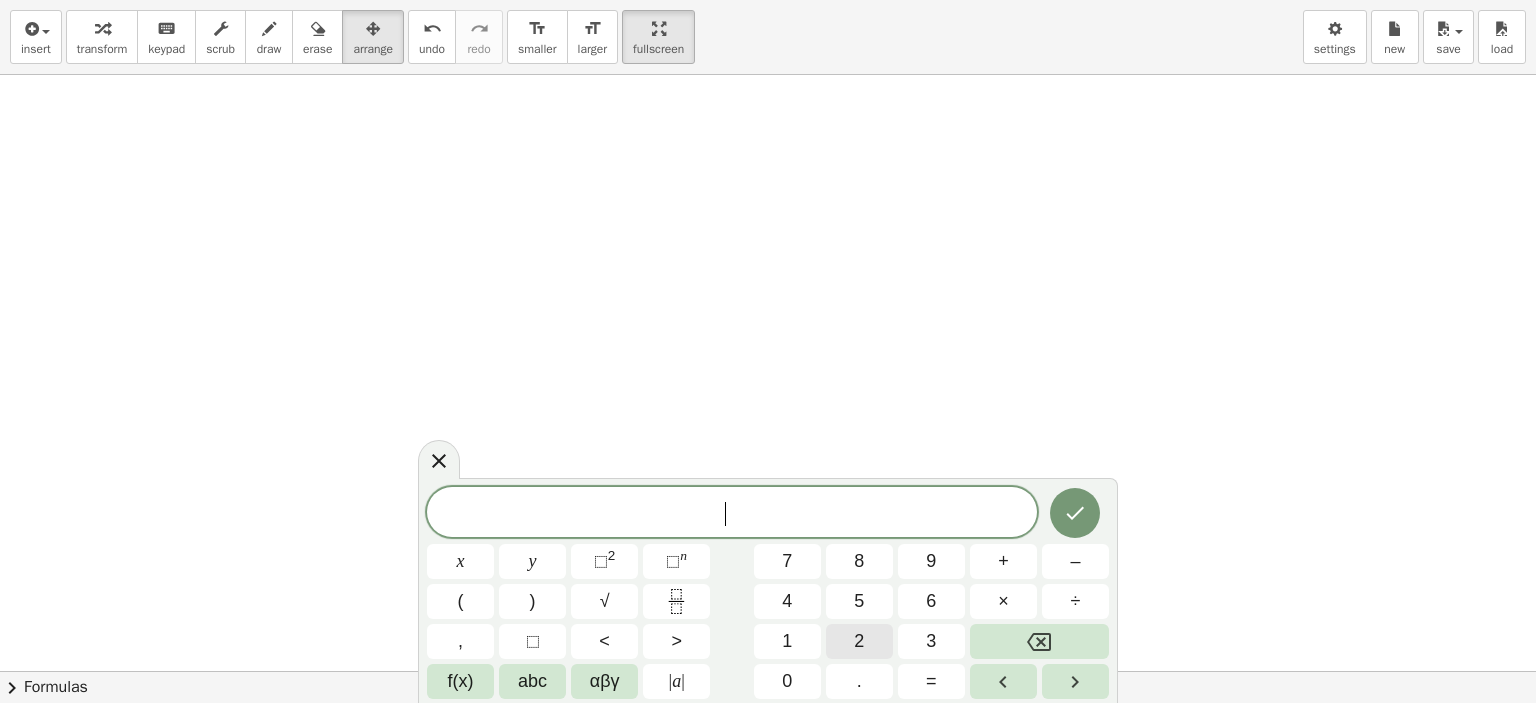 click on "2" at bounding box center [859, 641] 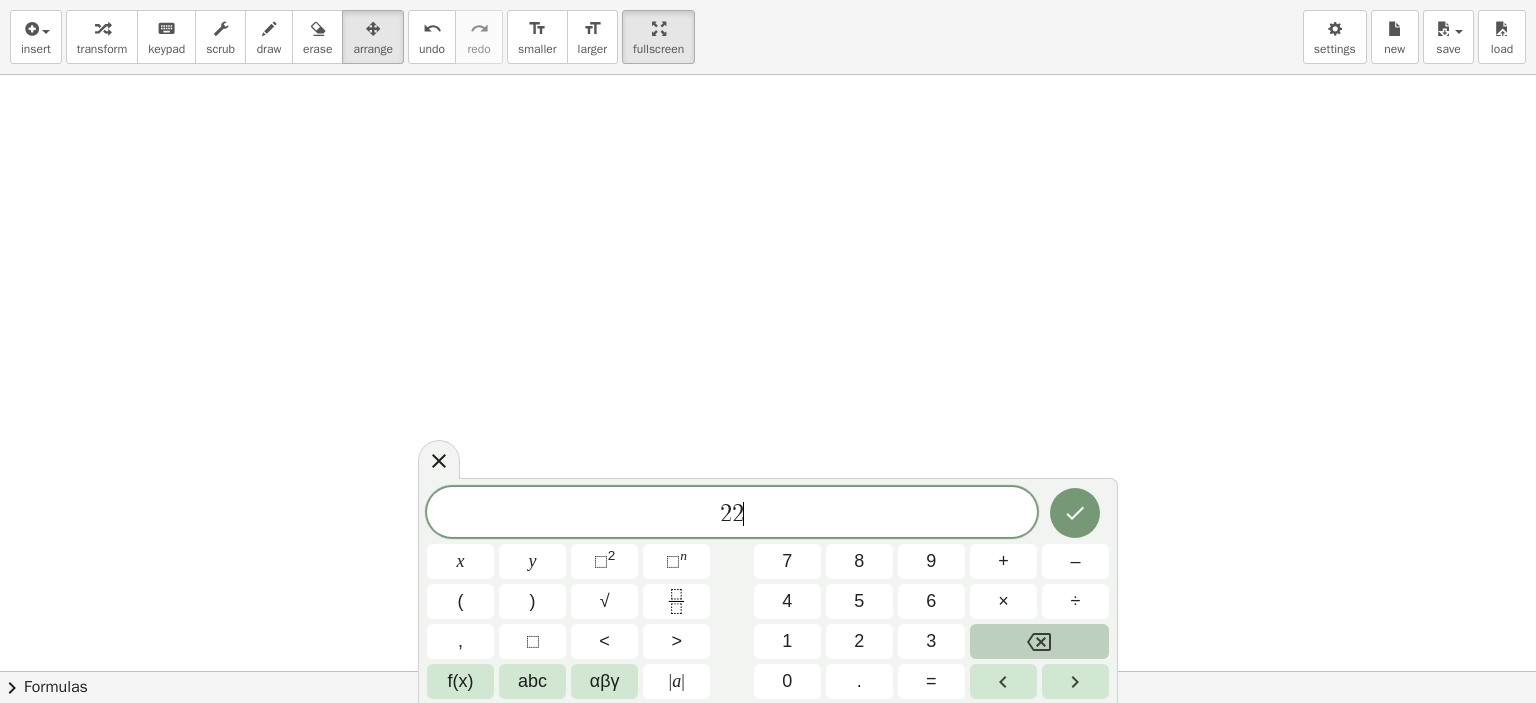 click at bounding box center (1039, 641) 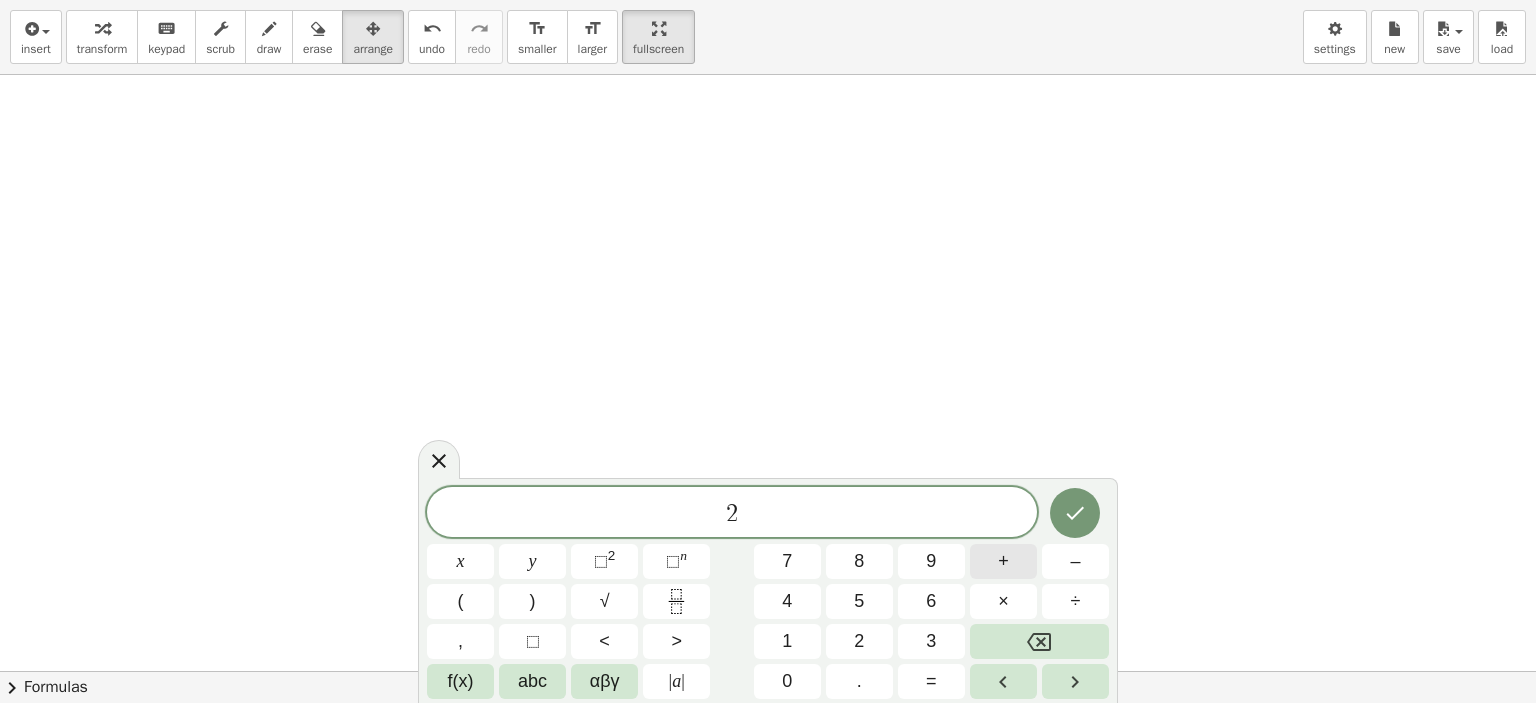click on "+" at bounding box center [1003, 561] 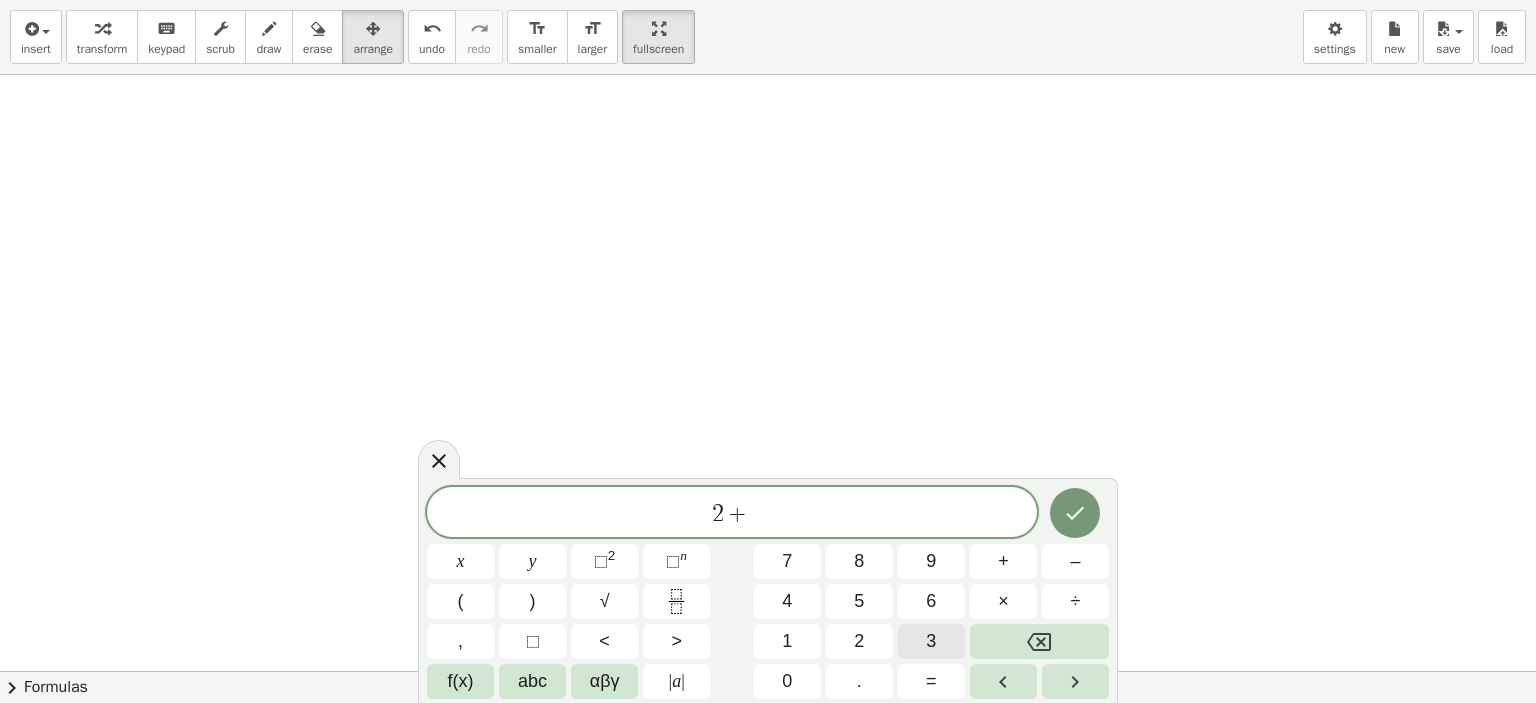 click on "3" at bounding box center [931, 641] 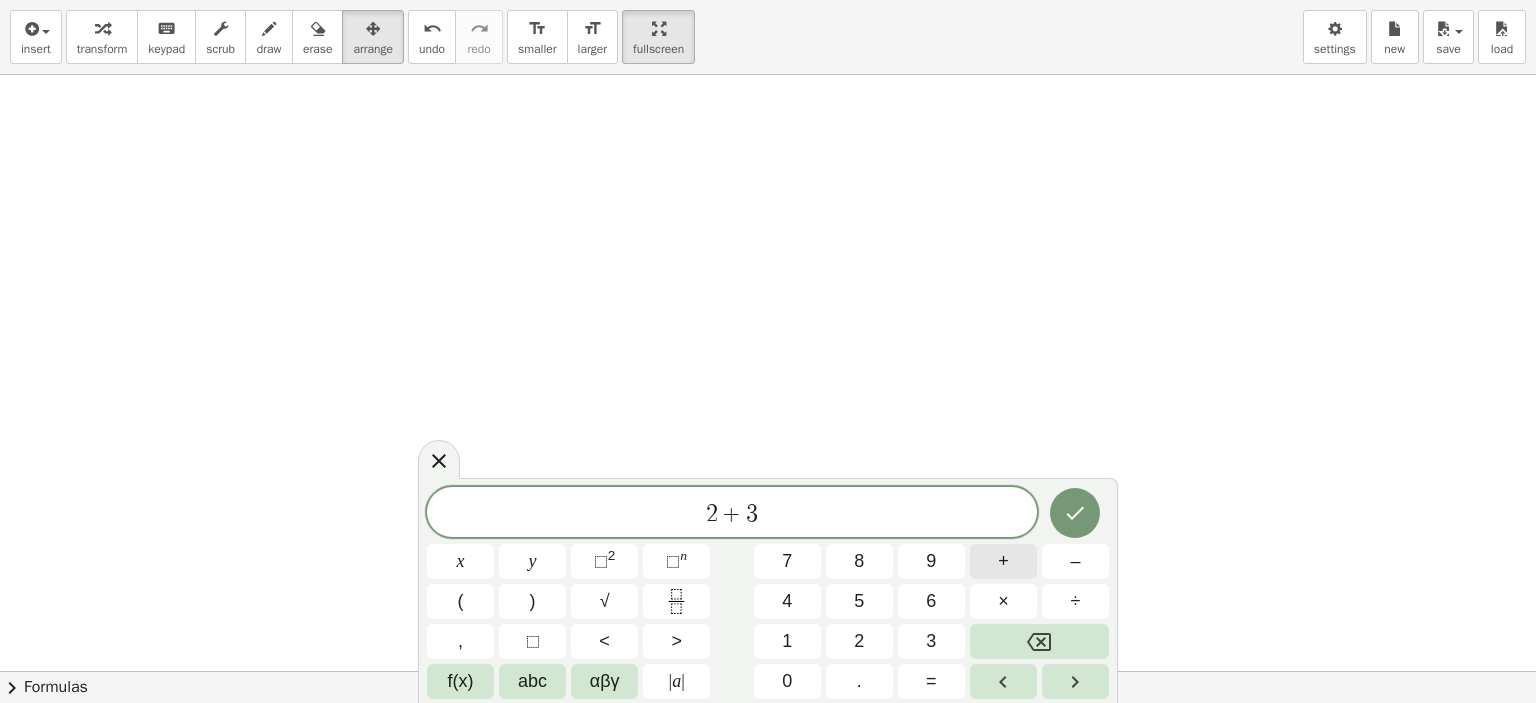 click on "+" at bounding box center (1003, 561) 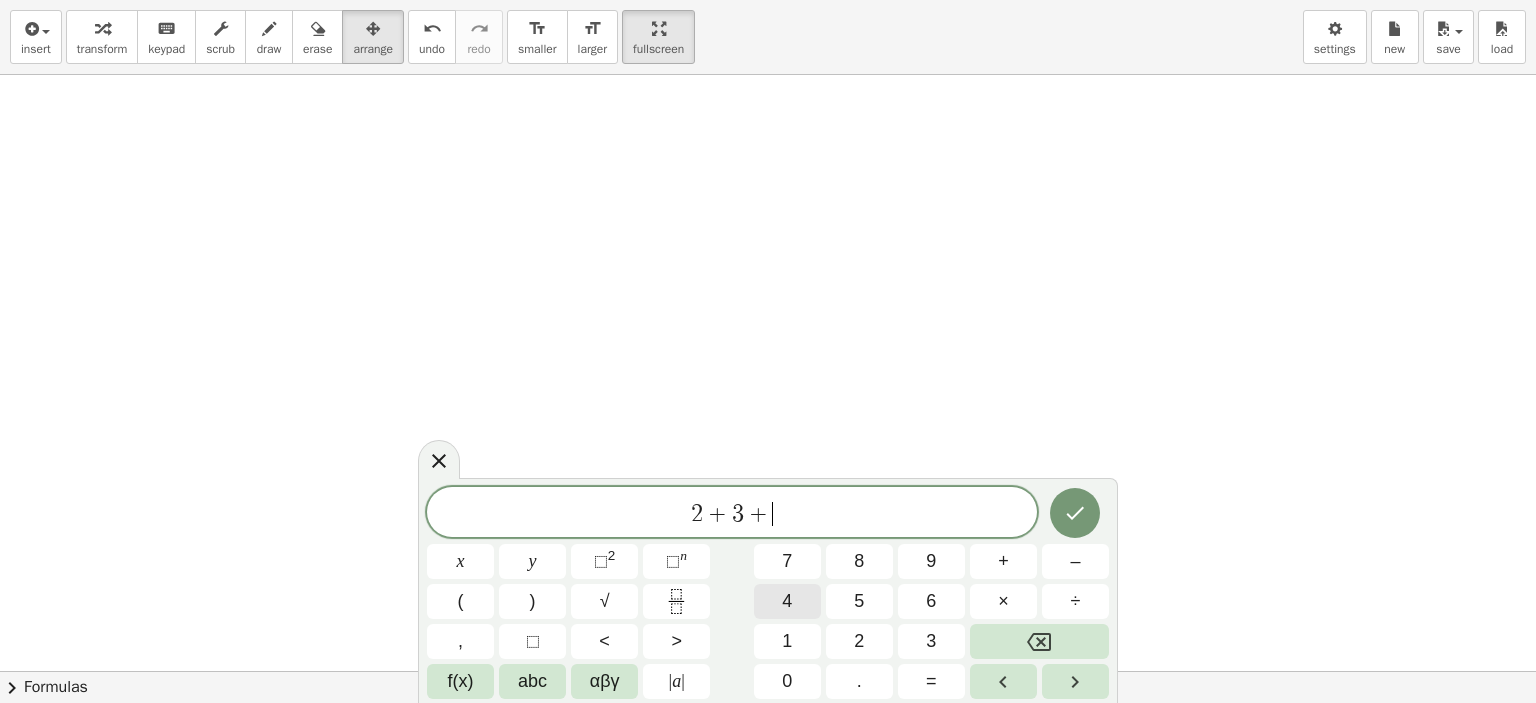 click on "4" at bounding box center (787, 601) 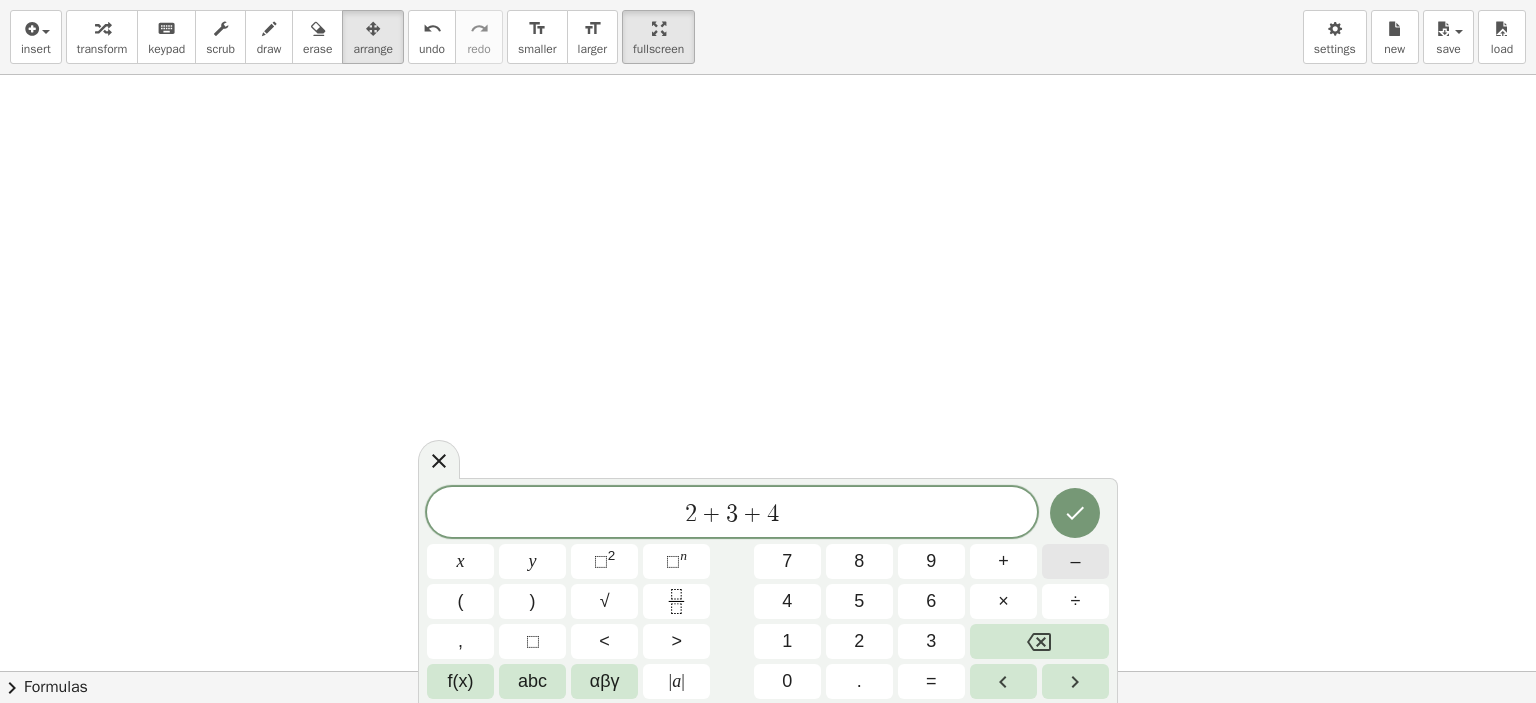 click on "–" at bounding box center [1075, 561] 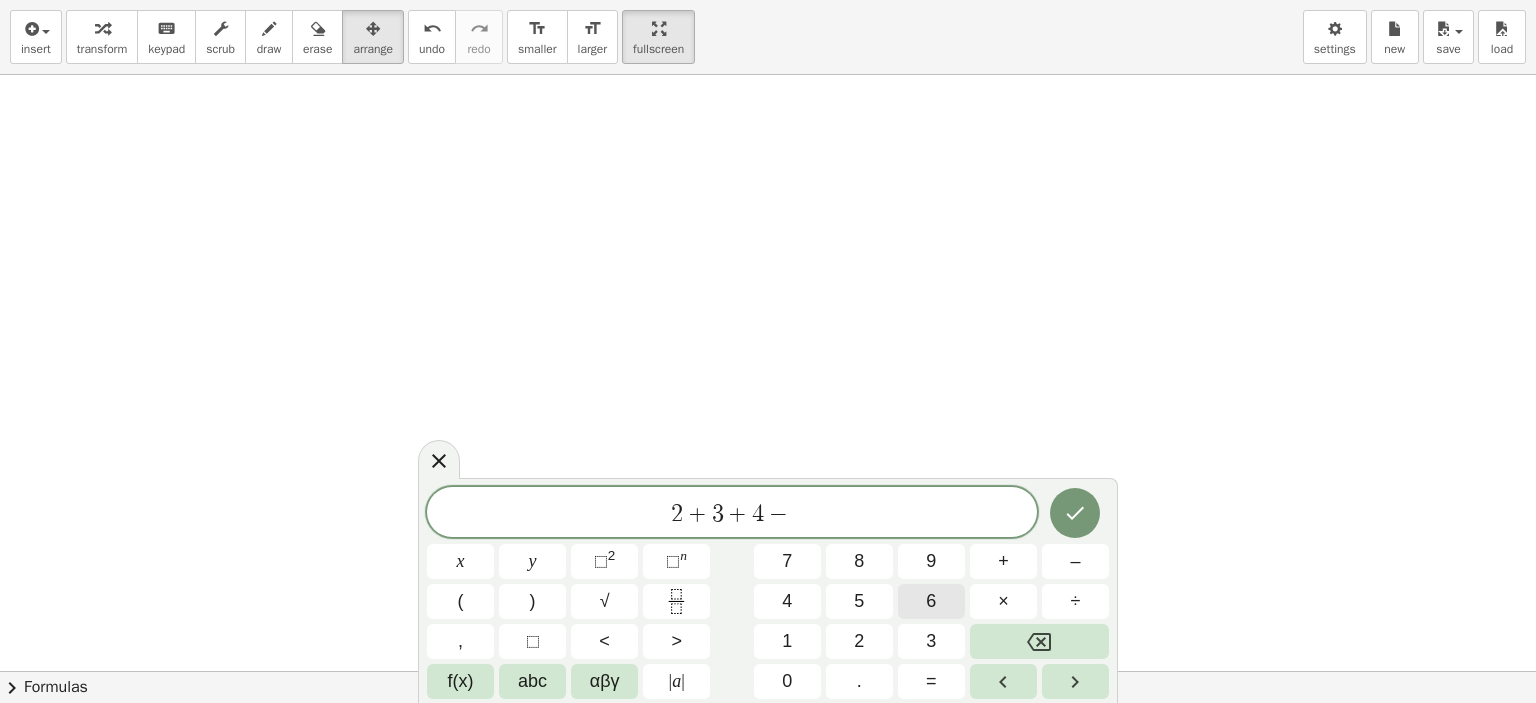 click on "6" at bounding box center (931, 601) 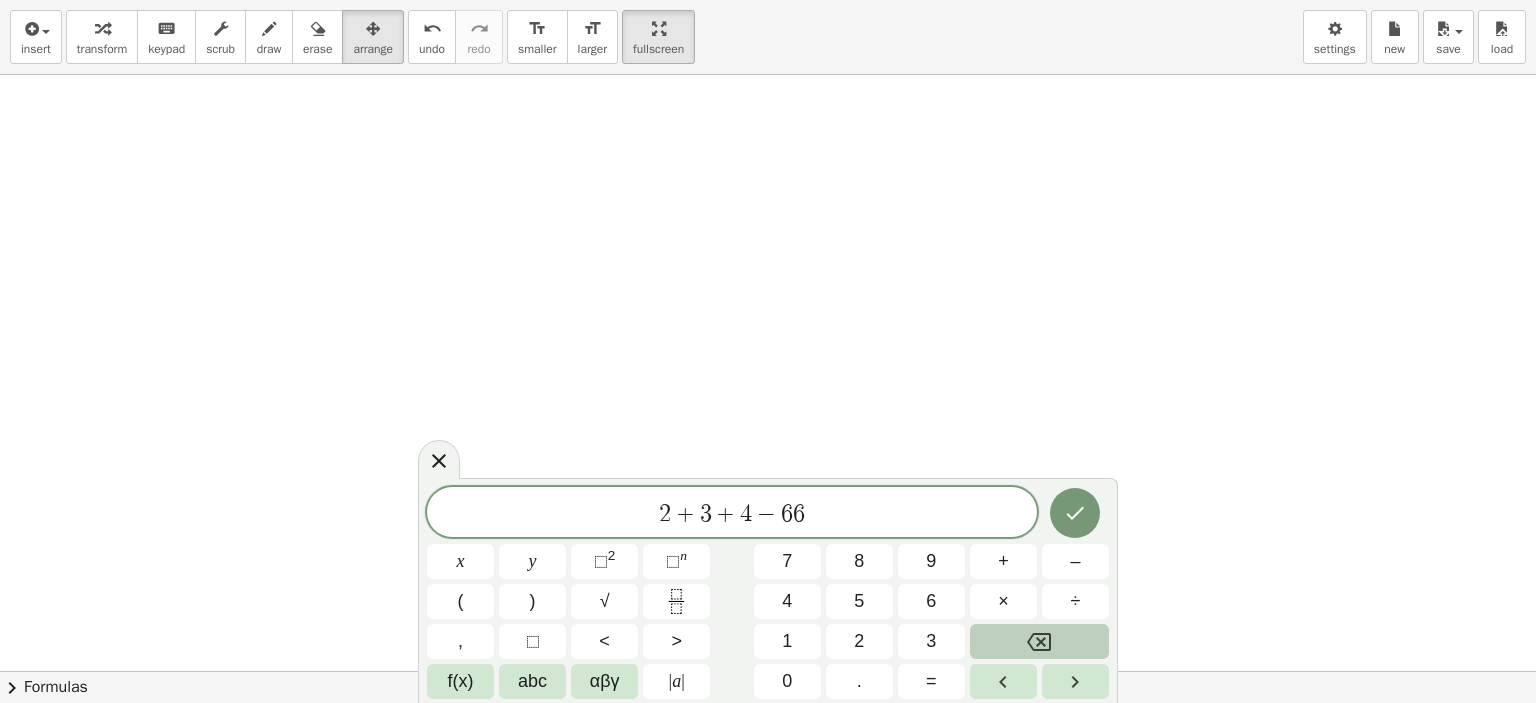 click at bounding box center (1039, 641) 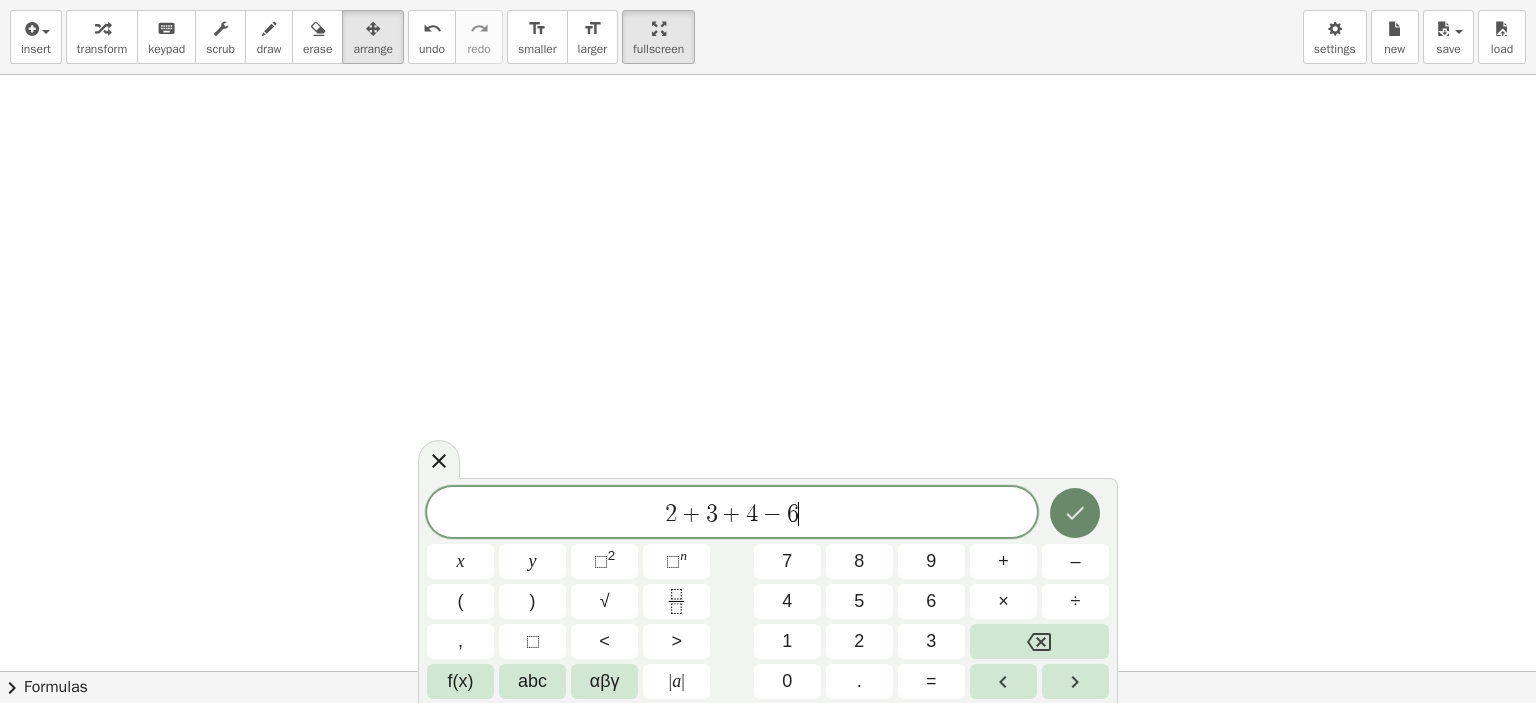 click 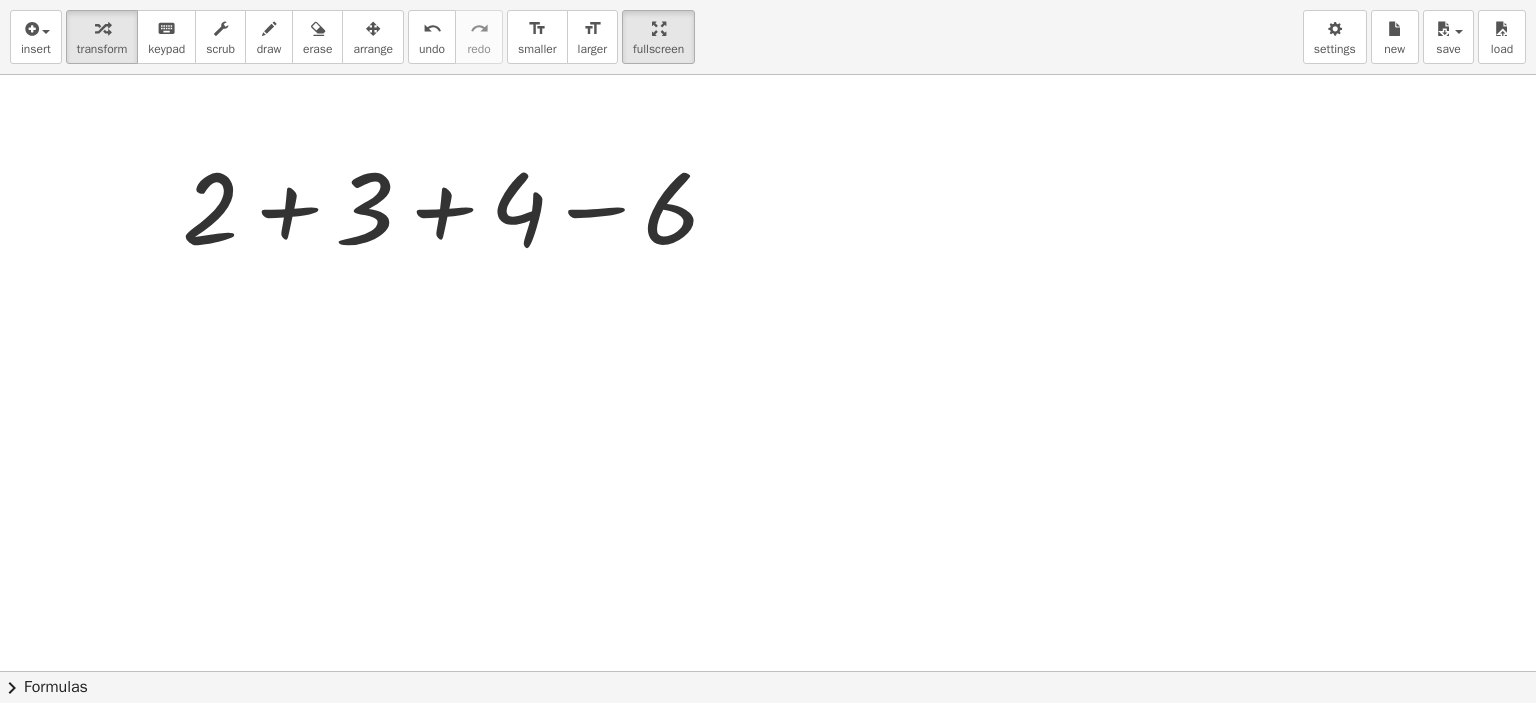 click at bounding box center [768, 672] 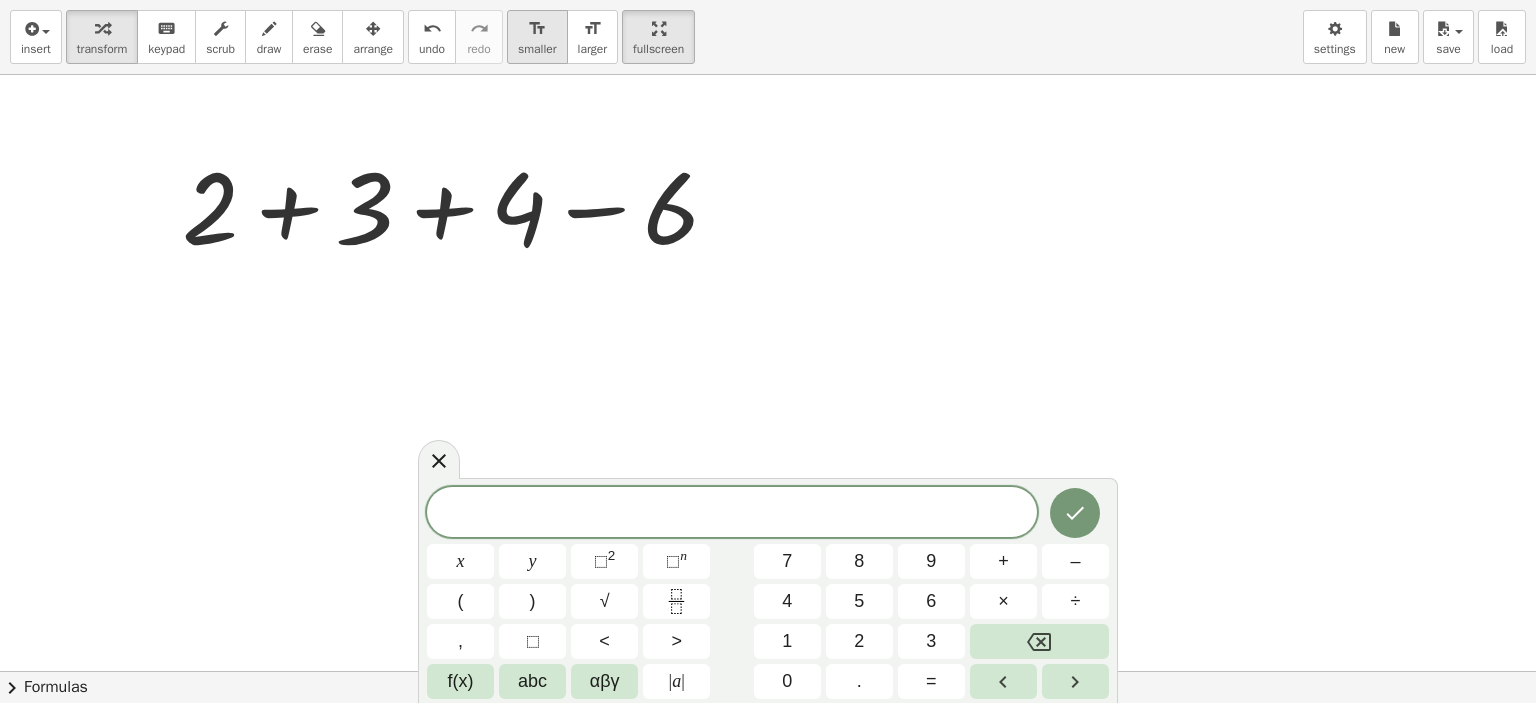 click on "smaller" at bounding box center (537, 49) 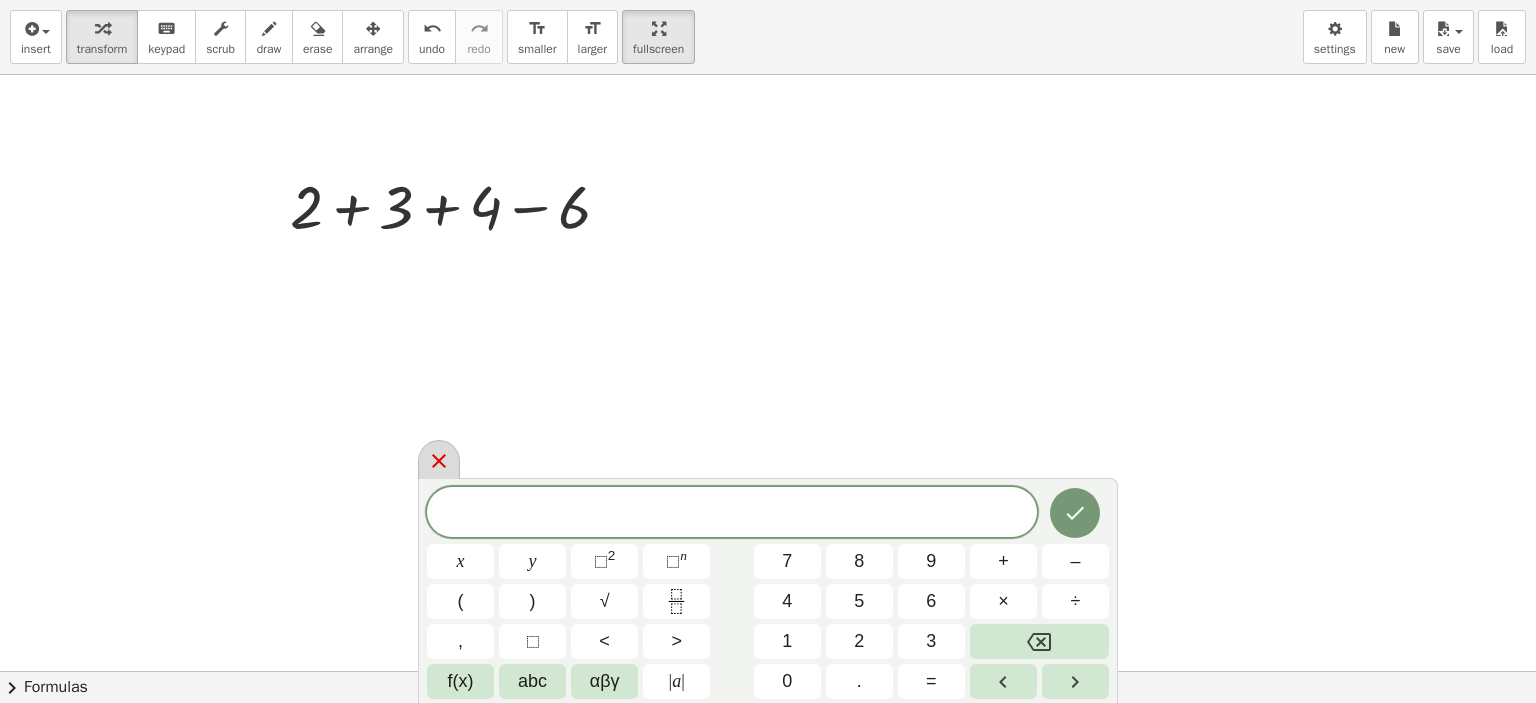 click 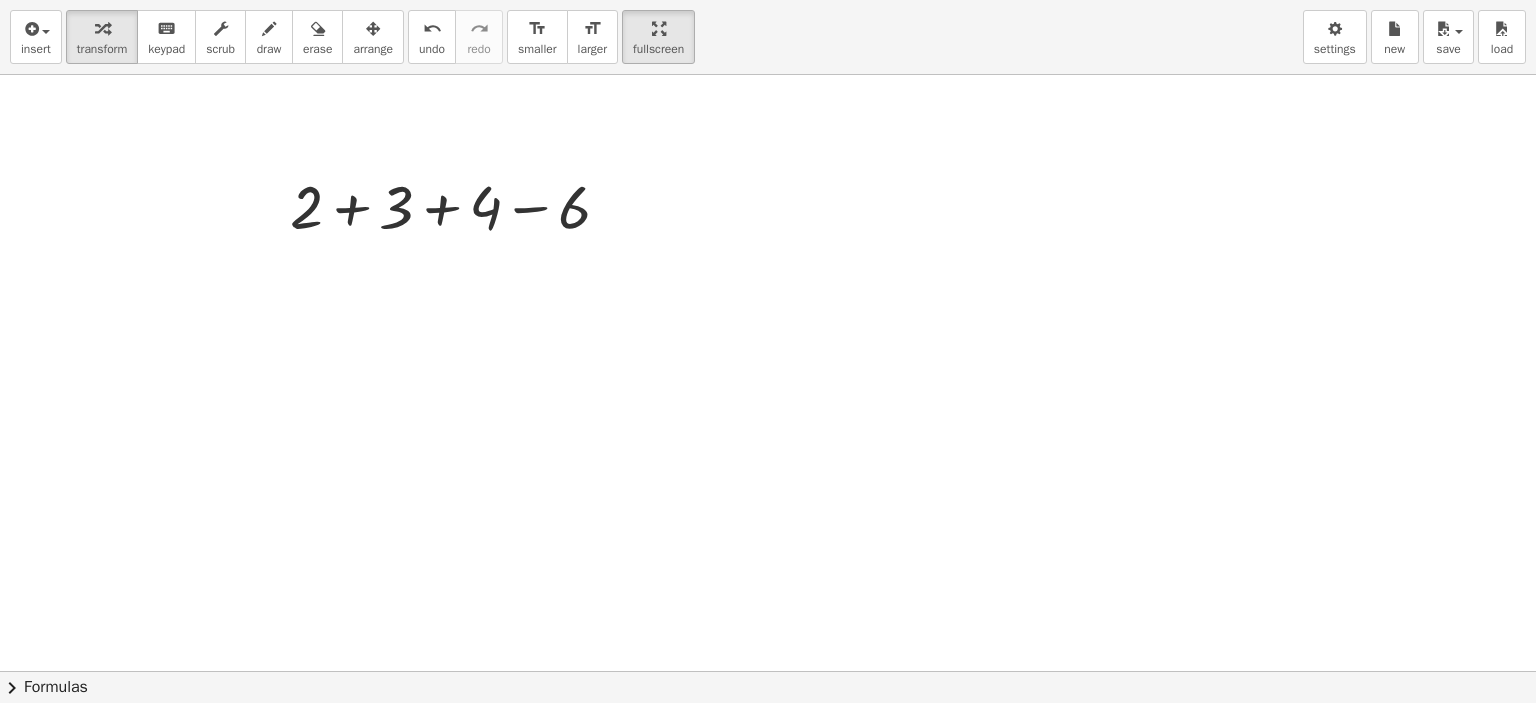 click at bounding box center [768, 672] 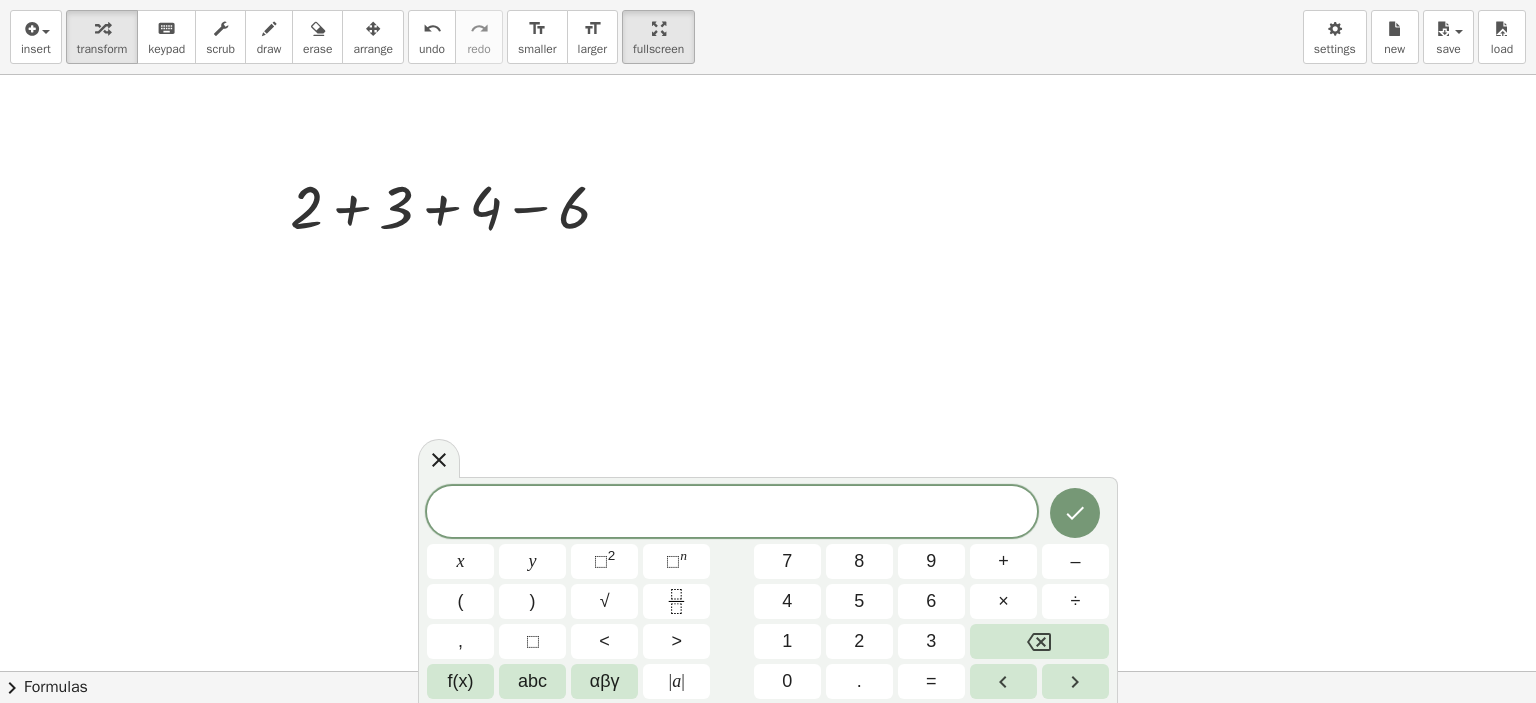 click 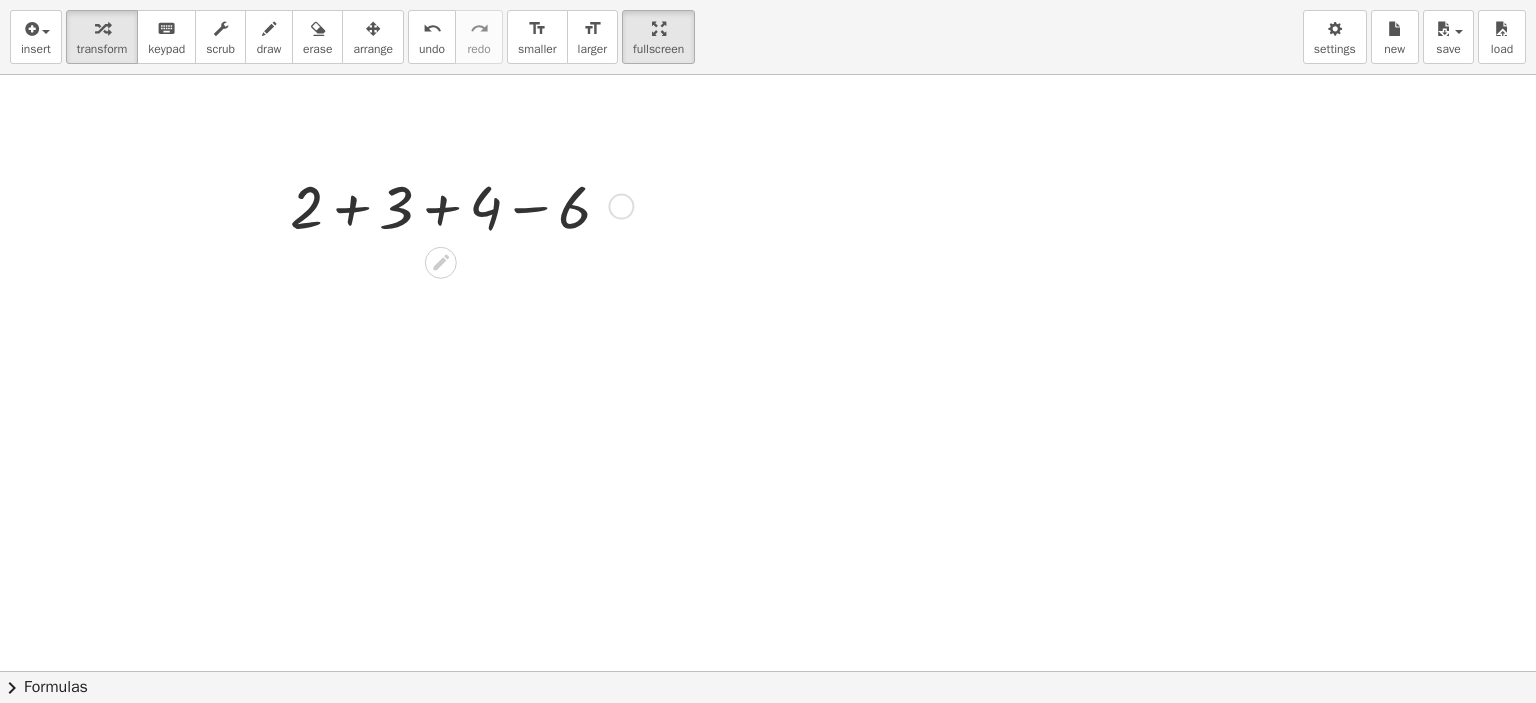click at bounding box center [275, 205] 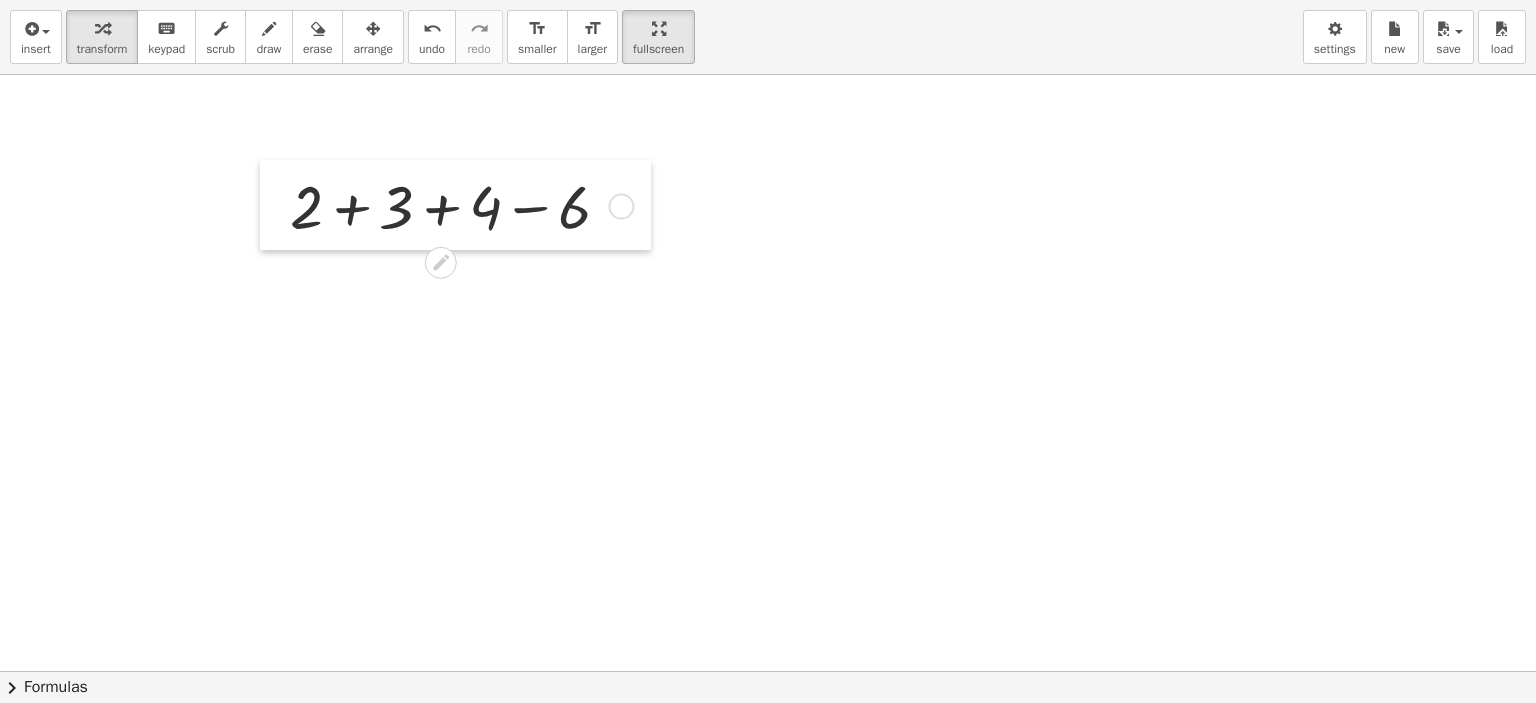 click at bounding box center (275, 205) 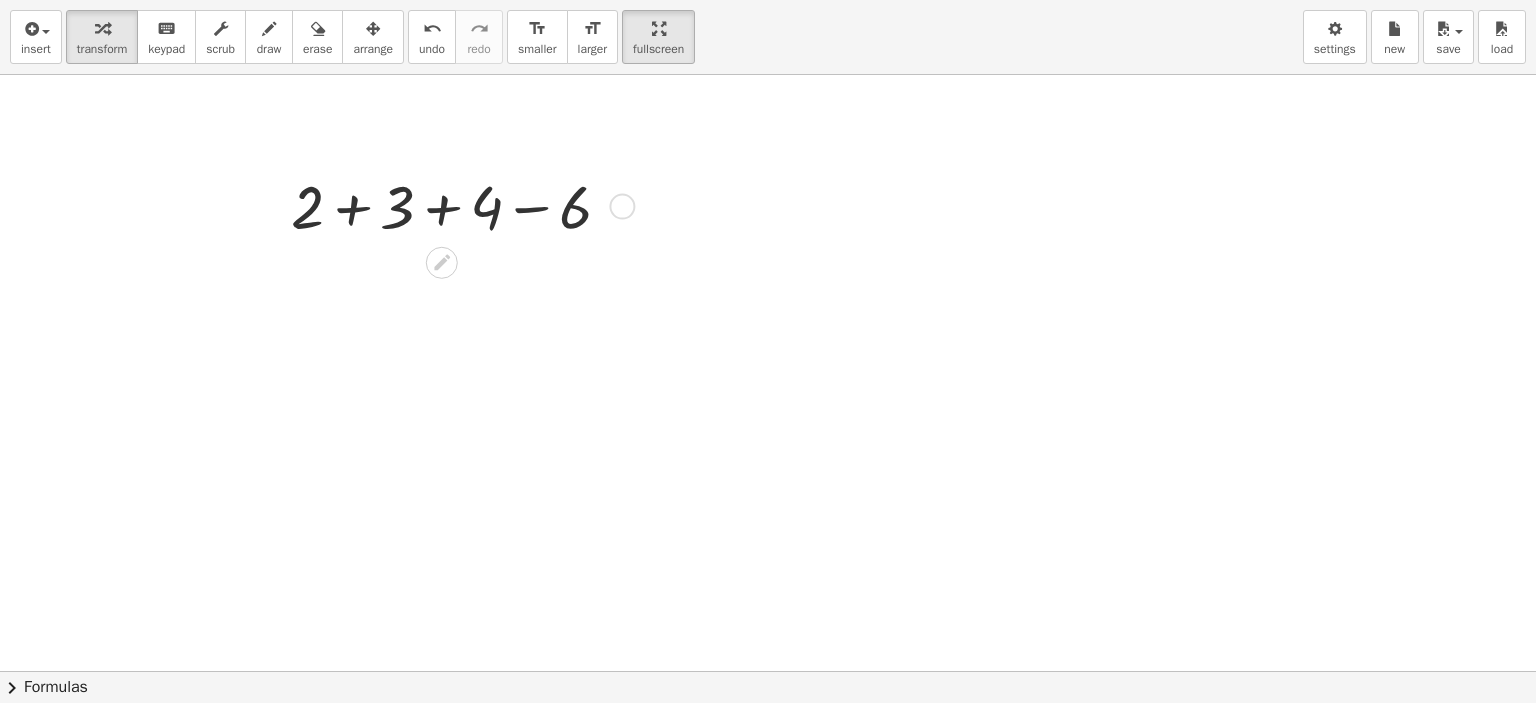click at bounding box center (459, 205) 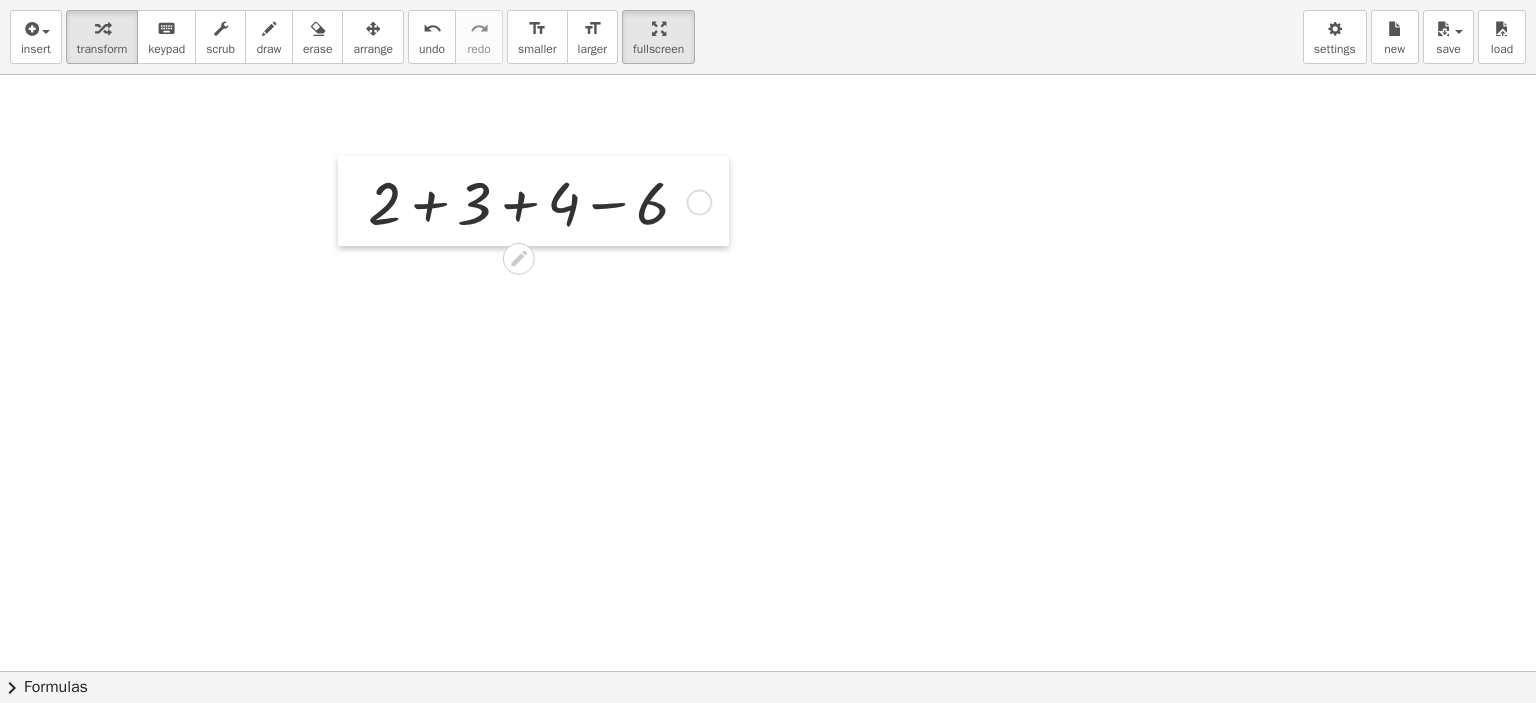 drag, startPoint x: 272, startPoint y: 188, endPoint x: 349, endPoint y: 184, distance: 77.10383 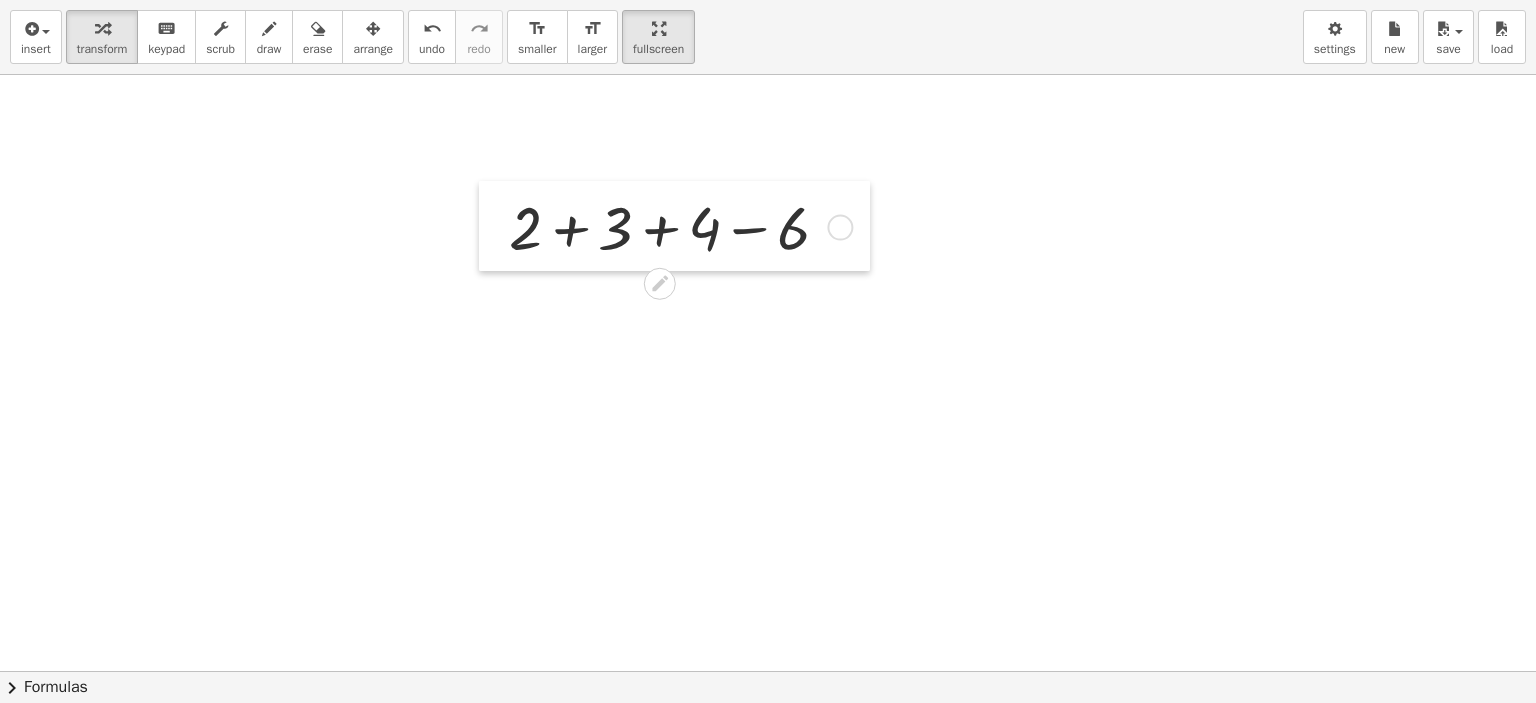 drag, startPoint x: 349, startPoint y: 184, endPoint x: 499, endPoint y: 214, distance: 152.97058 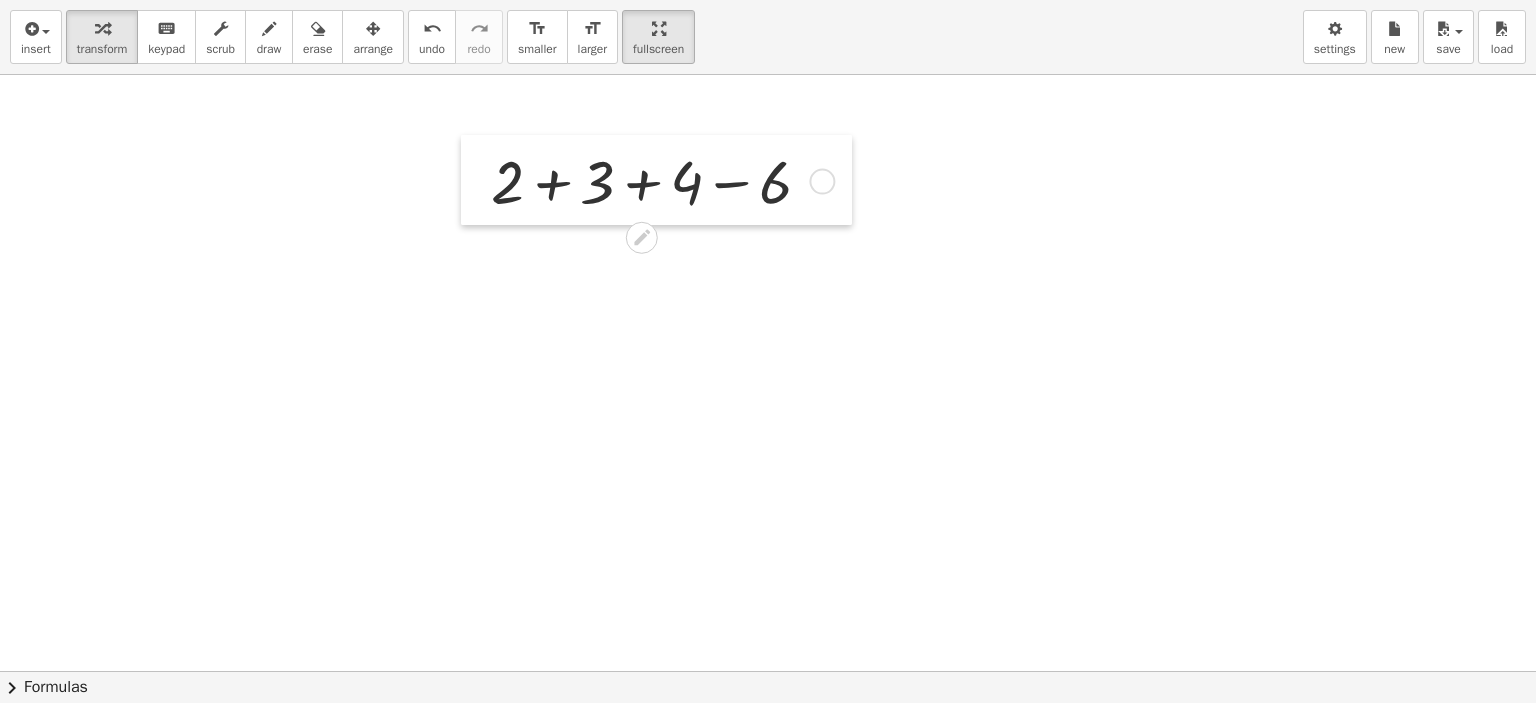 drag, startPoint x: 499, startPoint y: 214, endPoint x: 472, endPoint y: 163, distance: 57.706154 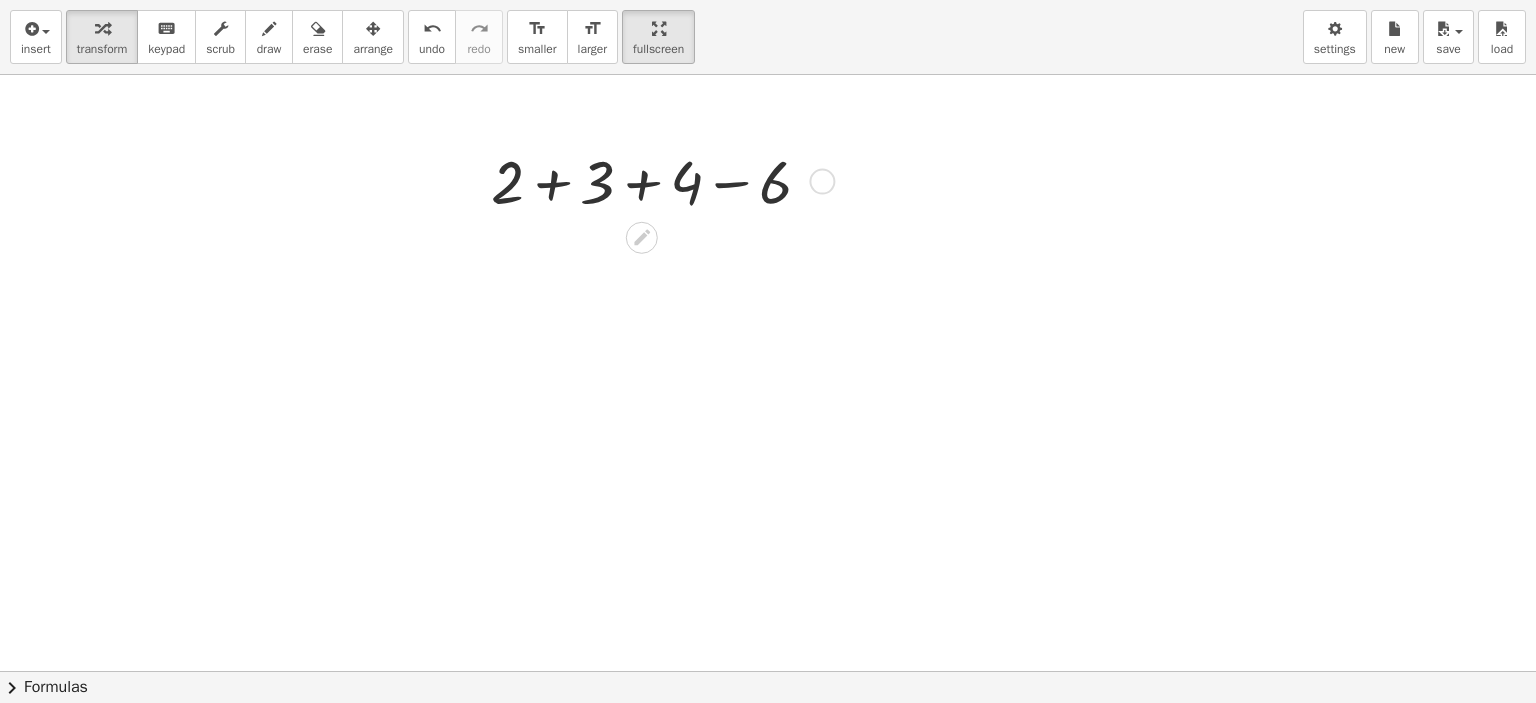 click at bounding box center [659, 180] 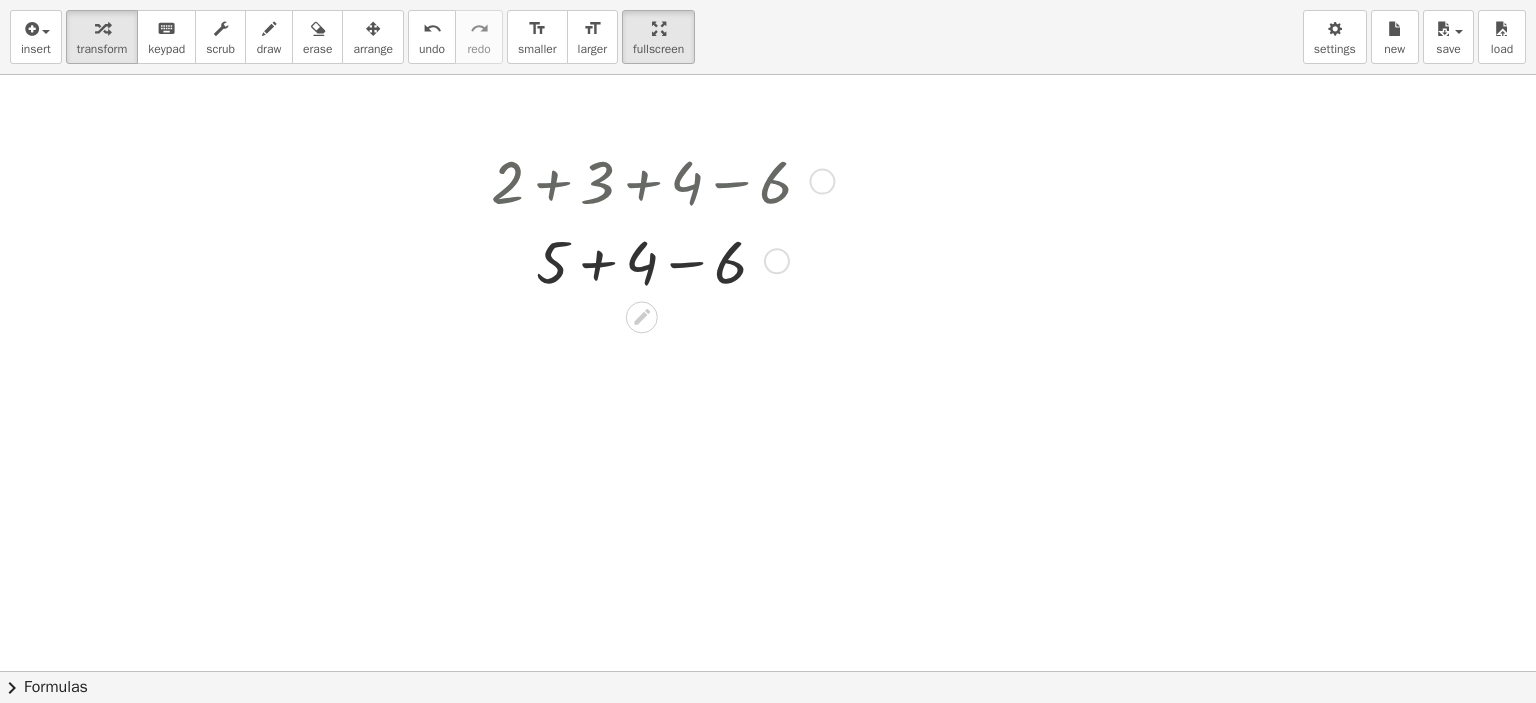 click at bounding box center (659, 260) 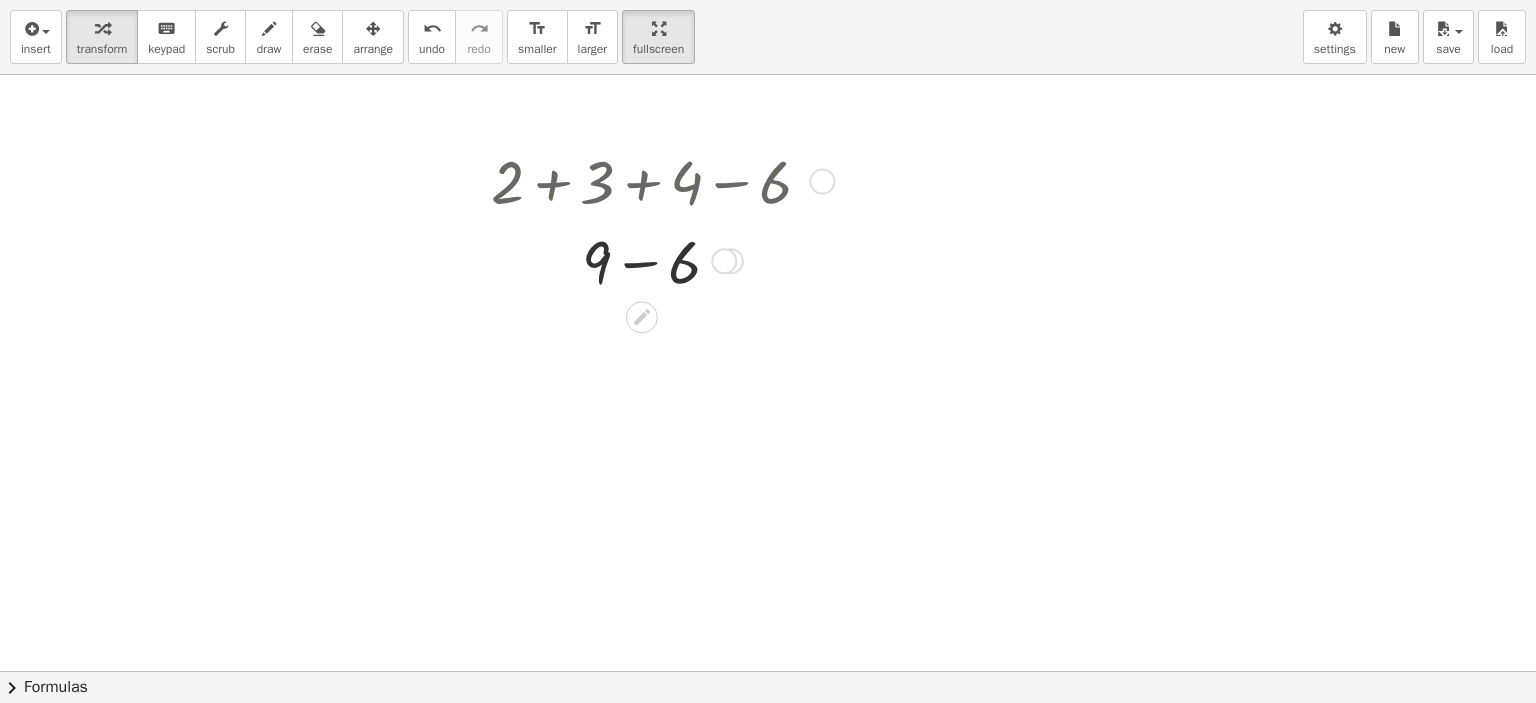 click at bounding box center [659, 260] 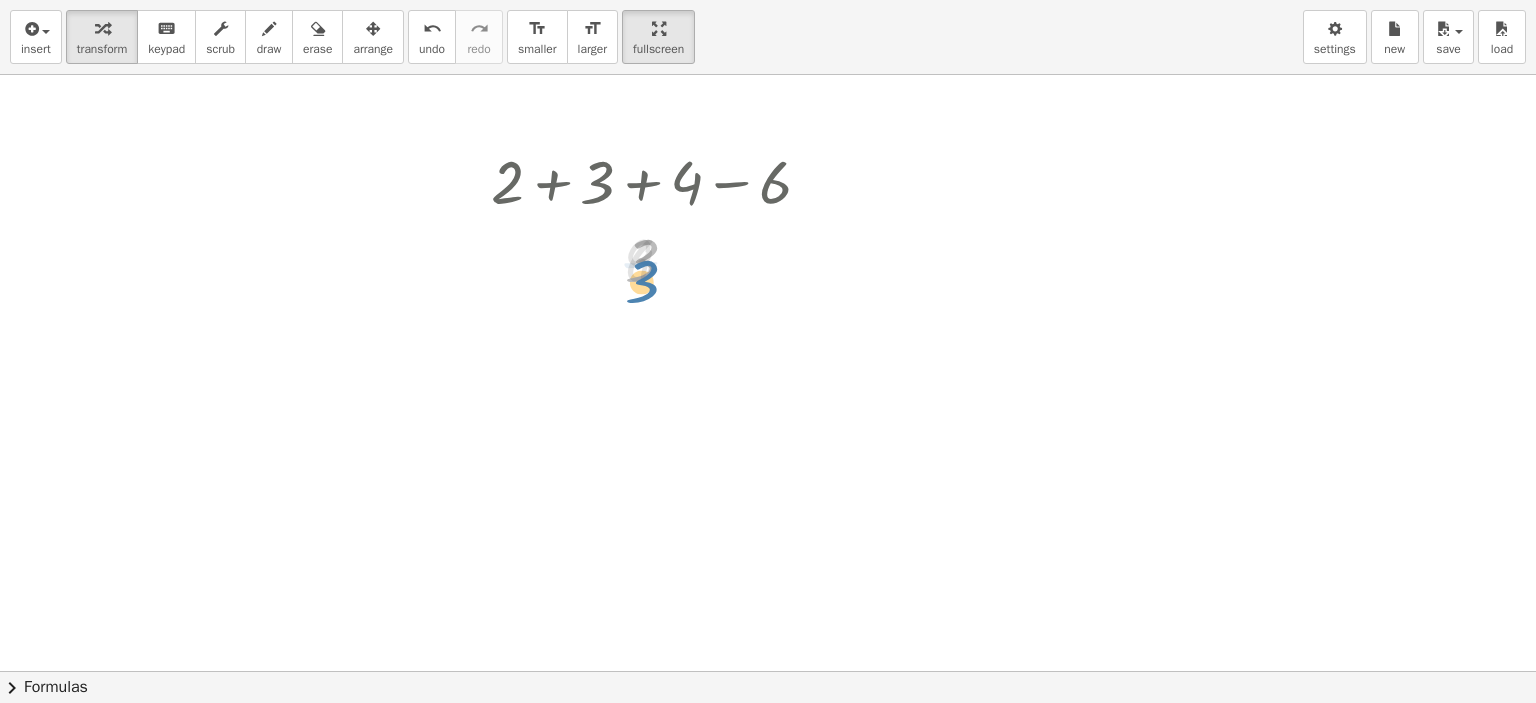 drag, startPoint x: 628, startPoint y: 264, endPoint x: 628, endPoint y: 286, distance: 22 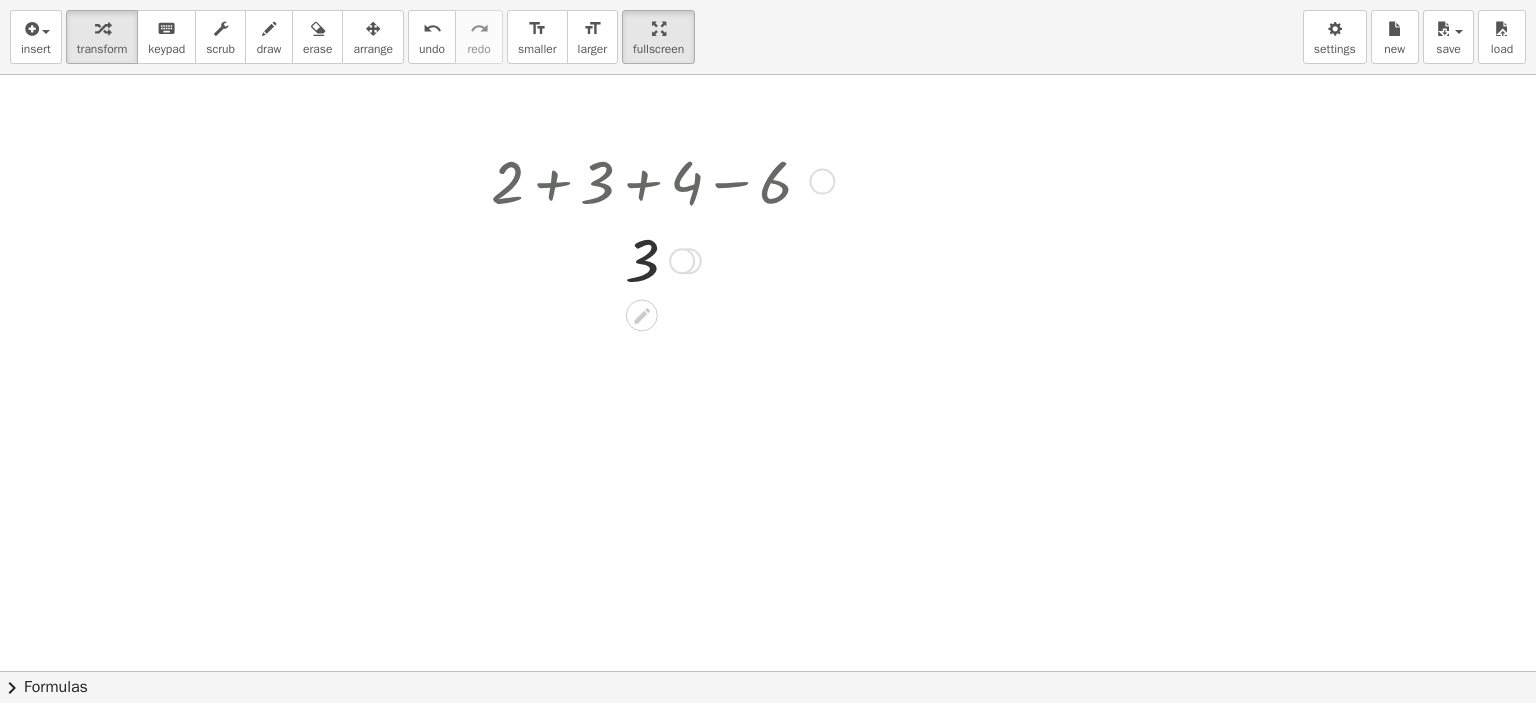 click at bounding box center [822, 182] 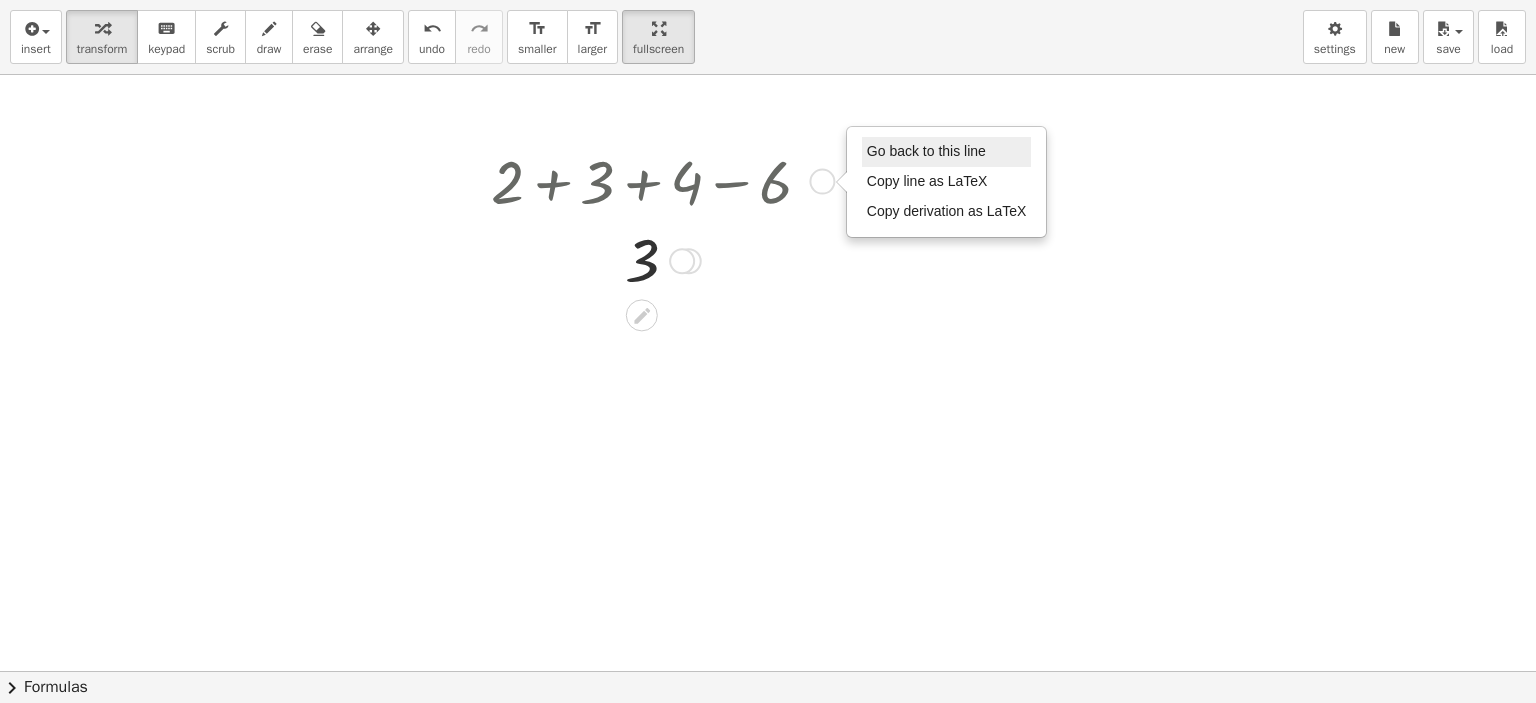 click on "Go back to this line" at bounding box center [926, 151] 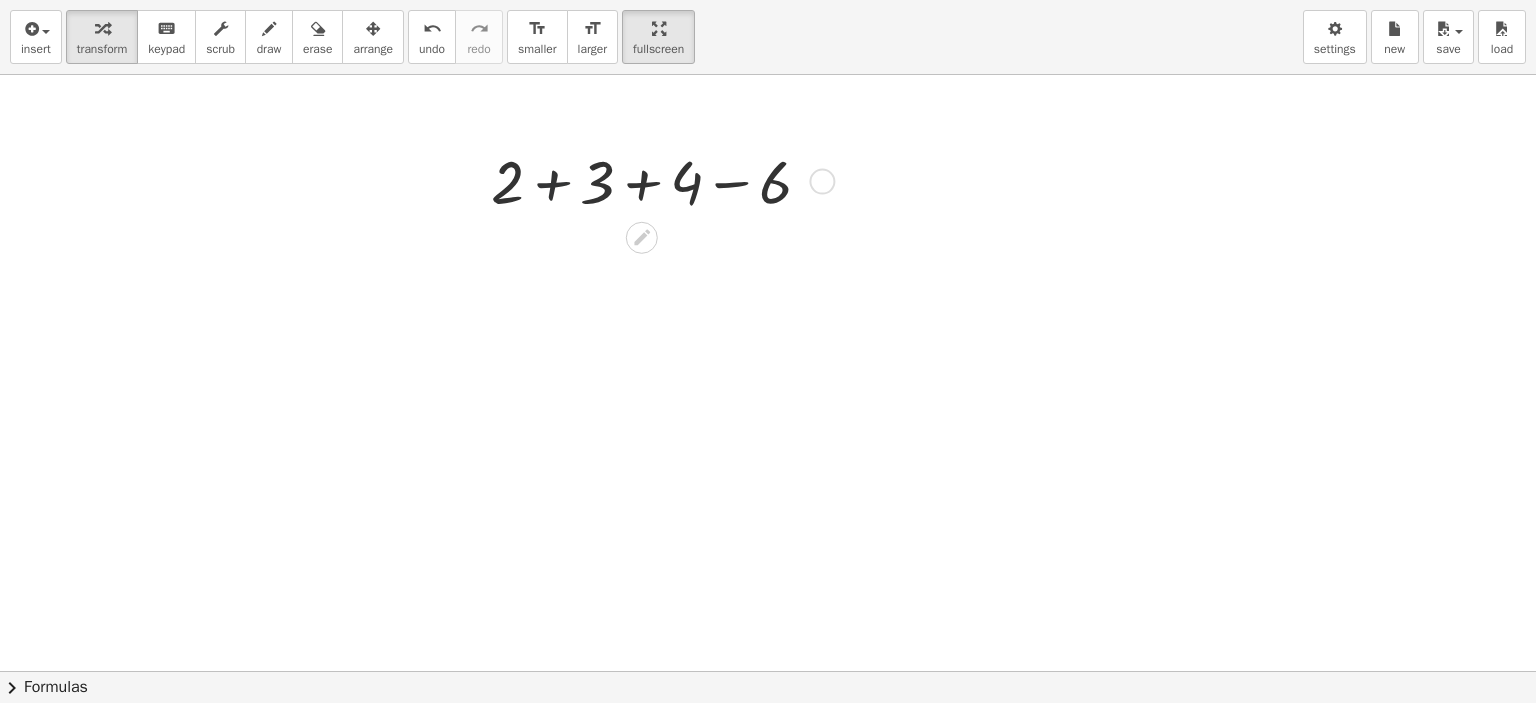 click at bounding box center [659, 180] 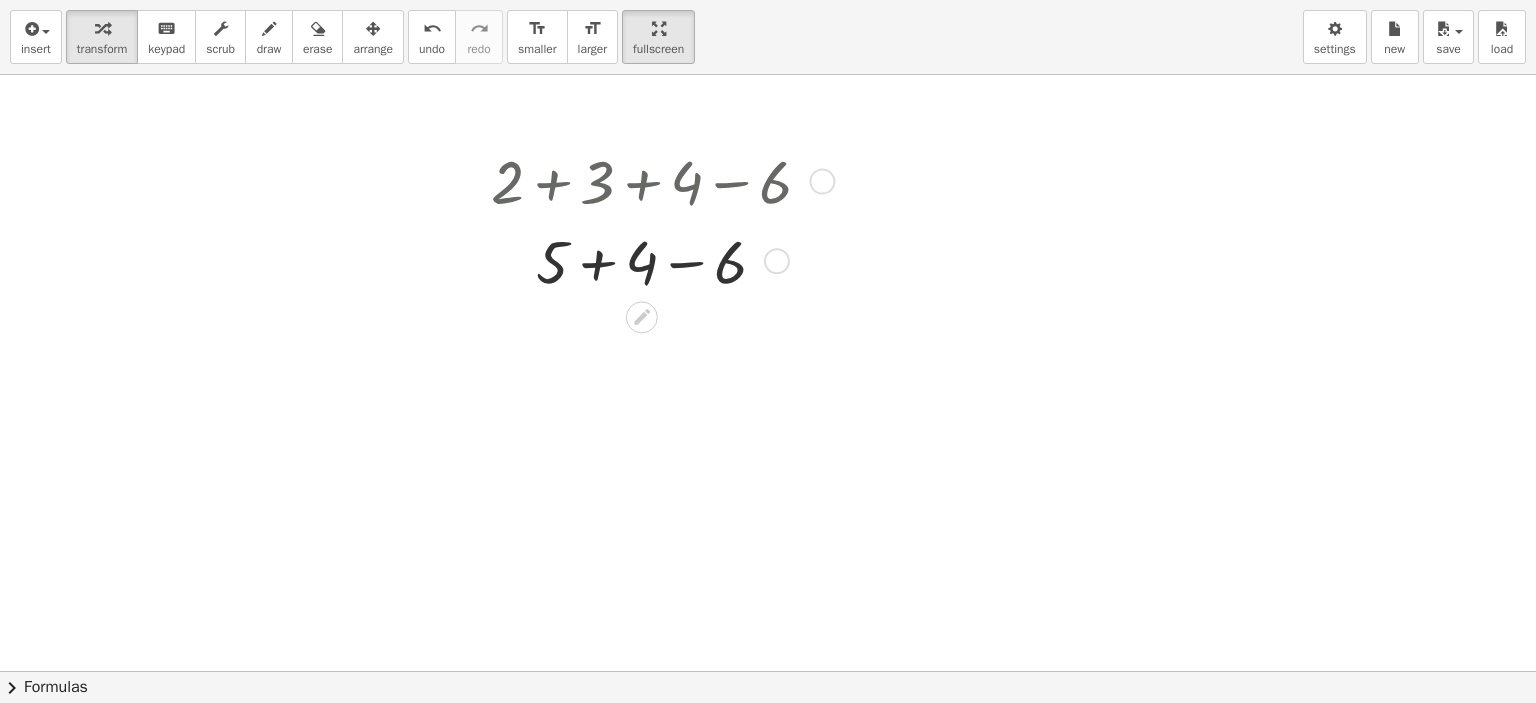 click at bounding box center (659, 260) 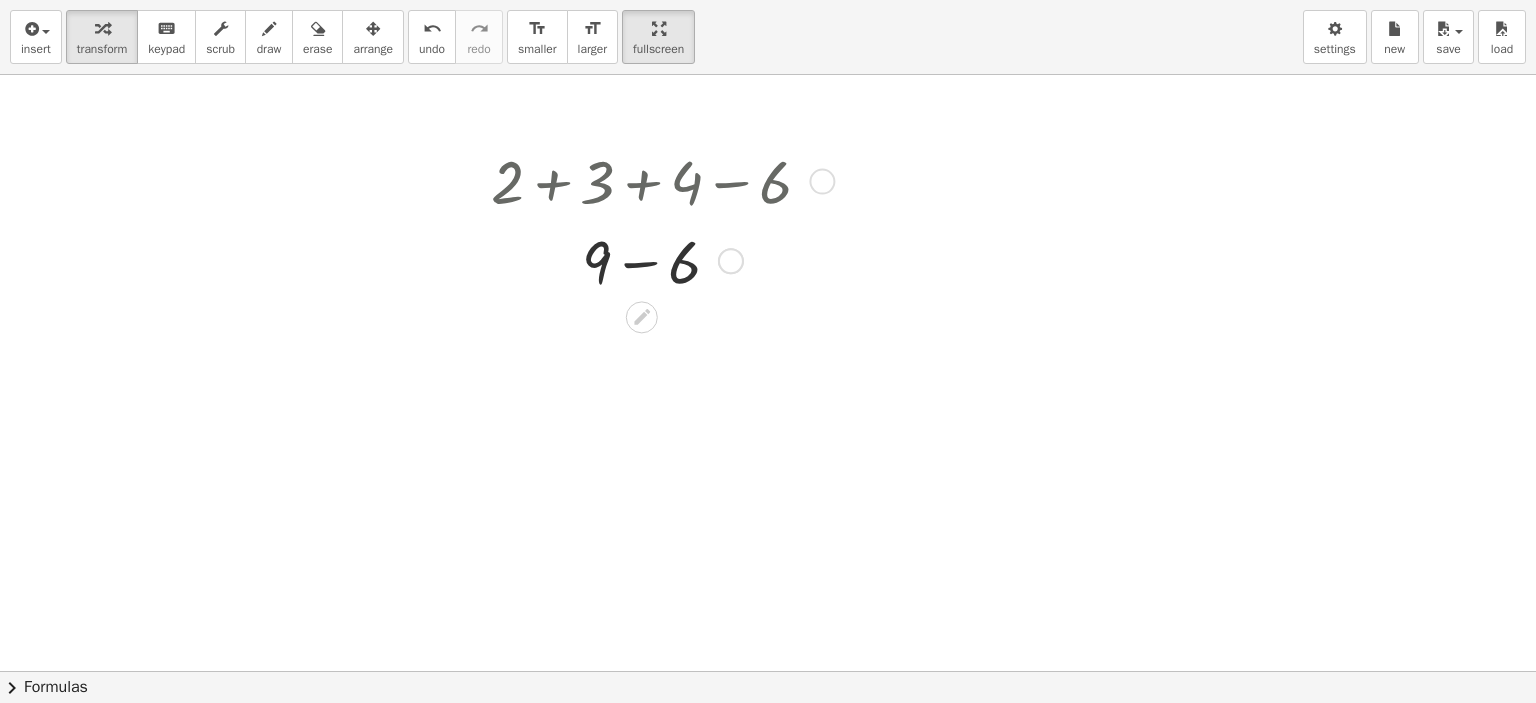 drag, startPoint x: 725, startPoint y: 258, endPoint x: 921, endPoint y: 60, distance: 278.60367 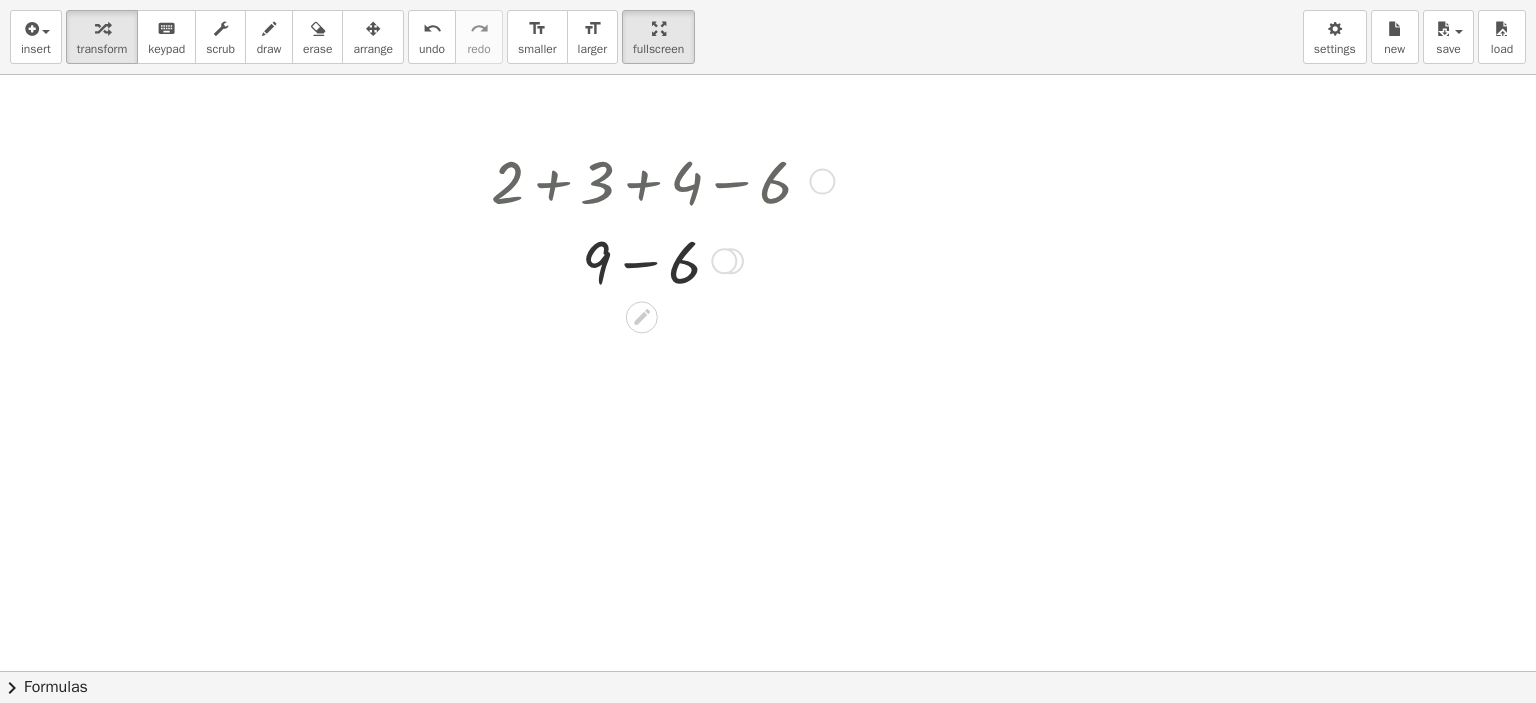 click at bounding box center [724, 261] 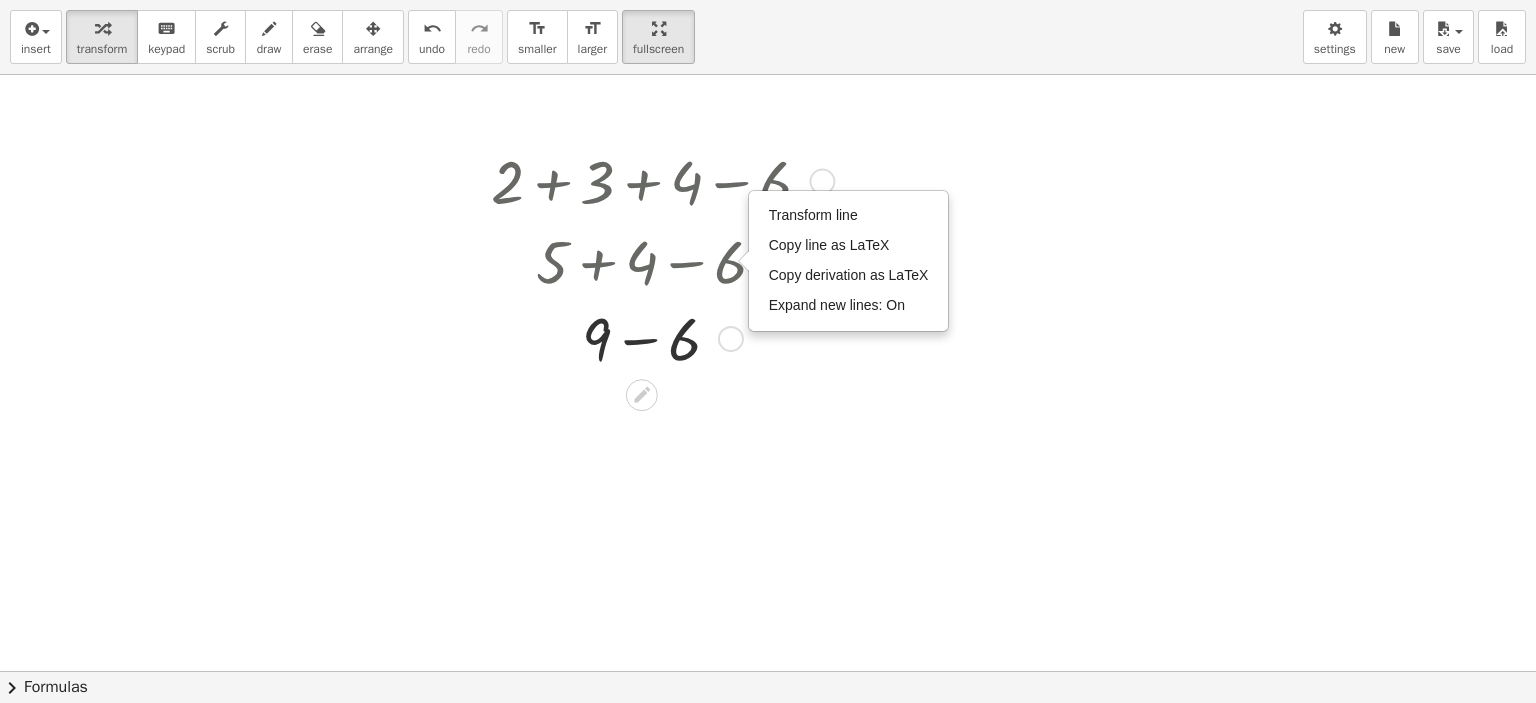 drag, startPoint x: 721, startPoint y: 260, endPoint x: 712, endPoint y: 348, distance: 88.45903 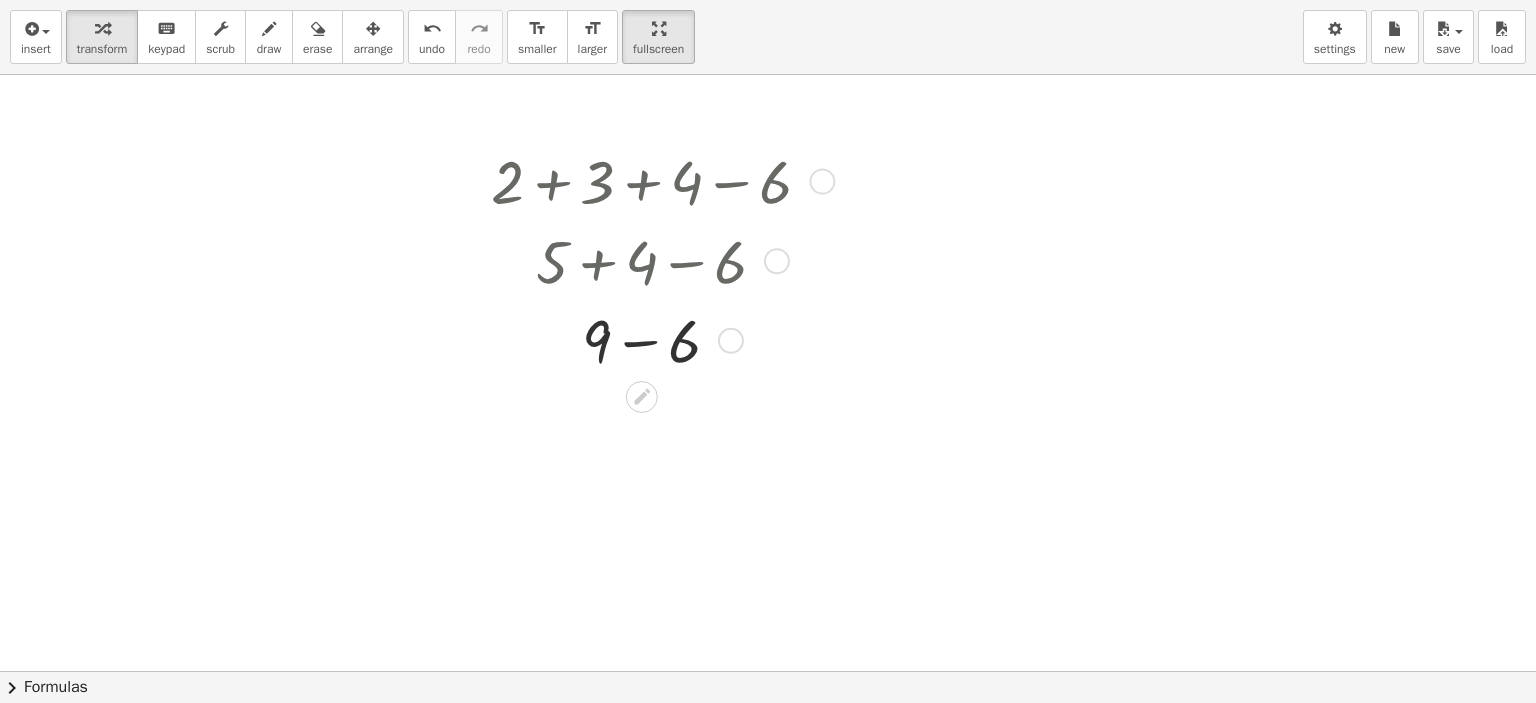 click at bounding box center (659, 339) 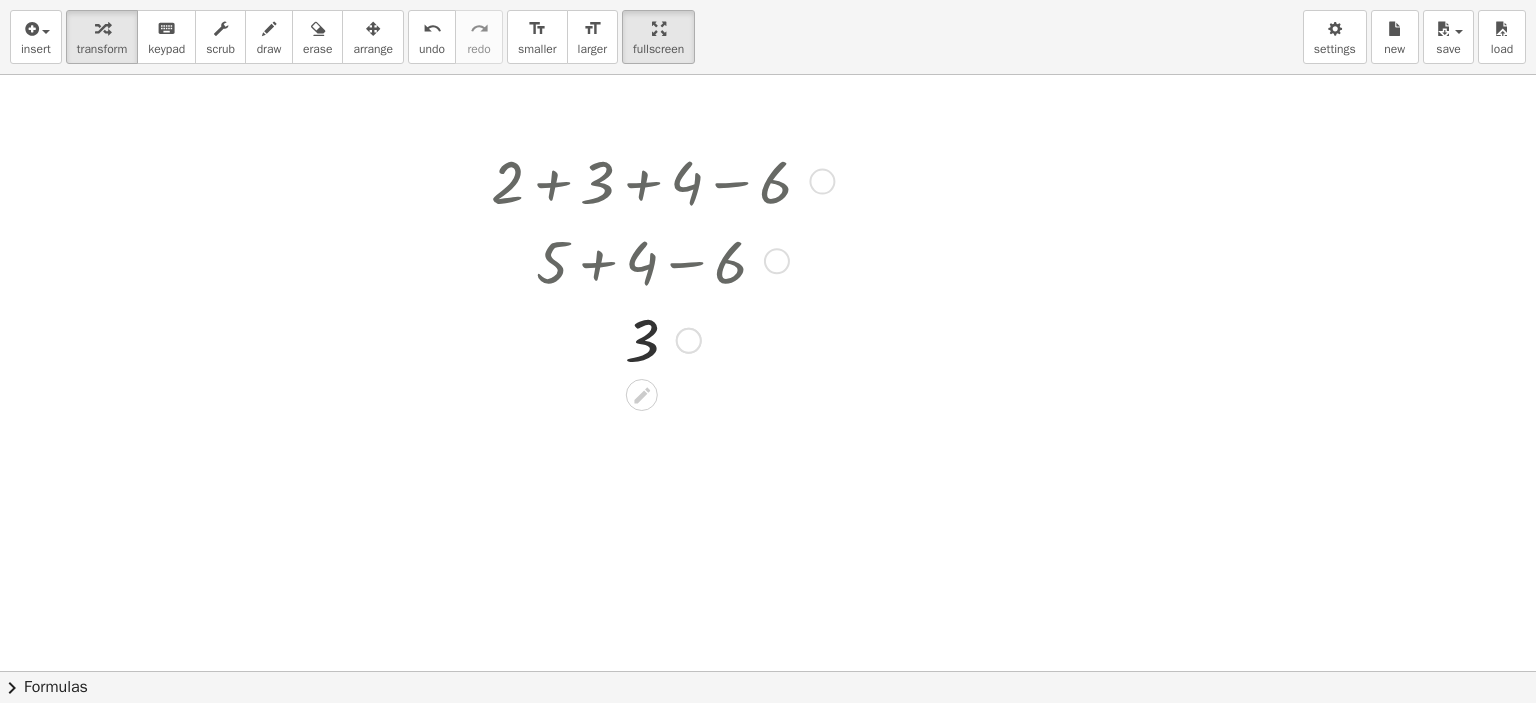 click on "Transform line Copy line as LaTeX Copy derivation as LaTeX Expand new lines: On" at bounding box center [689, 341] 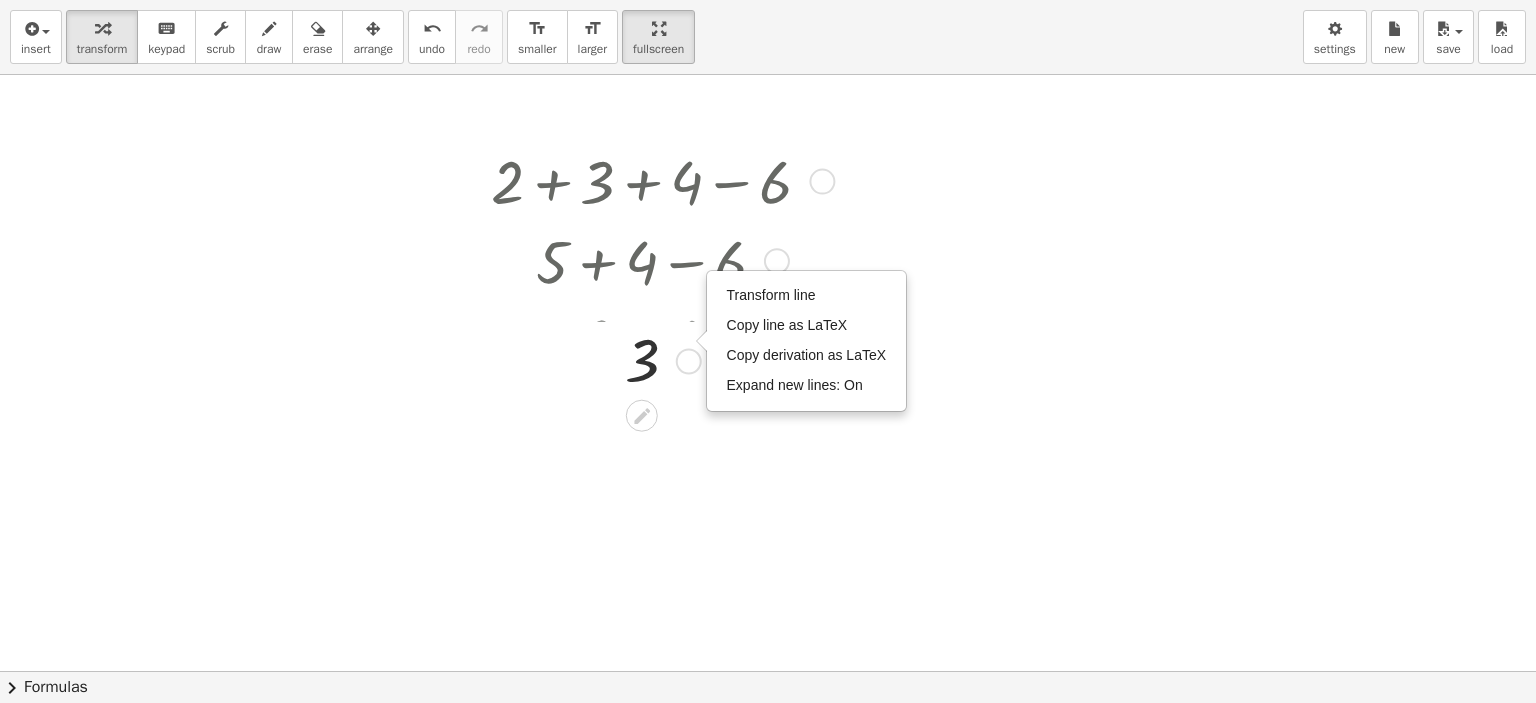 drag, startPoint x: 689, startPoint y: 344, endPoint x: 689, endPoint y: 391, distance: 47 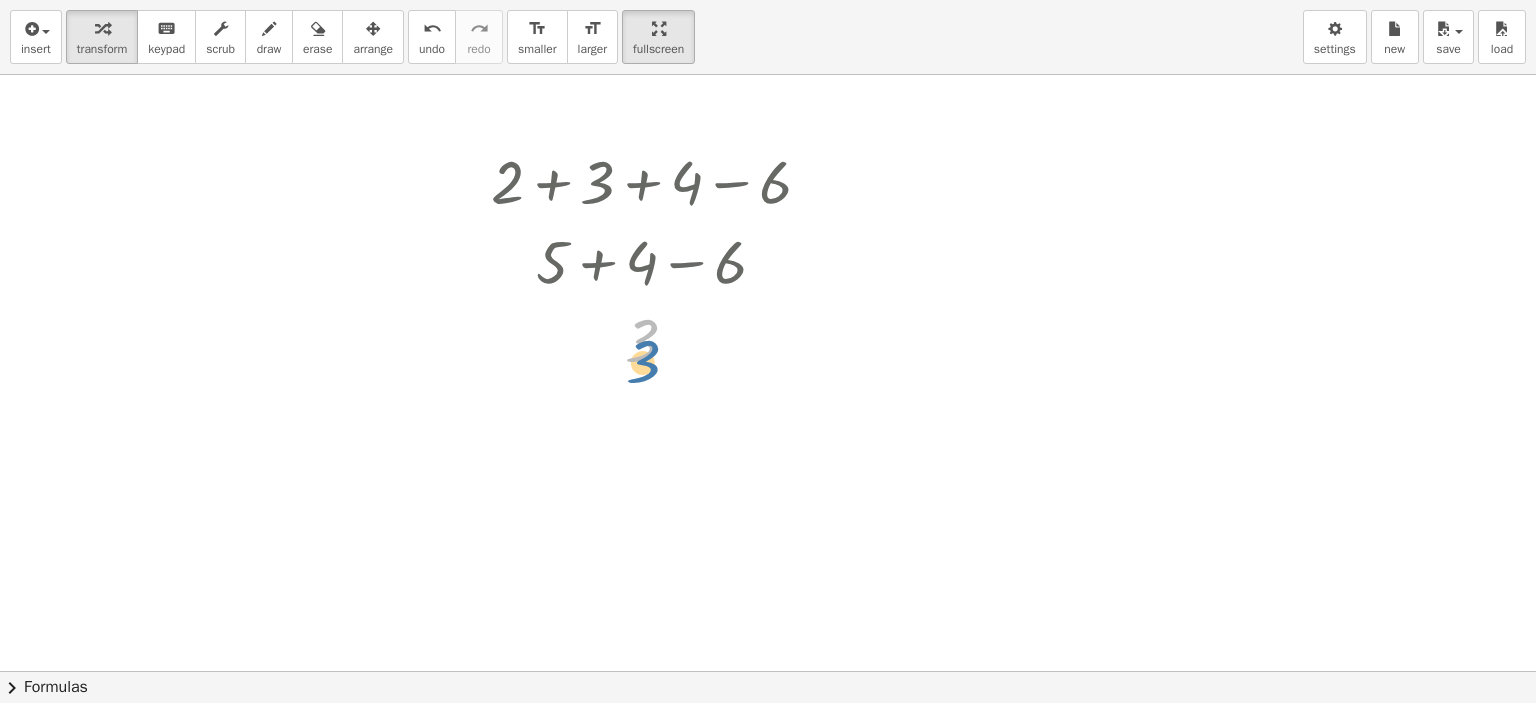 drag, startPoint x: 689, startPoint y: 391, endPoint x: 690, endPoint y: 411, distance: 20.024984 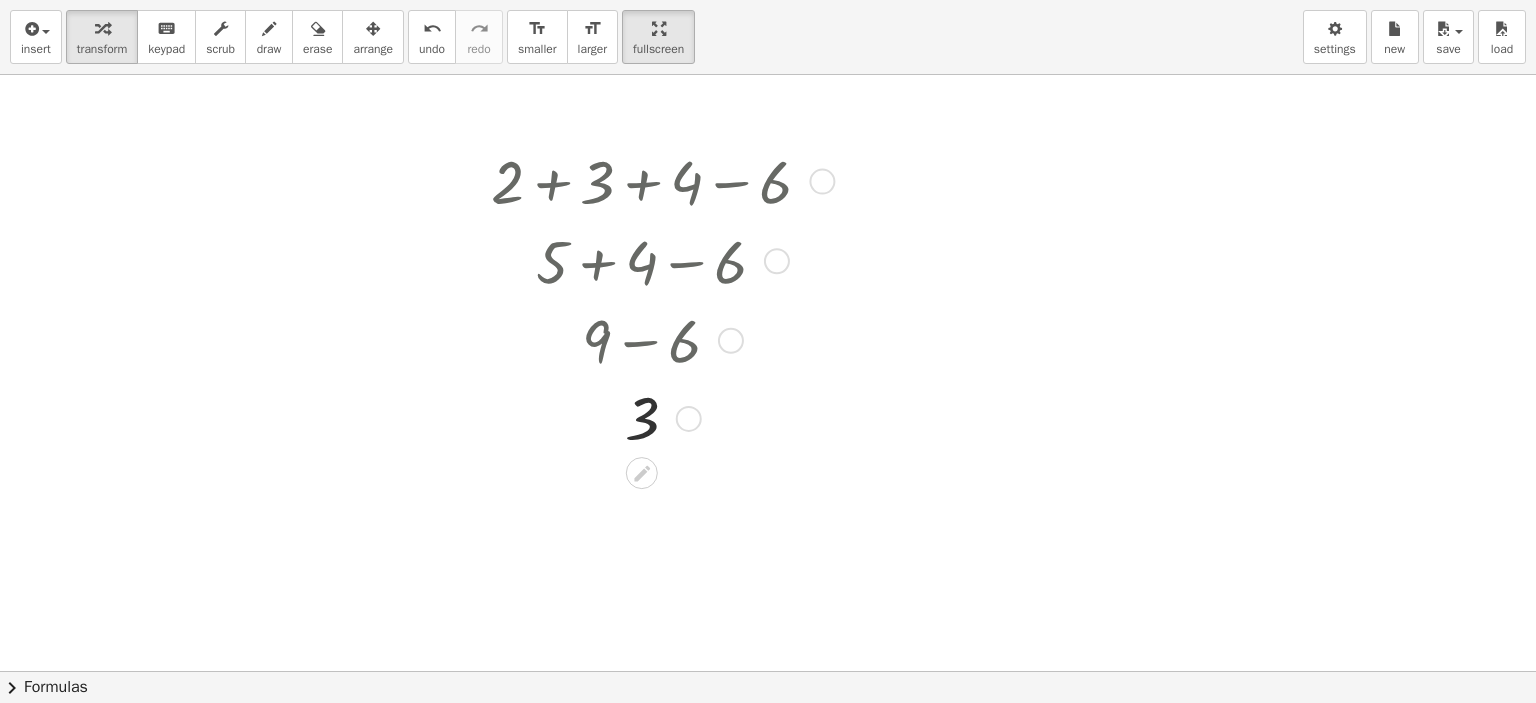 drag, startPoint x: 678, startPoint y: 331, endPoint x: 677, endPoint y: 431, distance: 100.005 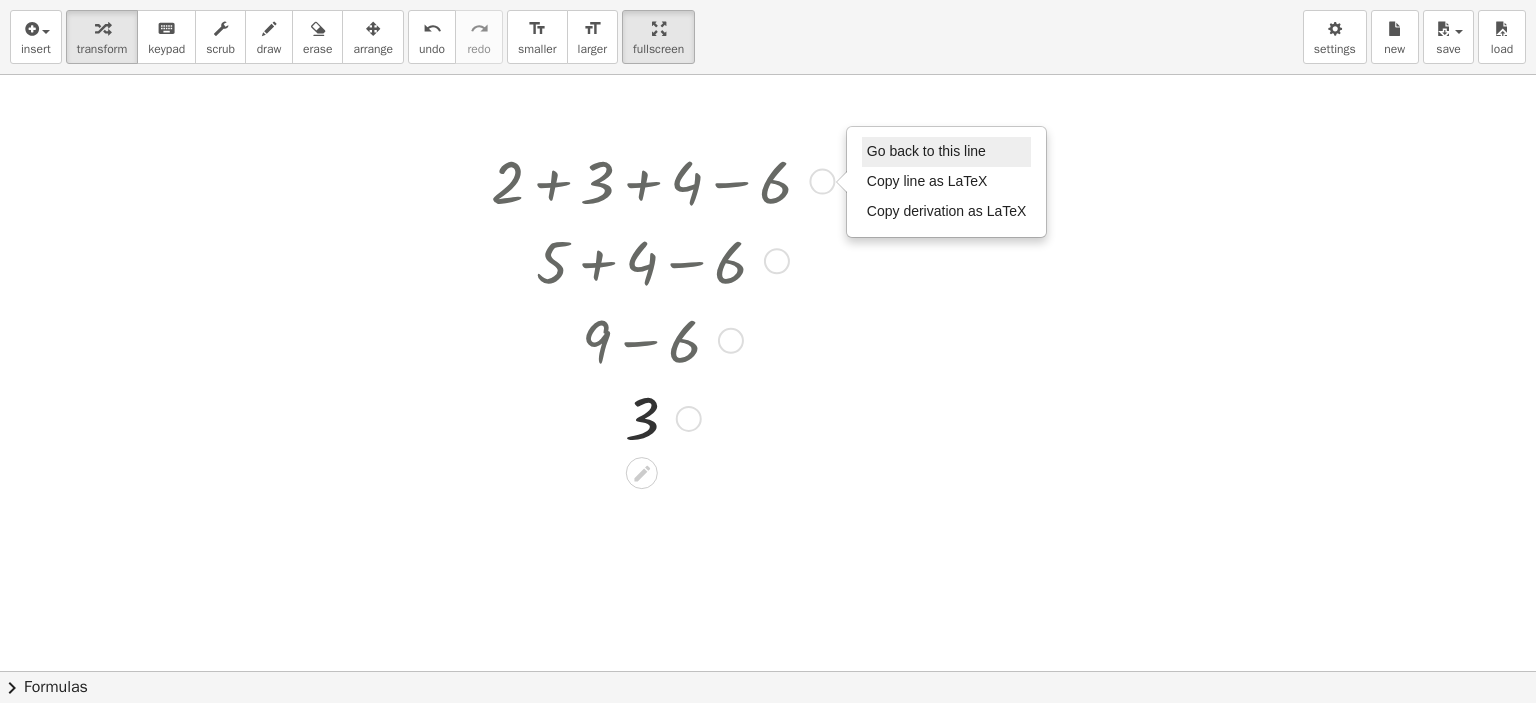 click on "Go back to this line" at bounding box center (926, 151) 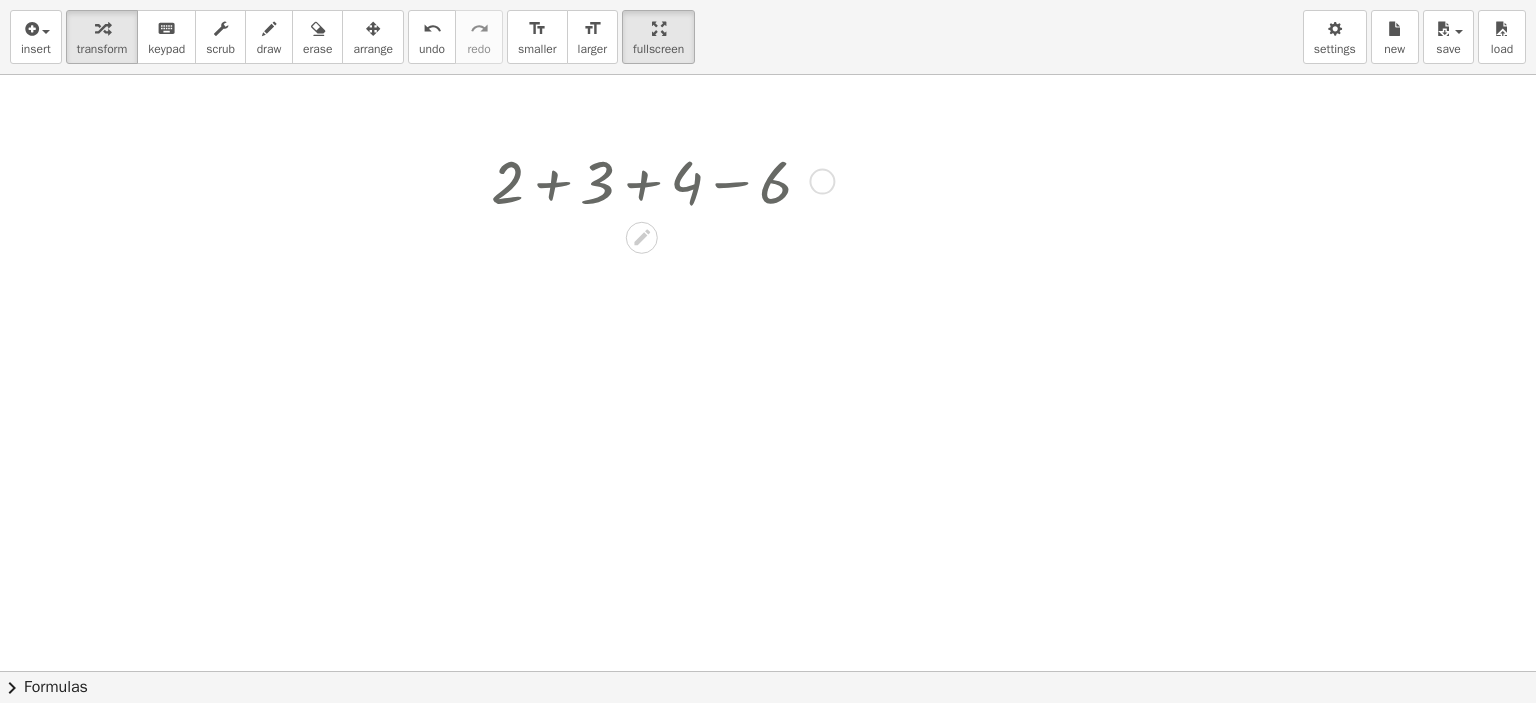 click on "Go back to this line" at bounding box center (926, 151) 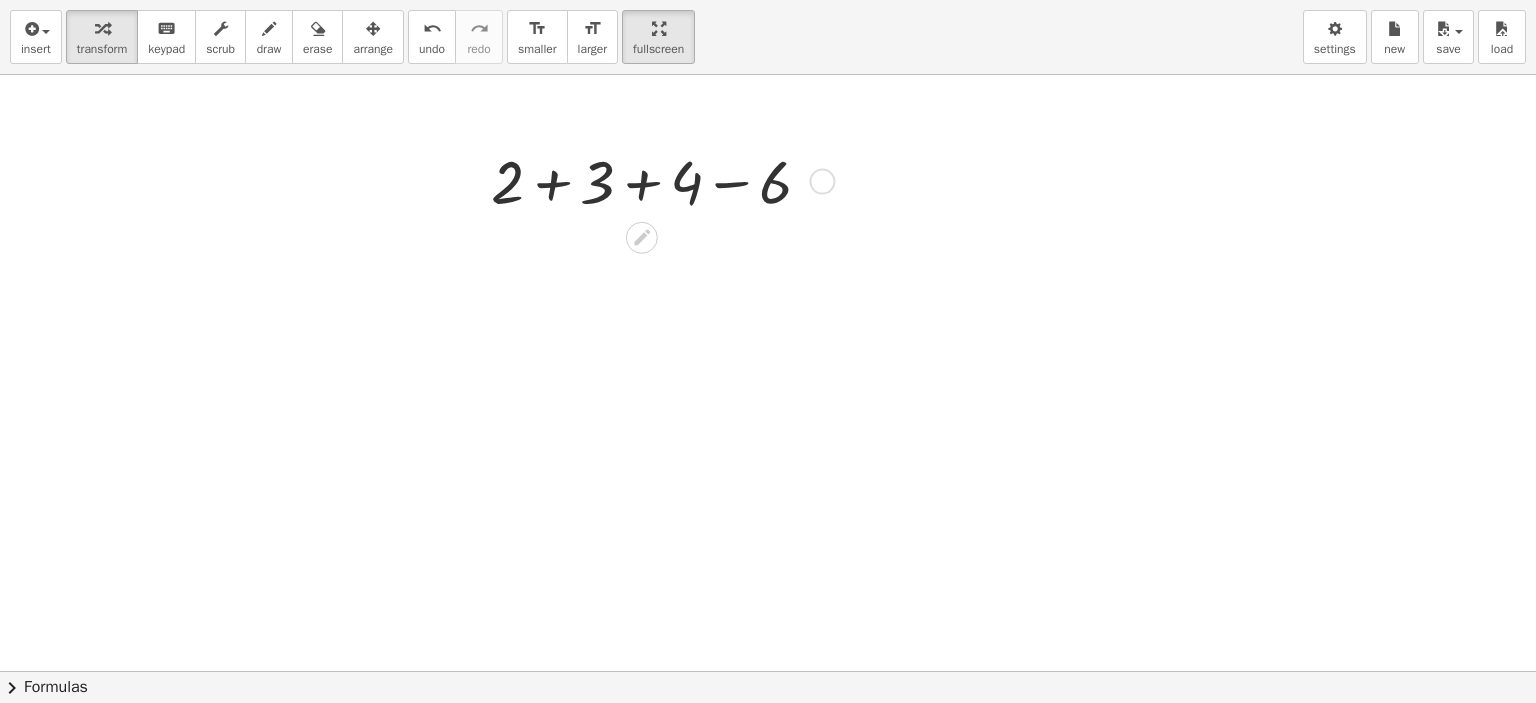 click at bounding box center [476, 180] 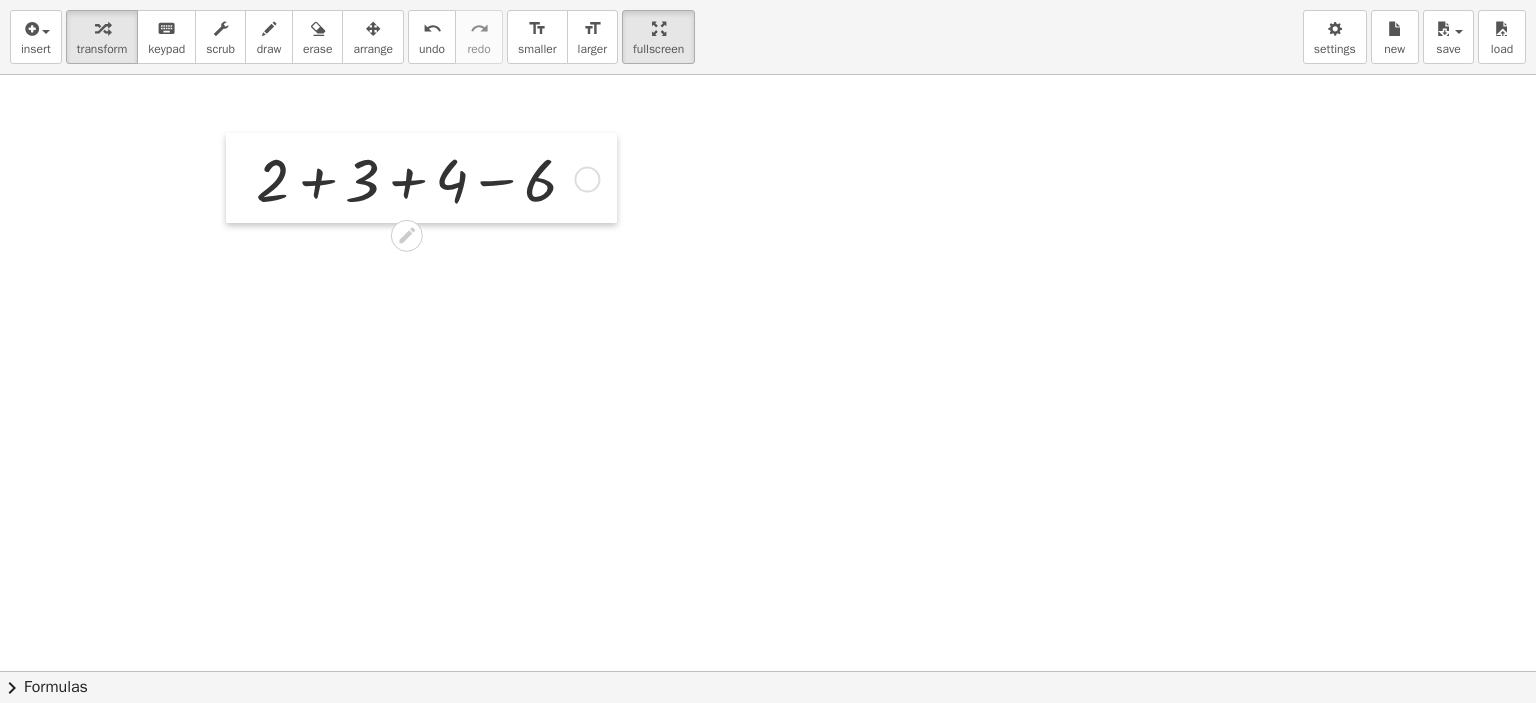 drag, startPoint x: 479, startPoint y: 151, endPoint x: 242, endPoint y: 149, distance: 237.00844 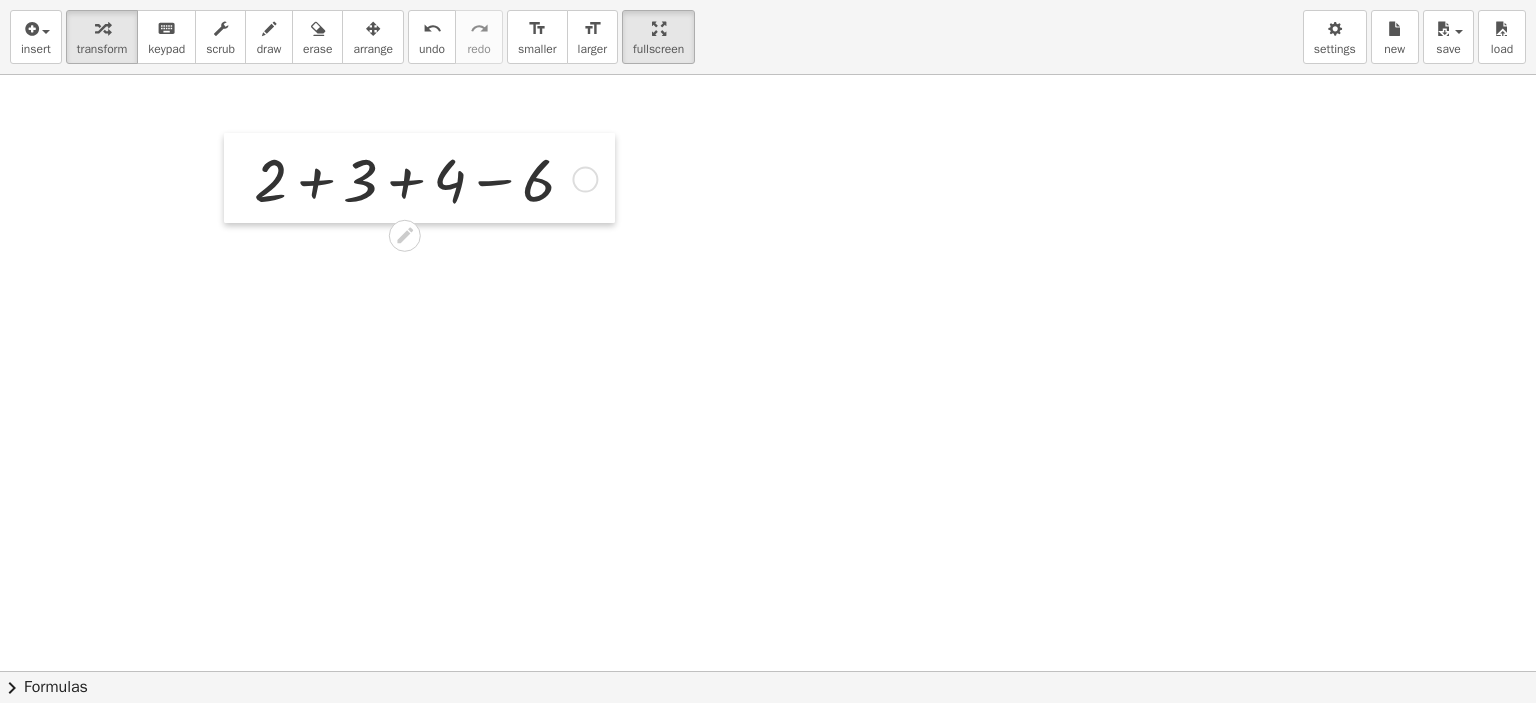click at bounding box center [239, 178] 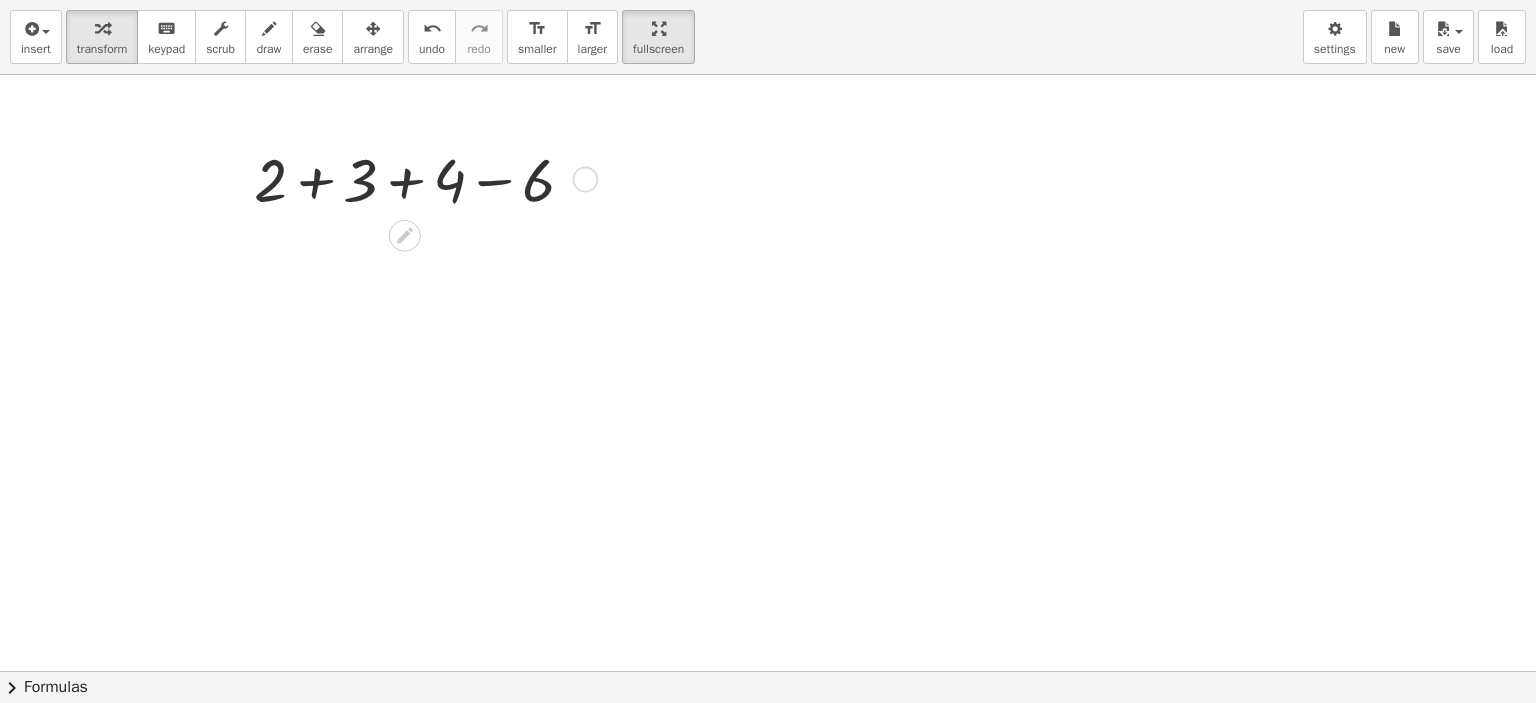 click at bounding box center [422, 178] 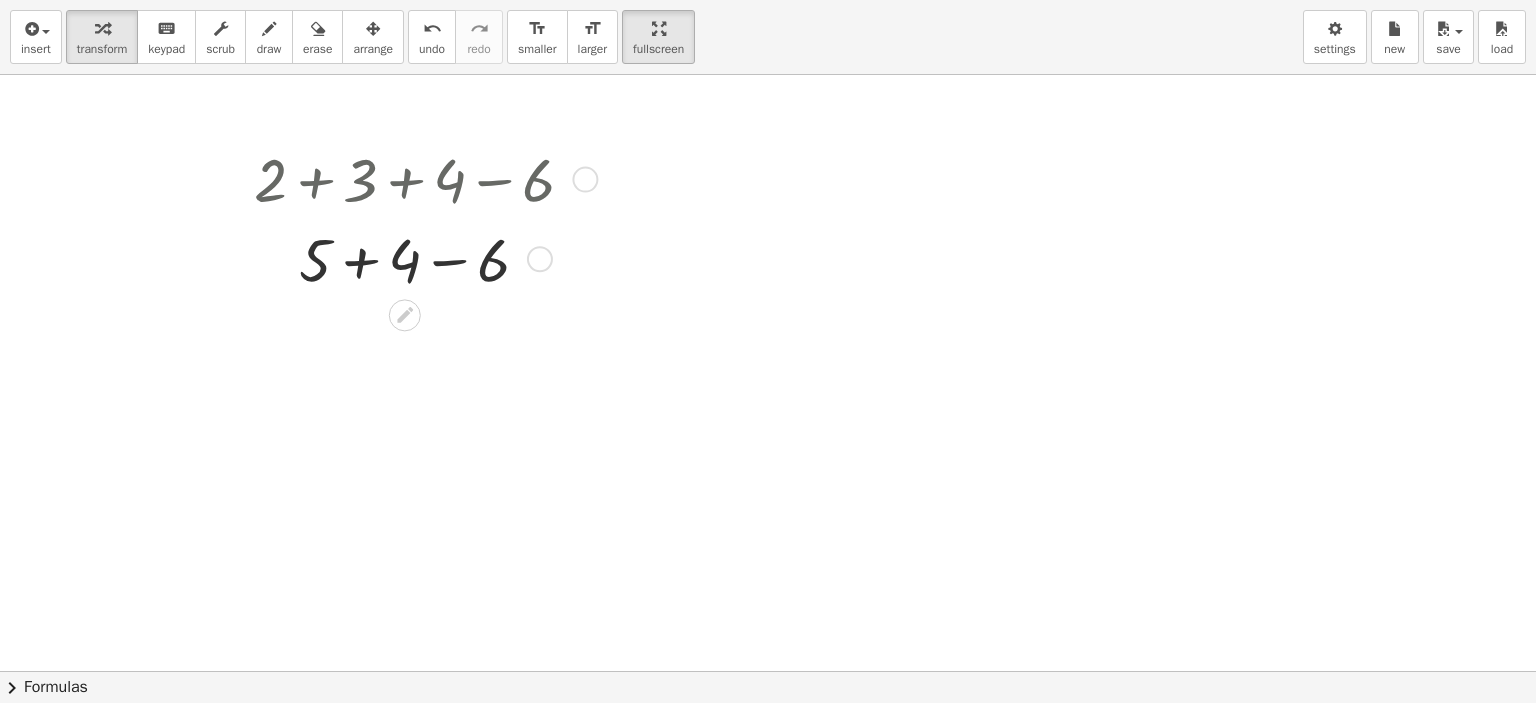 click on "Go back to this line Copy line as LaTeX Copy derivation as LaTeX" at bounding box center (540, 259) 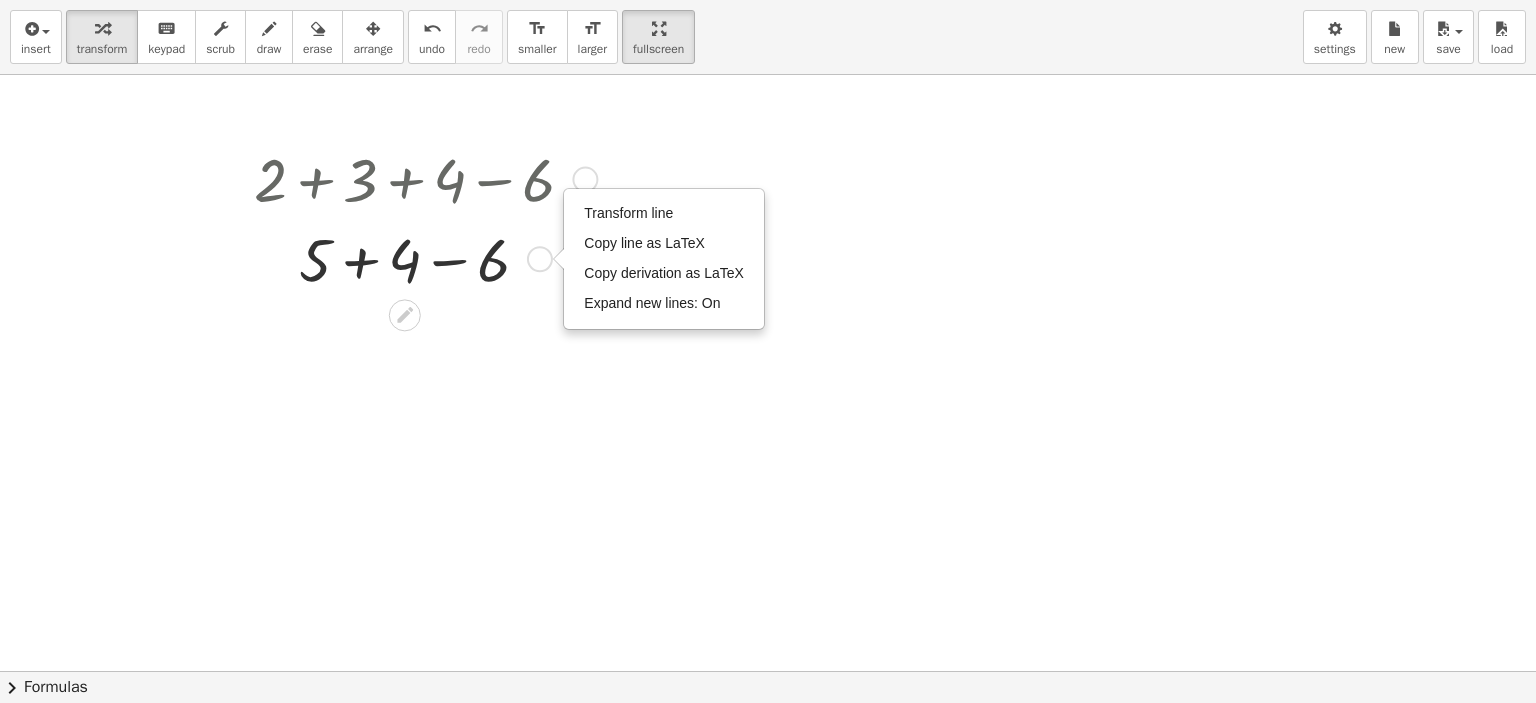 click on "Transform line Copy line as LaTeX Copy derivation as LaTeX Expand new lines: On" at bounding box center (540, 259) 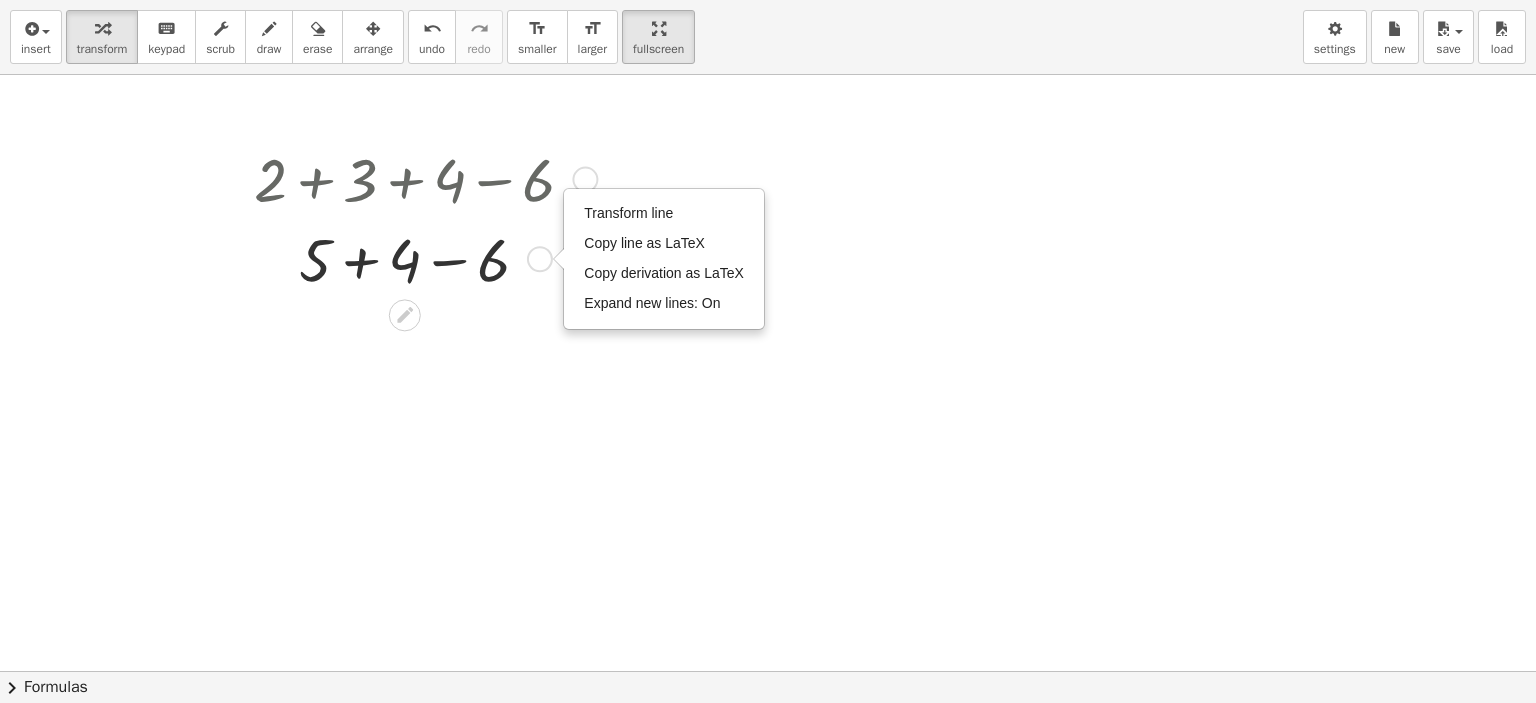 click on "+ 2 + 3 + 4 − 6 + + 4 − 6 5 Transform line Copy line as LaTeX Copy derivation as LaTeX Expand new lines: On Transform line Copy line as LaTeX Copy derivation as LaTeX Expand new lines: On" at bounding box center (419, 217) 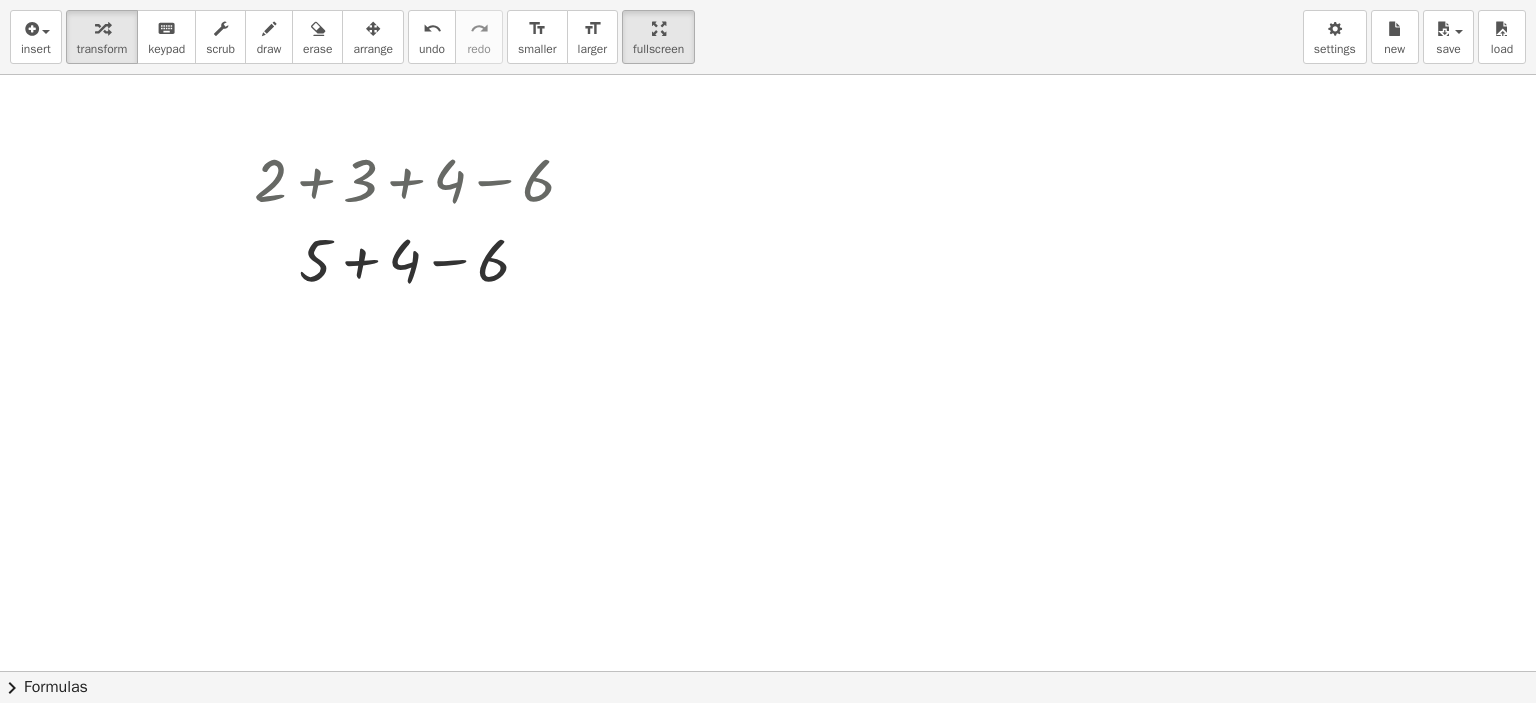 drag, startPoint x: 632, startPoint y: 260, endPoint x: 736, endPoint y: 252, distance: 104.307236 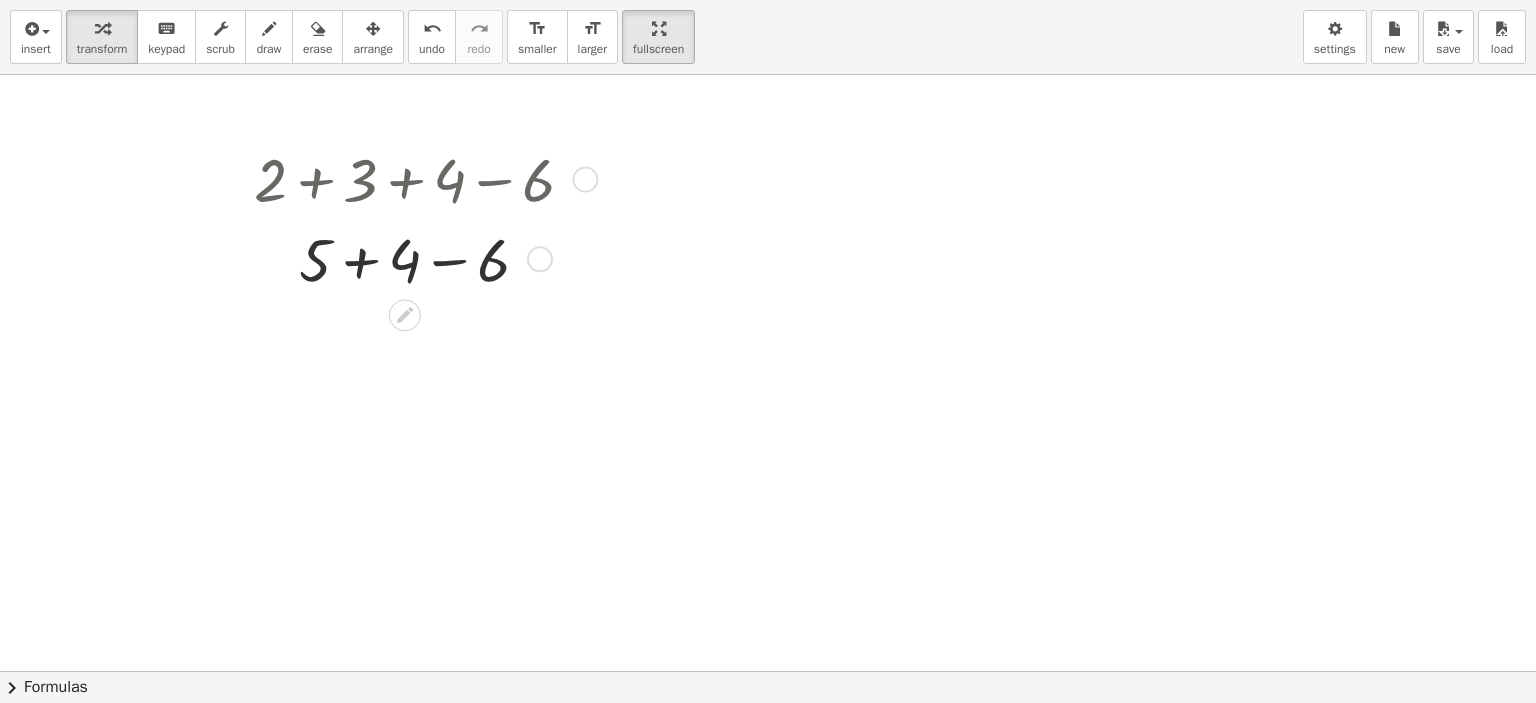 click on "Transform line Copy line as LaTeX Copy derivation as LaTeX Expand new lines: On" at bounding box center (540, 259) 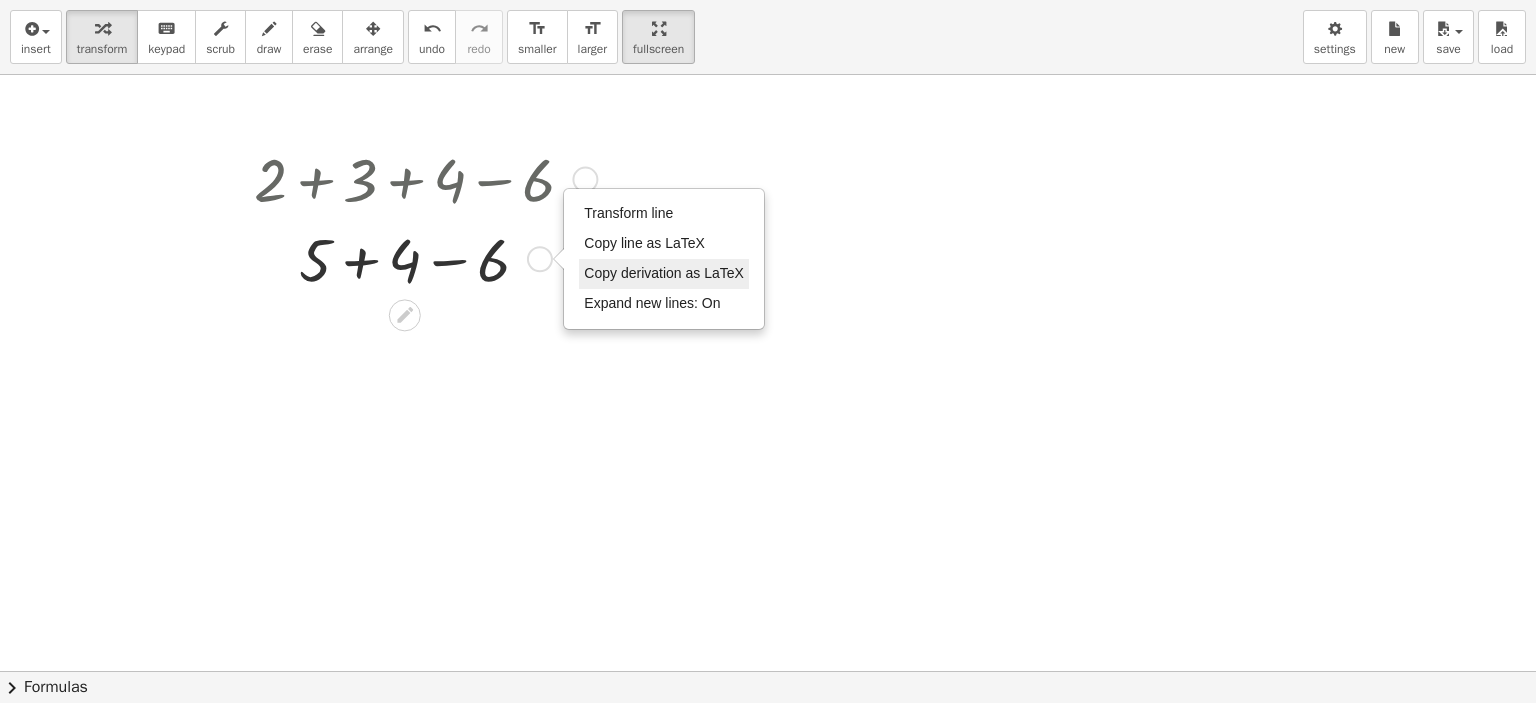drag, startPoint x: 543, startPoint y: 259, endPoint x: 579, endPoint y: 263, distance: 36.221542 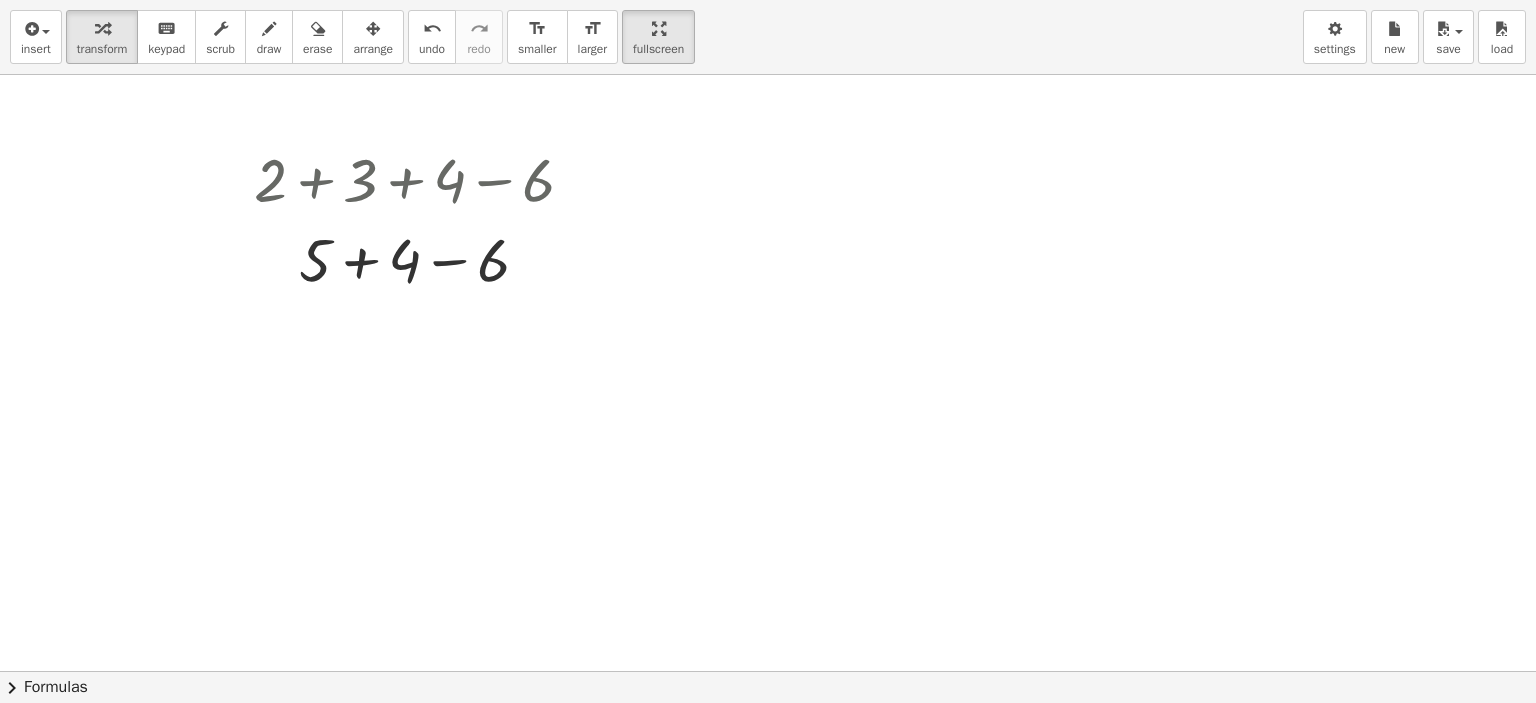 drag, startPoint x: 579, startPoint y: 263, endPoint x: 671, endPoint y: 265, distance: 92.021736 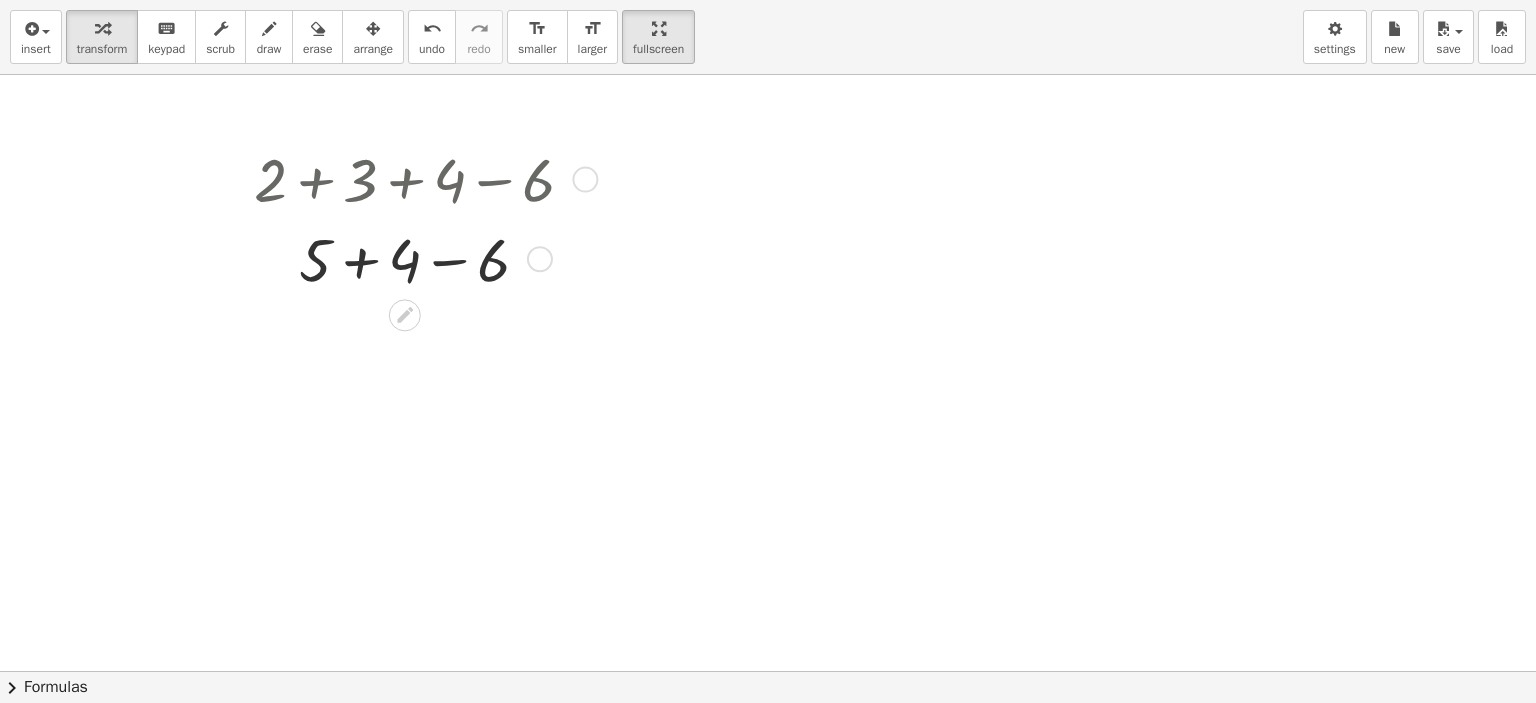 click on "Transform line Copy line as LaTeX Copy derivation as LaTeX Expand new lines: On" at bounding box center [540, 259] 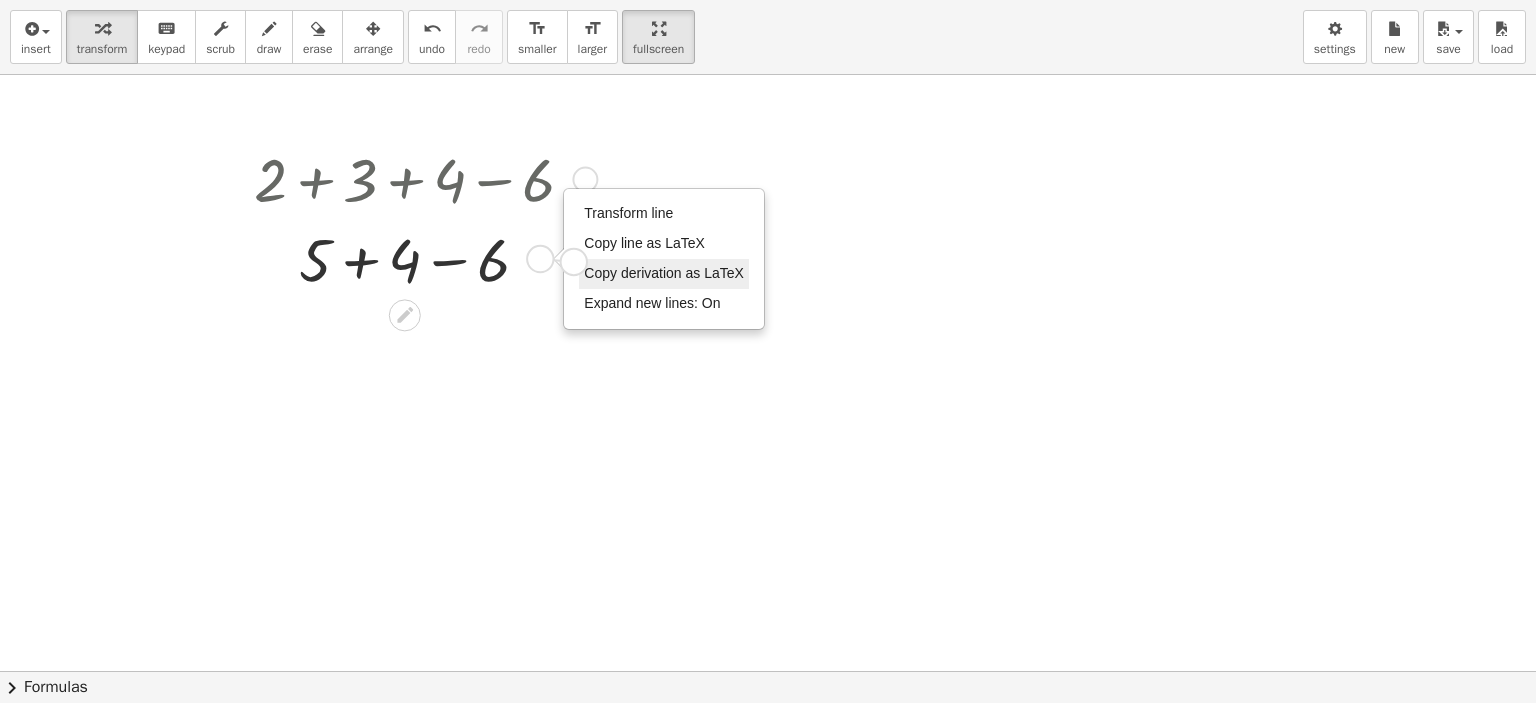 drag, startPoint x: 532, startPoint y: 261, endPoint x: 614, endPoint y: 267, distance: 82.219215 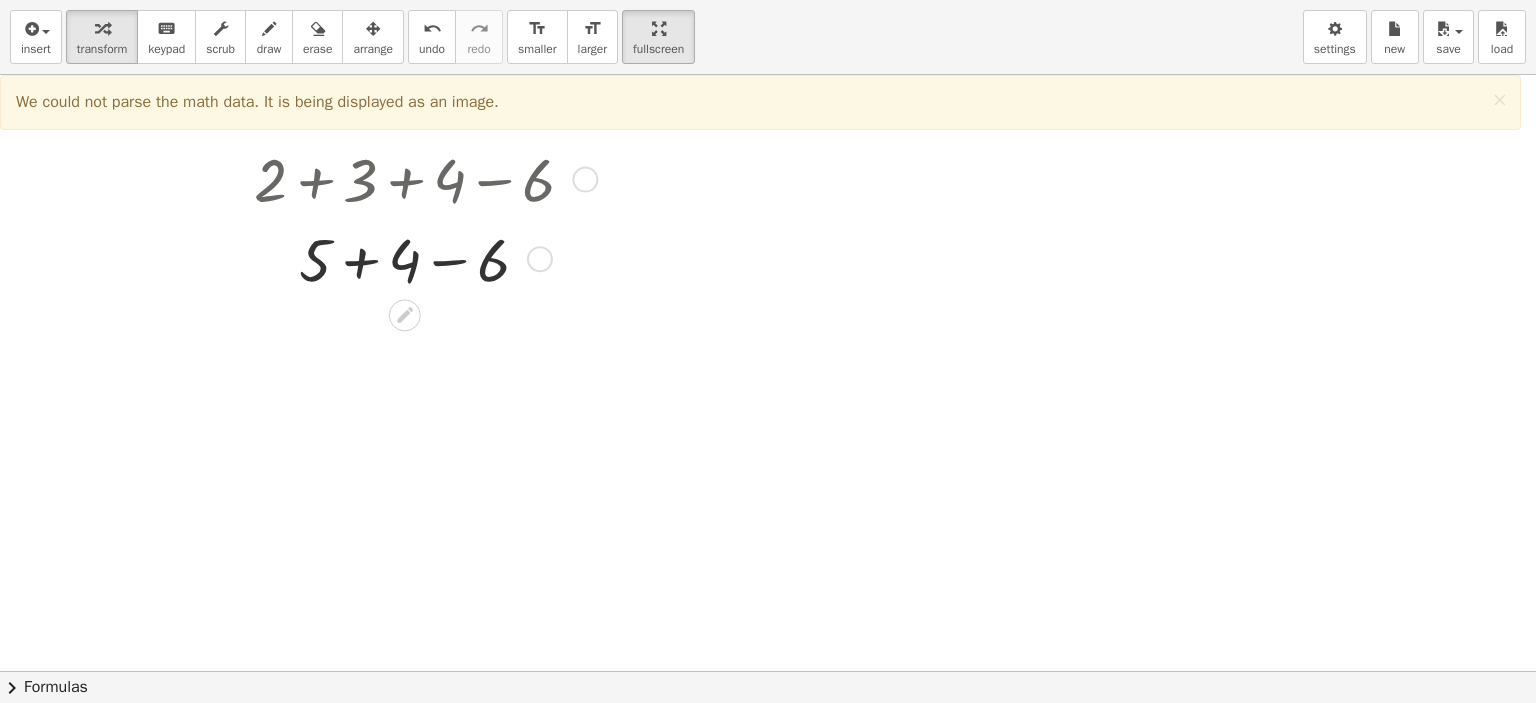 click on "Transform line Copy line as LaTeX Copy derivation as LaTeX Expand new lines: On" at bounding box center [540, 259] 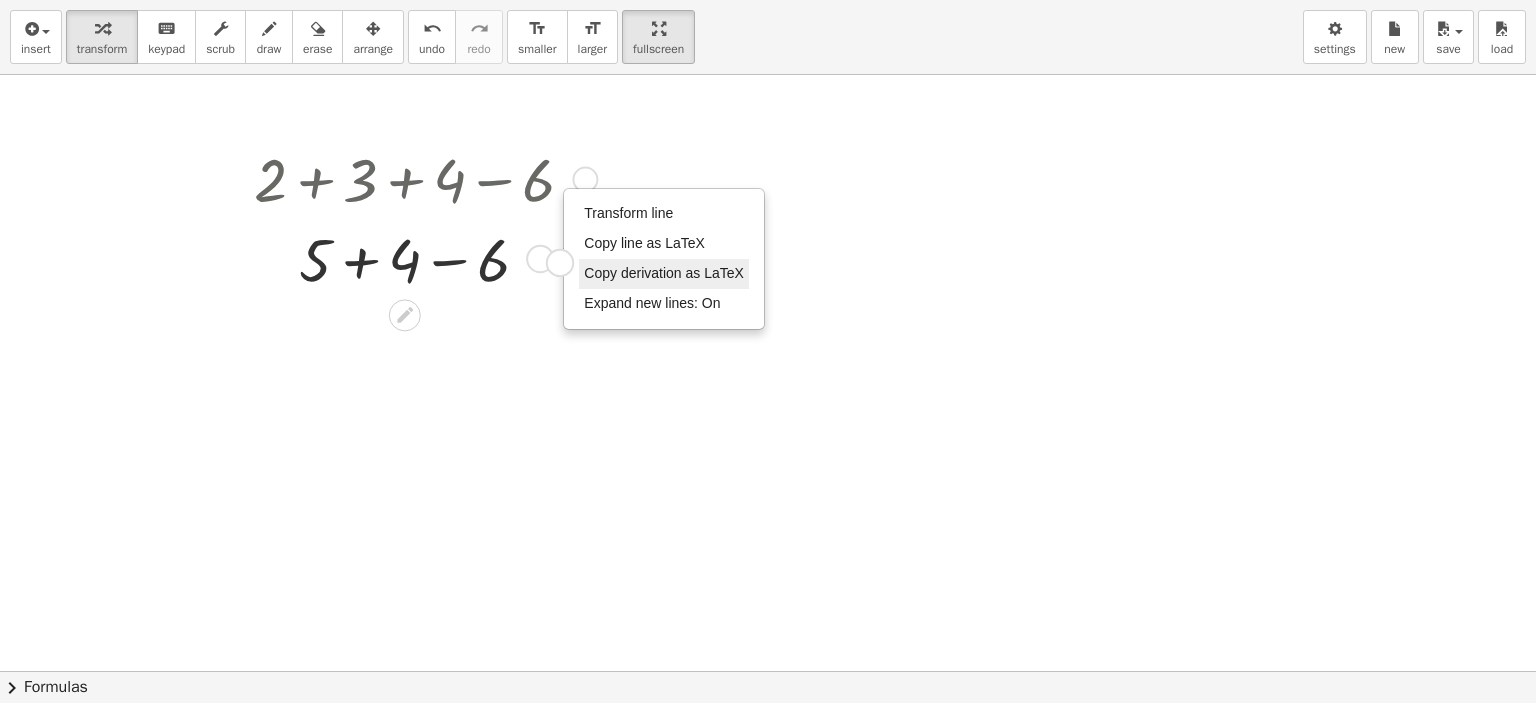 drag, startPoint x: 540, startPoint y: 257, endPoint x: 587, endPoint y: 262, distance: 47.26521 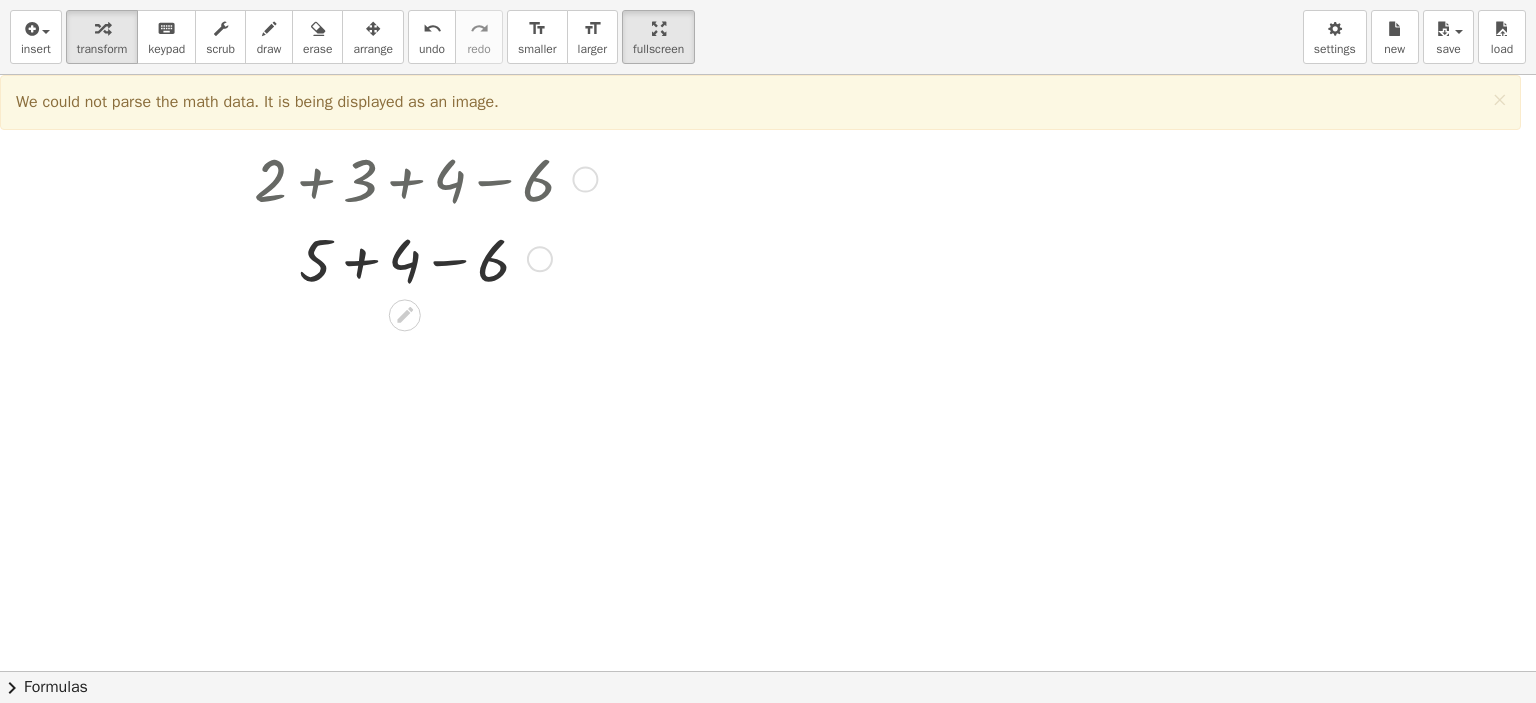click on "Transform line Copy line as LaTeX Copy derivation as LaTeX Expand new lines: On" at bounding box center (540, 259) 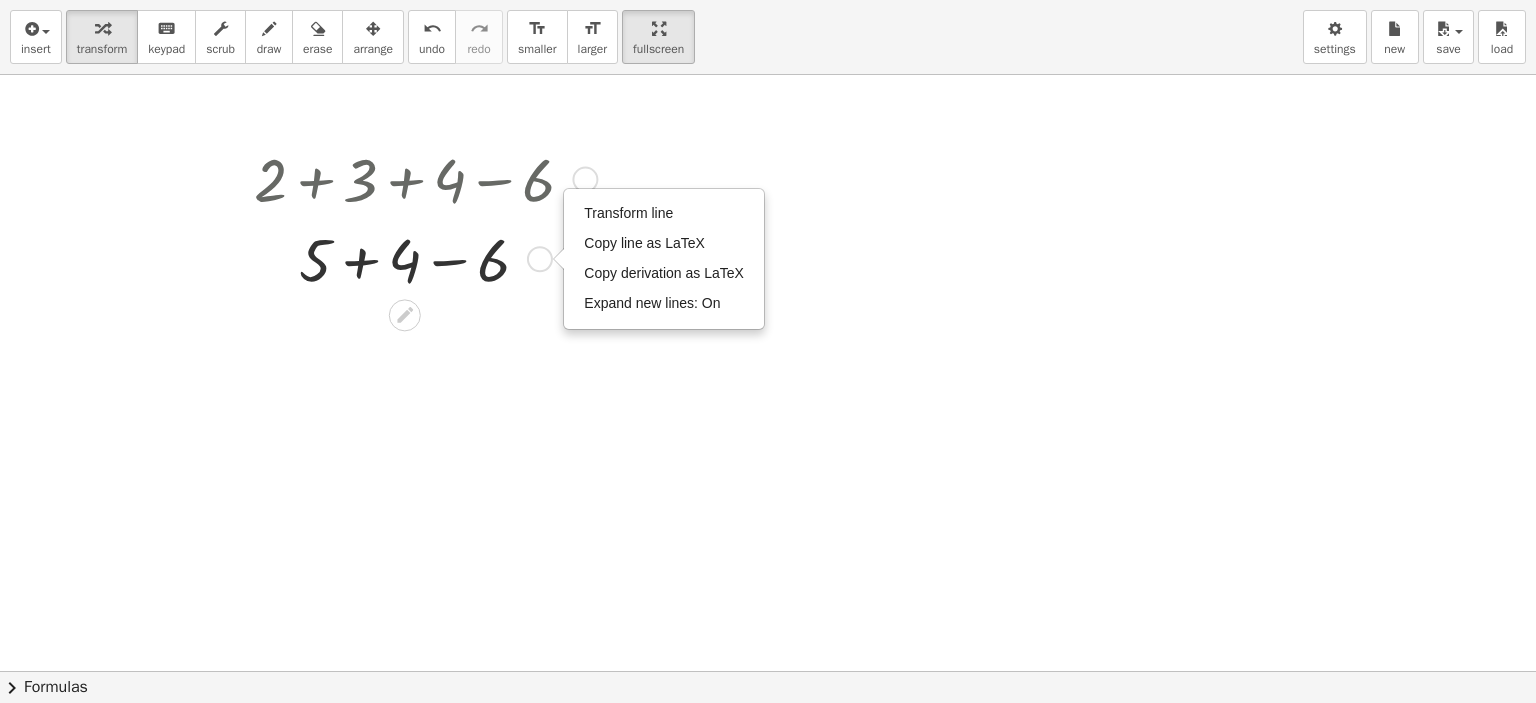 drag, startPoint x: 537, startPoint y: 261, endPoint x: 538, endPoint y: 291, distance: 30.016663 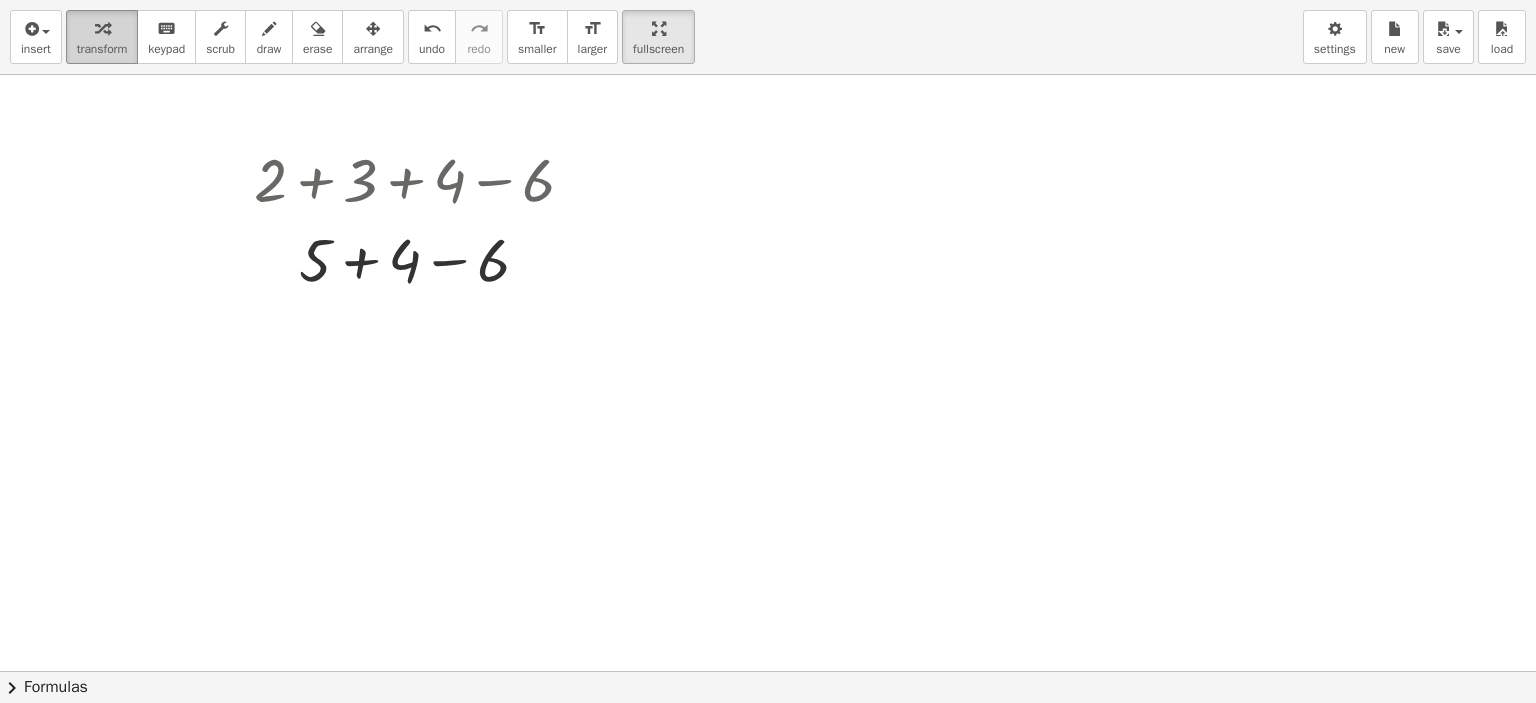 click on "transform" at bounding box center [102, 49] 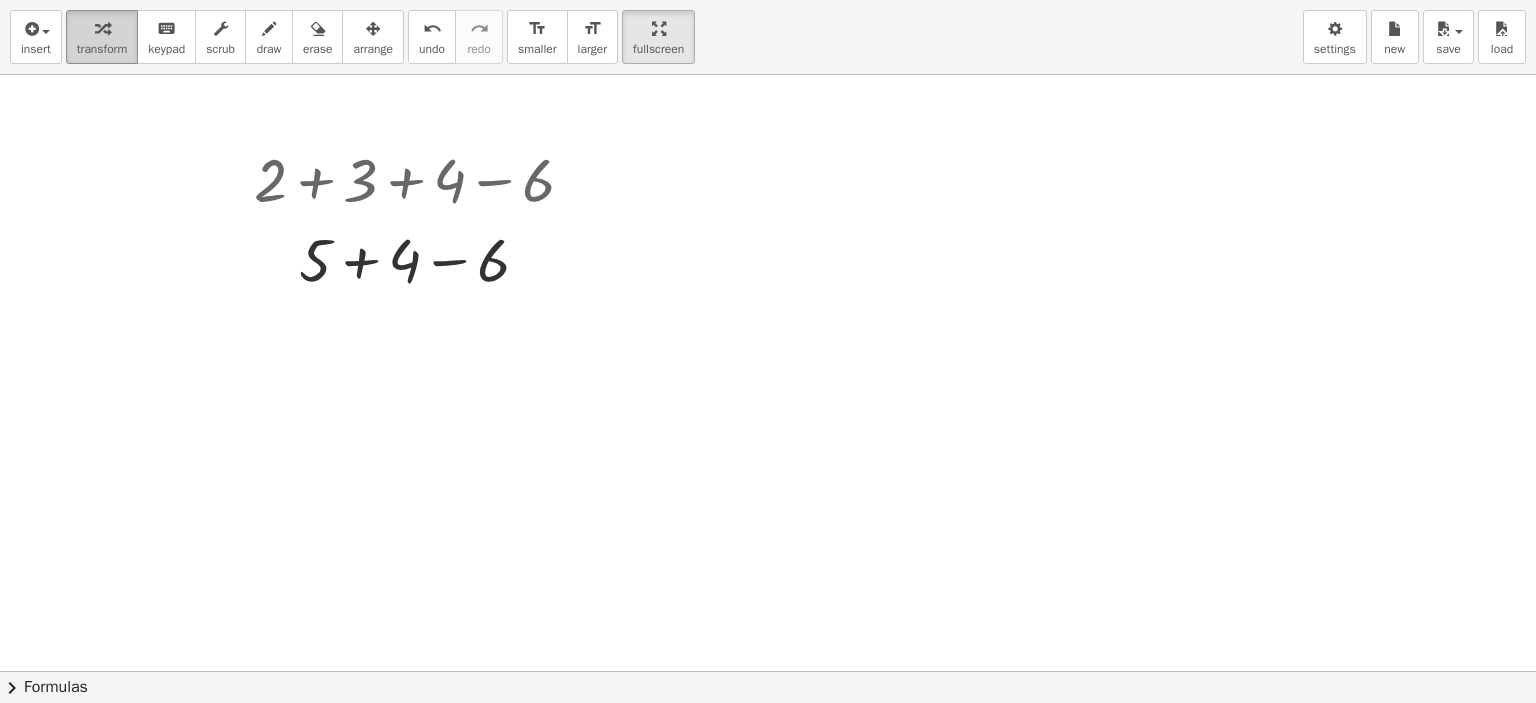 click on "transform" at bounding box center (102, 49) 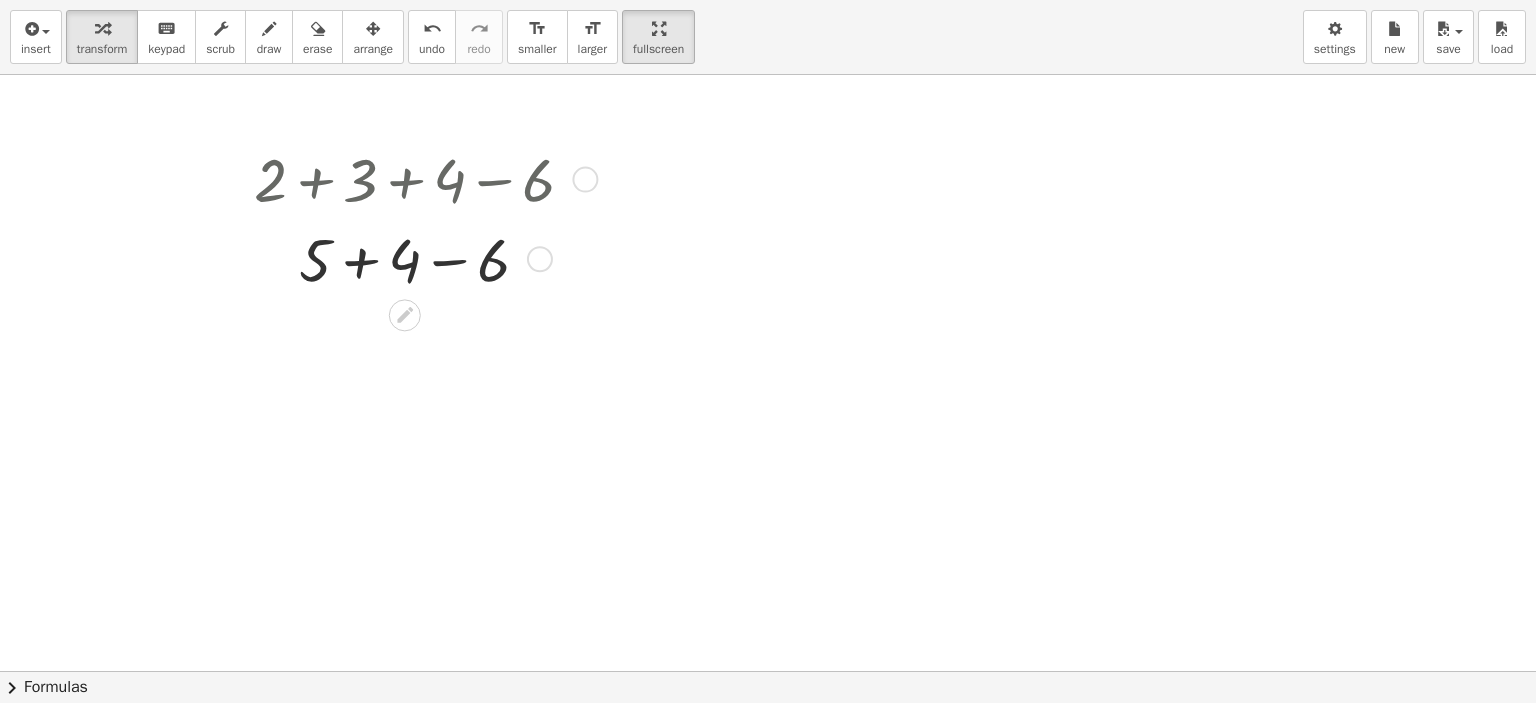 click on "Transform line Copy line as LaTeX Copy derivation as LaTeX Expand new lines: On" at bounding box center (540, 259) 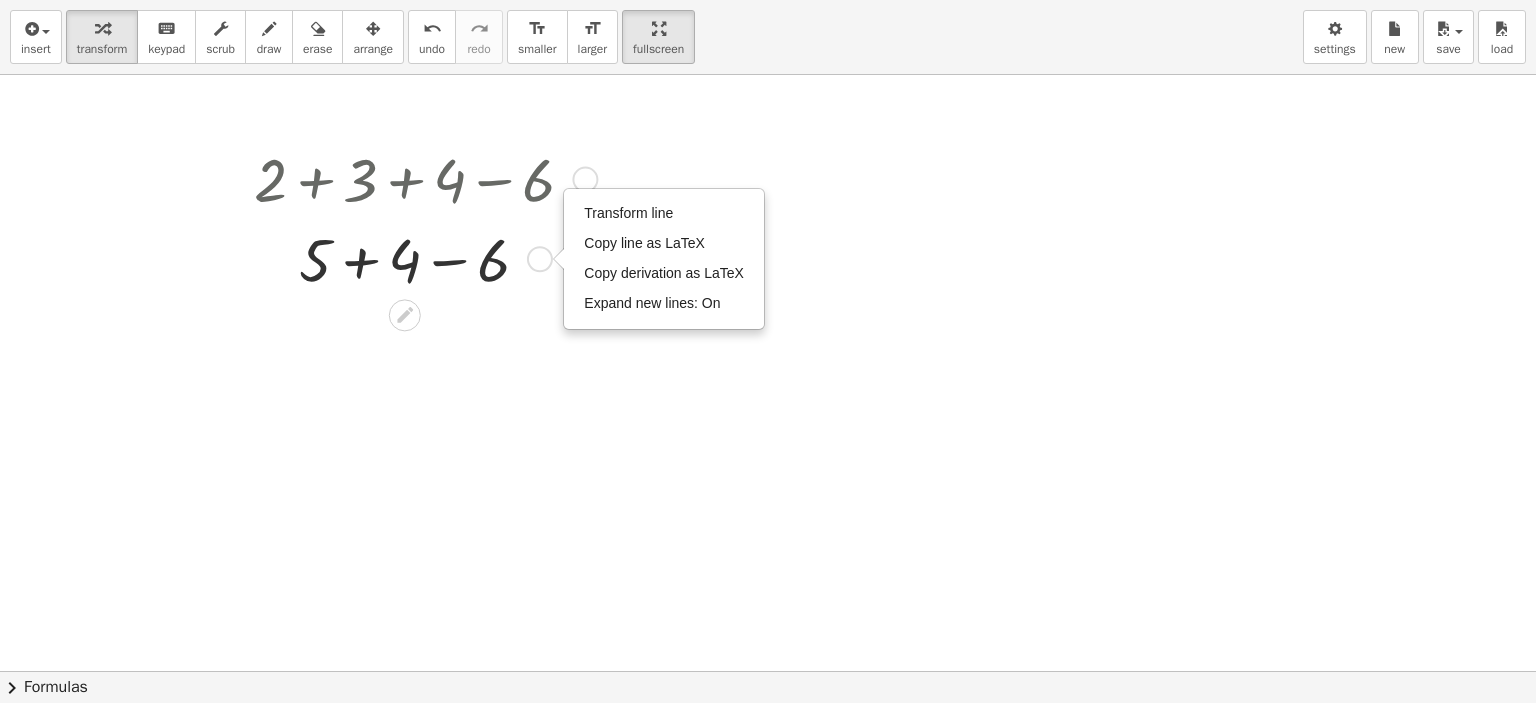 drag, startPoint x: 537, startPoint y: 272, endPoint x: 533, endPoint y: 292, distance: 20.396078 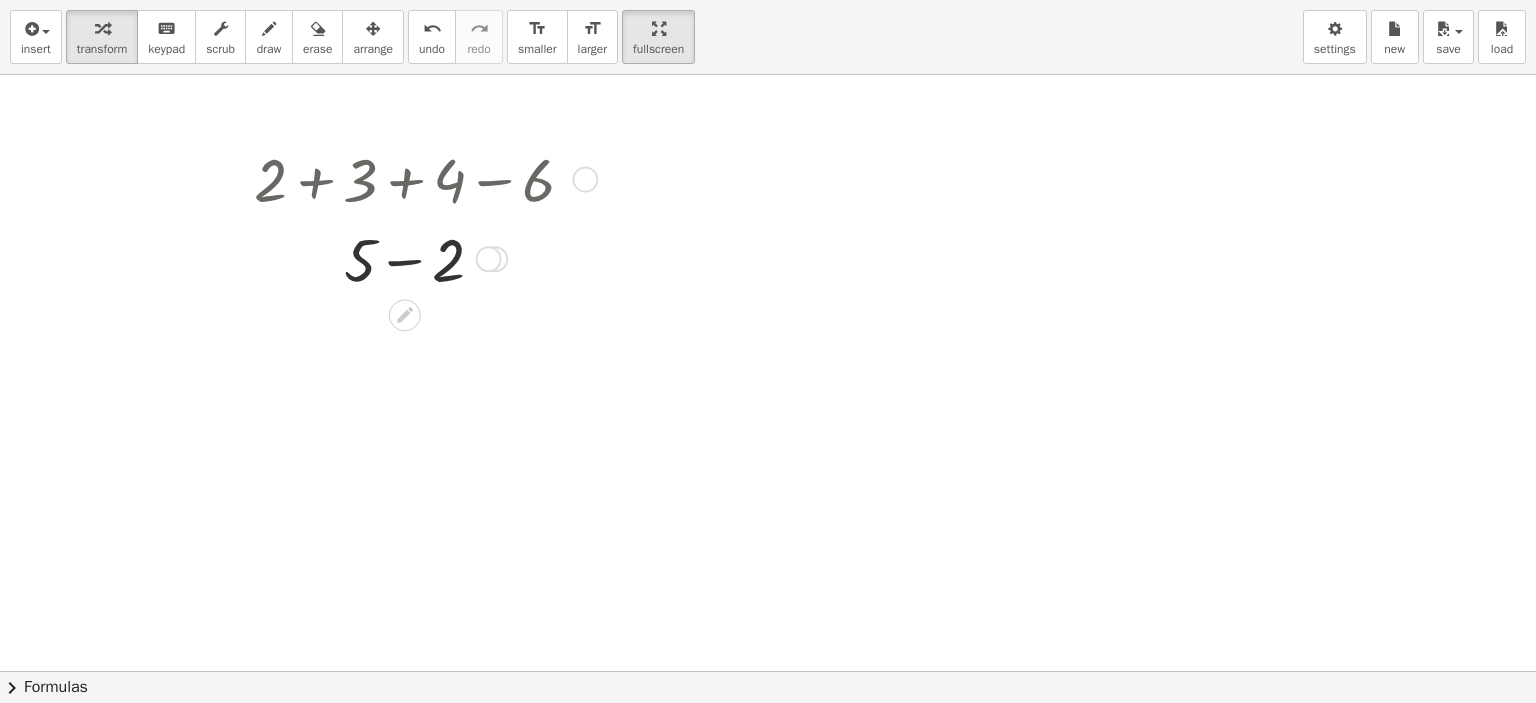 click at bounding box center [585, 180] 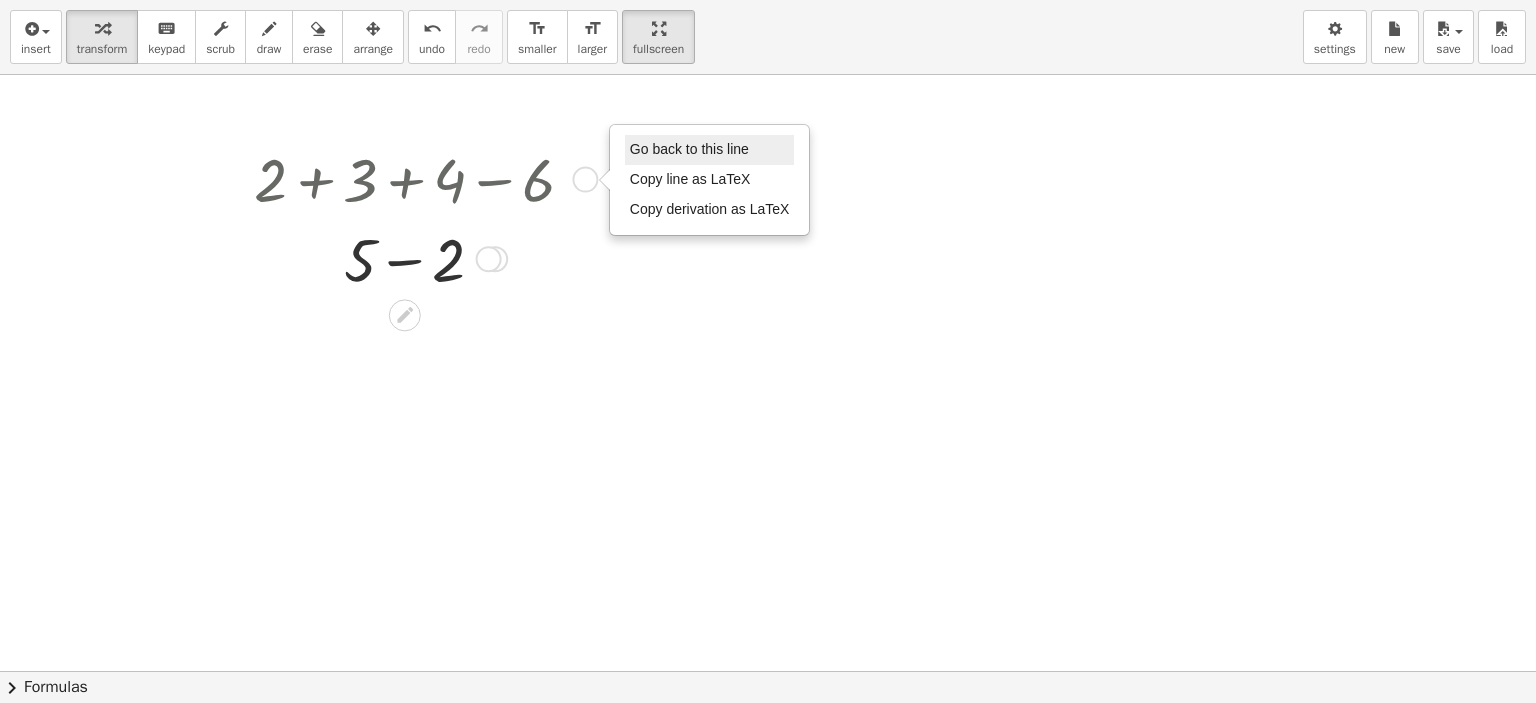 click on "Go back to this line" at bounding box center (689, 149) 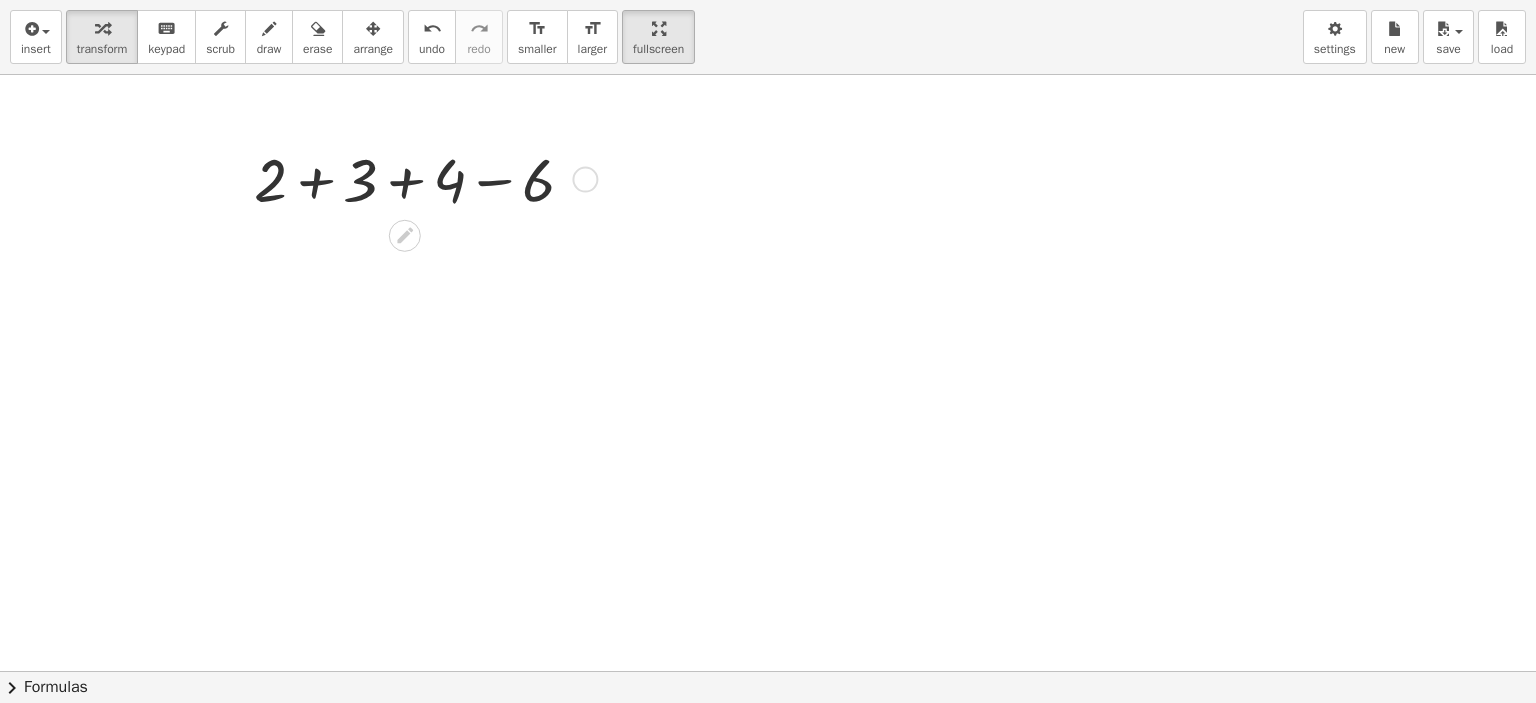 click at bounding box center [422, 178] 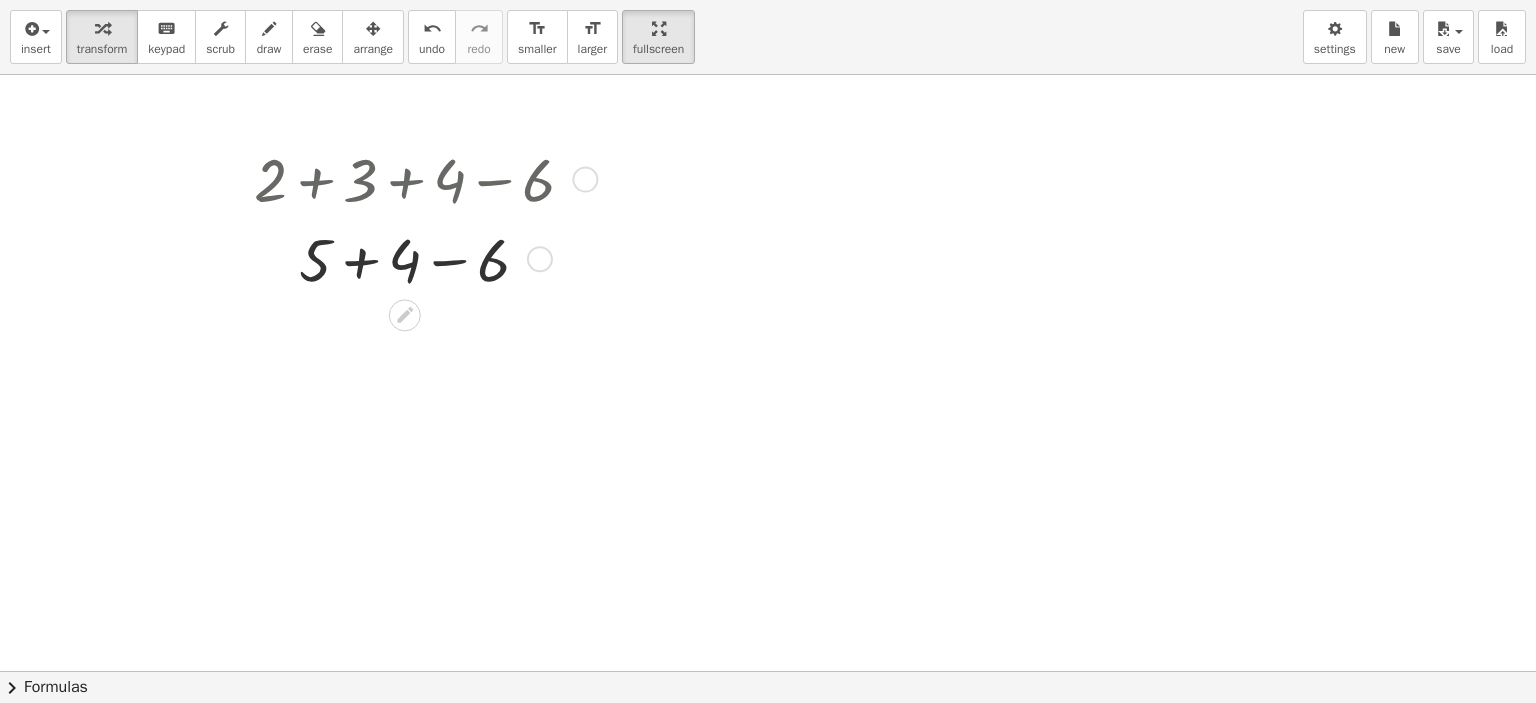 click on "Go back to this line Copy line as LaTeX Copy derivation as LaTeX" at bounding box center [540, 259] 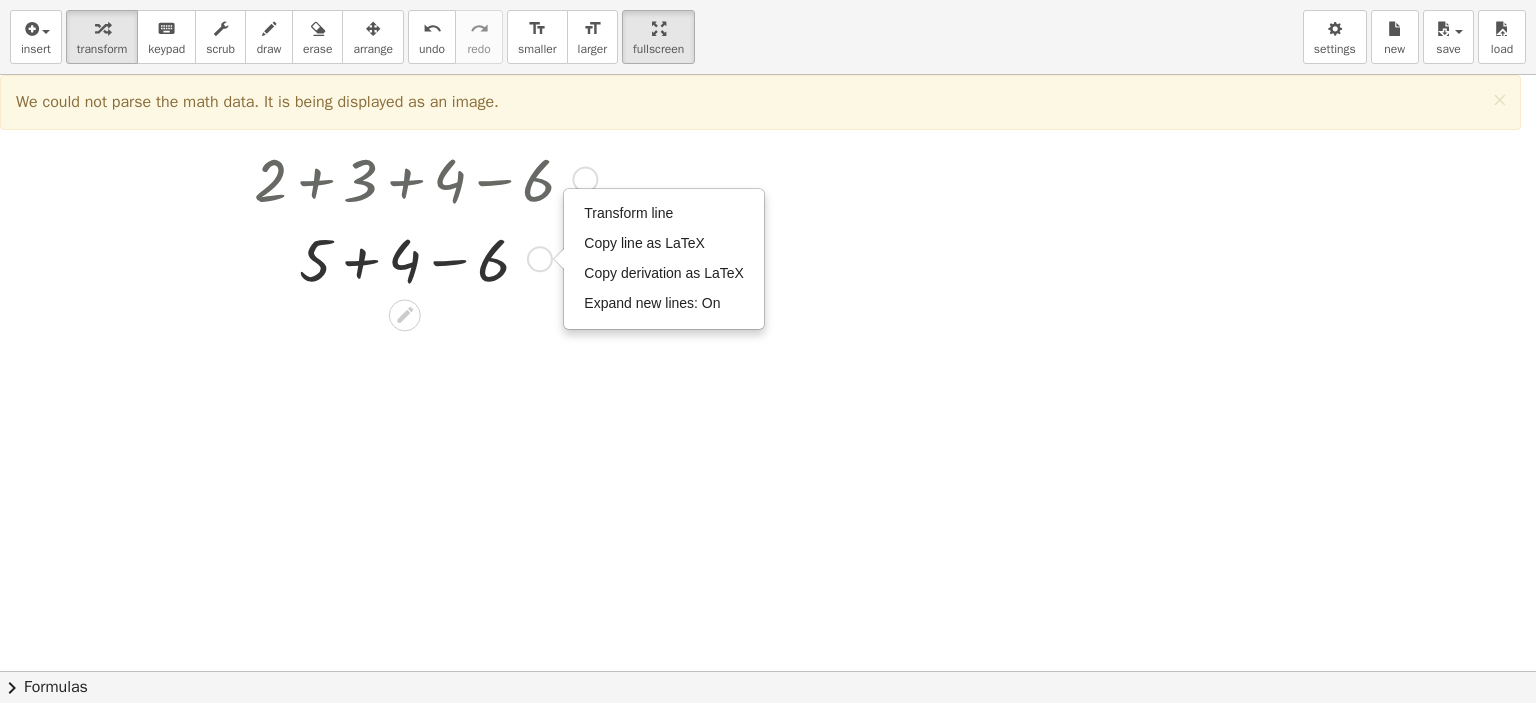 click at bounding box center (585, 180) 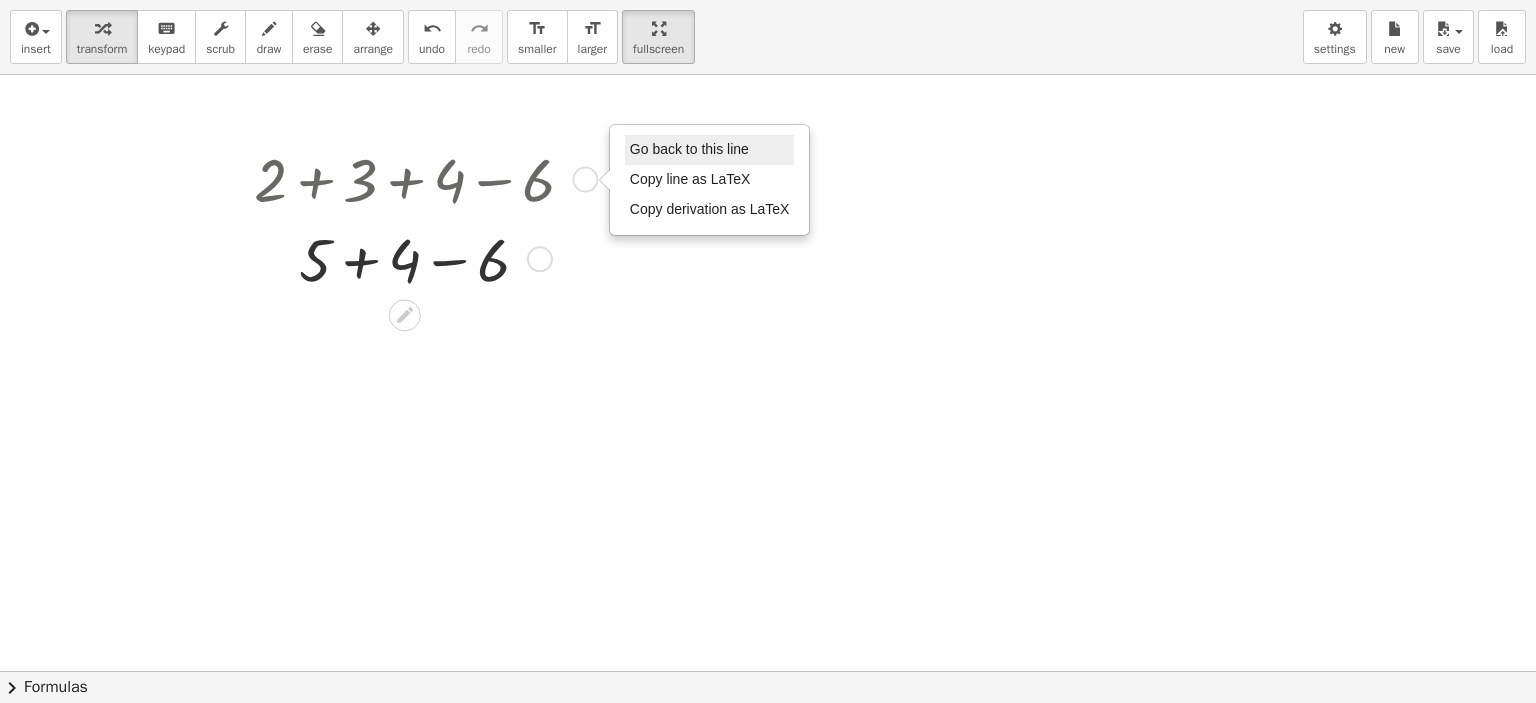 click on "Go back to this line" at bounding box center [710, 150] 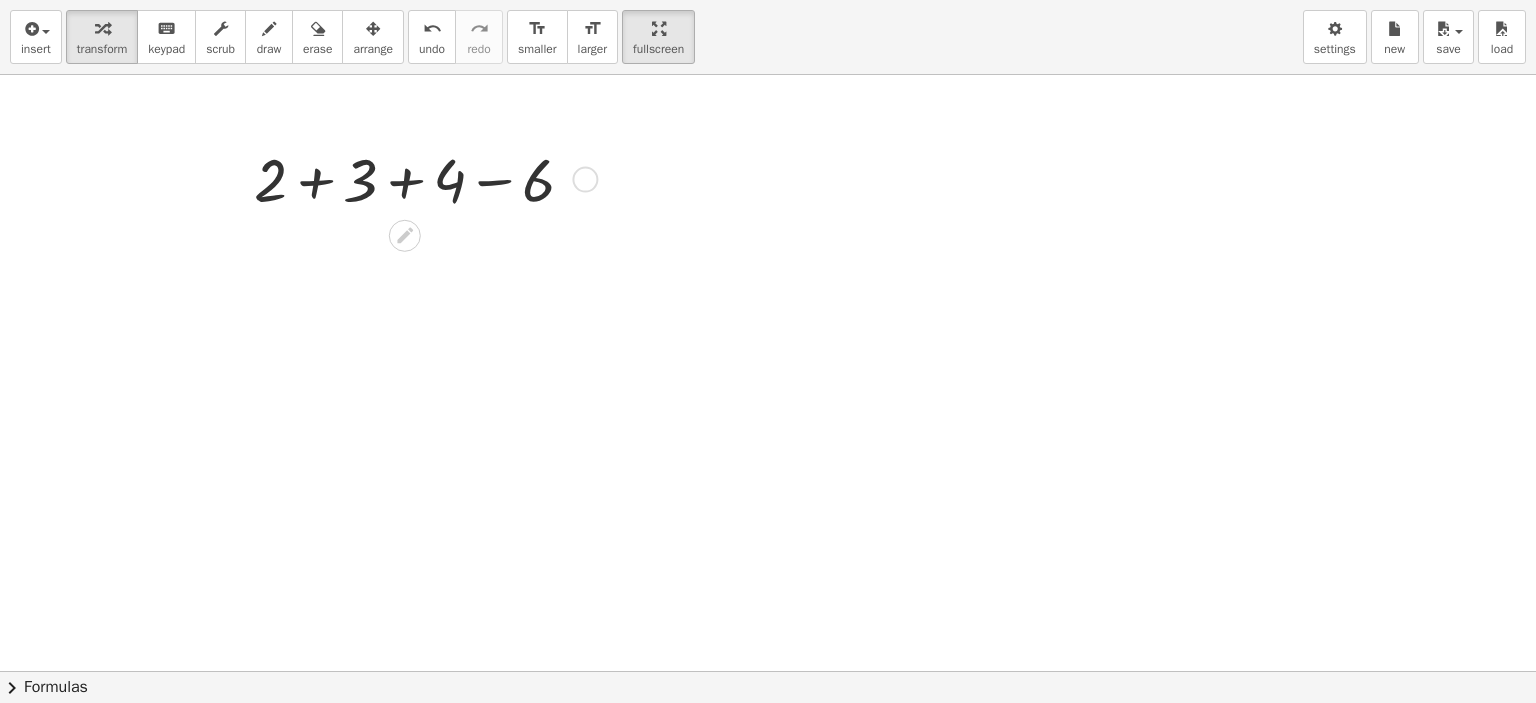 click at bounding box center (422, 178) 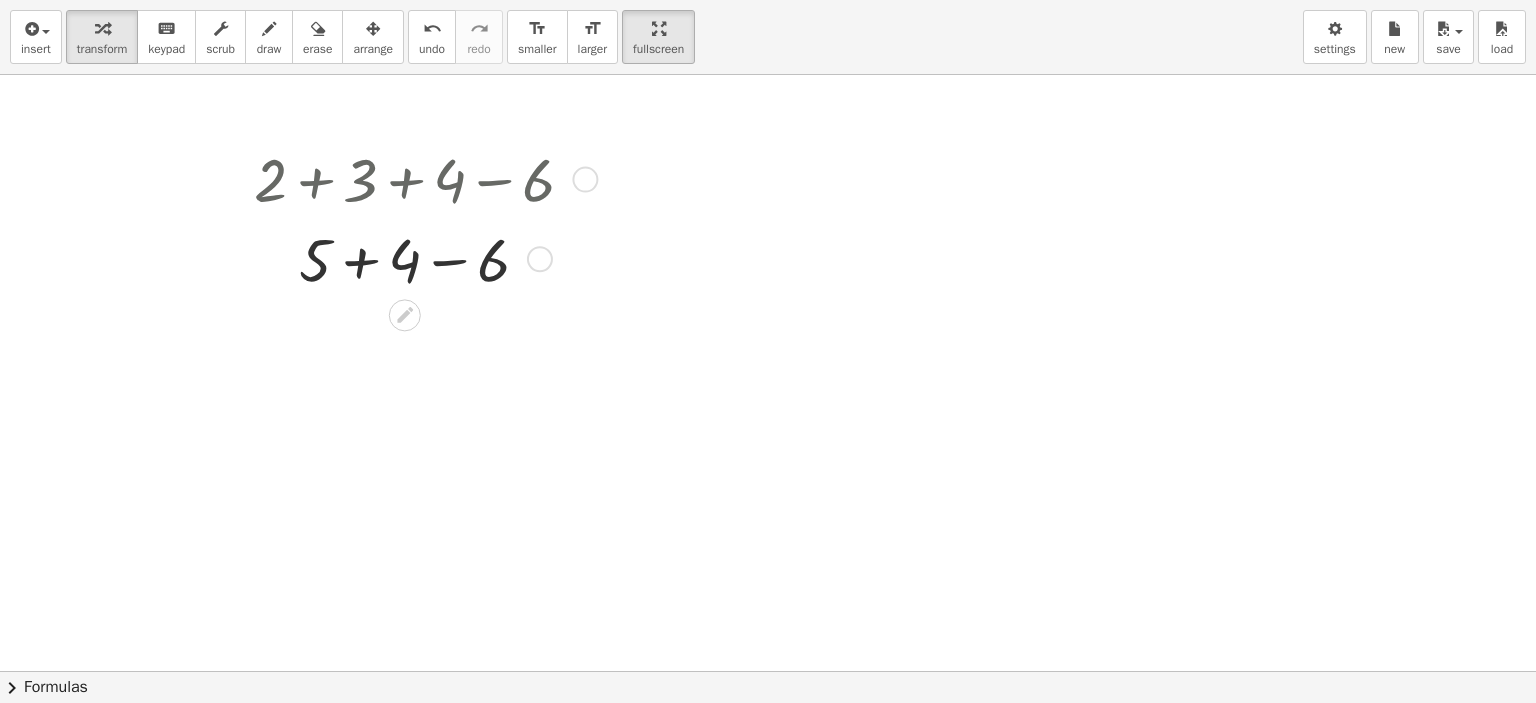 click at bounding box center [422, 258] 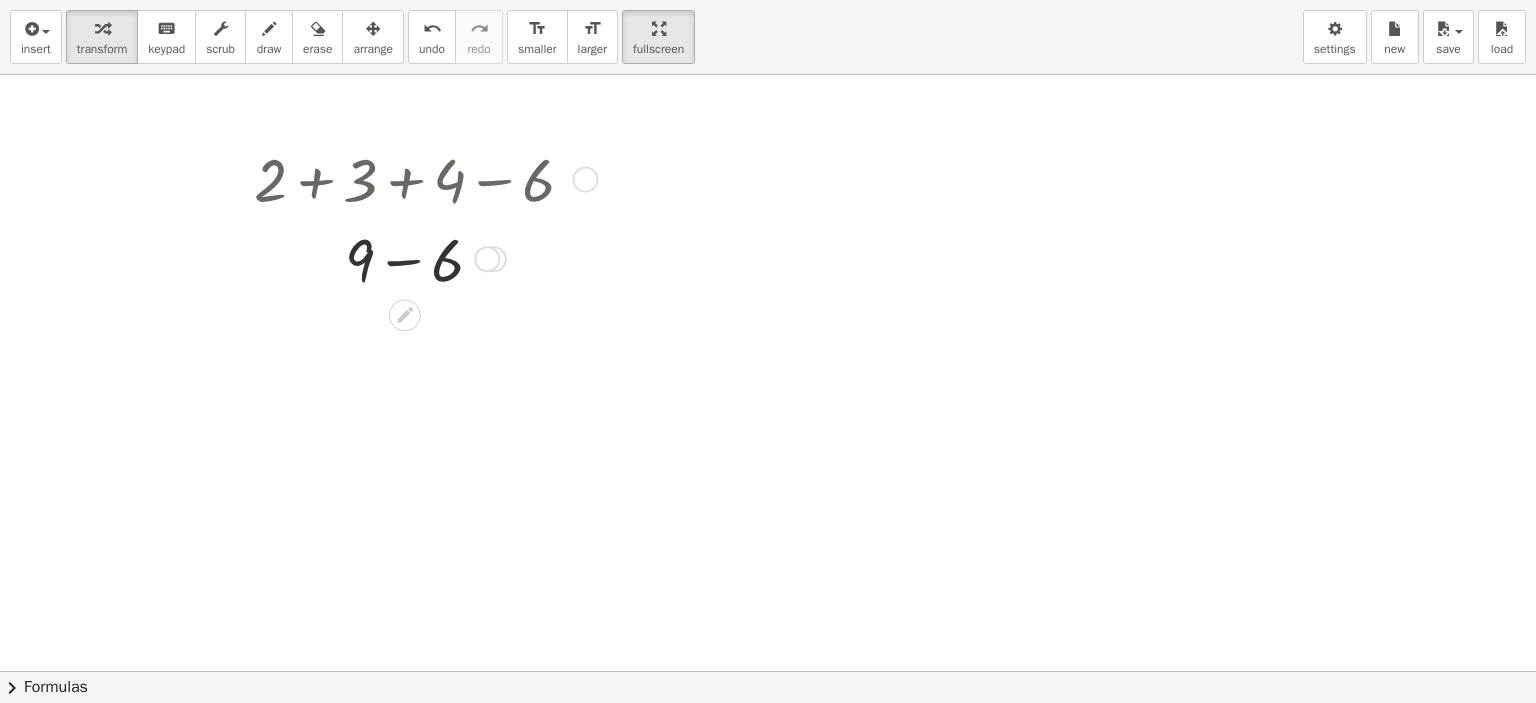 click at bounding box center [422, 258] 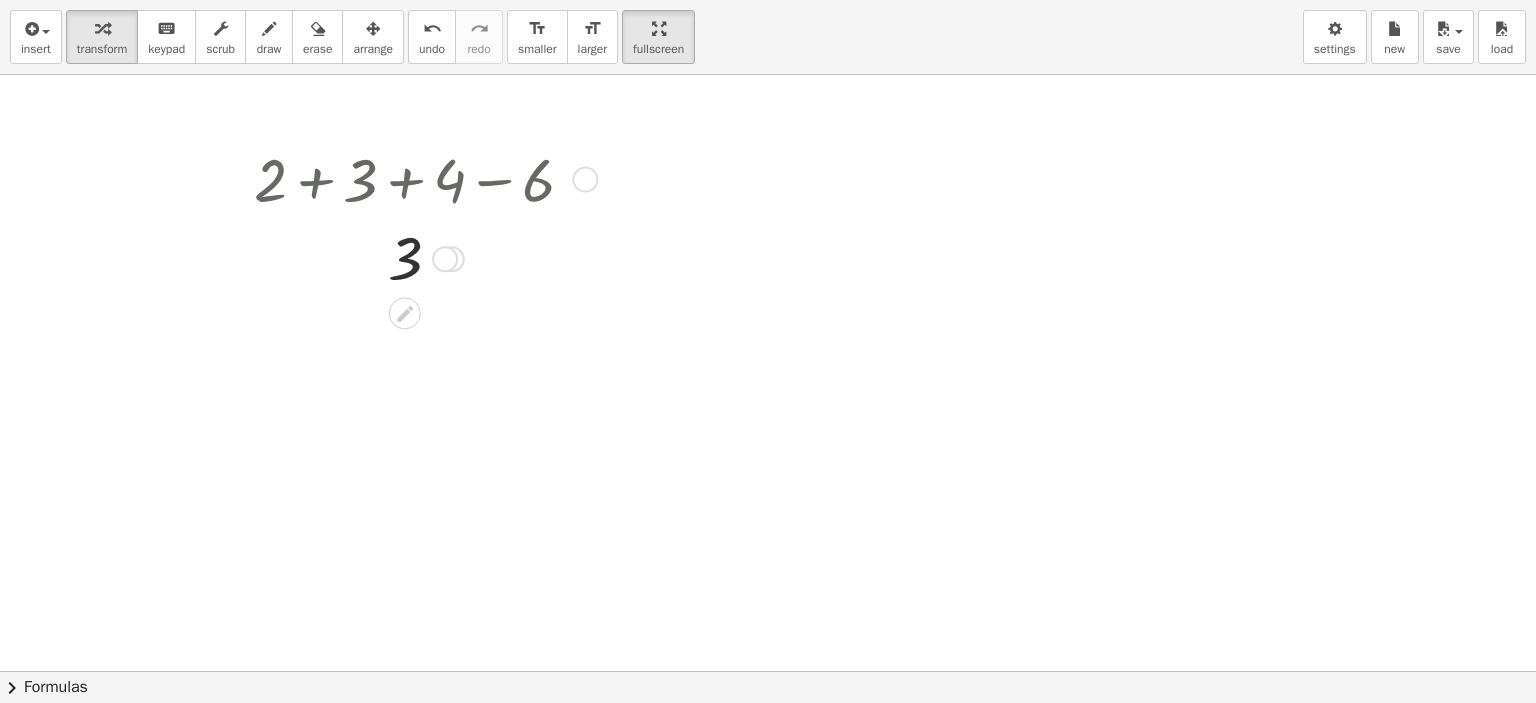 click at bounding box center (445, 259) 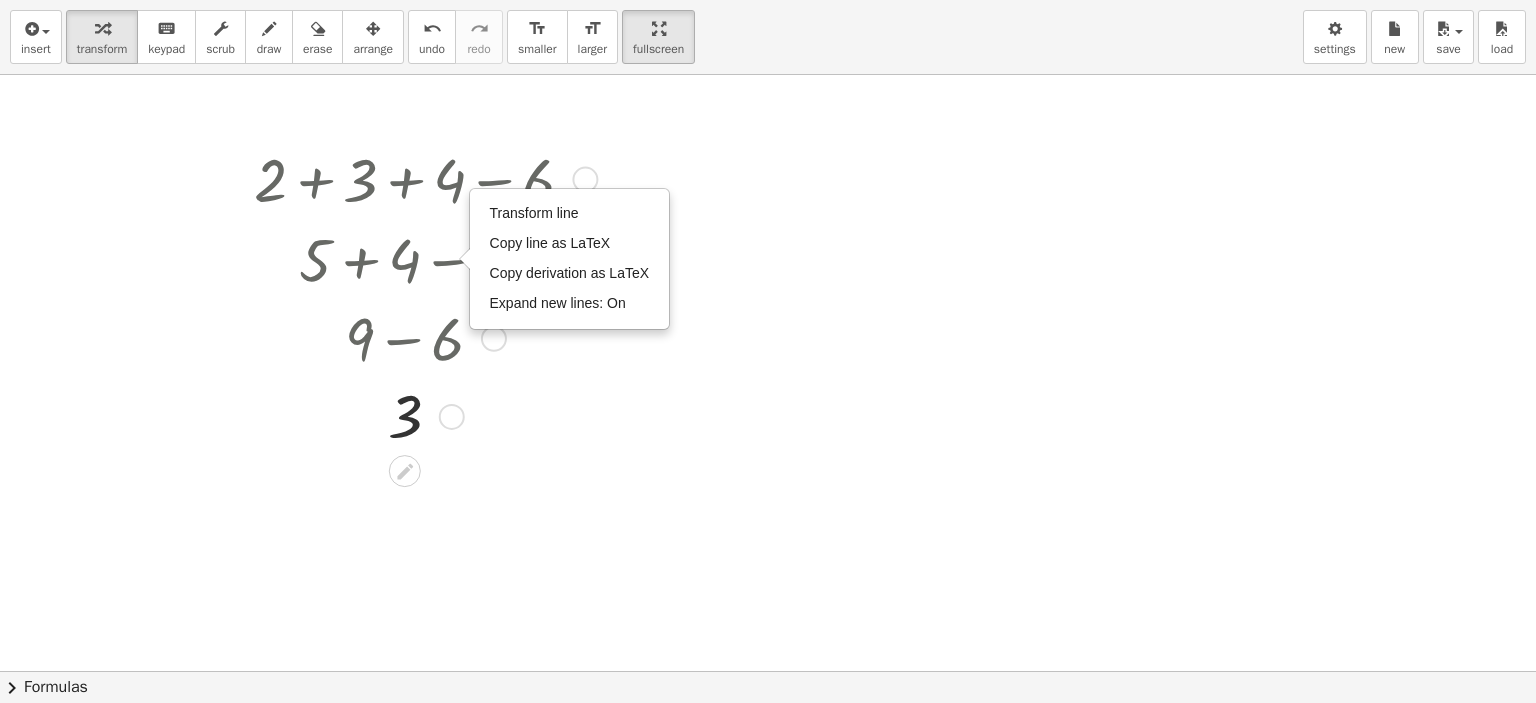 drag, startPoint x: 440, startPoint y: 272, endPoint x: 420, endPoint y: 471, distance: 200.0025 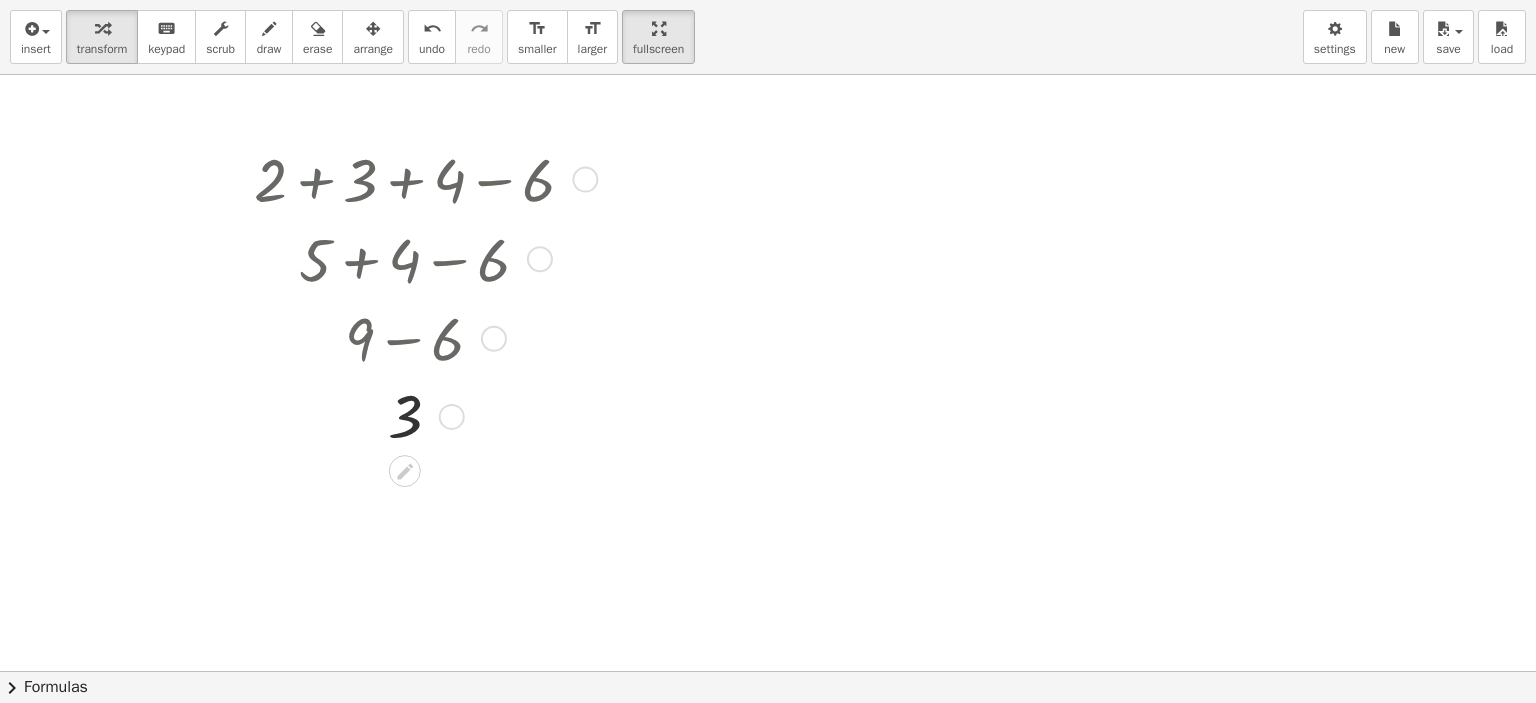 click on "Go back to this line Copy line as LaTeX Copy derivation as LaTeX" at bounding box center (452, 417) 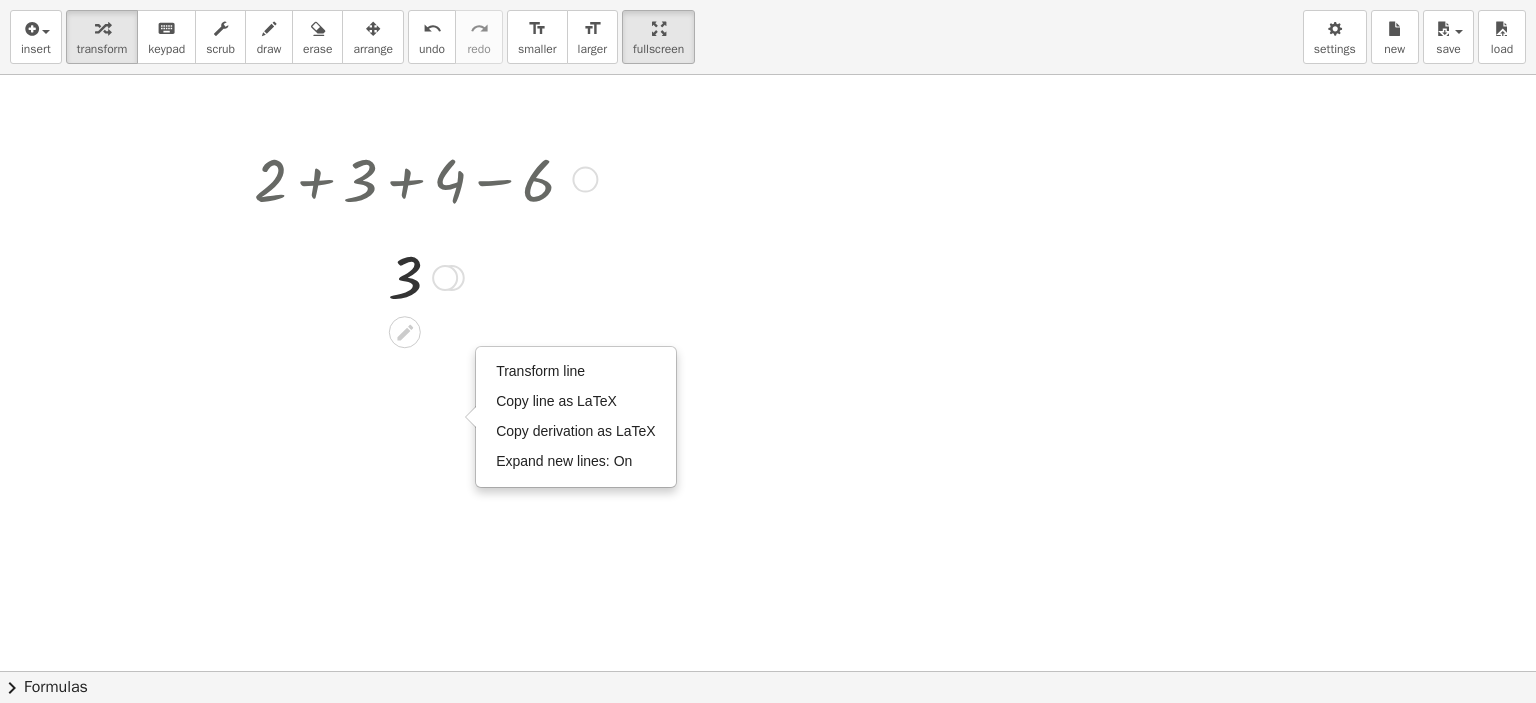 drag, startPoint x: 453, startPoint y: 416, endPoint x: 483, endPoint y: 266, distance: 152.97058 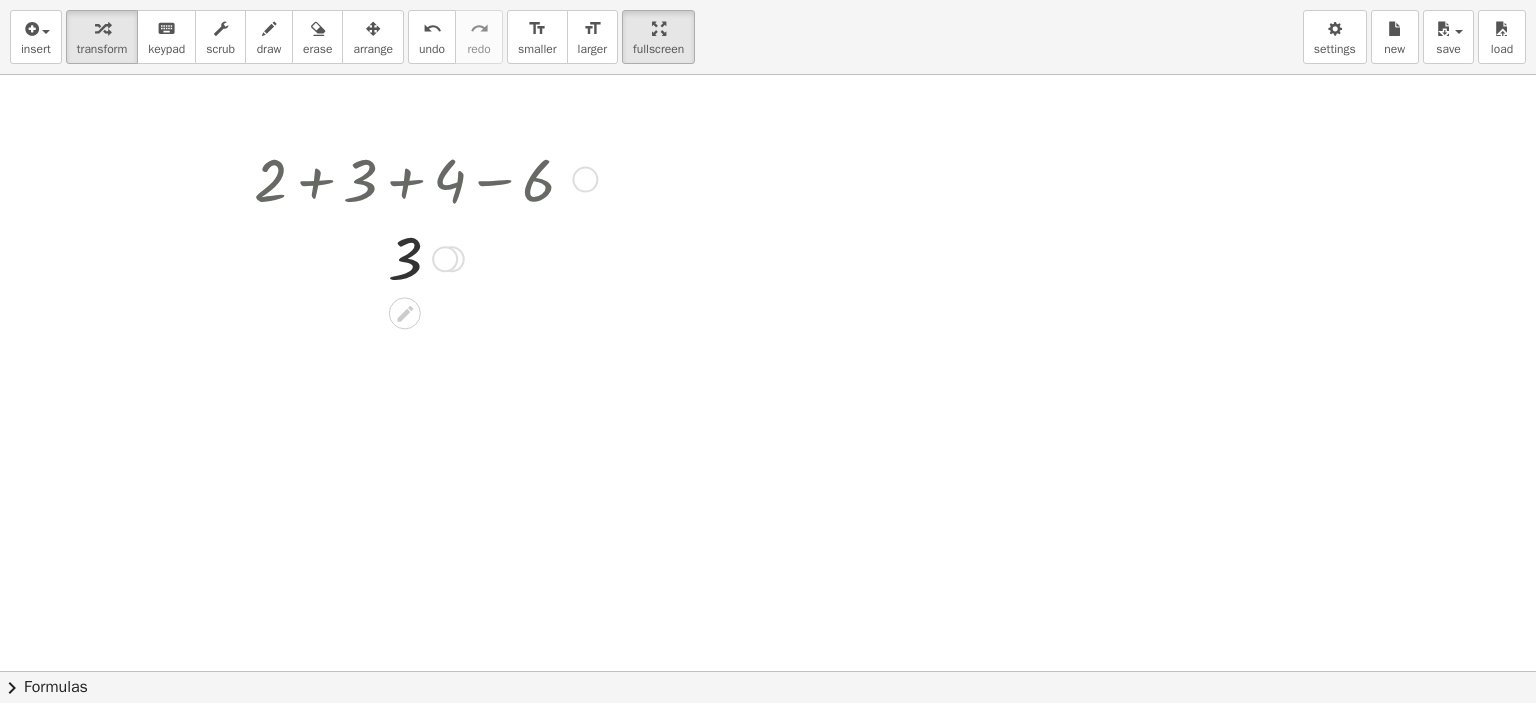 click on "Transform line Copy line as LaTeX Copy derivation as LaTeX Expand new lines: On" at bounding box center [445, 259] 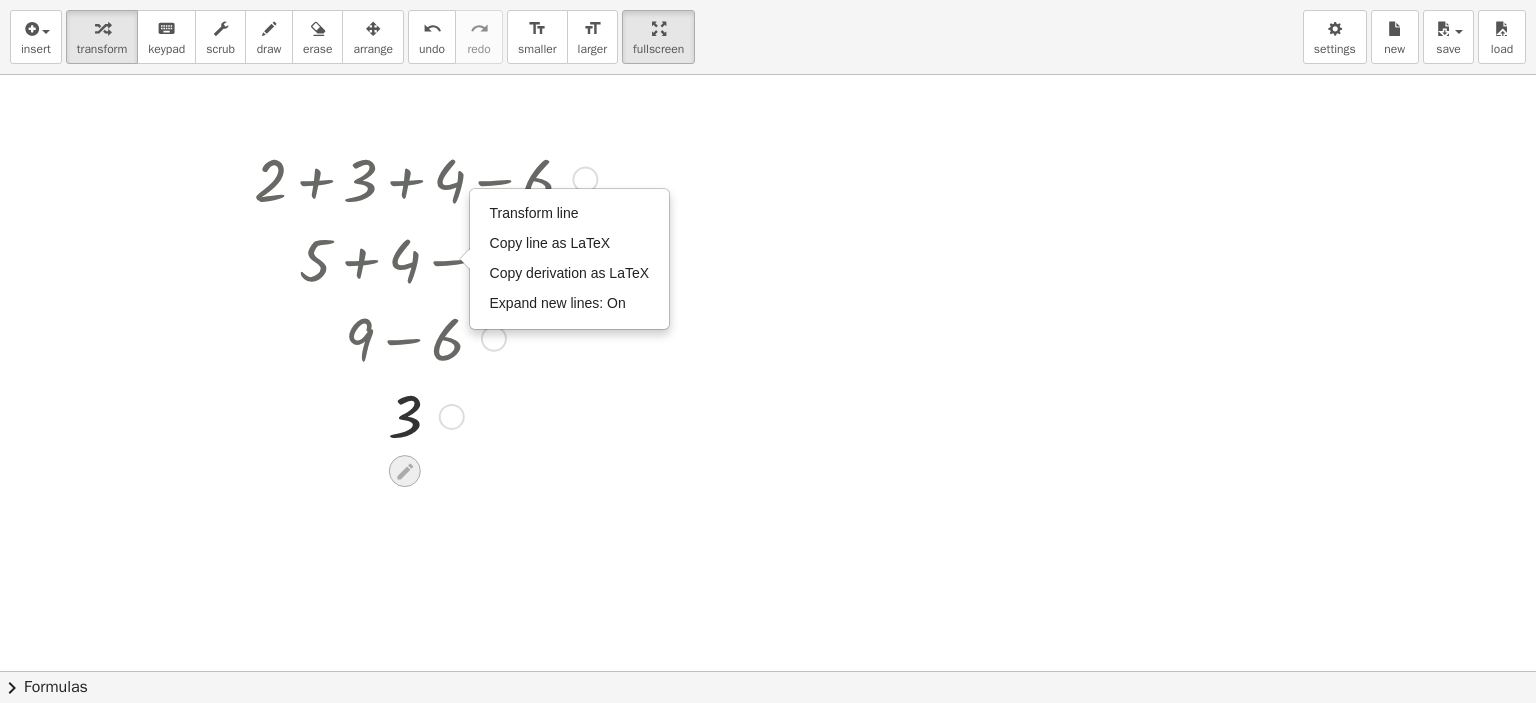 drag, startPoint x: 445, startPoint y: 256, endPoint x: 406, endPoint y: 485, distance: 232.29723 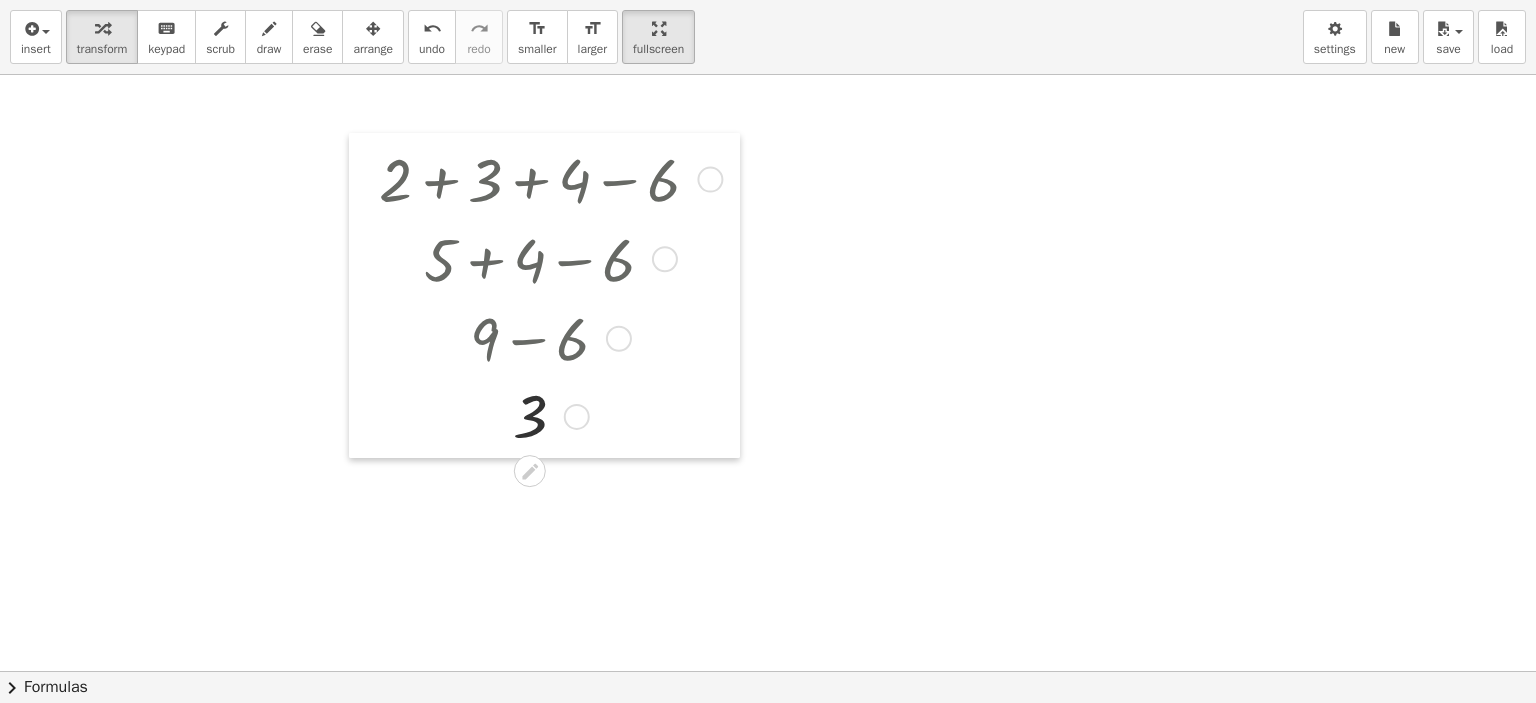drag, startPoint x: 243, startPoint y: 155, endPoint x: 368, endPoint y: 155, distance: 125 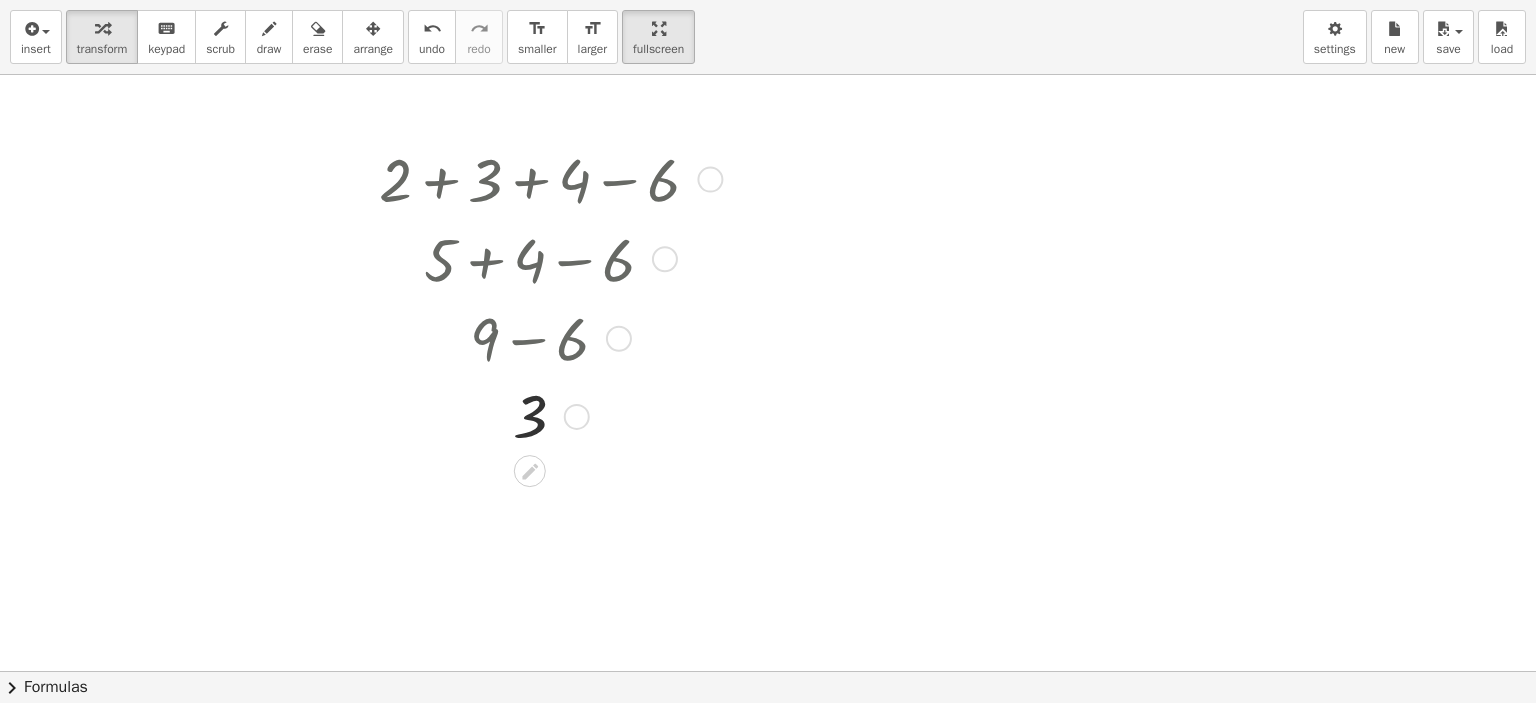 click at bounding box center [710, 180] 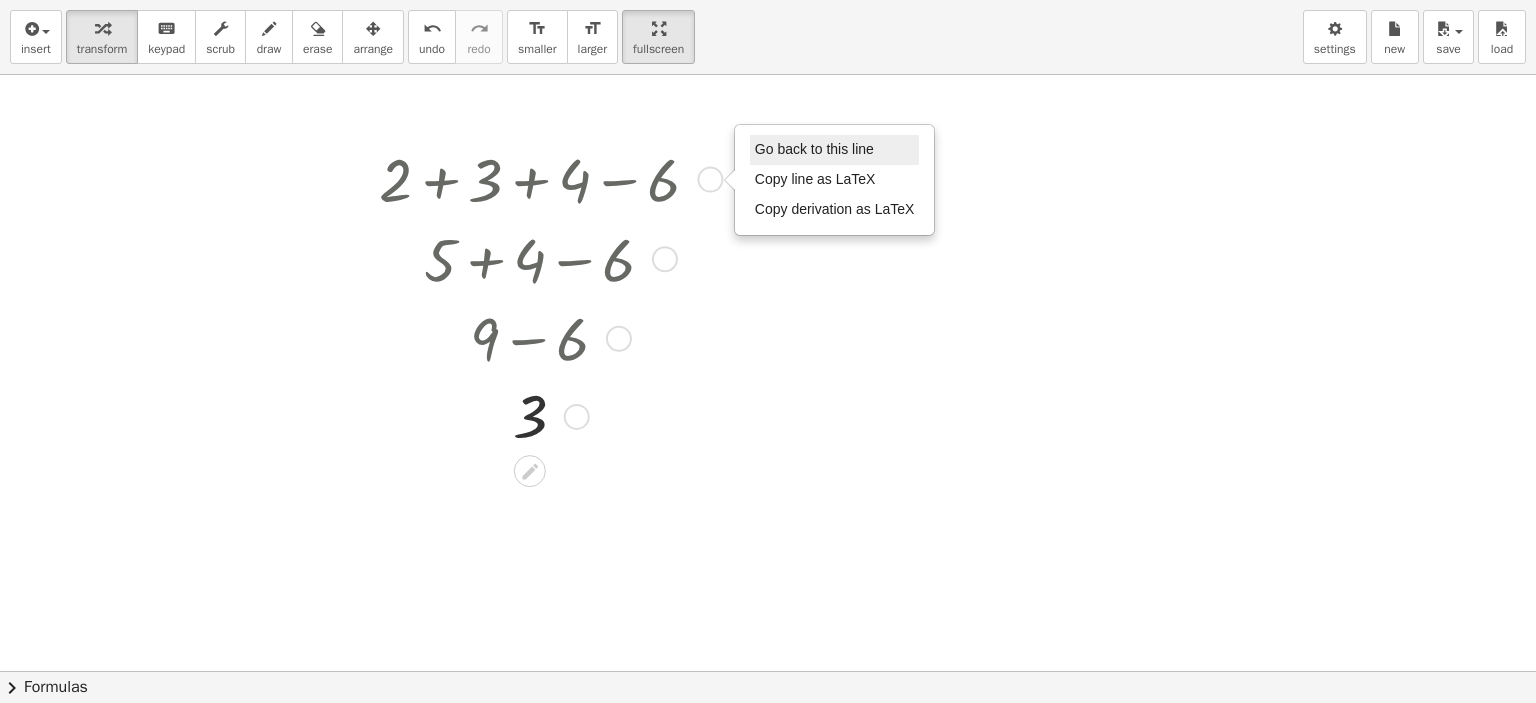click on "Go back to this line" at bounding box center (814, 149) 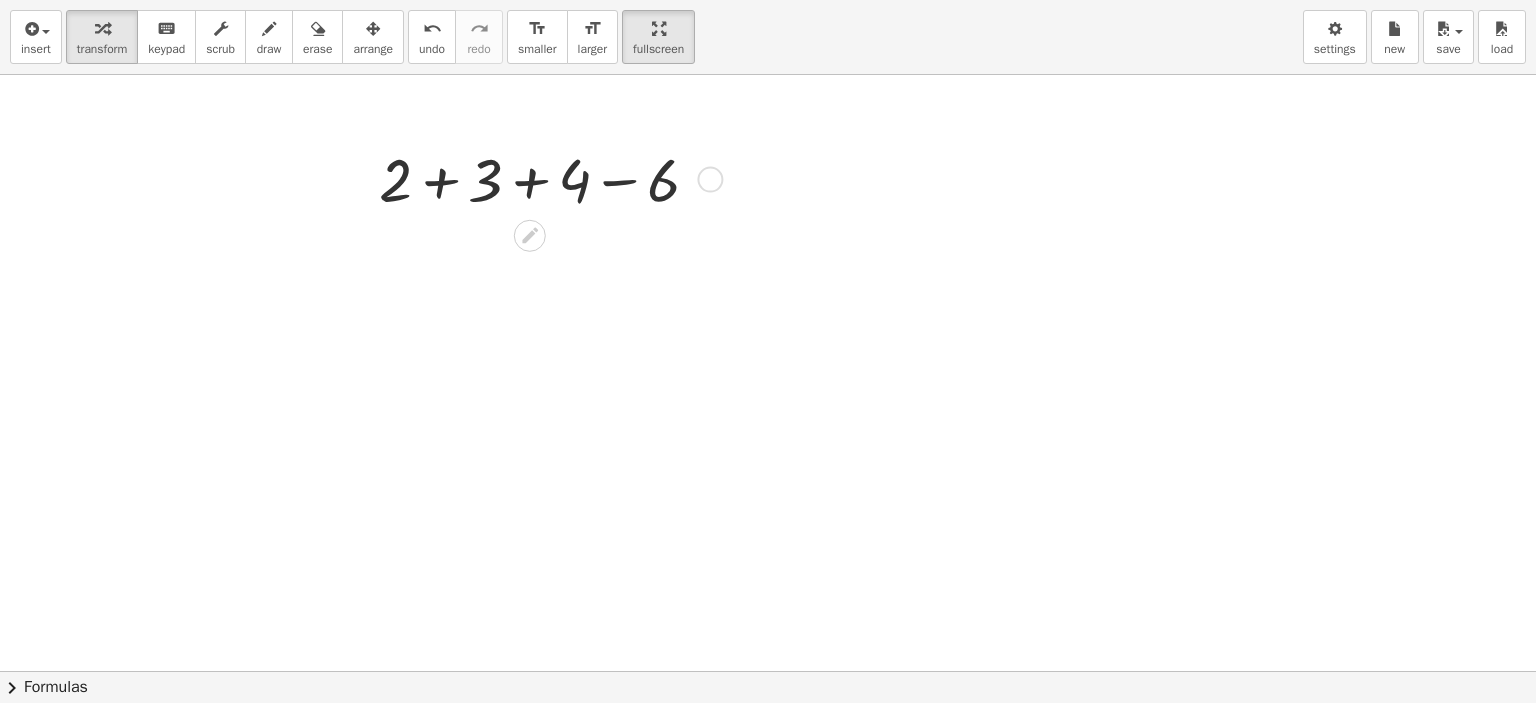 click at bounding box center [547, 178] 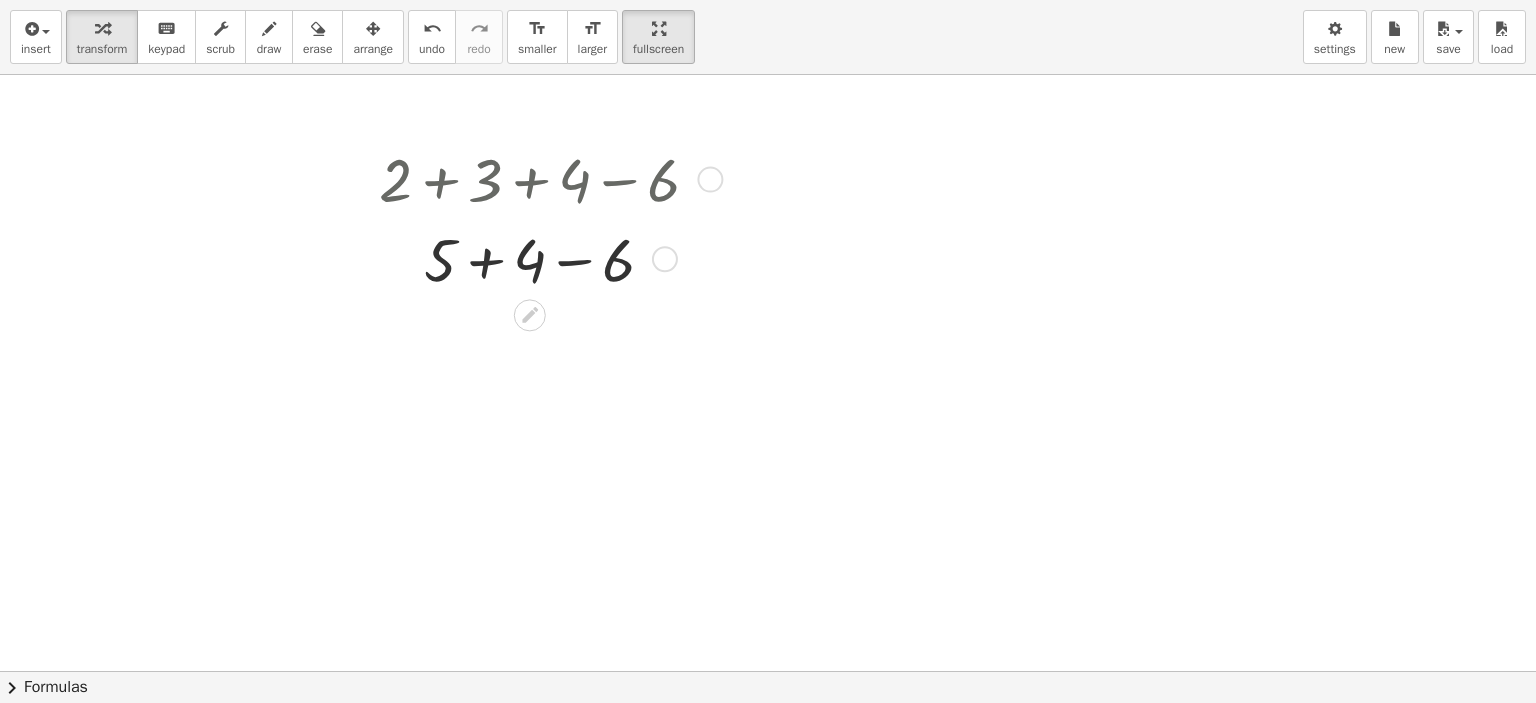 click at bounding box center [547, 258] 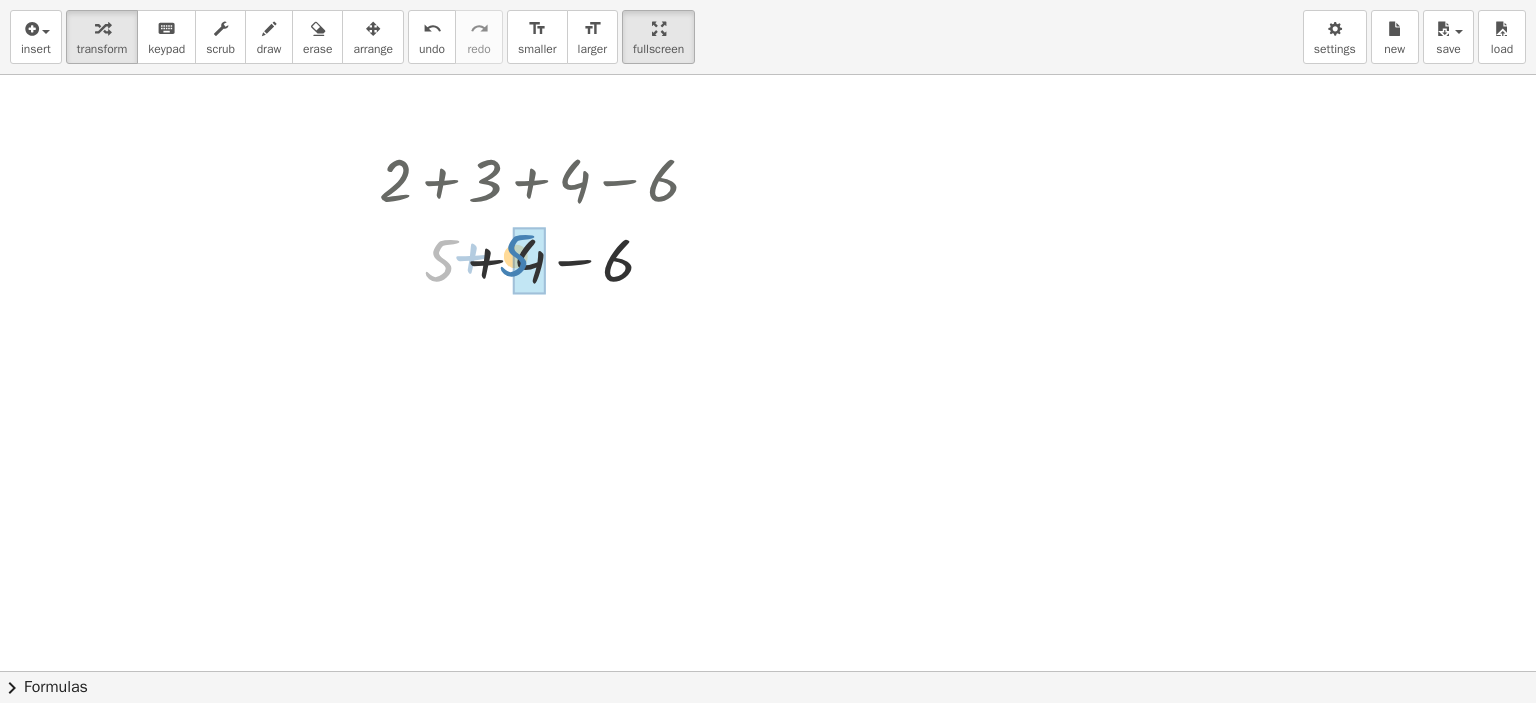 drag, startPoint x: 441, startPoint y: 260, endPoint x: 516, endPoint y: 255, distance: 75.16648 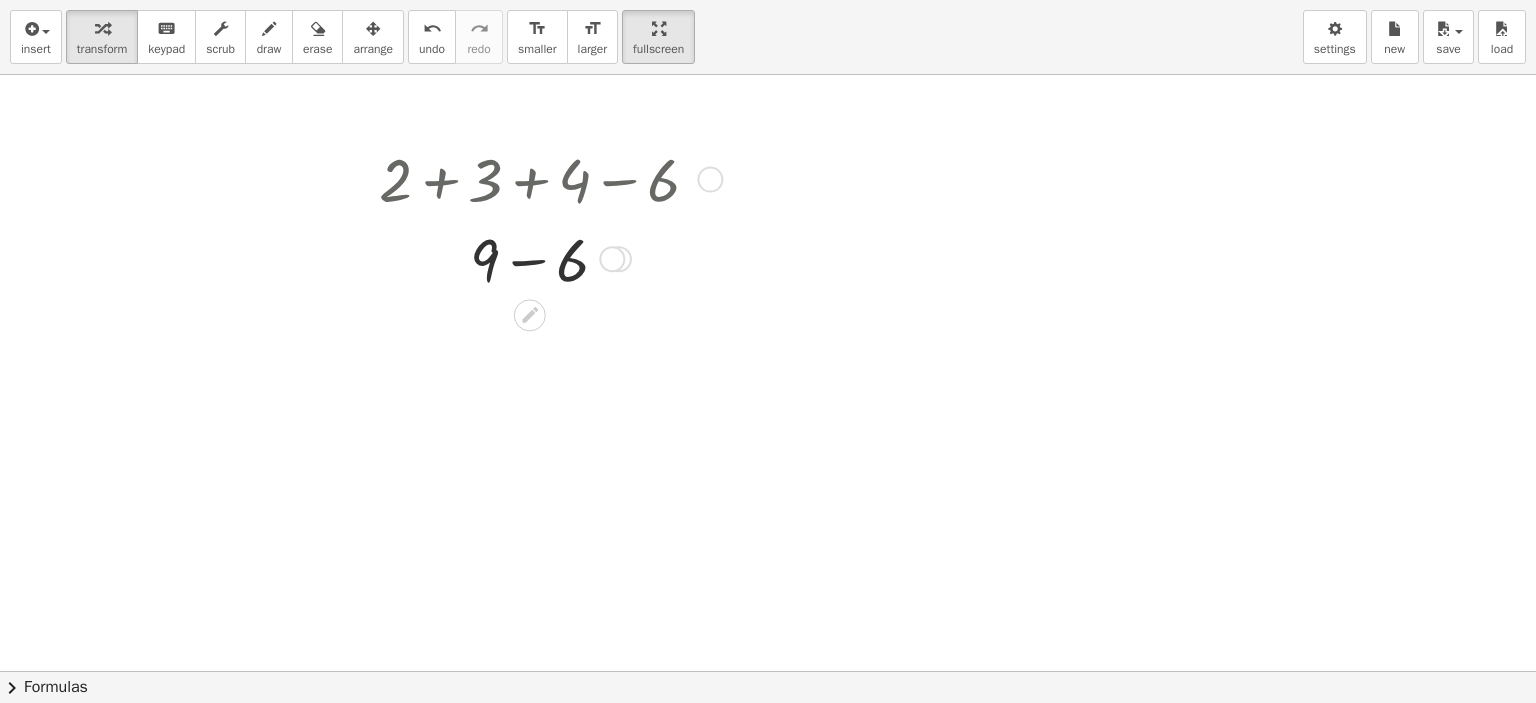 click at bounding box center (612, 259) 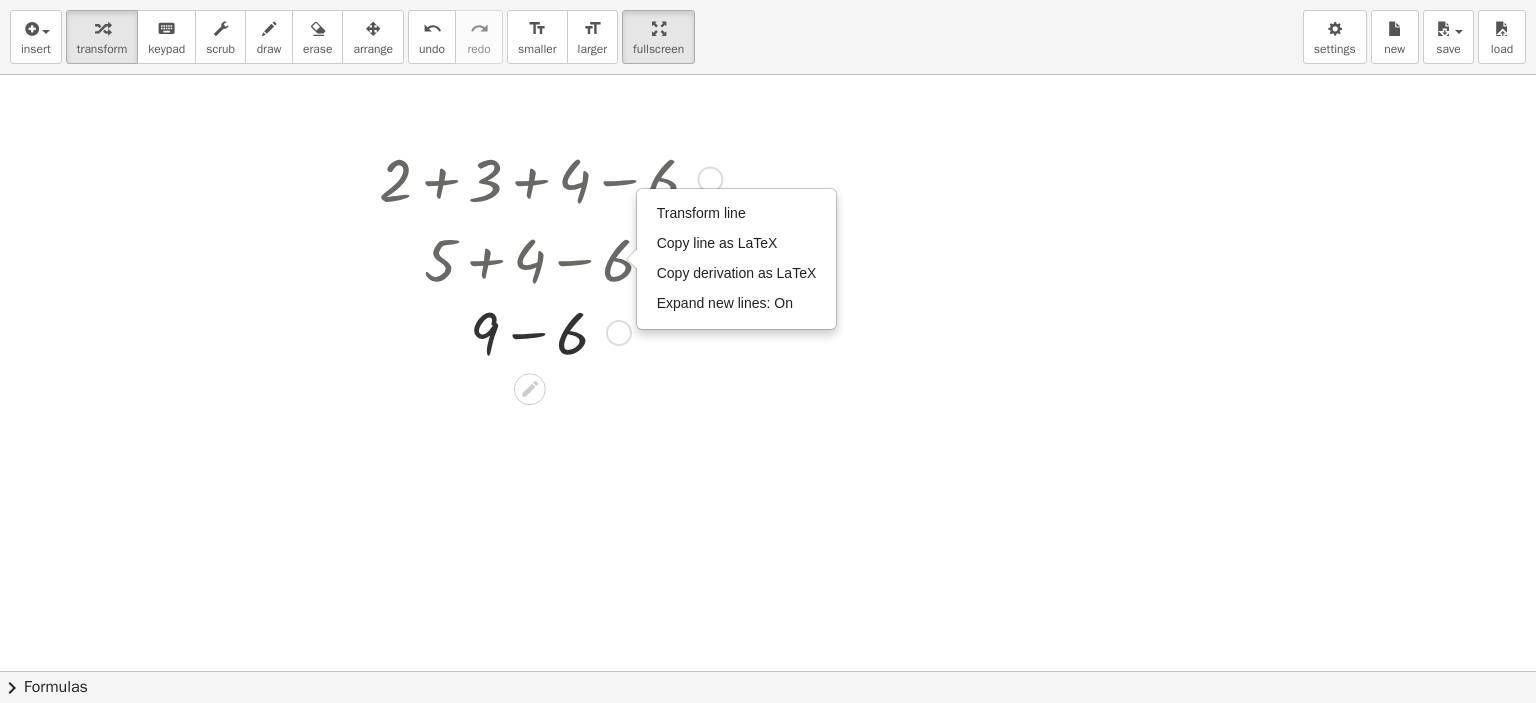 drag, startPoint x: 604, startPoint y: 262, endPoint x: 616, endPoint y: 337, distance: 75.95393 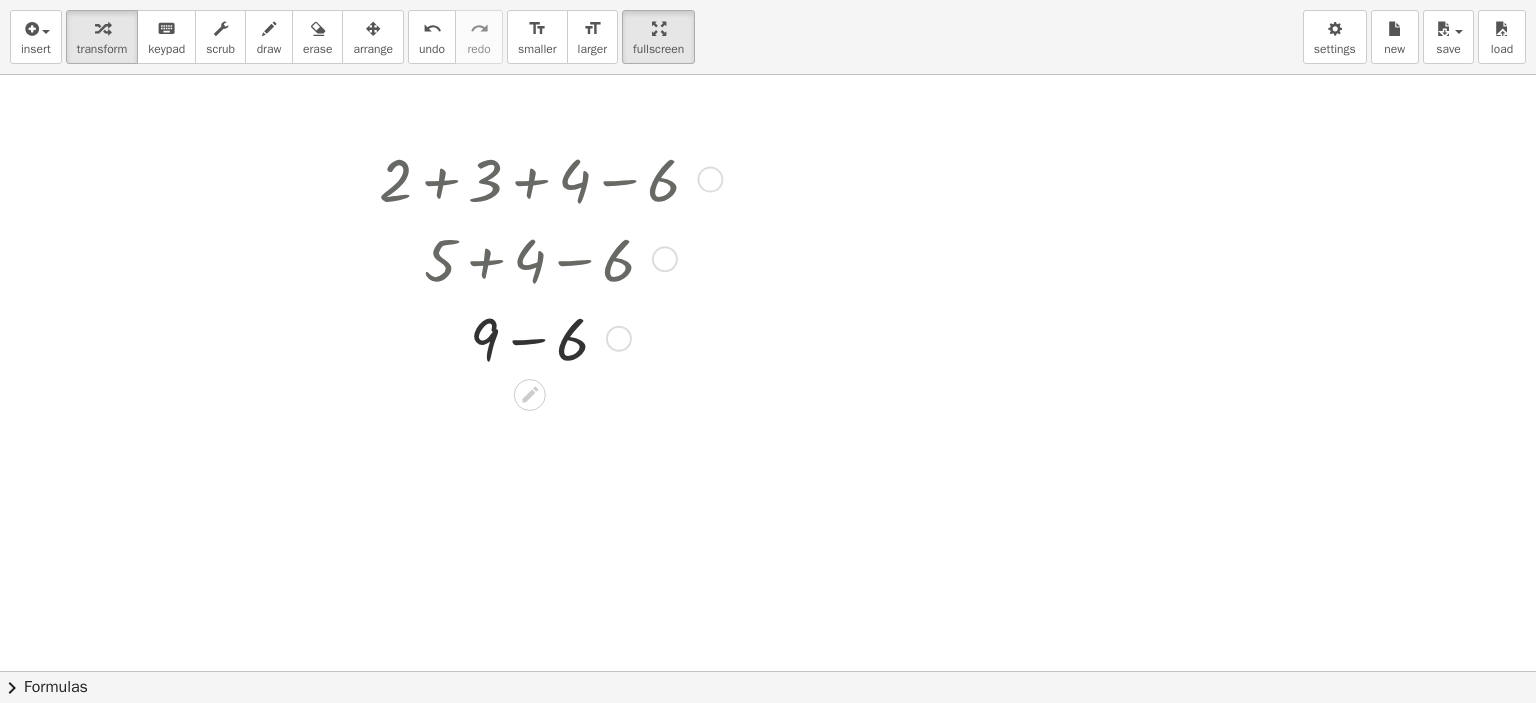 click at bounding box center (710, 180) 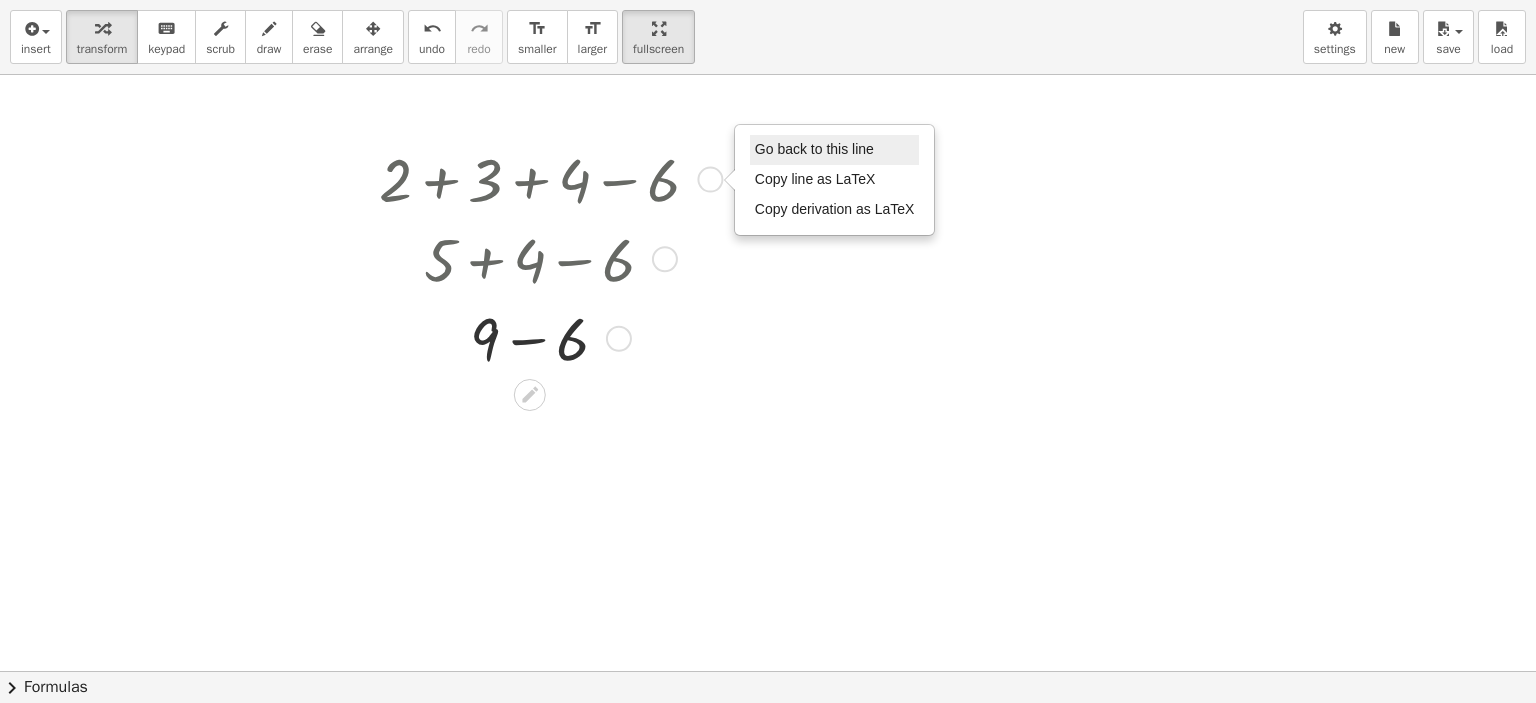 click on "Go back to this line" at bounding box center [814, 149] 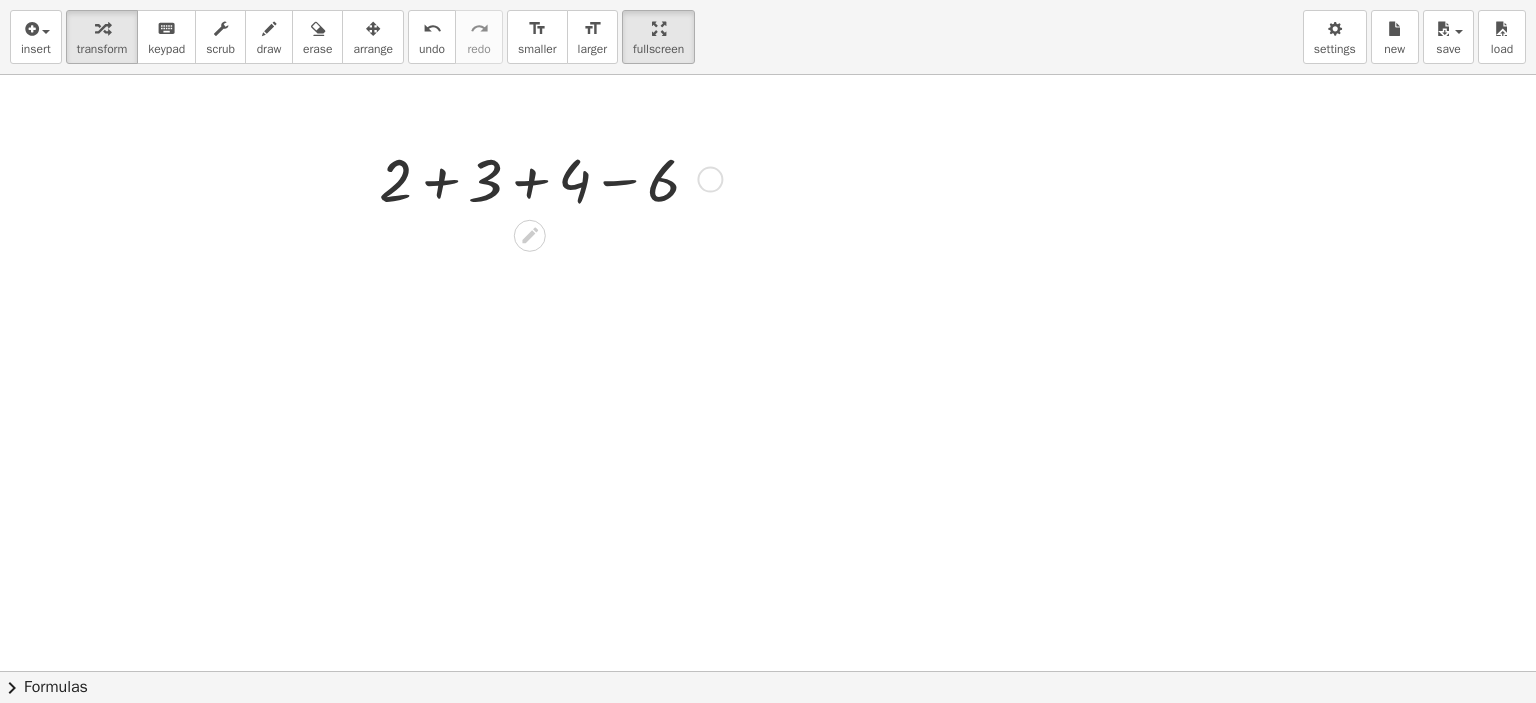 click at bounding box center [547, 178] 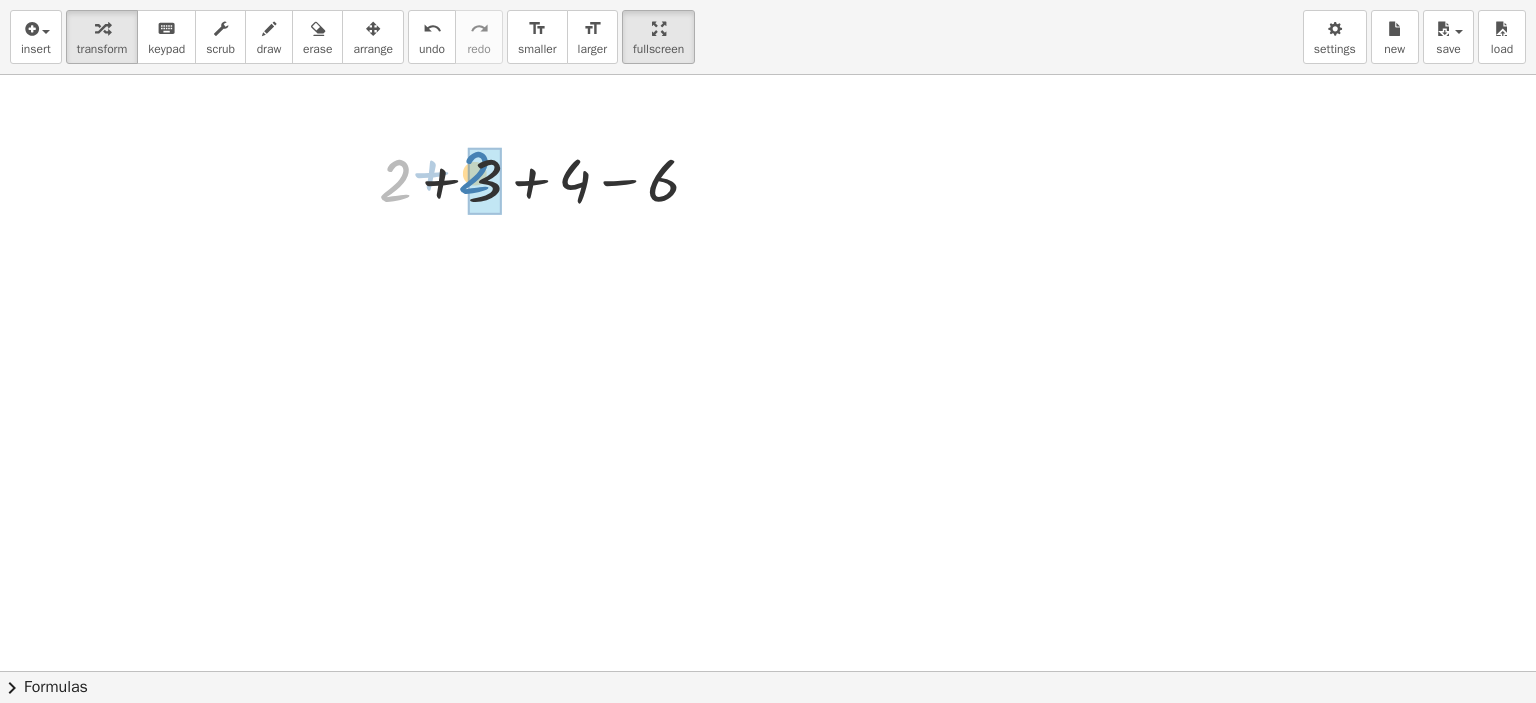 drag, startPoint x: 394, startPoint y: 181, endPoint x: 473, endPoint y: 173, distance: 79.40403 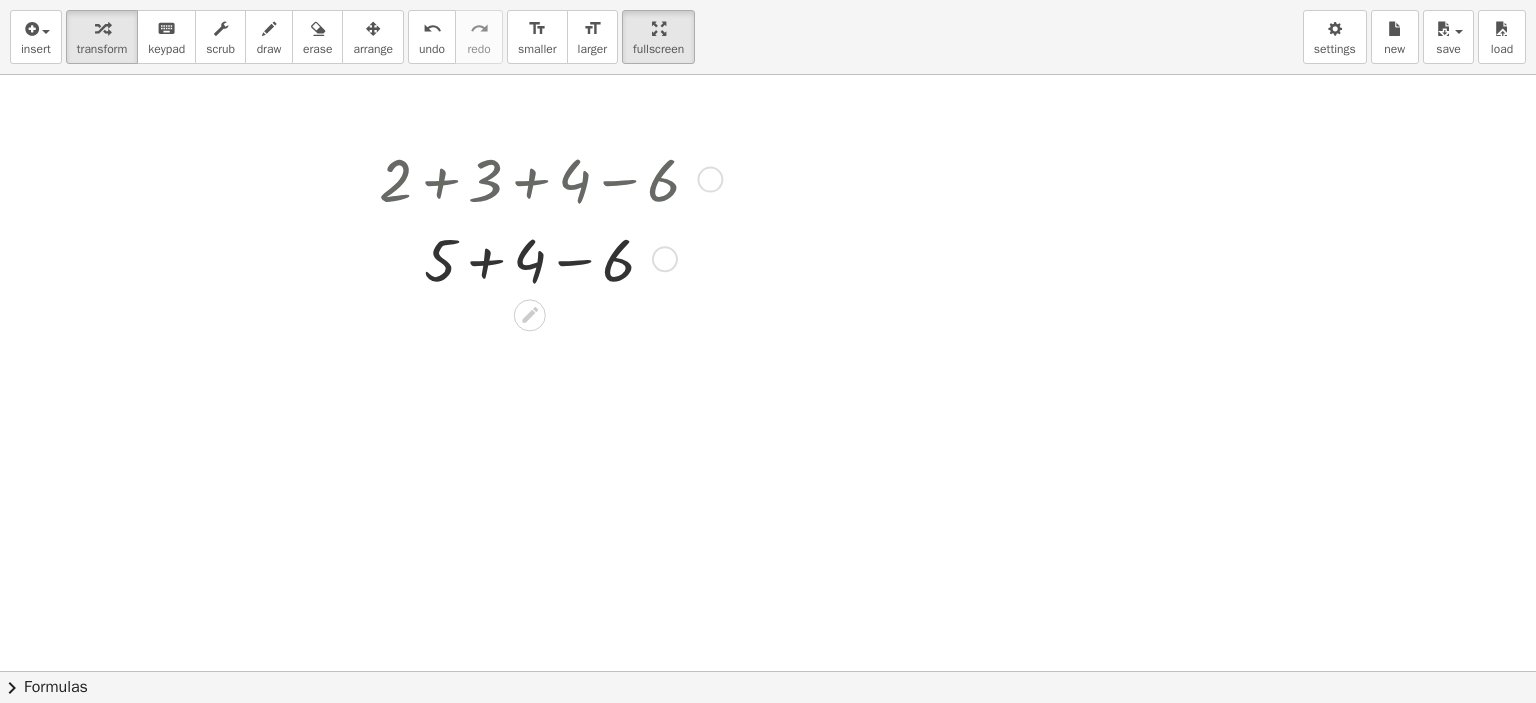 click at bounding box center (547, 258) 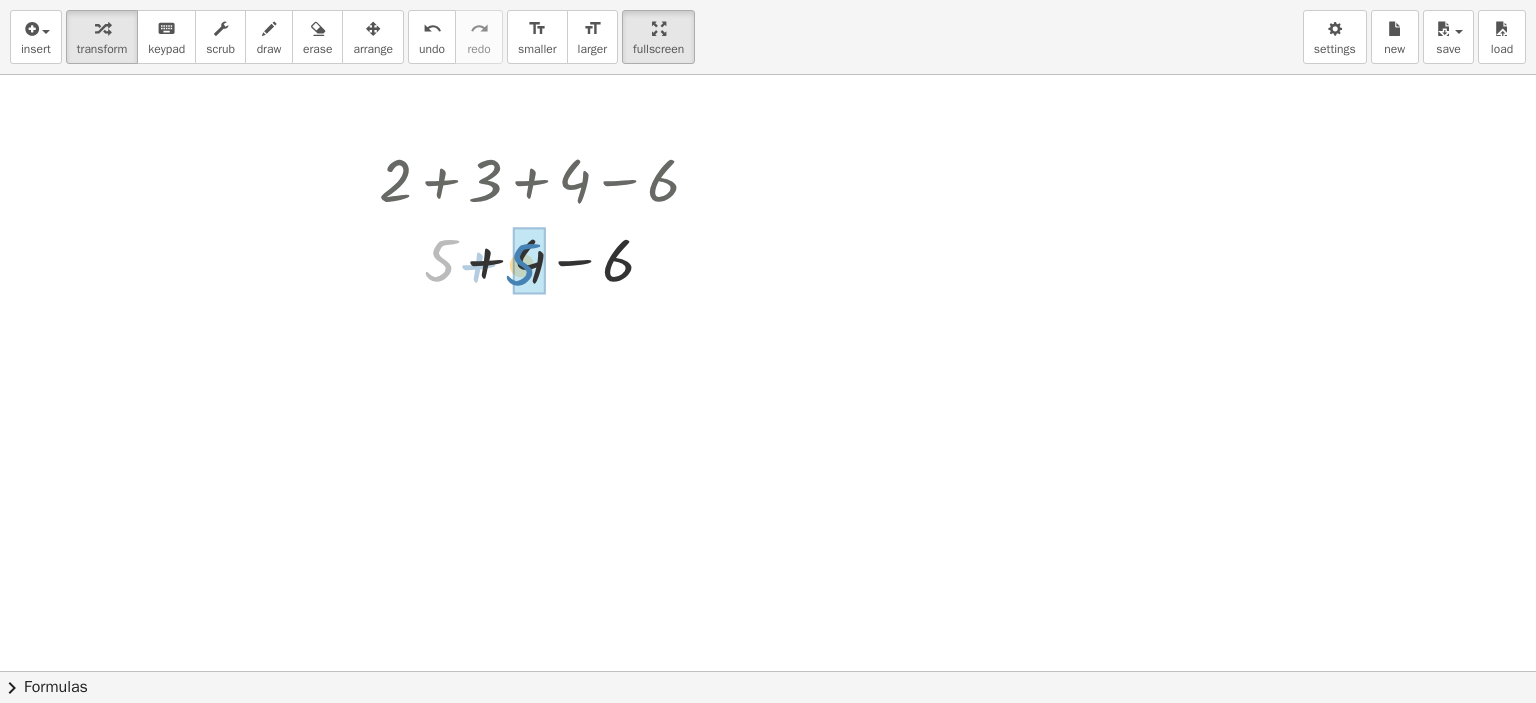 drag, startPoint x: 443, startPoint y: 266, endPoint x: 521, endPoint y: 269, distance: 78.05767 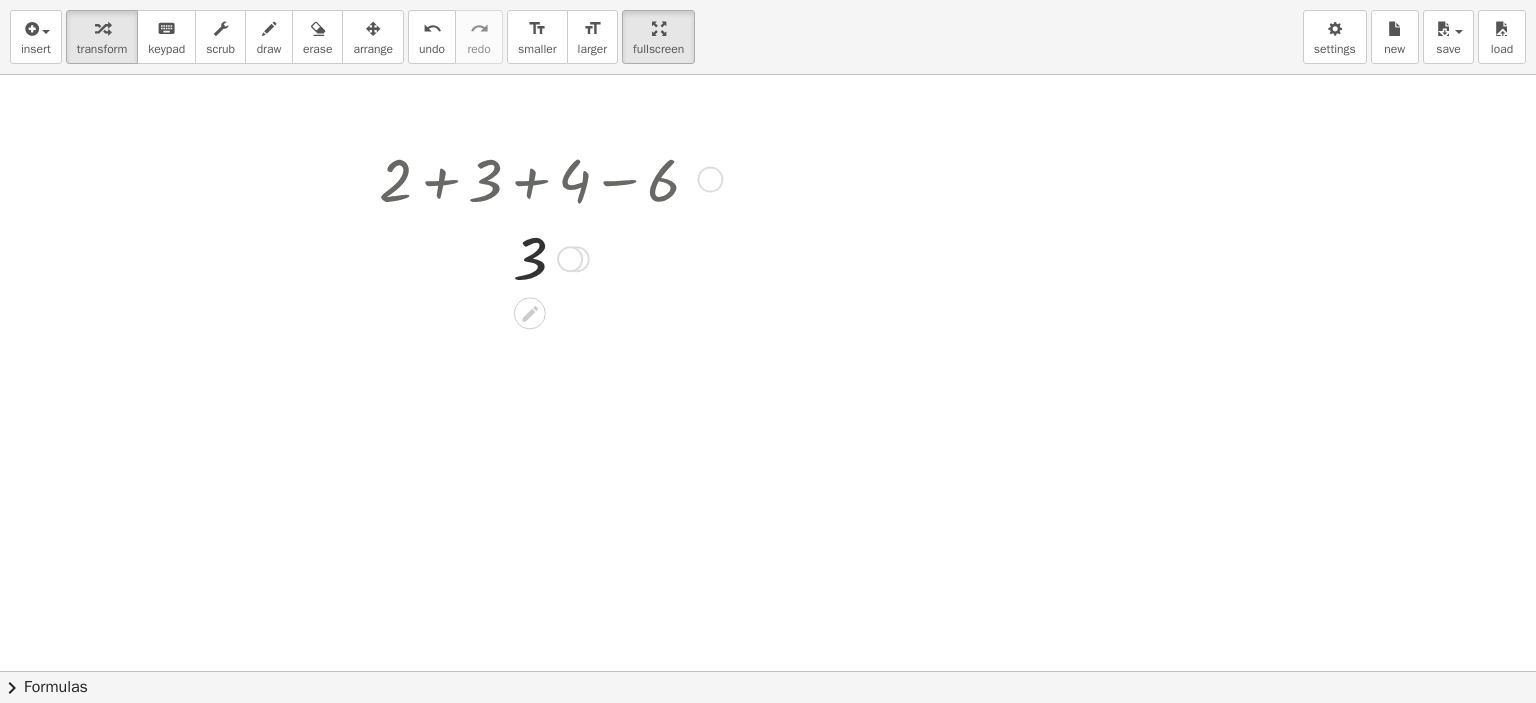 click at bounding box center (710, 180) 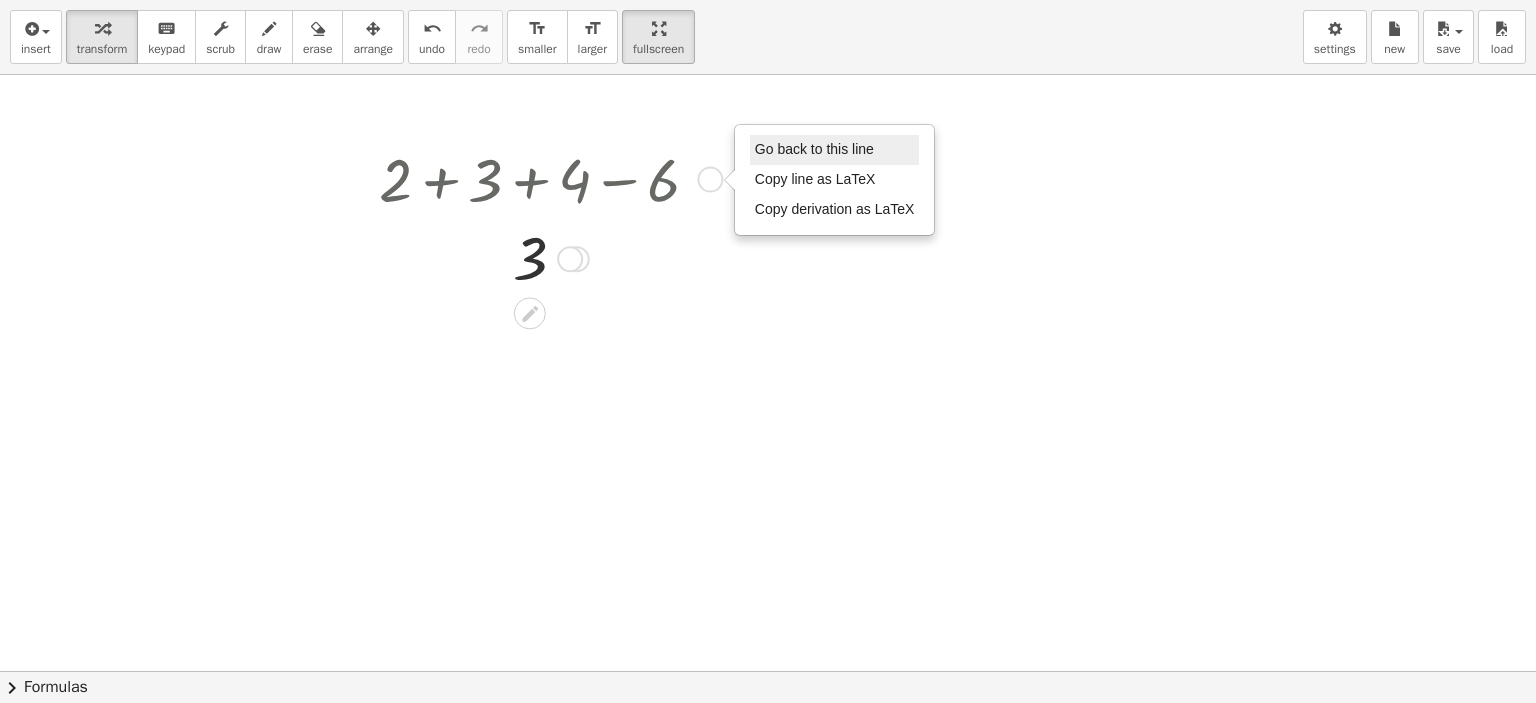 click on "Go back to this line" at bounding box center [814, 149] 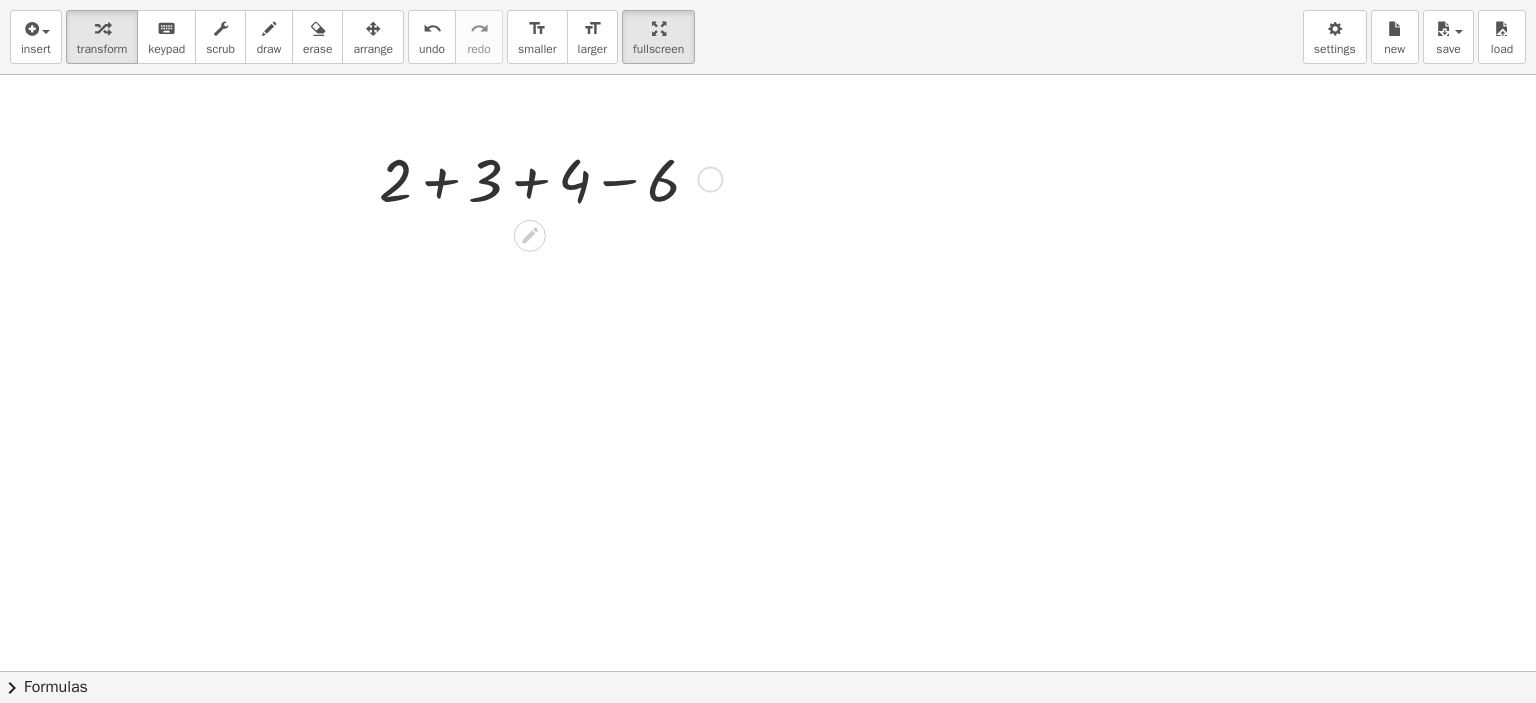click at bounding box center [547, 178] 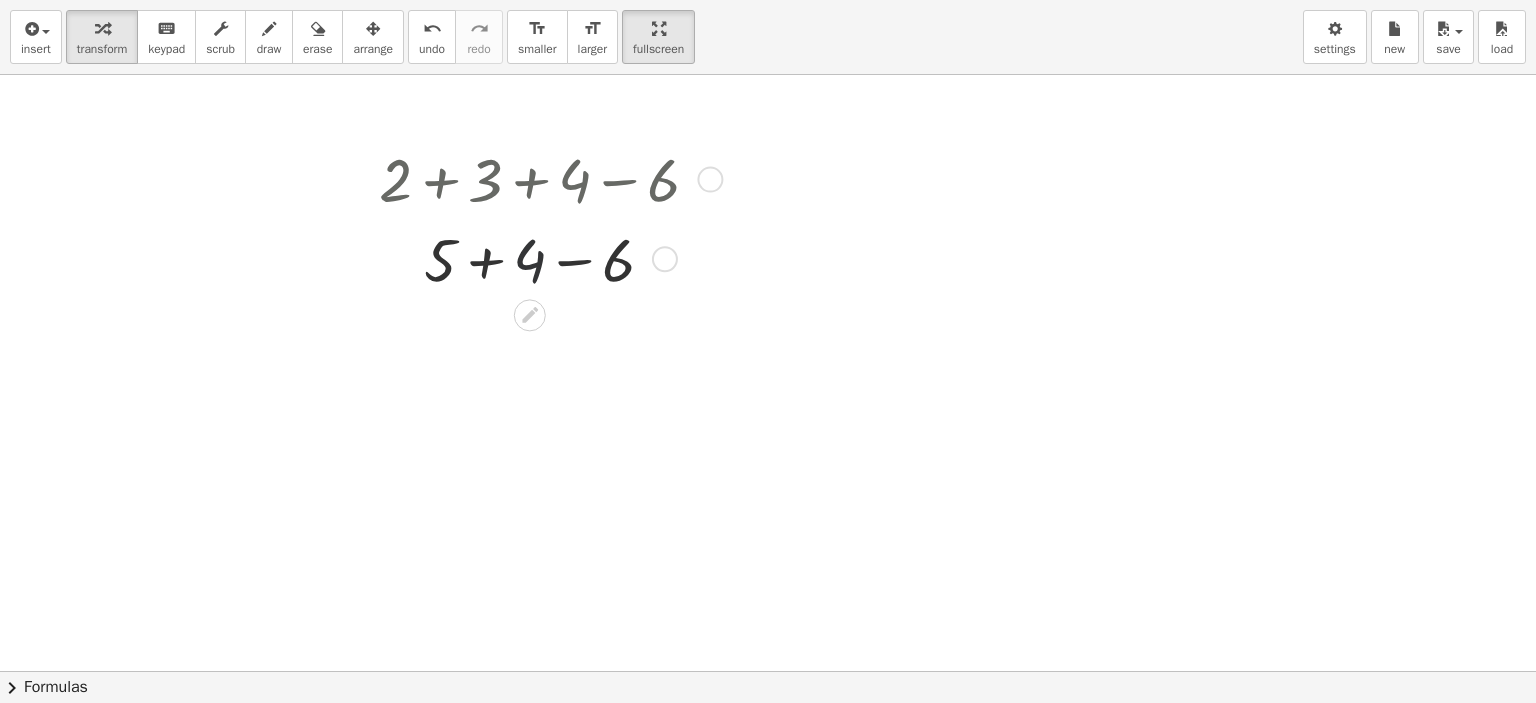 click at bounding box center (547, 258) 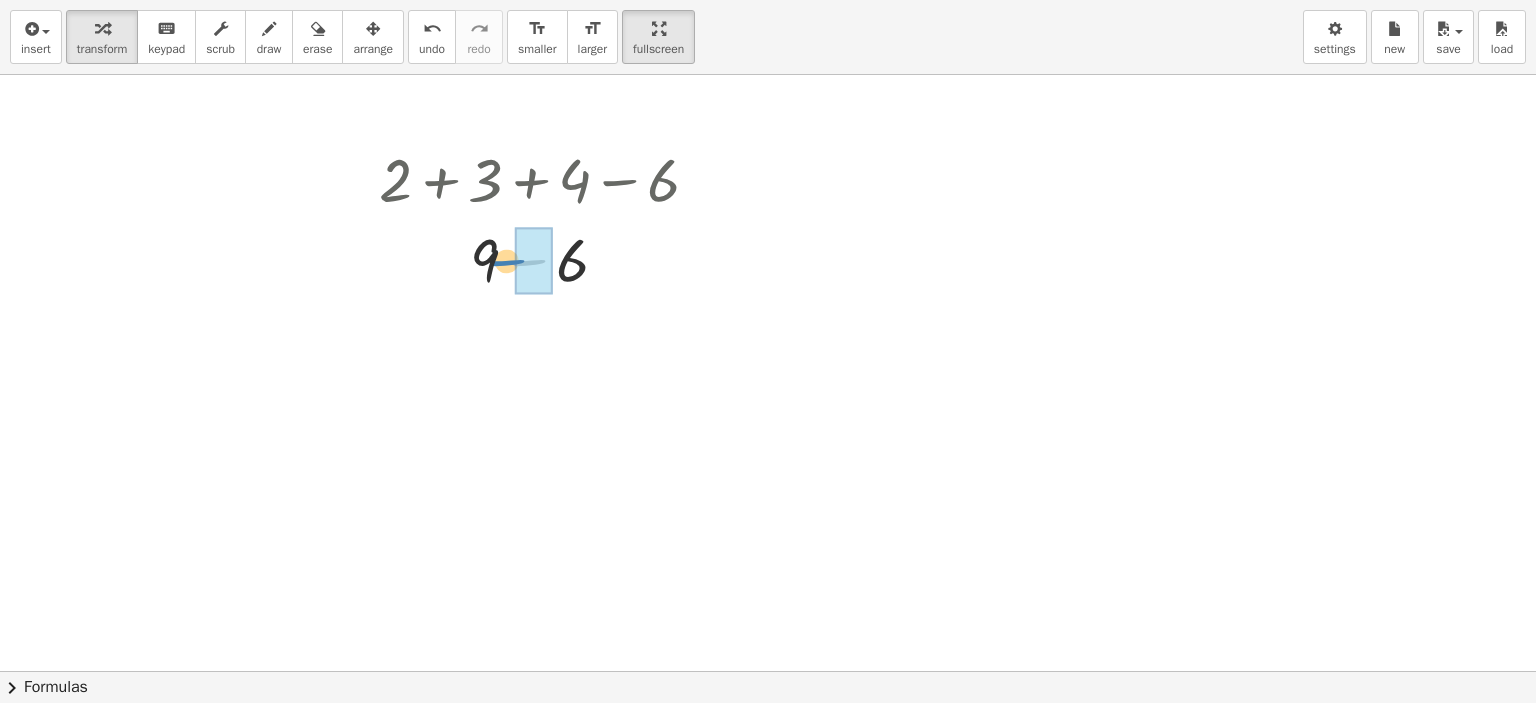 drag, startPoint x: 527, startPoint y: 264, endPoint x: 508, endPoint y: 265, distance: 19.026299 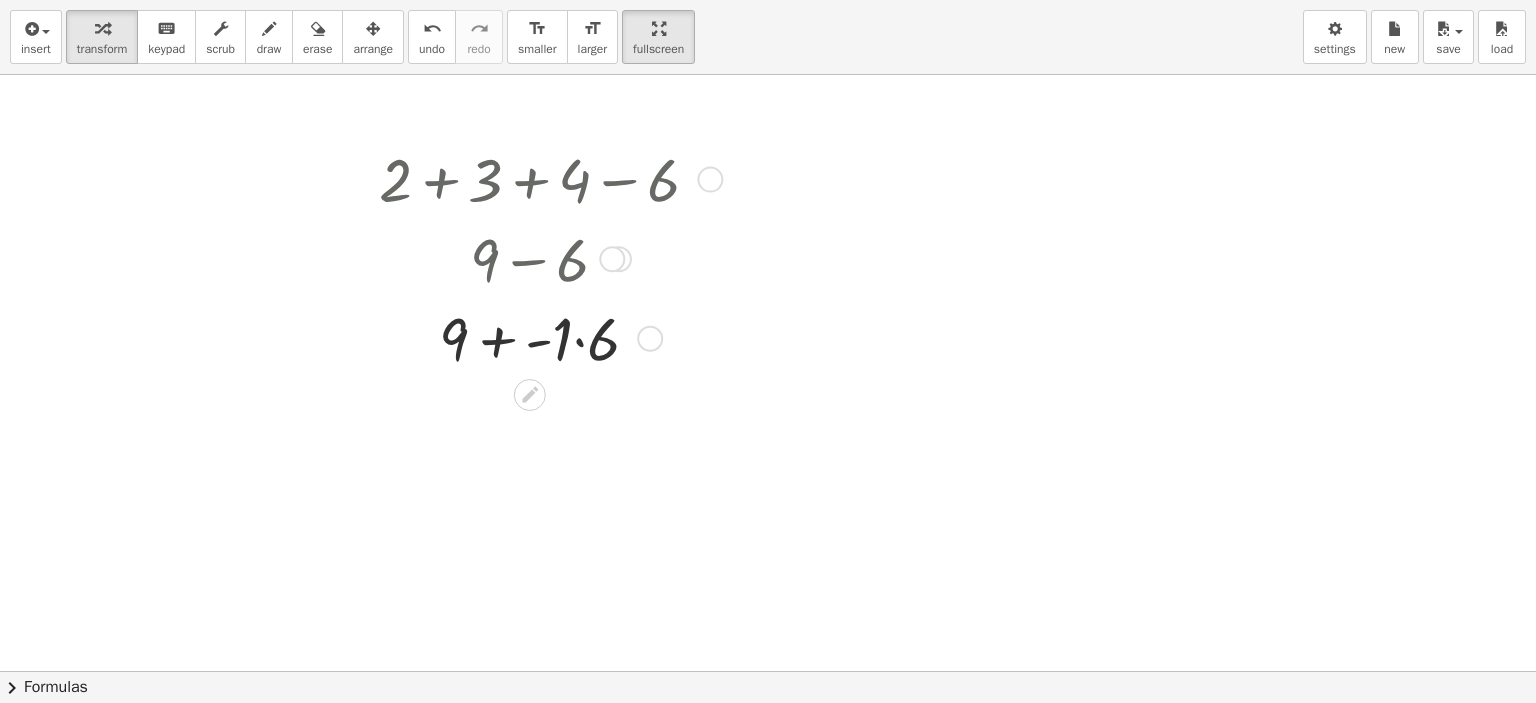 click at bounding box center [710, 180] 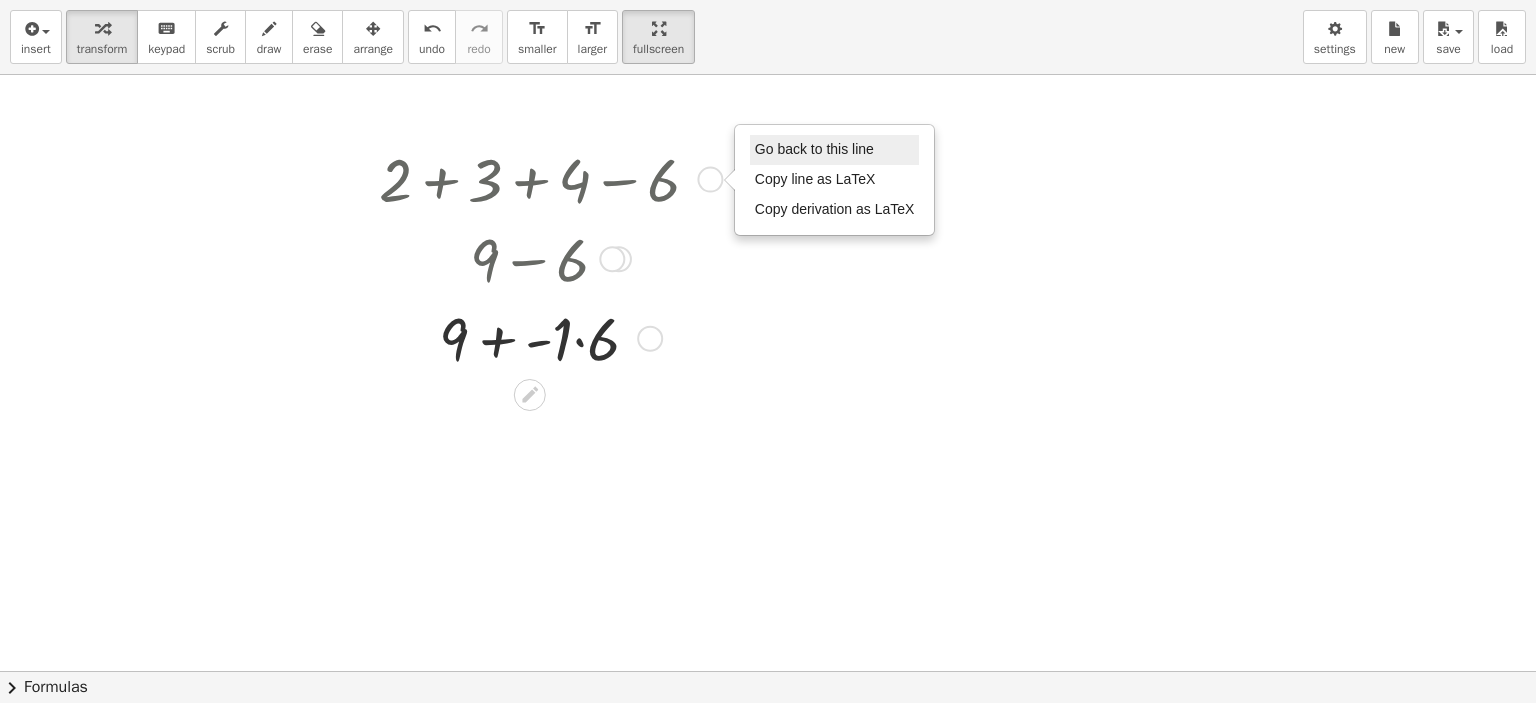 click on "Go back to this line" at bounding box center [814, 149] 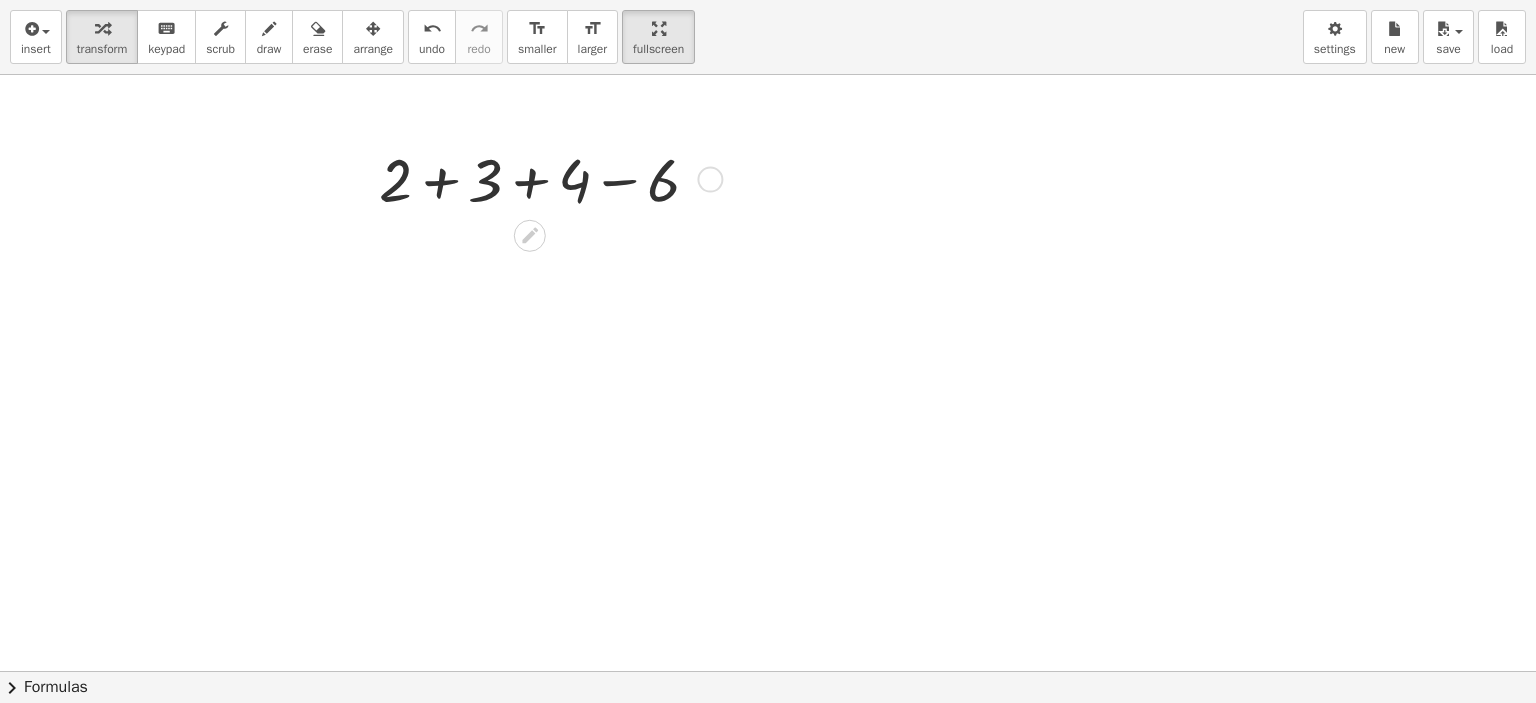 click at bounding box center [547, 178] 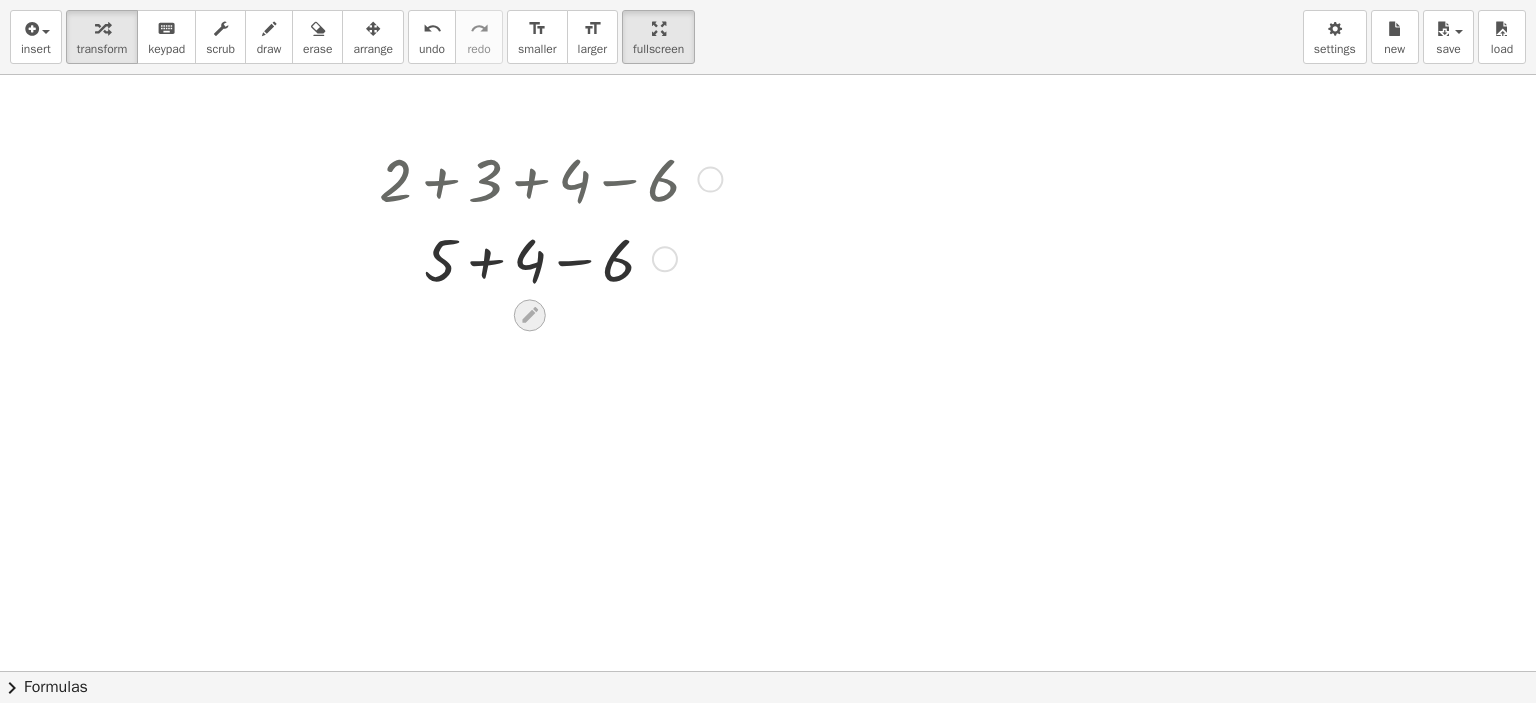 click 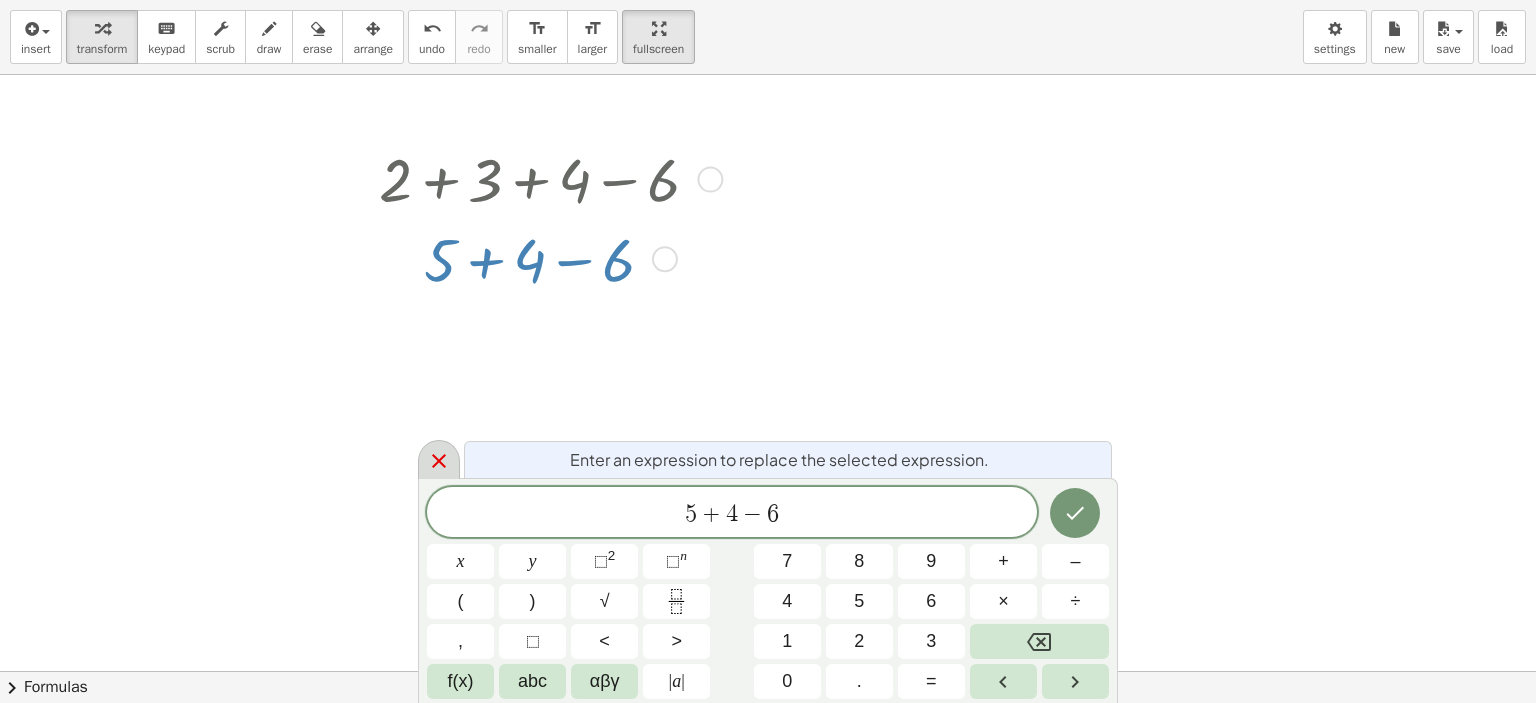 click 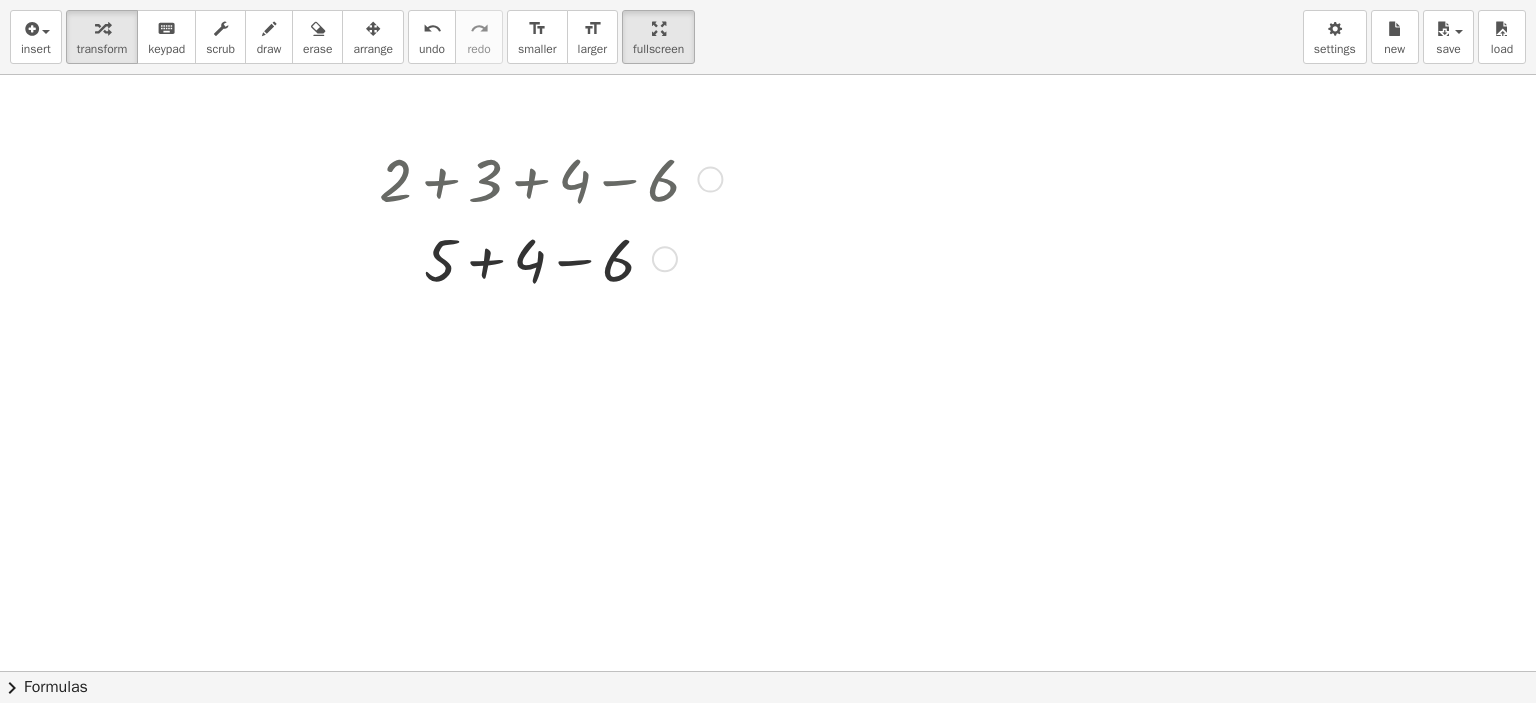 click at bounding box center [547, 258] 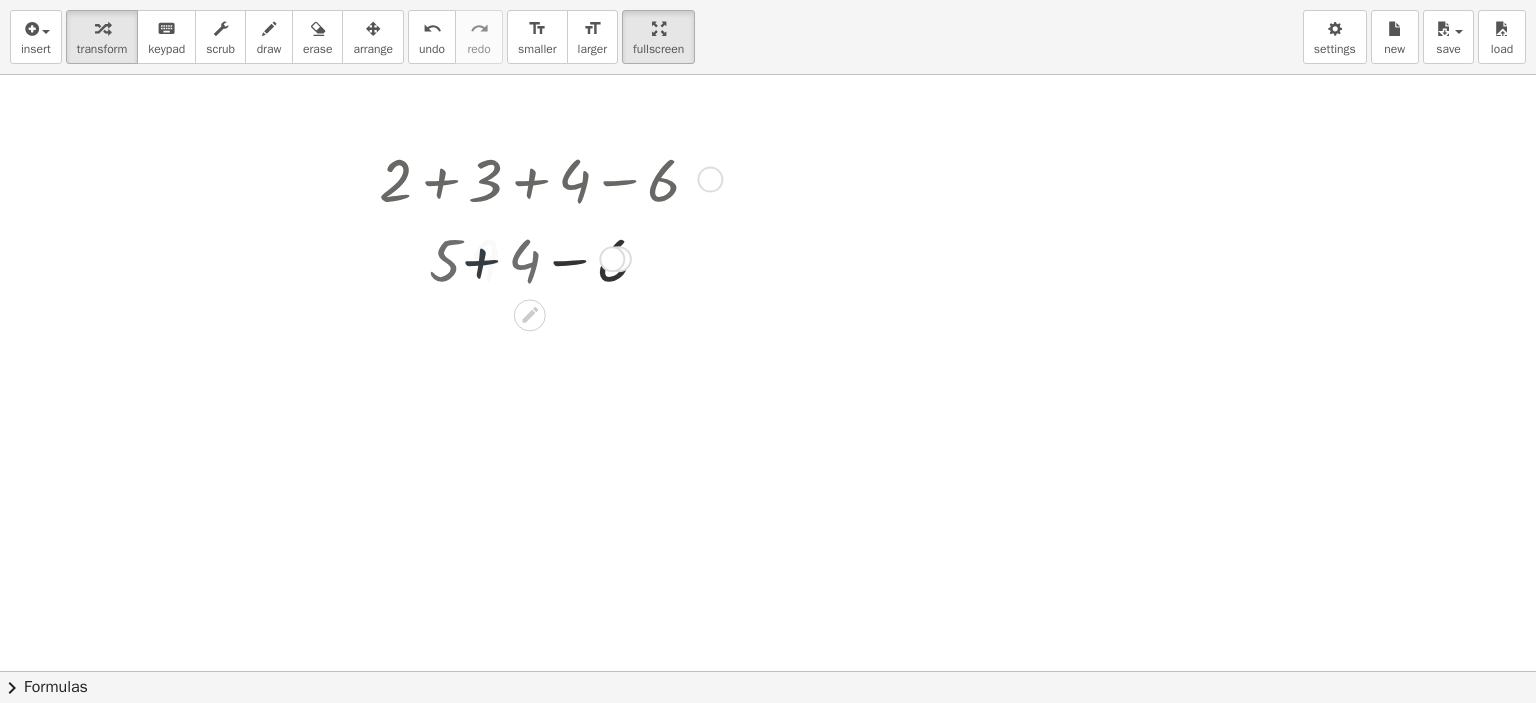click at bounding box center (547, 258) 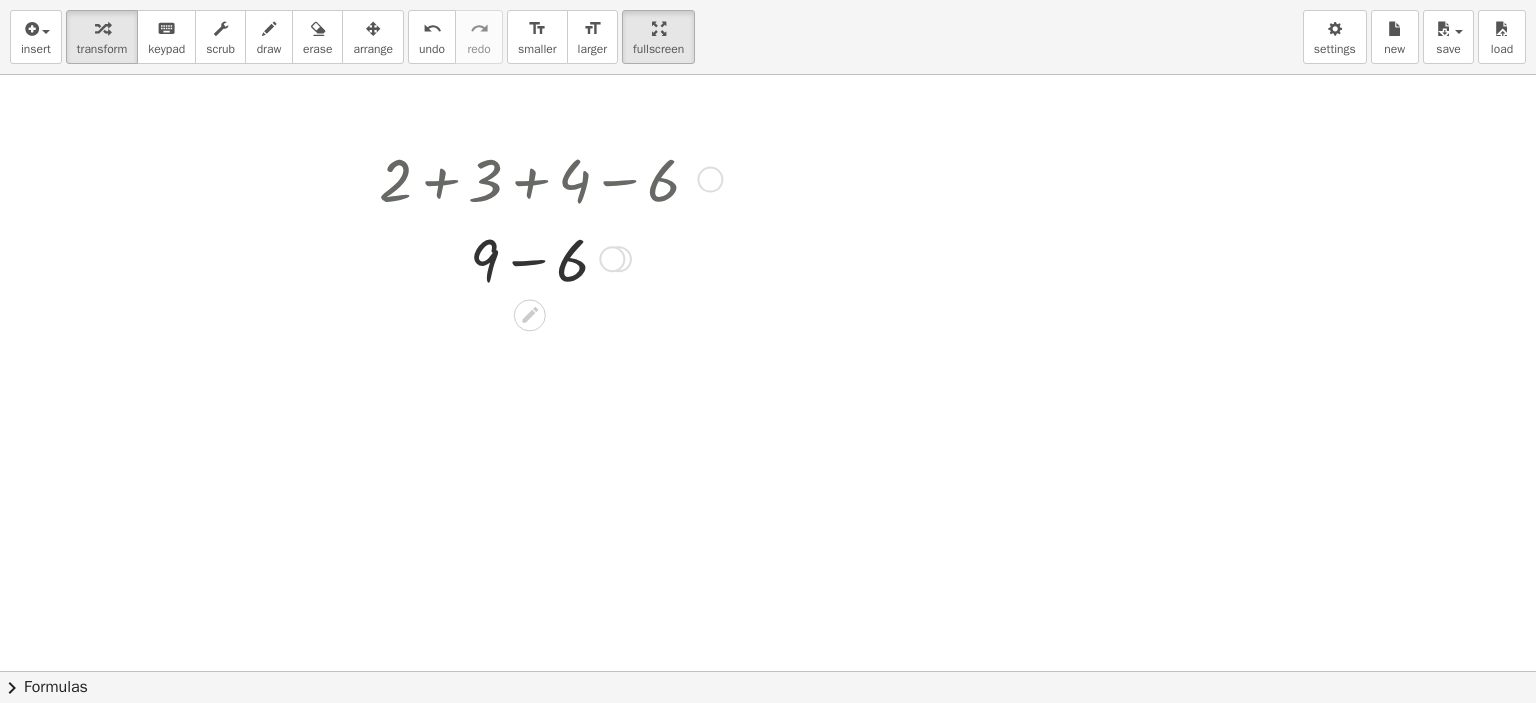 click at bounding box center [547, 258] 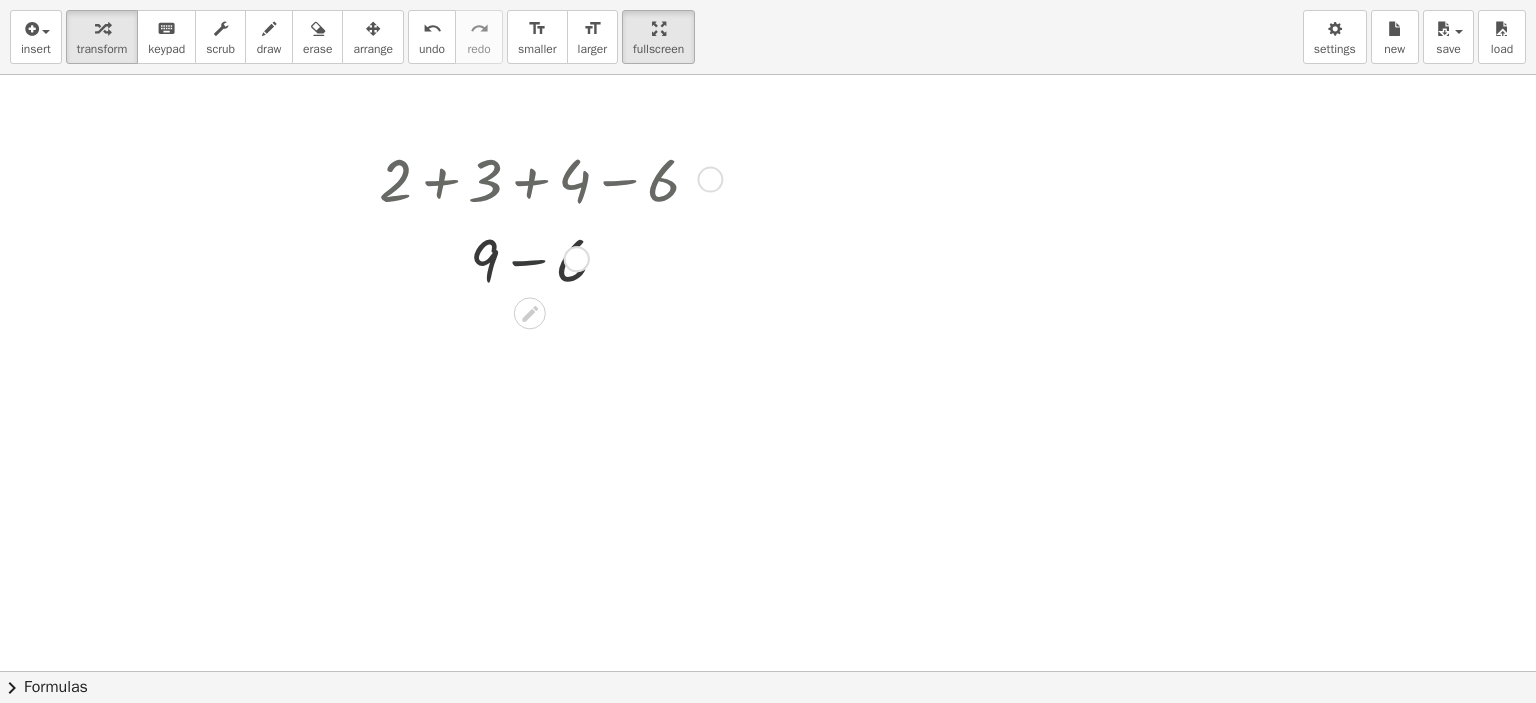 click at bounding box center (547, 257) 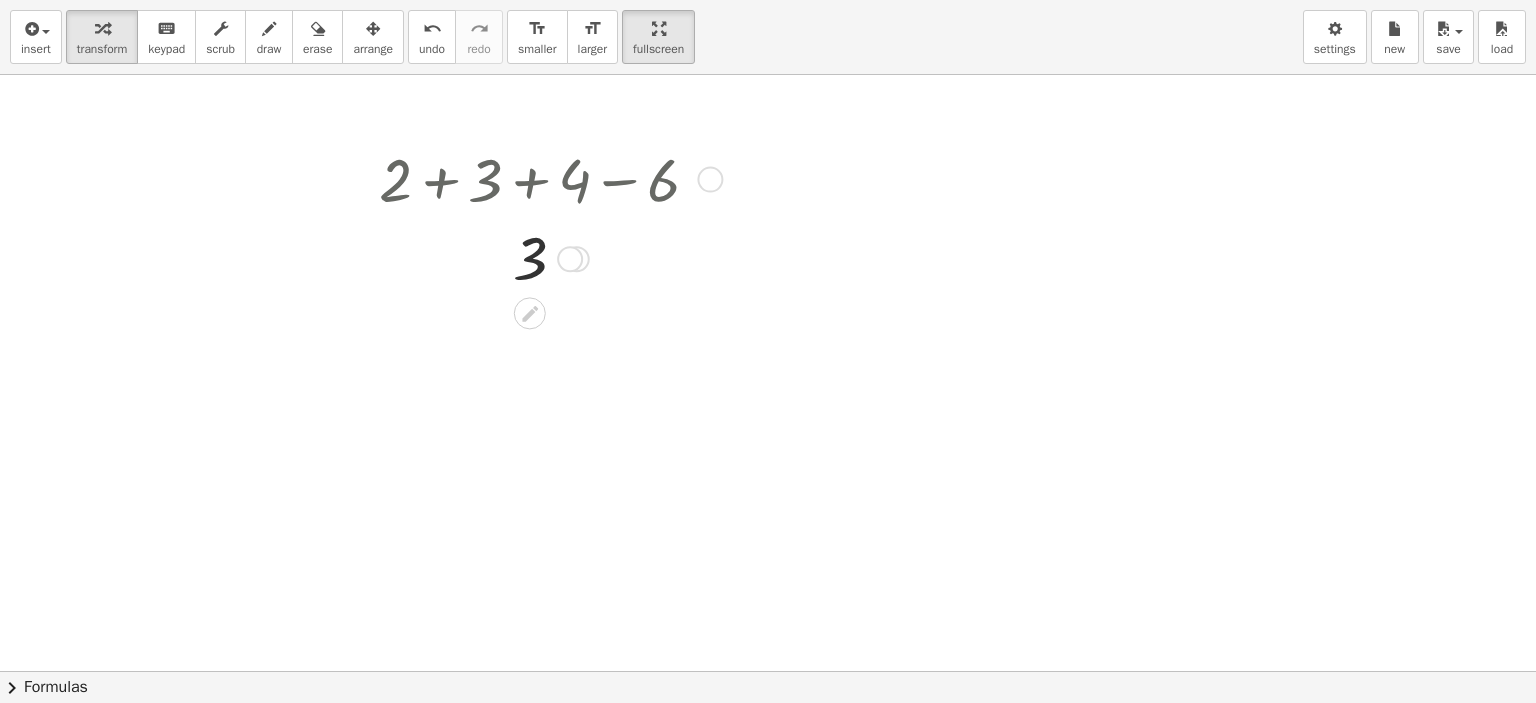 click at bounding box center [710, 180] 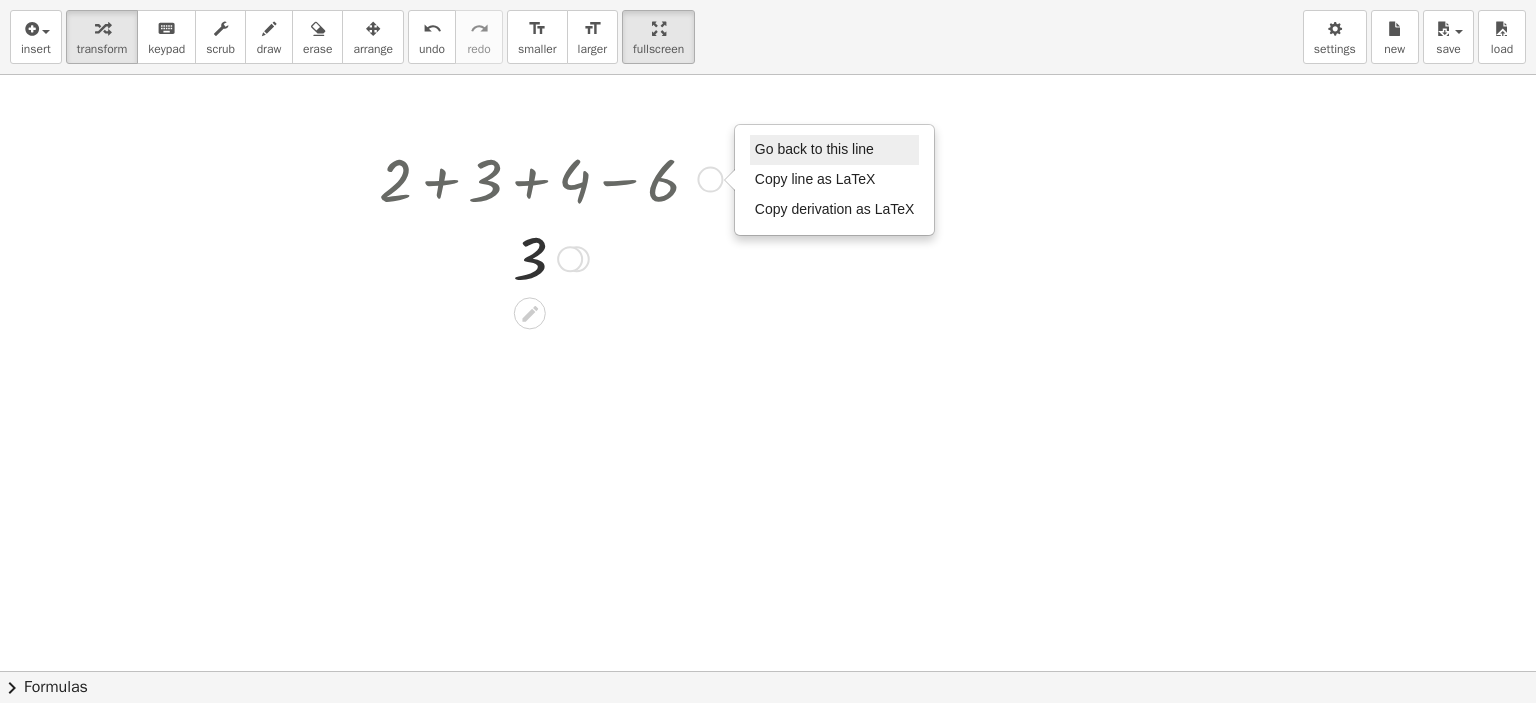 click on "Go back to this line" at bounding box center [835, 150] 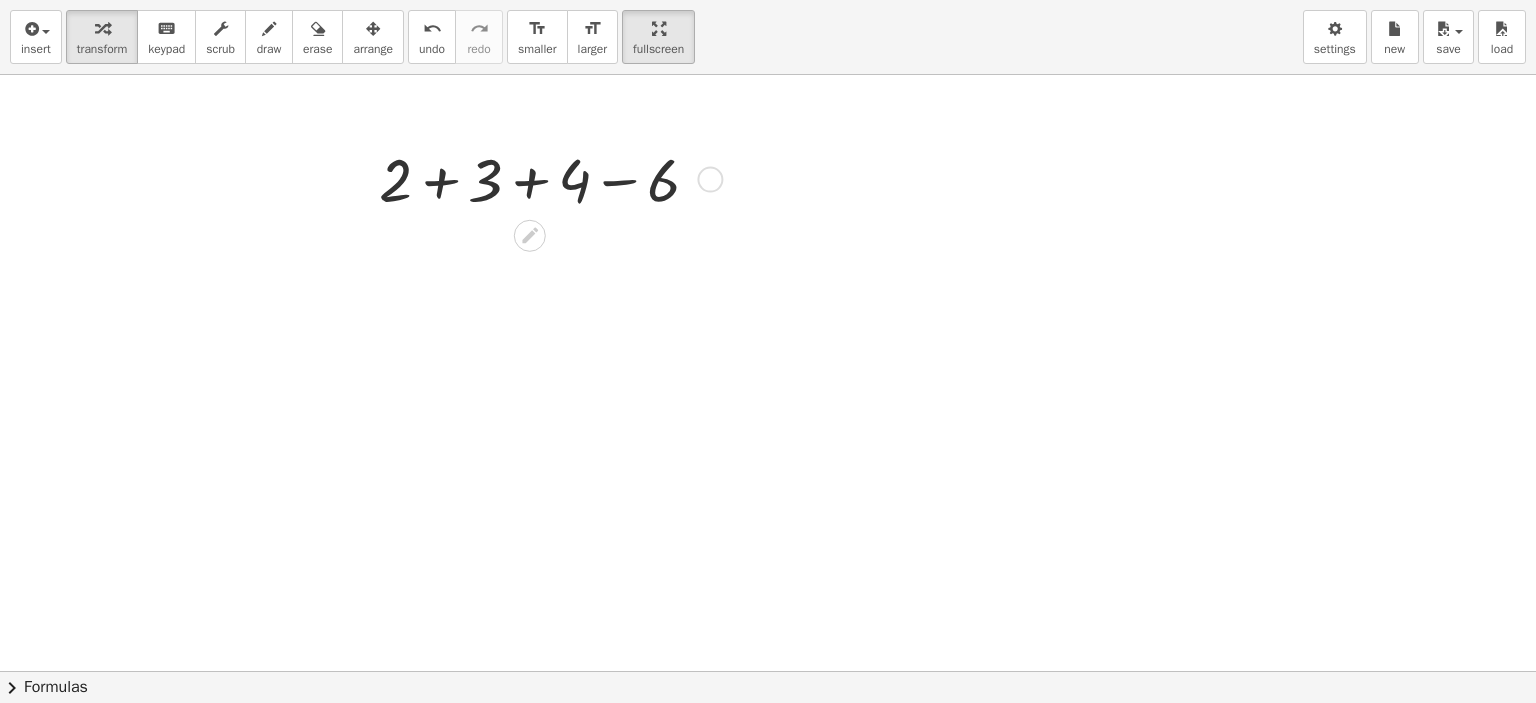click at bounding box center [547, 178] 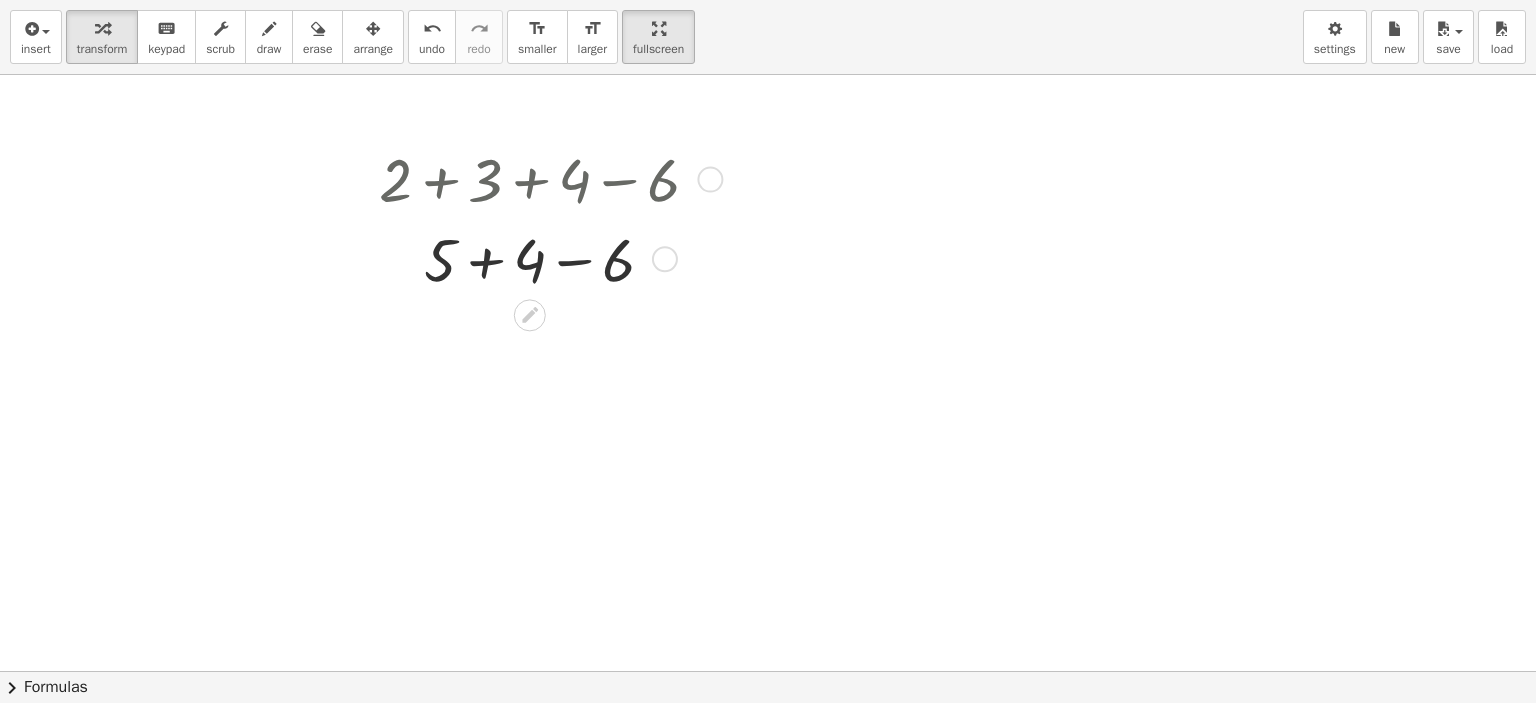 click at bounding box center [547, 258] 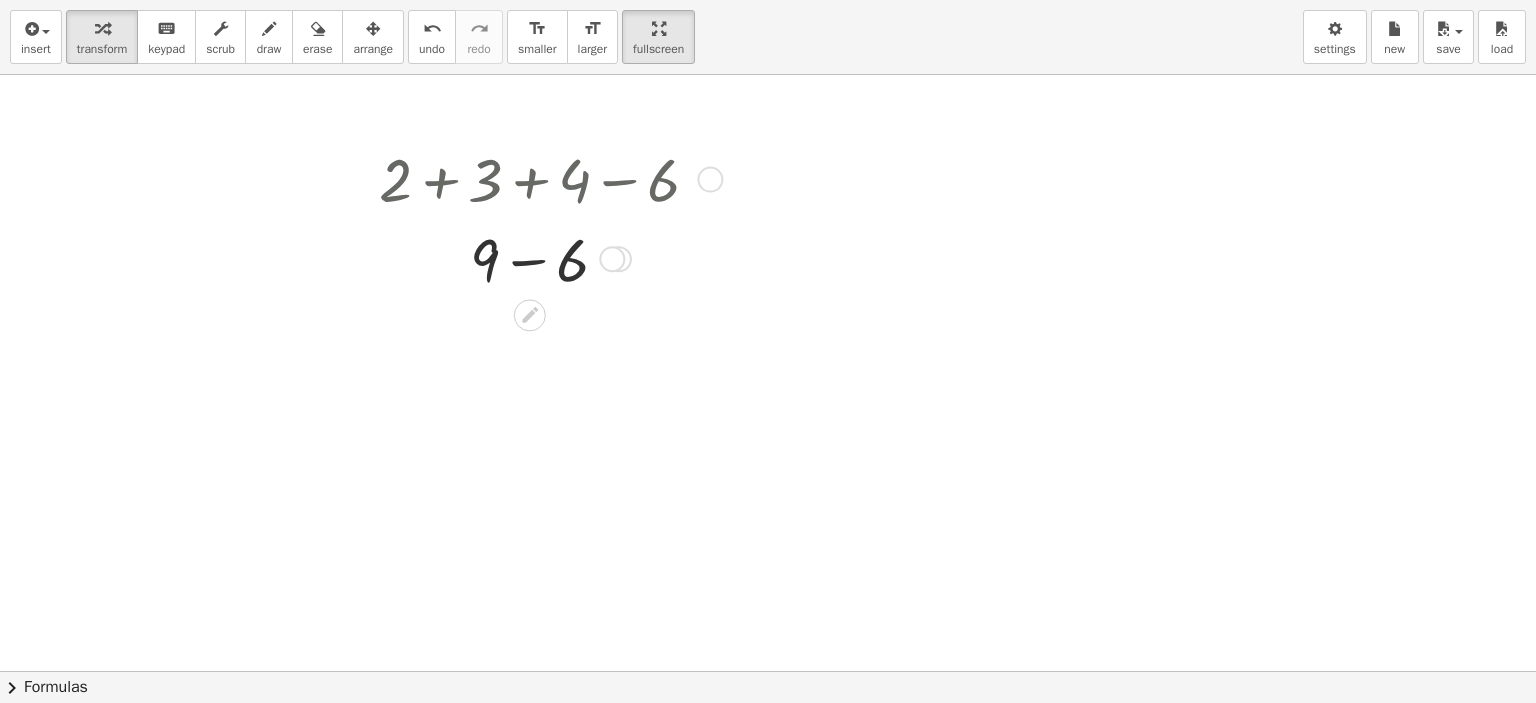 click at bounding box center (612, 259) 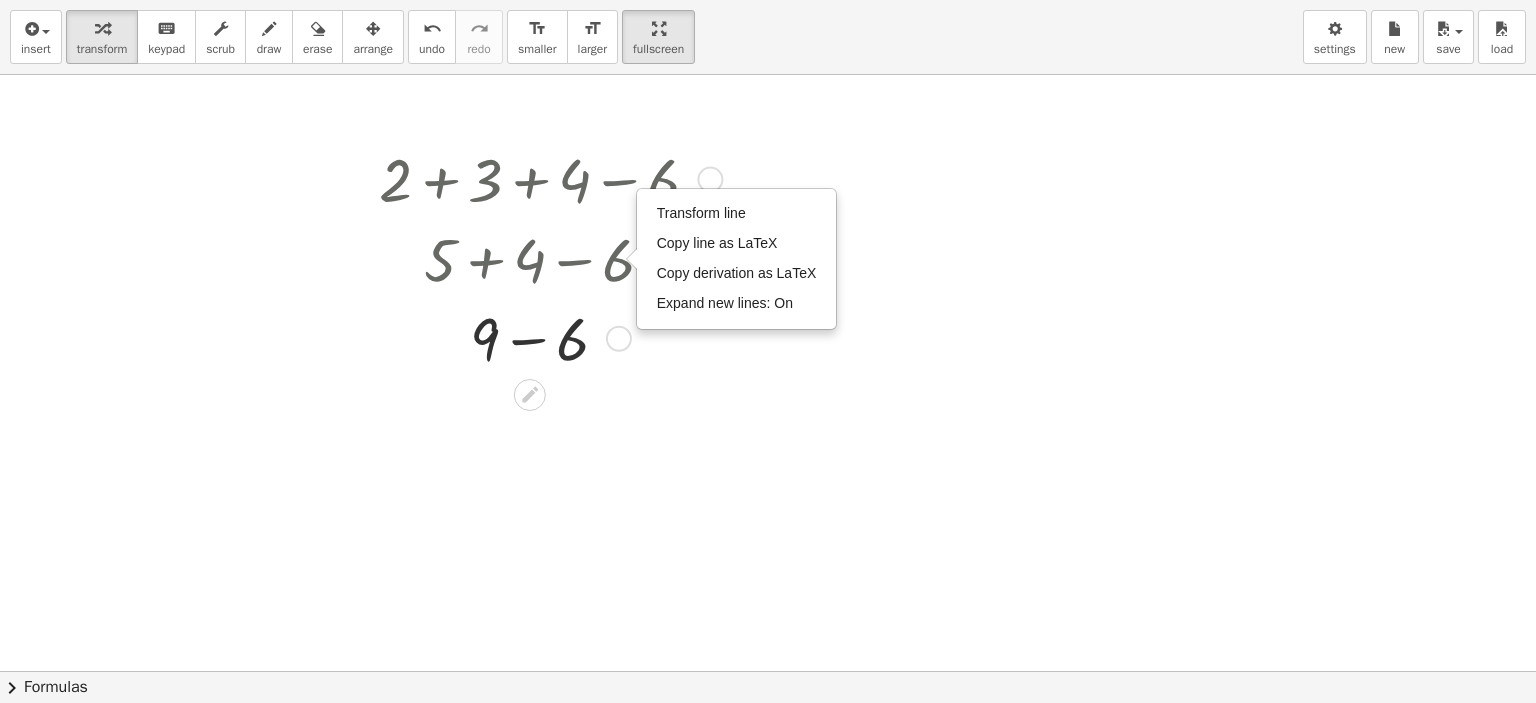 drag, startPoint x: 608, startPoint y: 262, endPoint x: 612, endPoint y: 371, distance: 109.07337 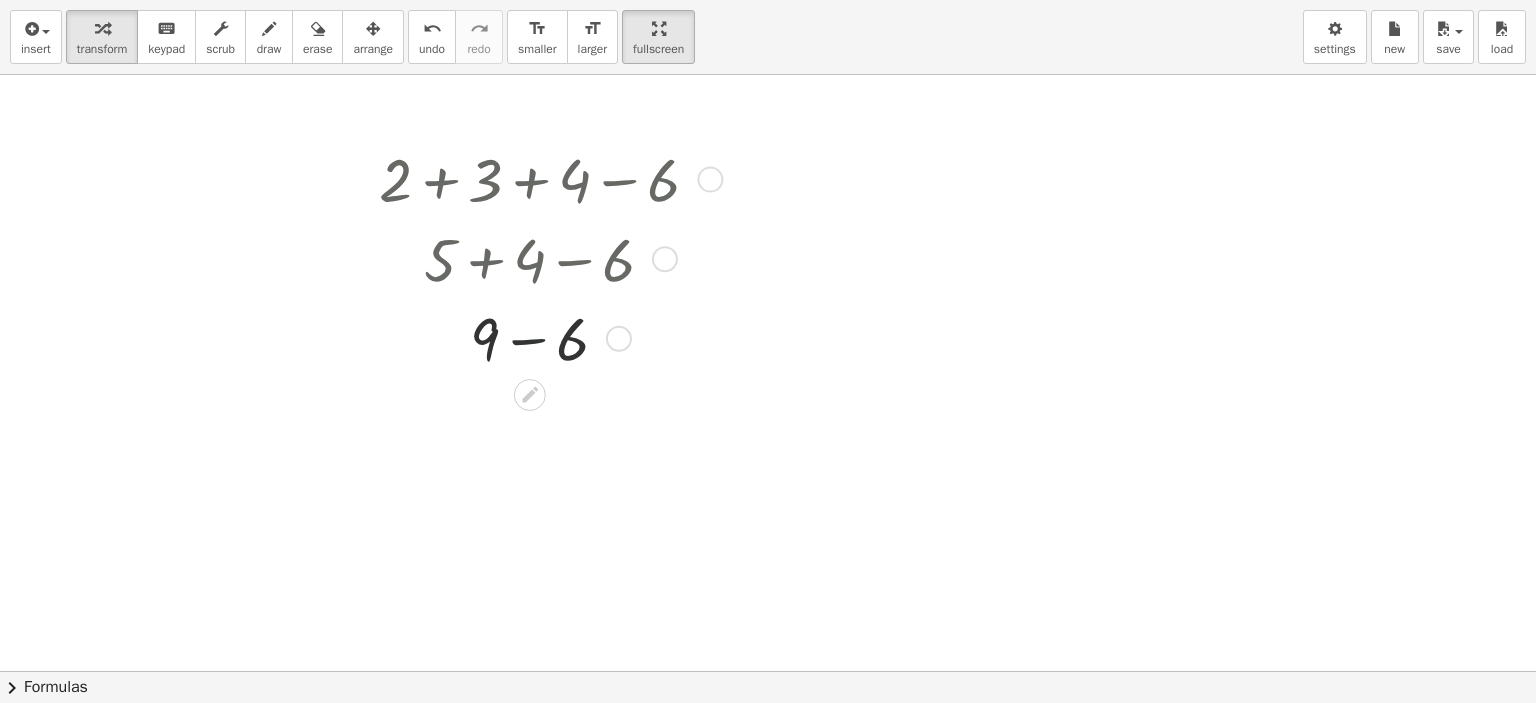 click at bounding box center (547, 337) 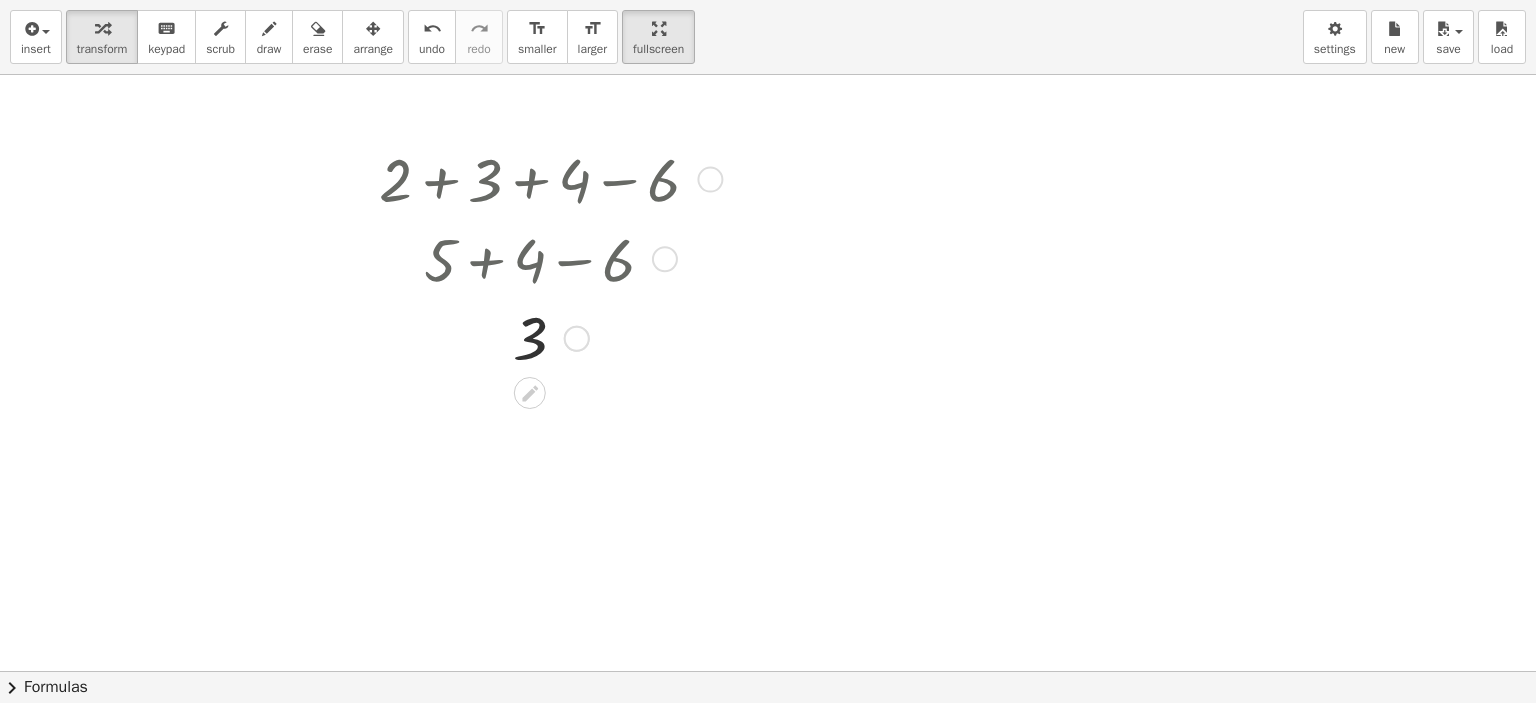 click on "Transform line Copy line as LaTeX Copy derivation as LaTeX Expand new lines: On" at bounding box center (577, 339) 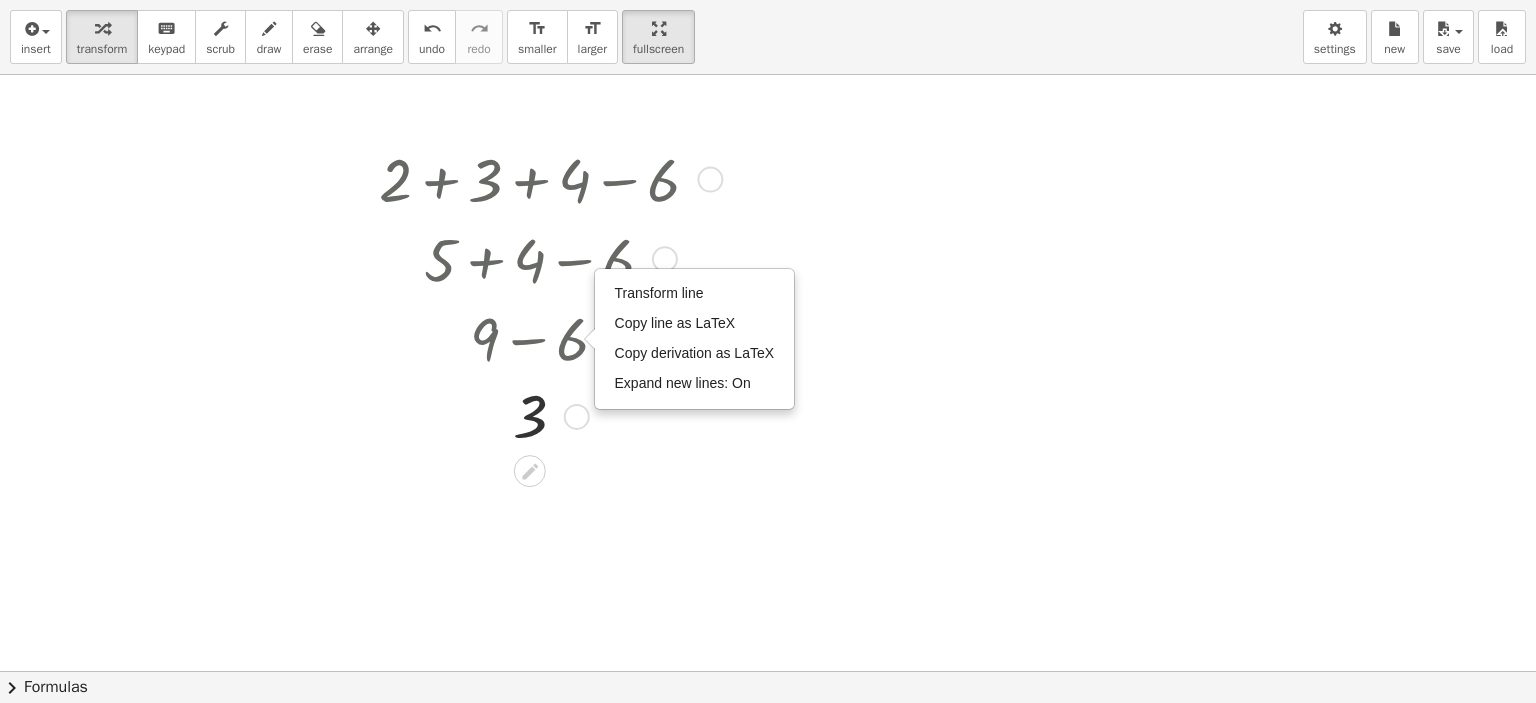 drag, startPoint x: 574, startPoint y: 337, endPoint x: 581, endPoint y: 443, distance: 106.23088 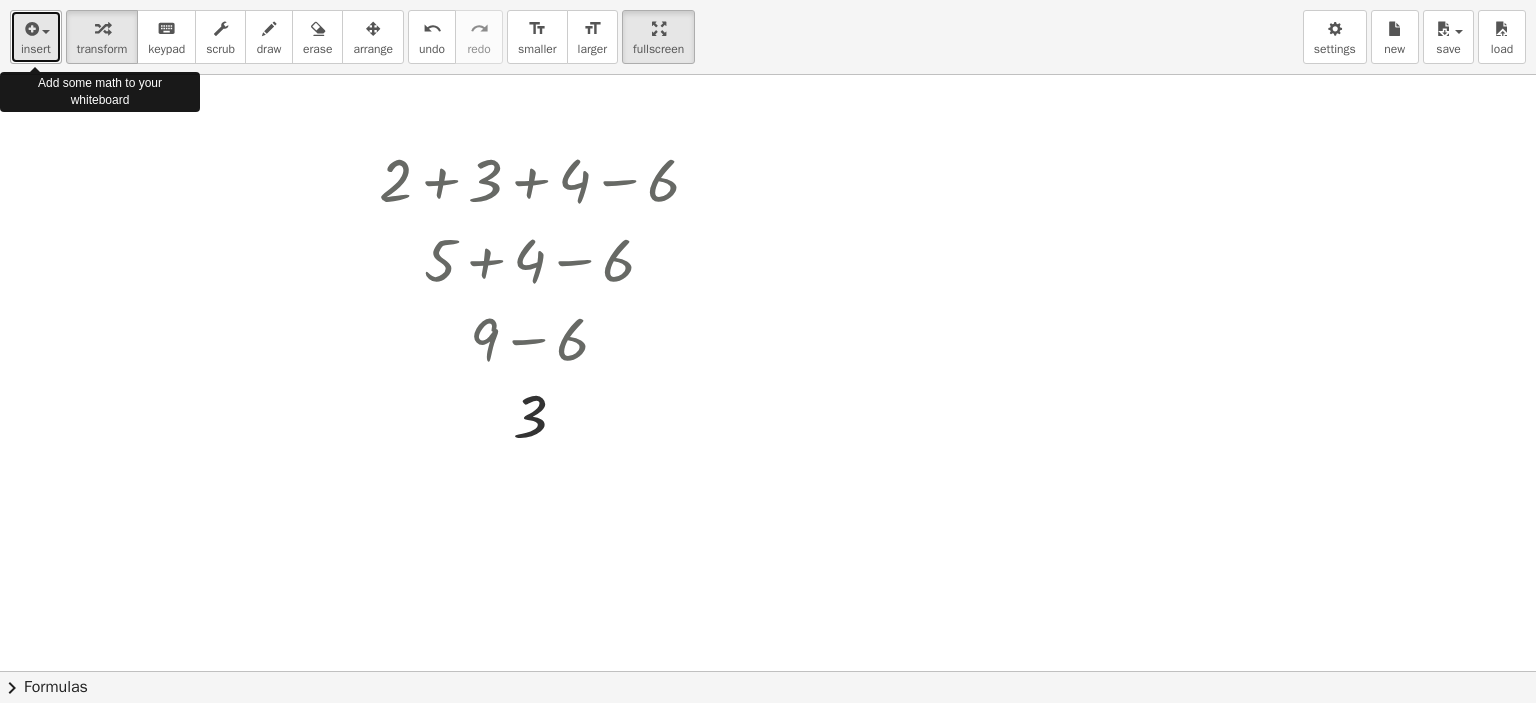 click on "insert" at bounding box center (36, 49) 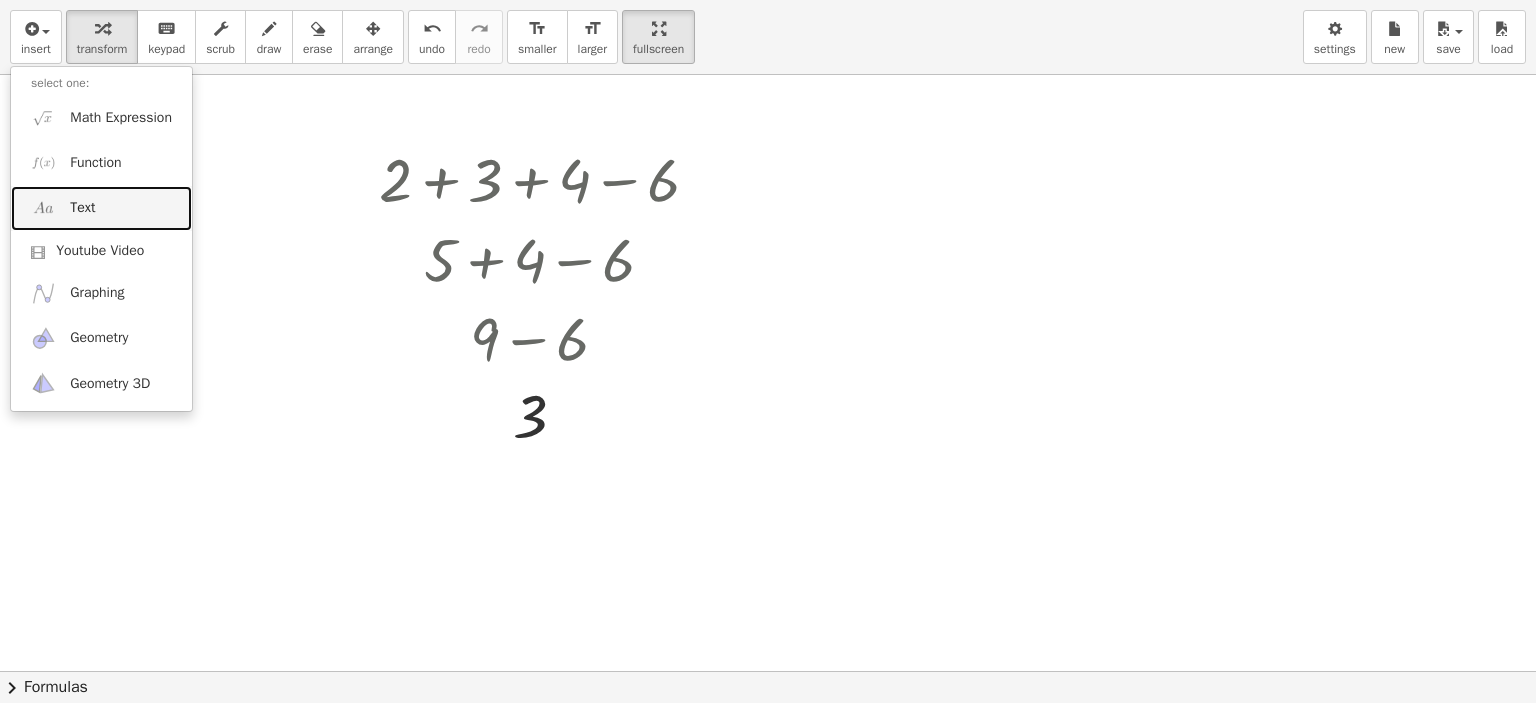 click on "Text" at bounding box center (82, 208) 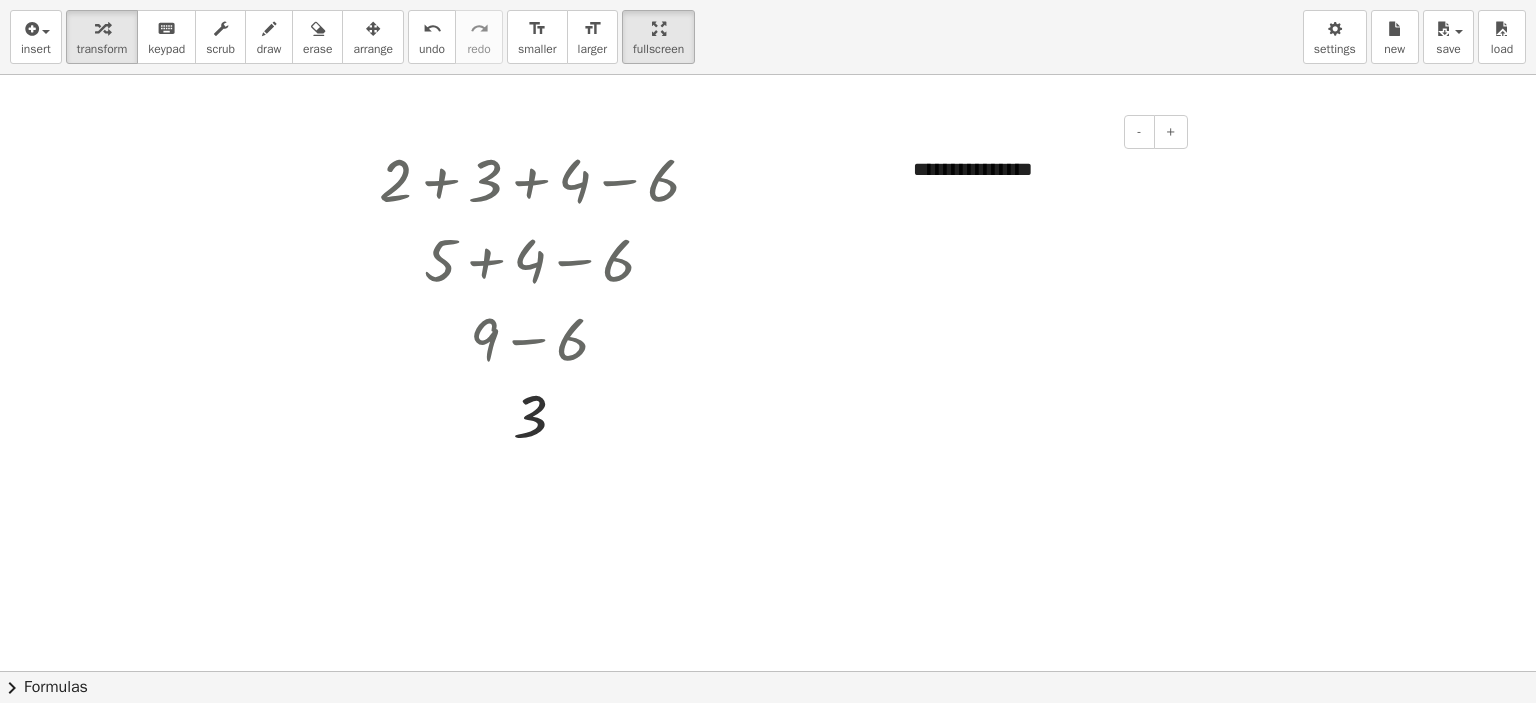 click on "**********" at bounding box center [1043, 169] 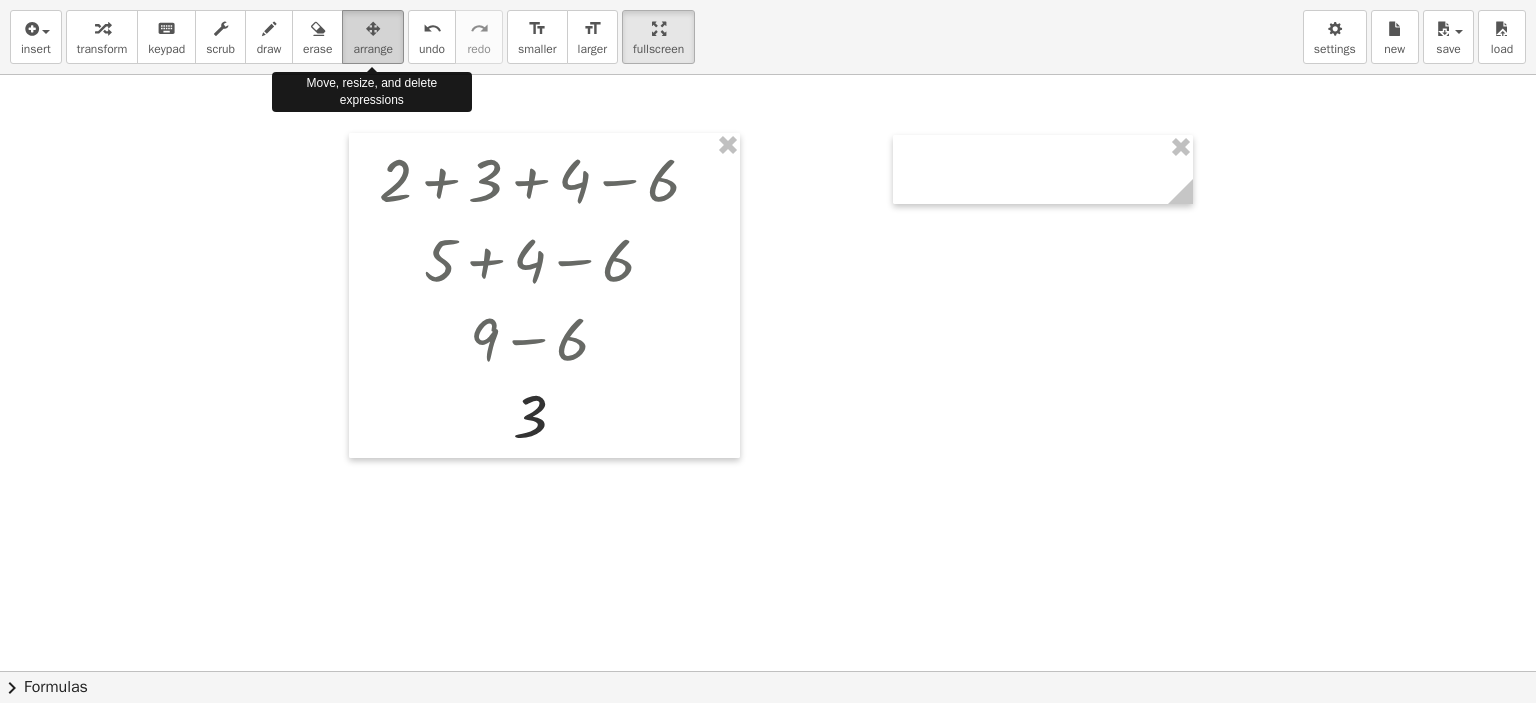 click at bounding box center (373, 28) 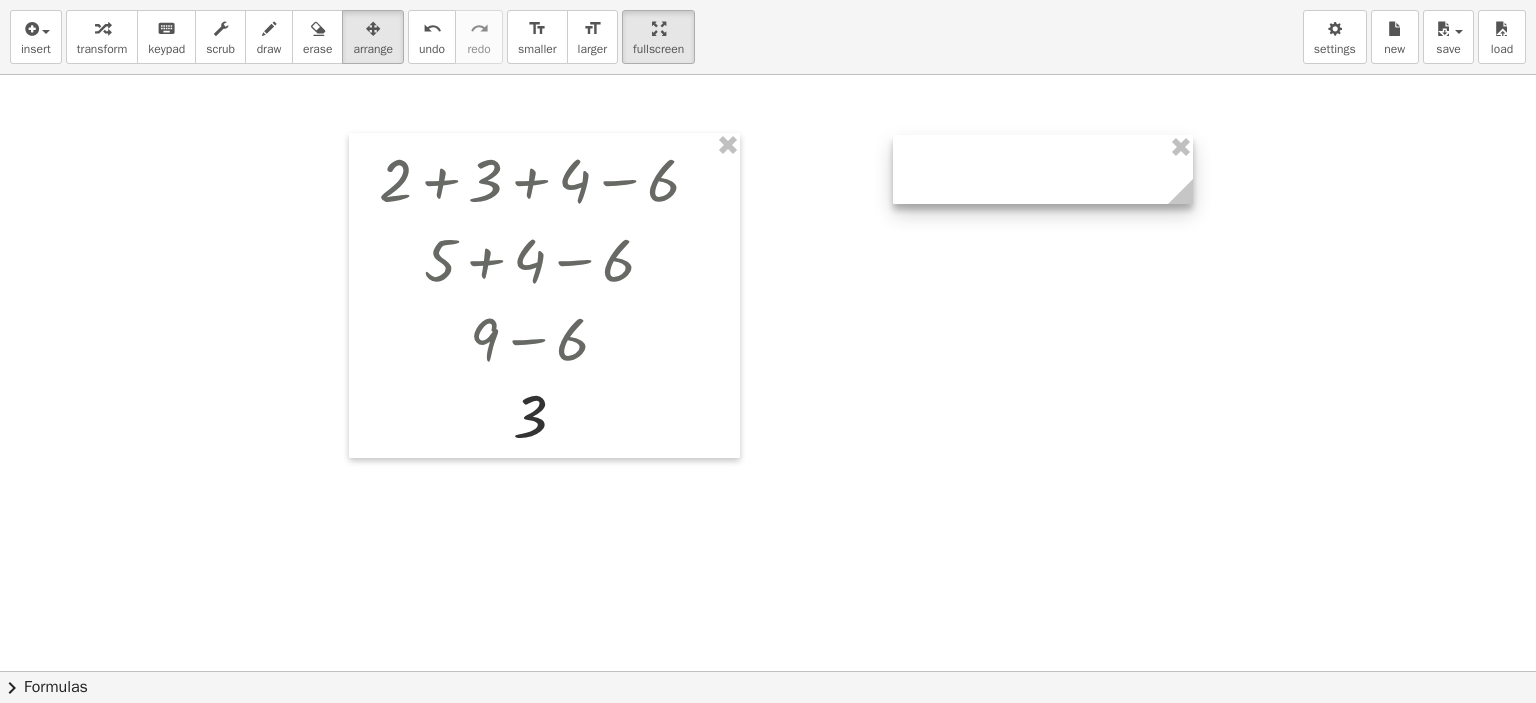 click at bounding box center (1043, 169) 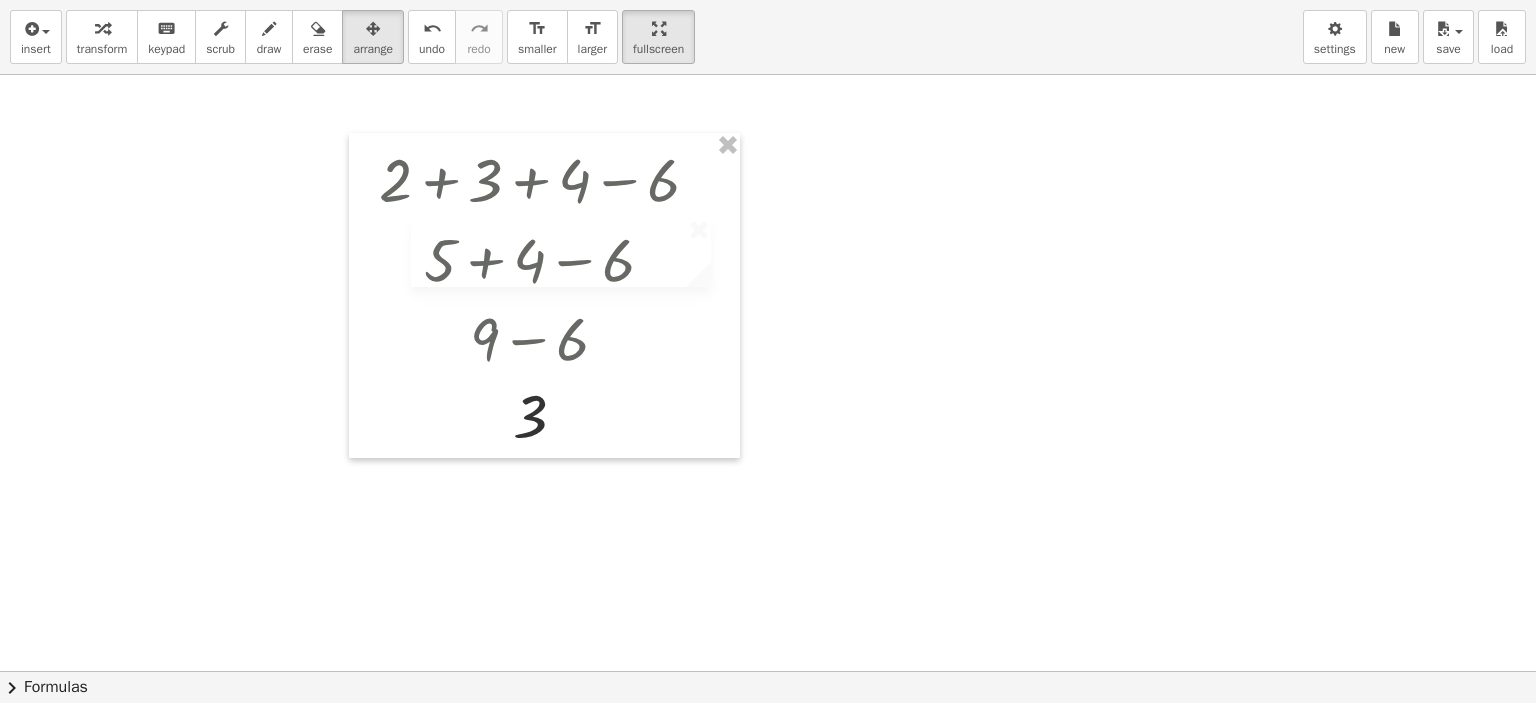 drag, startPoint x: 972, startPoint y: 169, endPoint x: 490, endPoint y: 252, distance: 489.09406 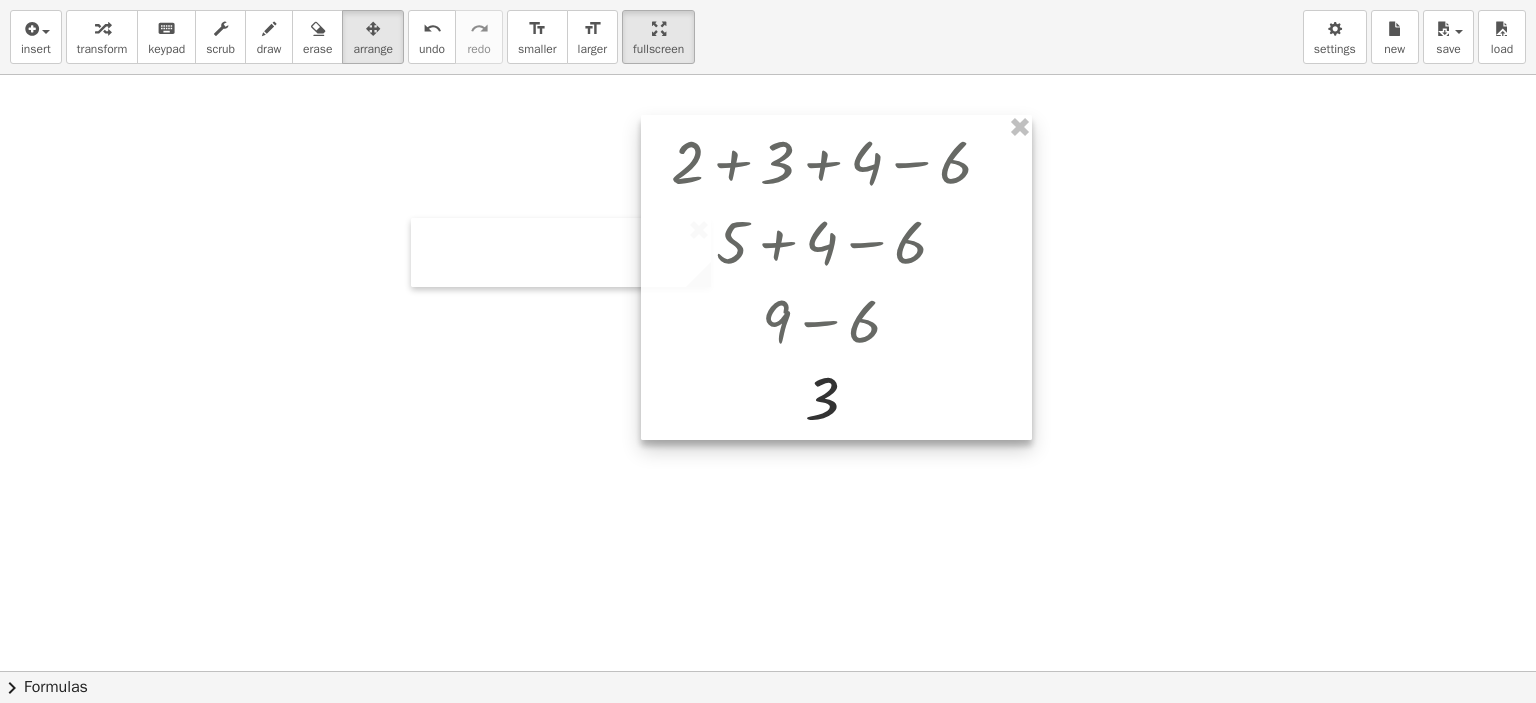 drag, startPoint x: 497, startPoint y: 145, endPoint x: 791, endPoint y: 127, distance: 294.5505 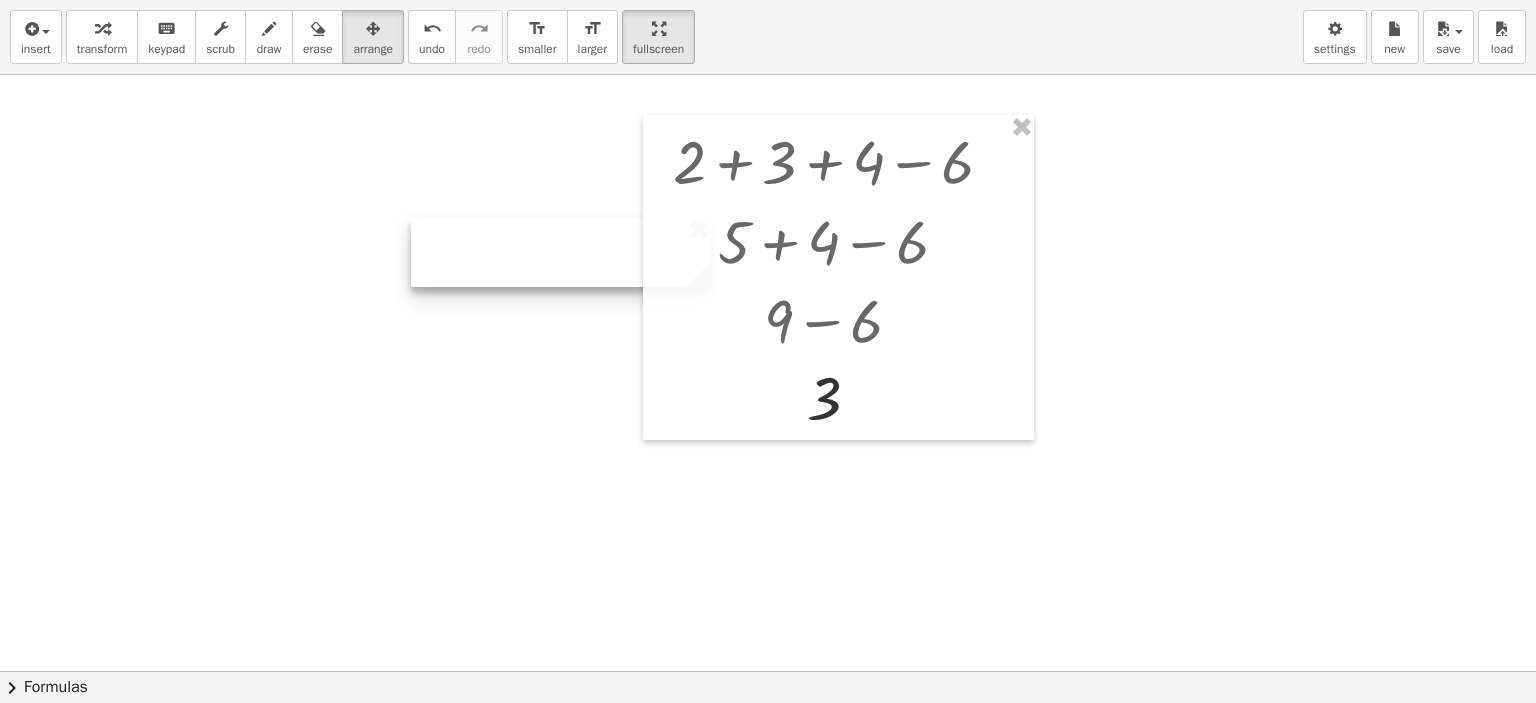click at bounding box center [561, 252] 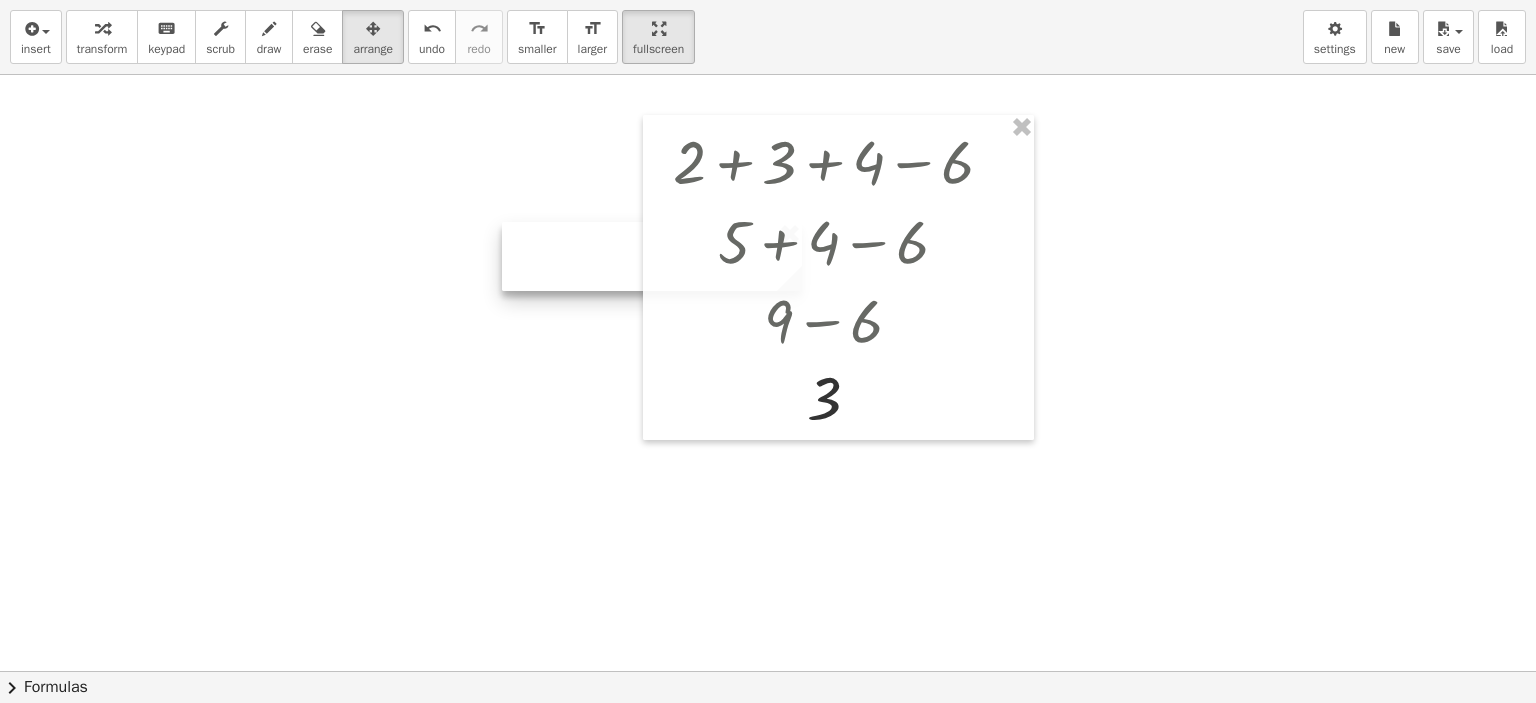 drag, startPoint x: 529, startPoint y: 253, endPoint x: 610, endPoint y: 257, distance: 81.09871 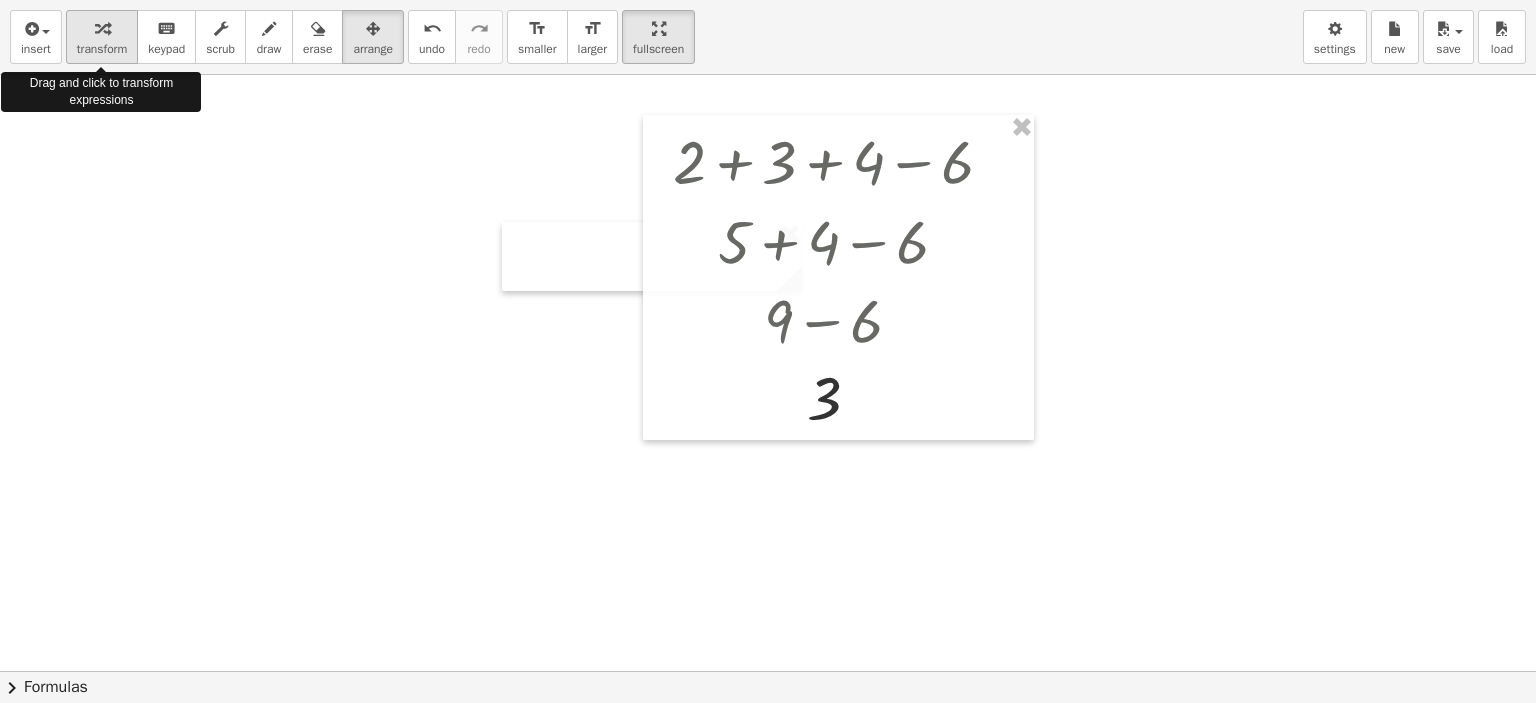 click at bounding box center [102, 29] 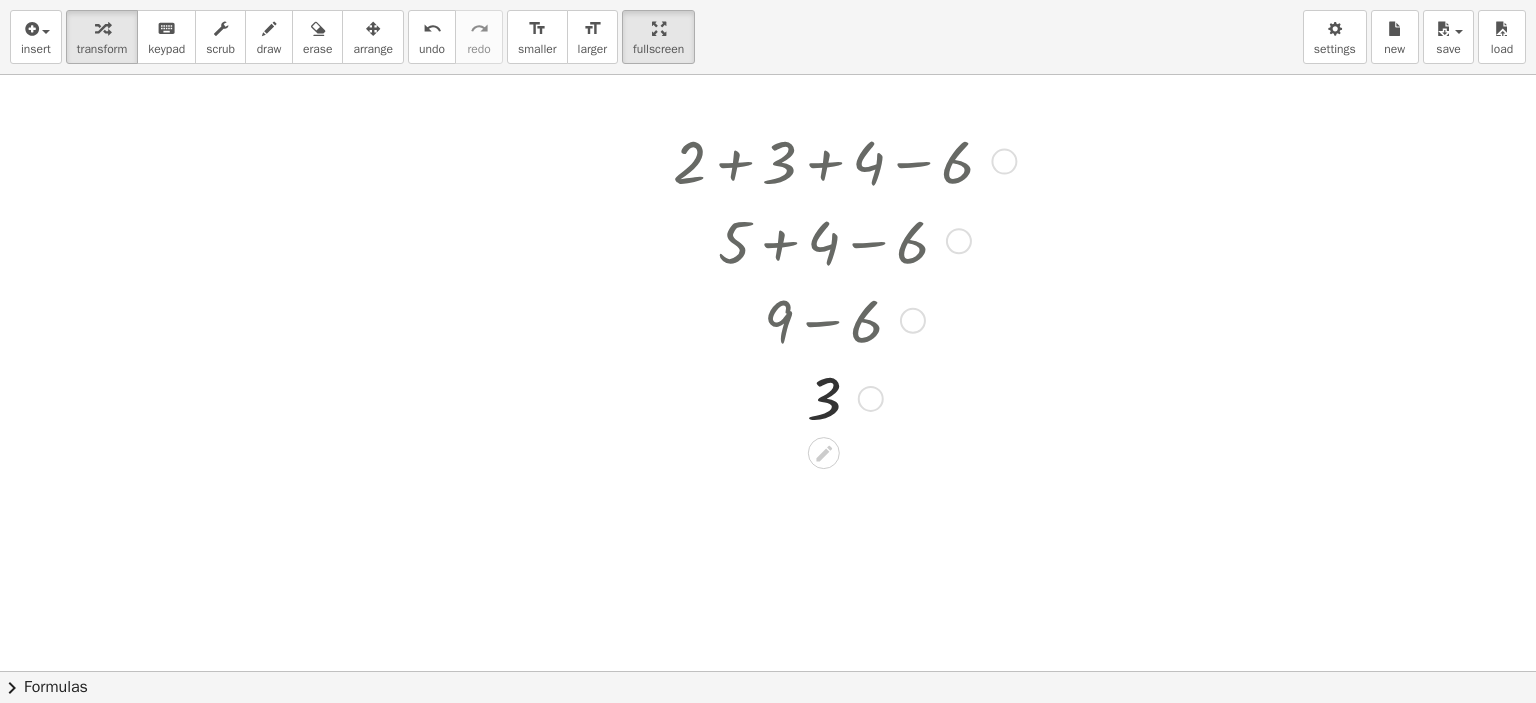 click at bounding box center [658, 277] 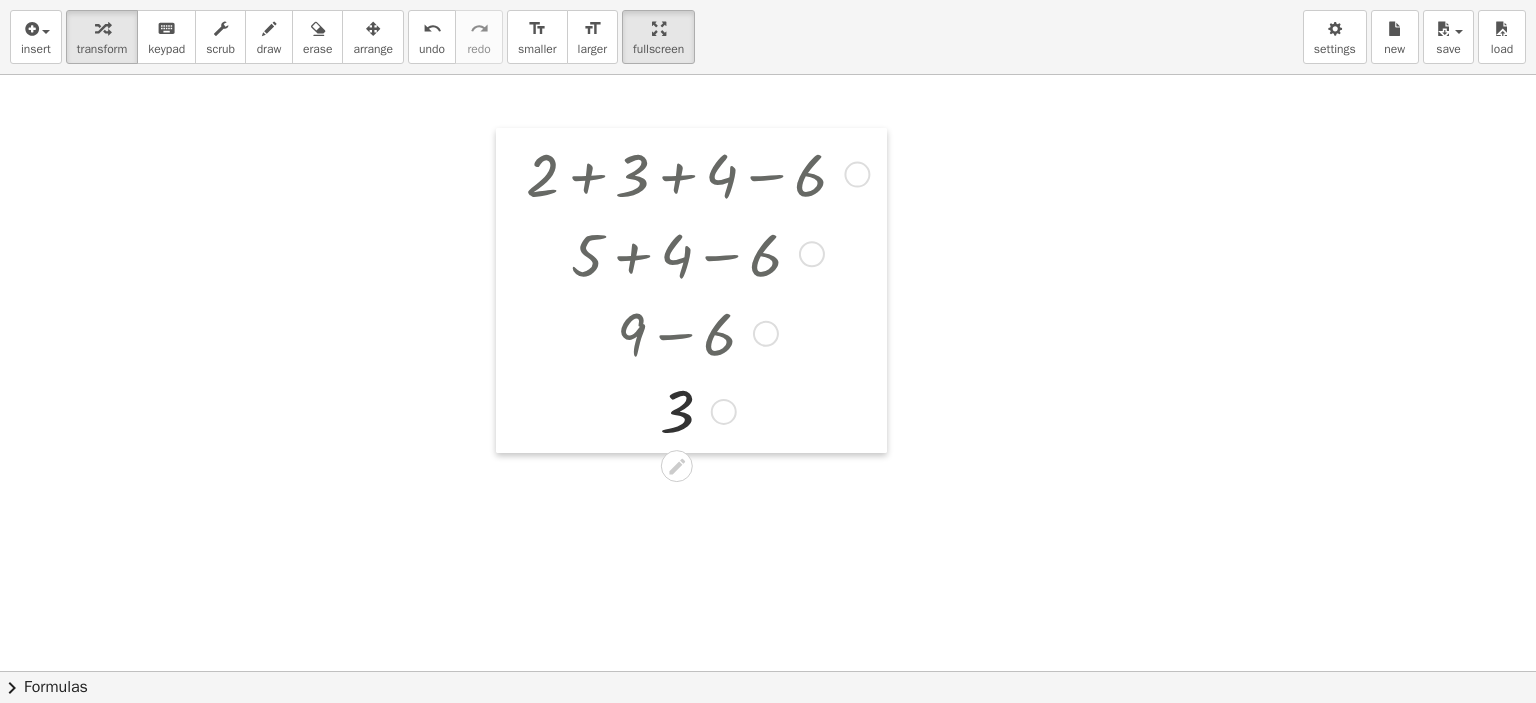 drag, startPoint x: 650, startPoint y: 142, endPoint x: 503, endPoint y: 155, distance: 147.57372 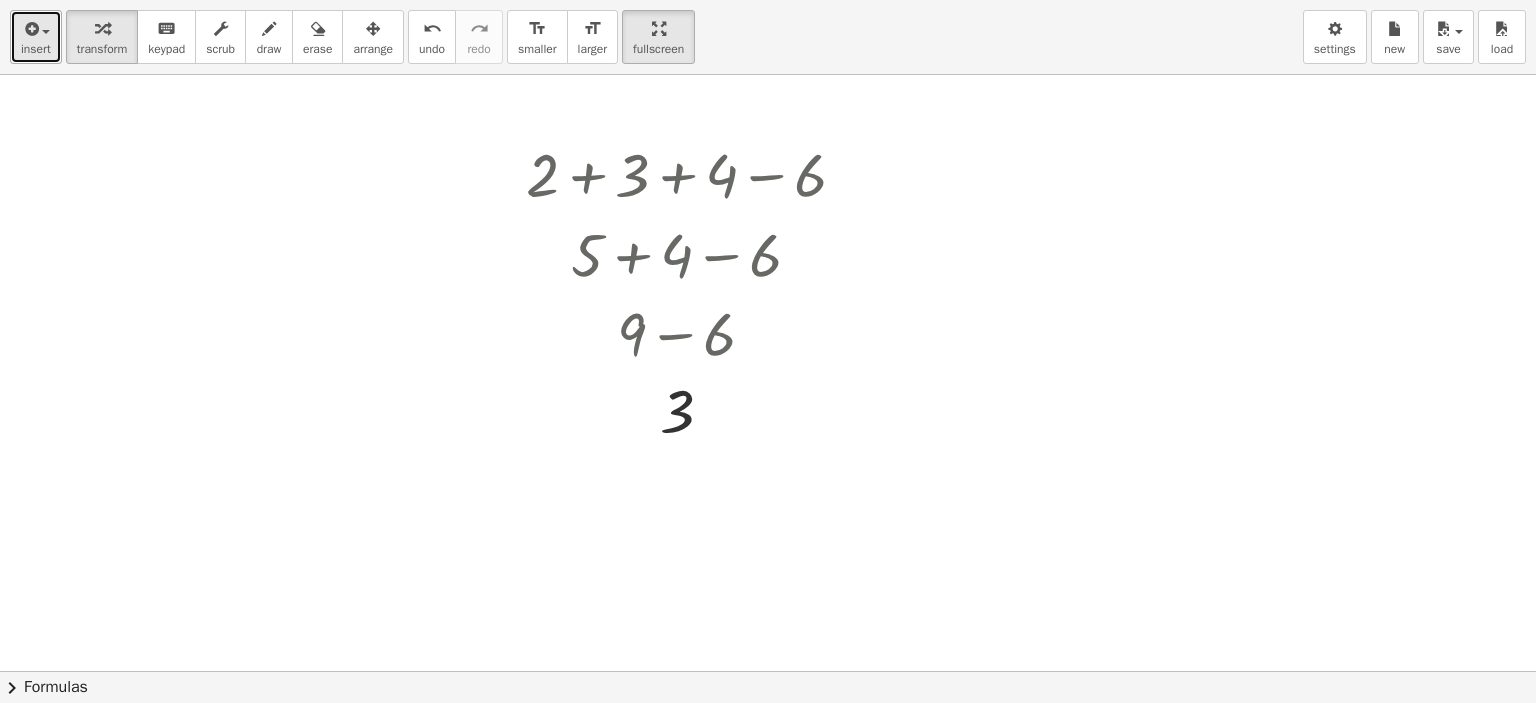 click on "insert" at bounding box center (36, 49) 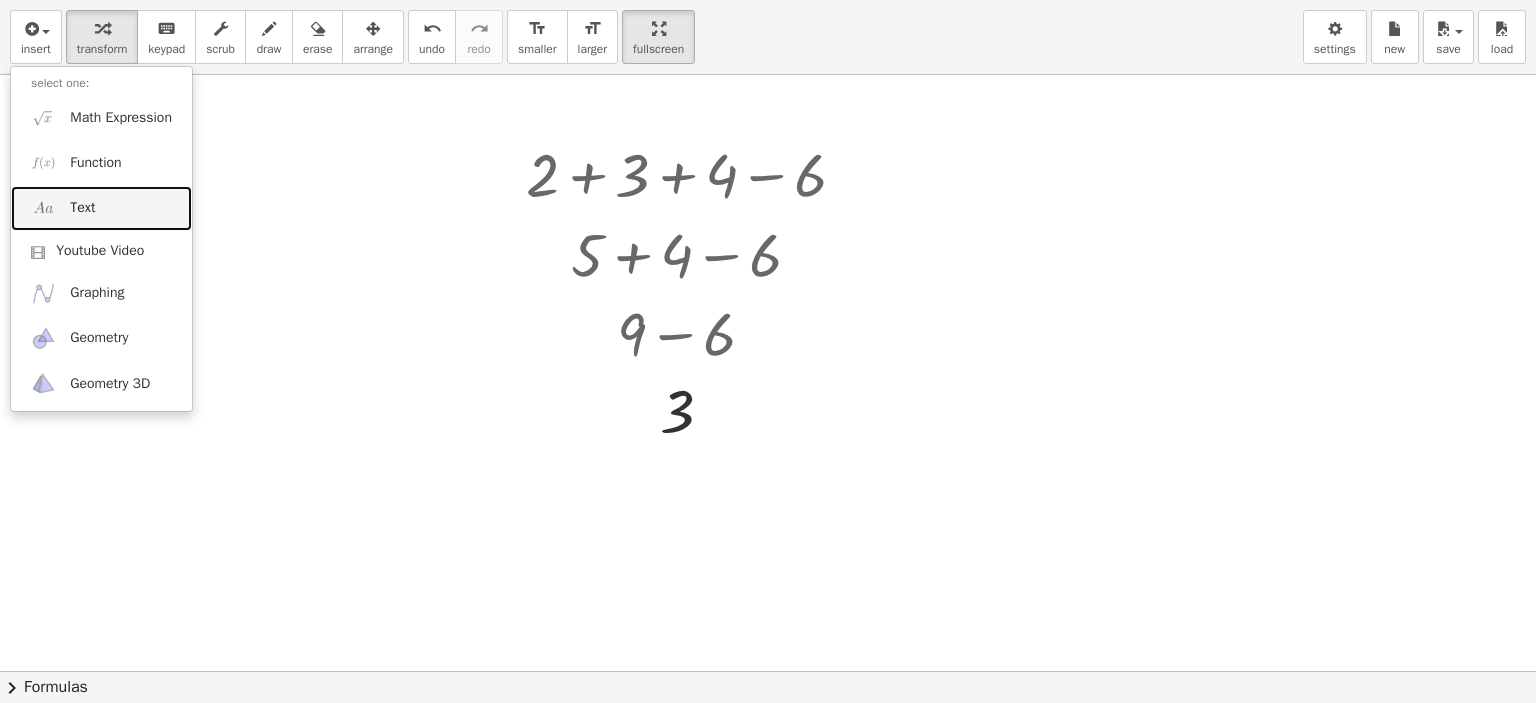 click on "Text" at bounding box center (101, 208) 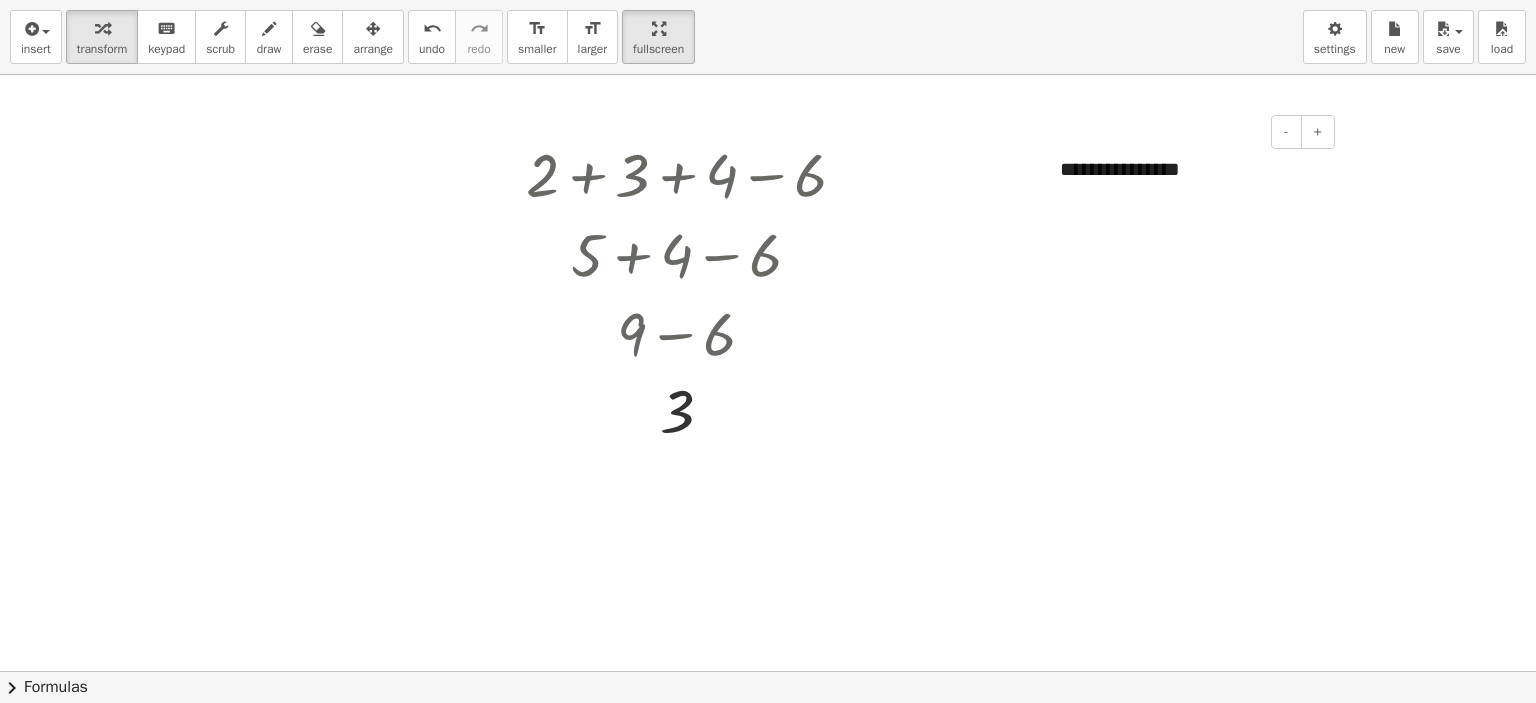 type 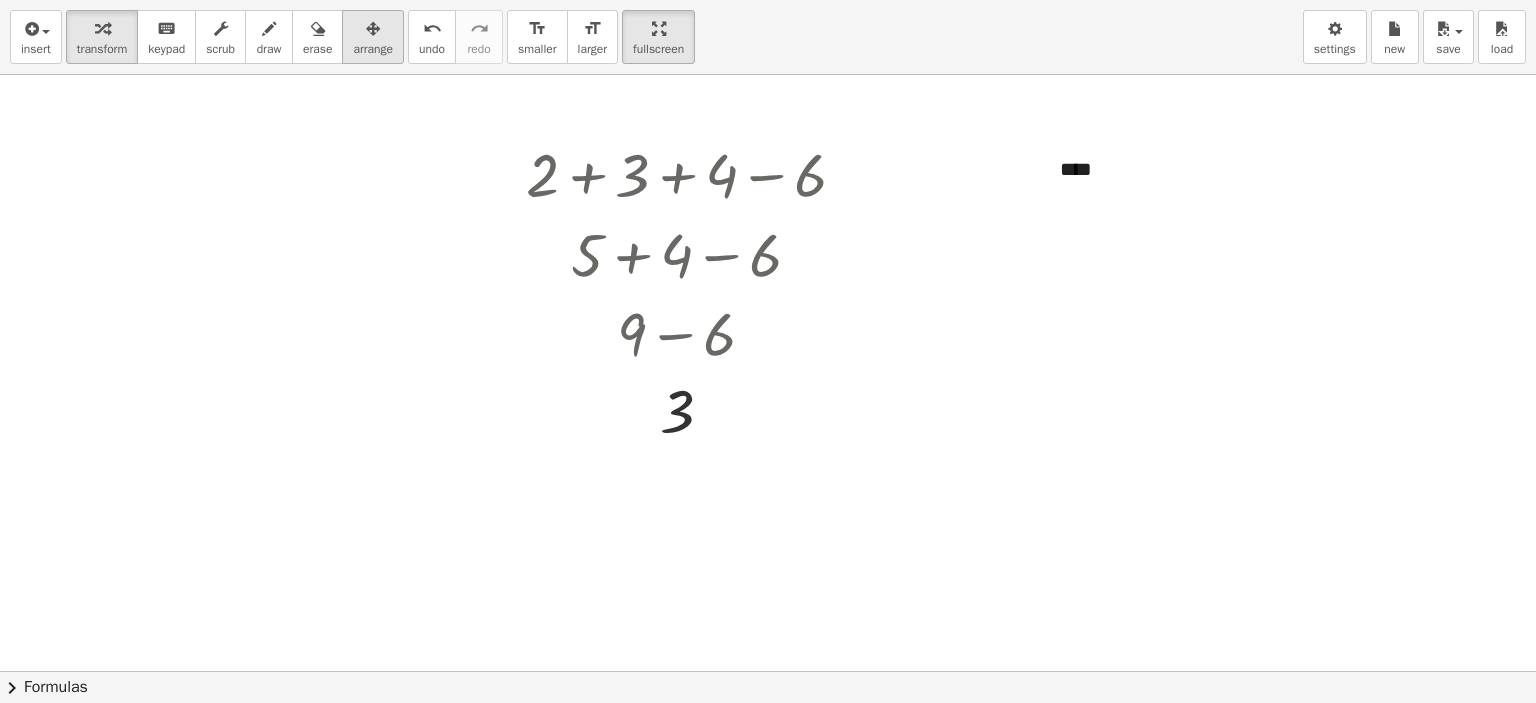 click on "arrange" at bounding box center (373, 49) 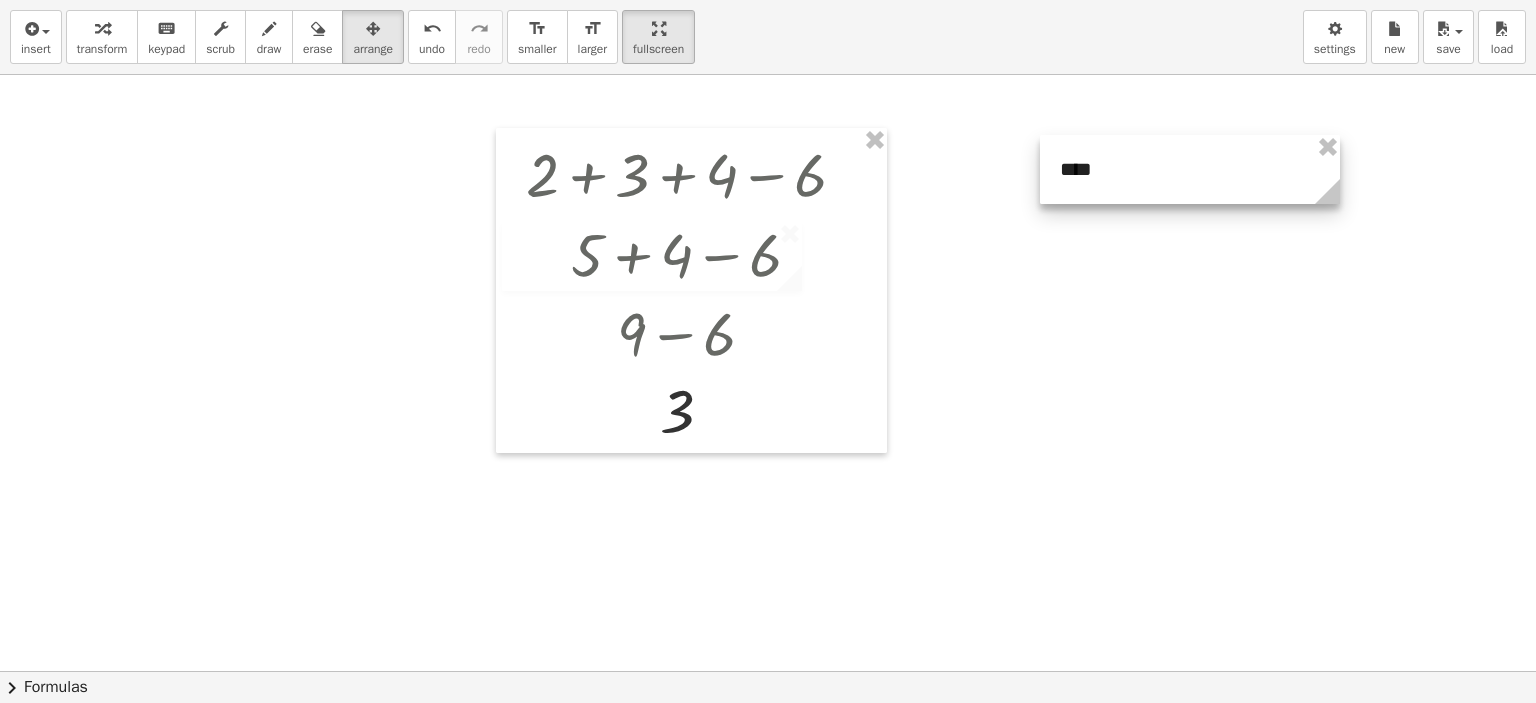 click at bounding box center [1190, 169] 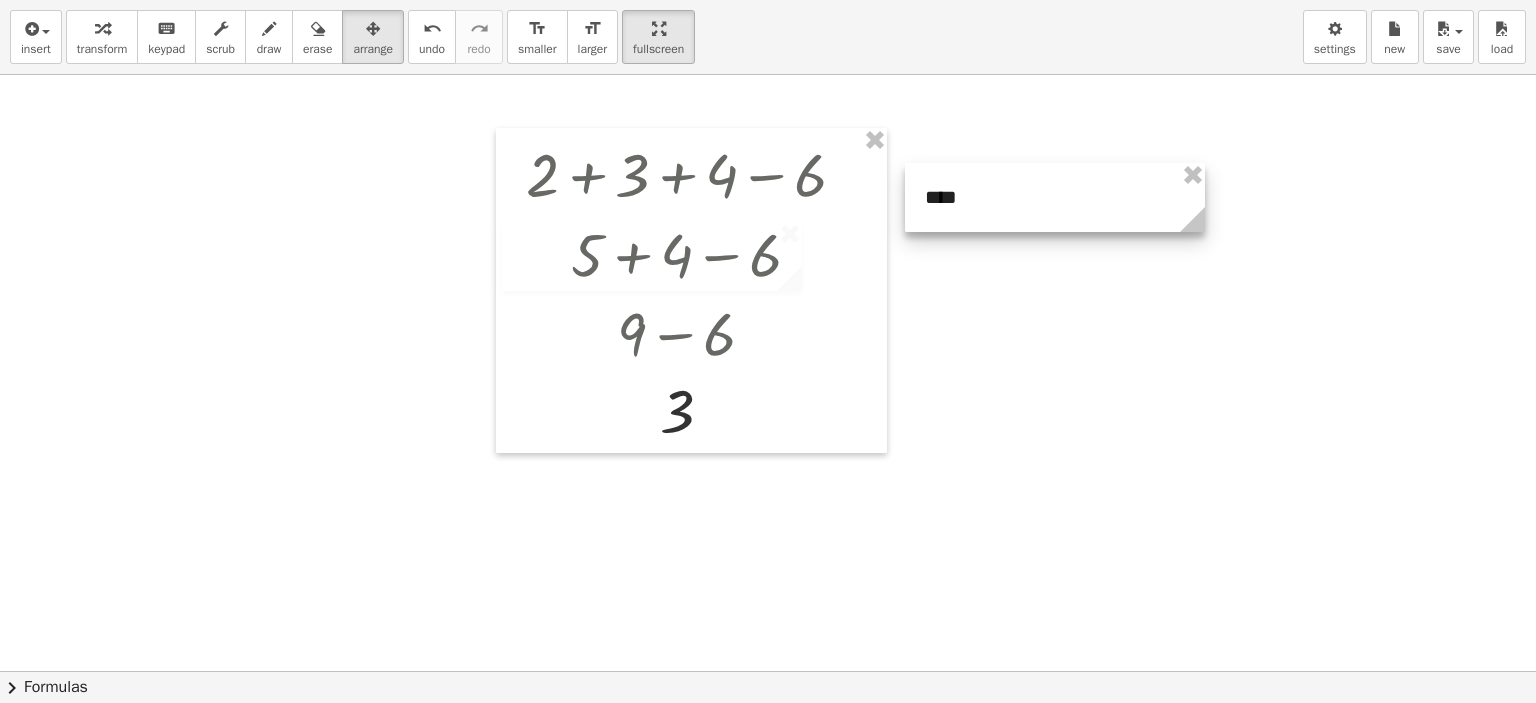 drag, startPoint x: 1088, startPoint y: 177, endPoint x: 958, endPoint y: 203, distance: 132.57451 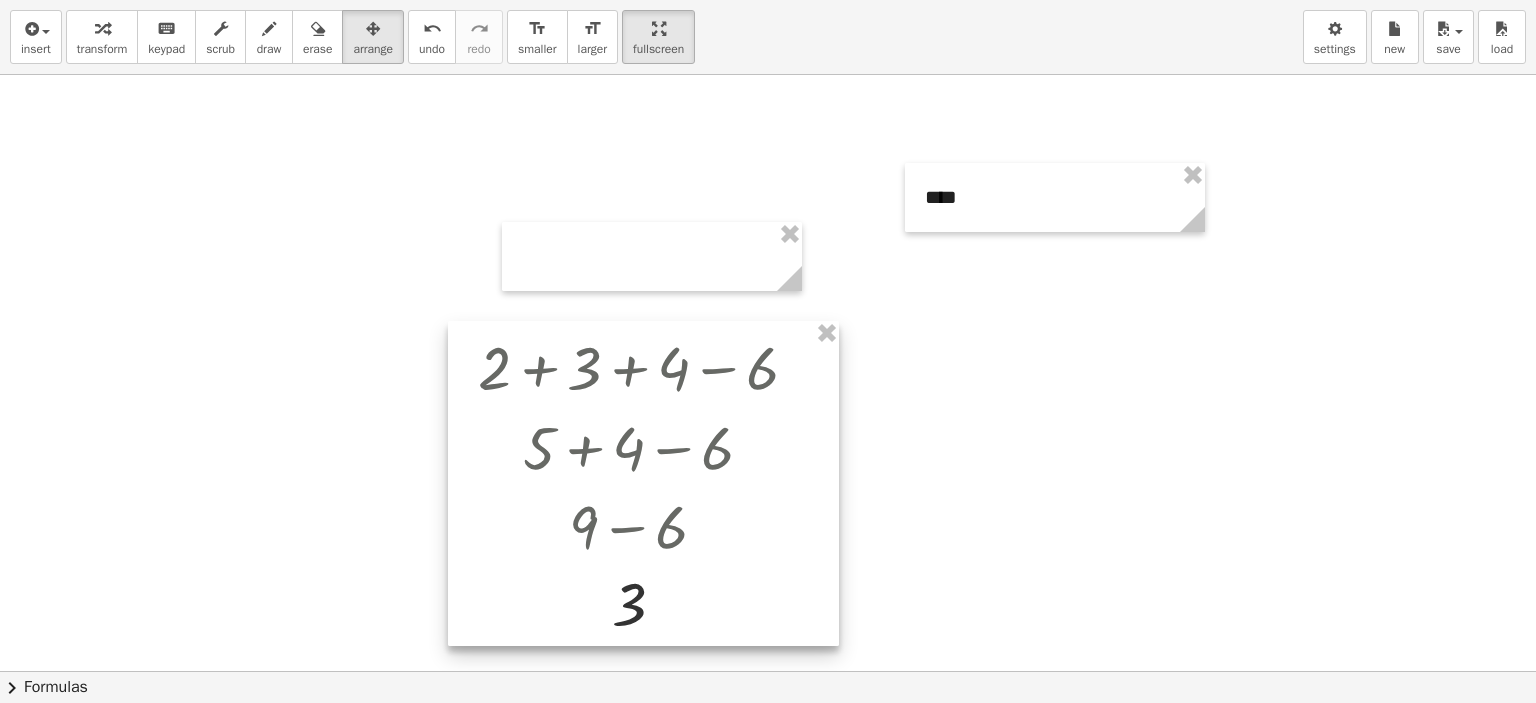drag, startPoint x: 825, startPoint y: 220, endPoint x: 777, endPoint y: 413, distance: 198.87936 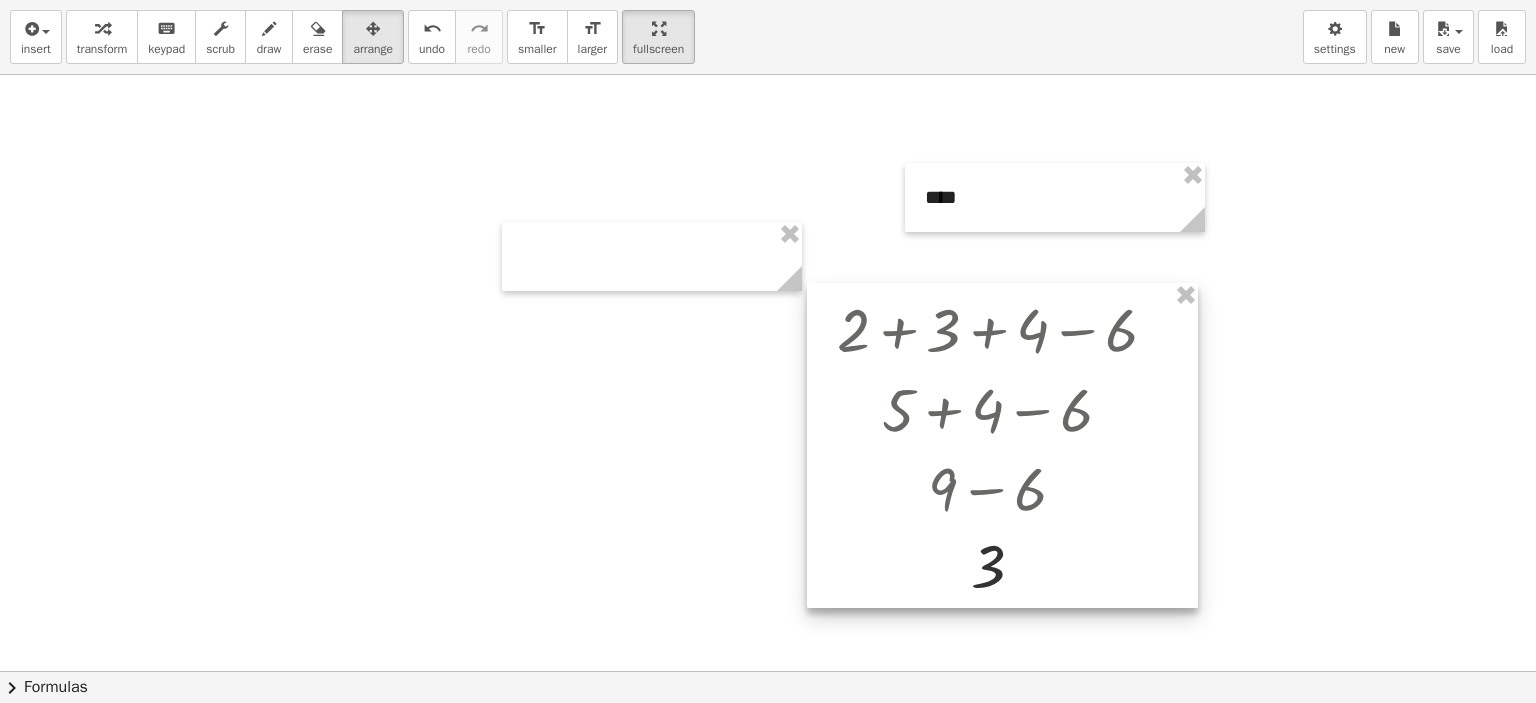 drag, startPoint x: 680, startPoint y: 362, endPoint x: 1039, endPoint y: 323, distance: 361.11218 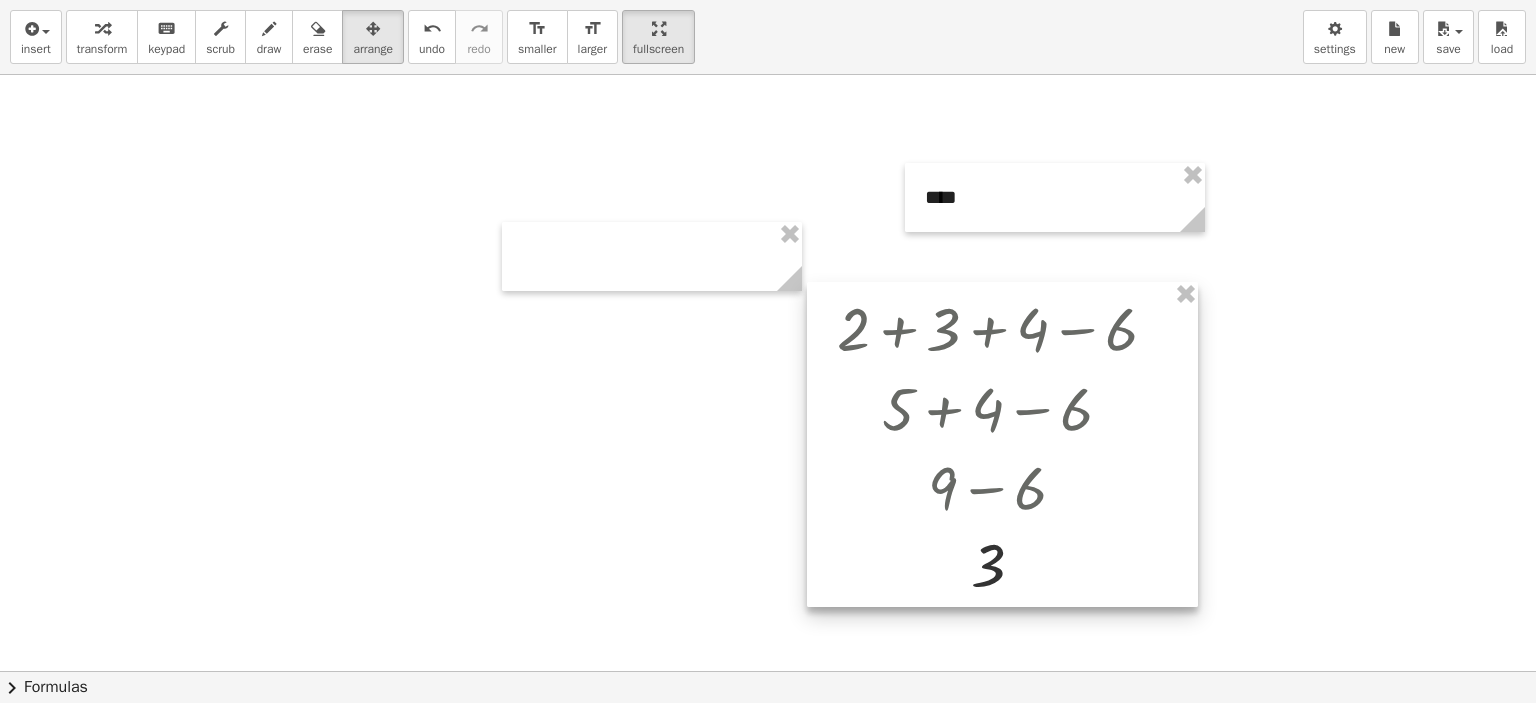 click at bounding box center (1002, 444) 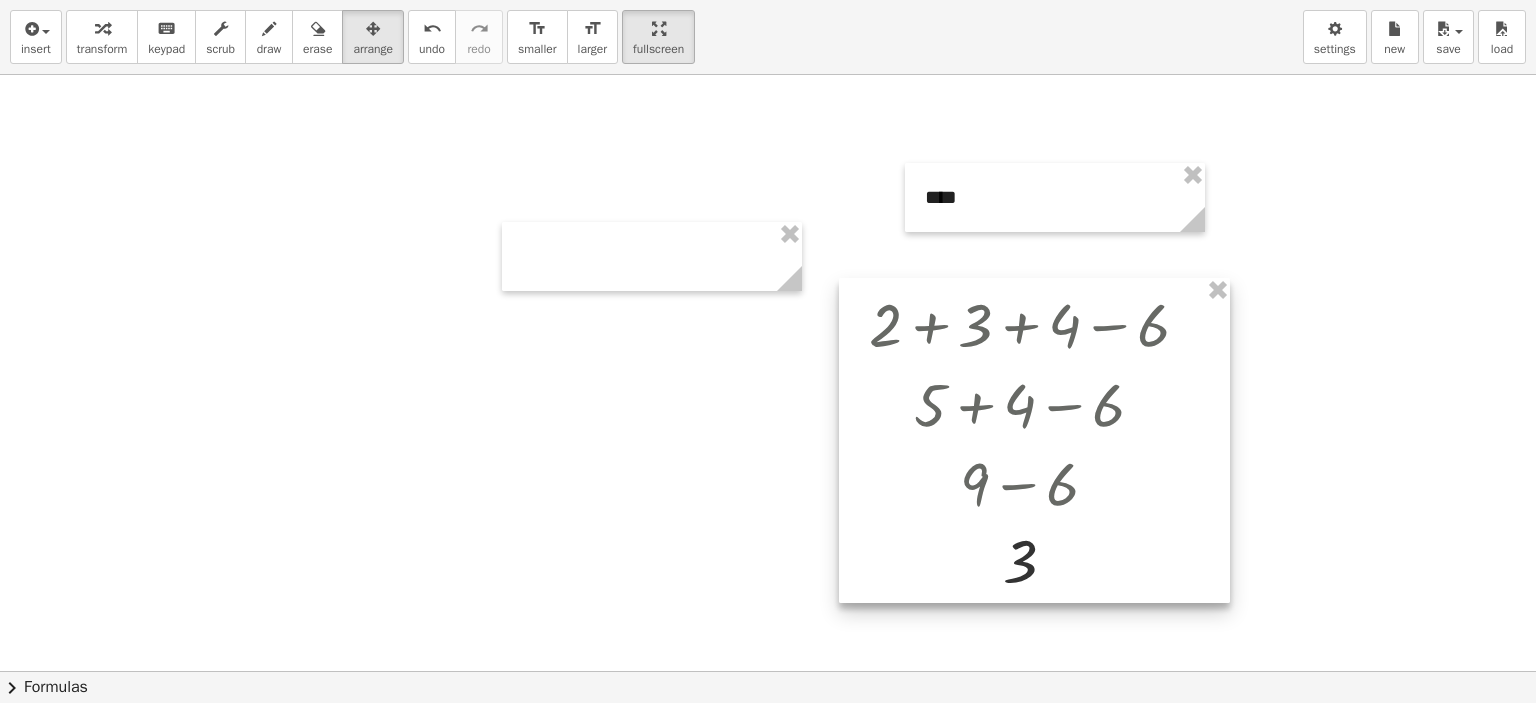 drag, startPoint x: 995, startPoint y: 307, endPoint x: 1032, endPoint y: 300, distance: 37.65634 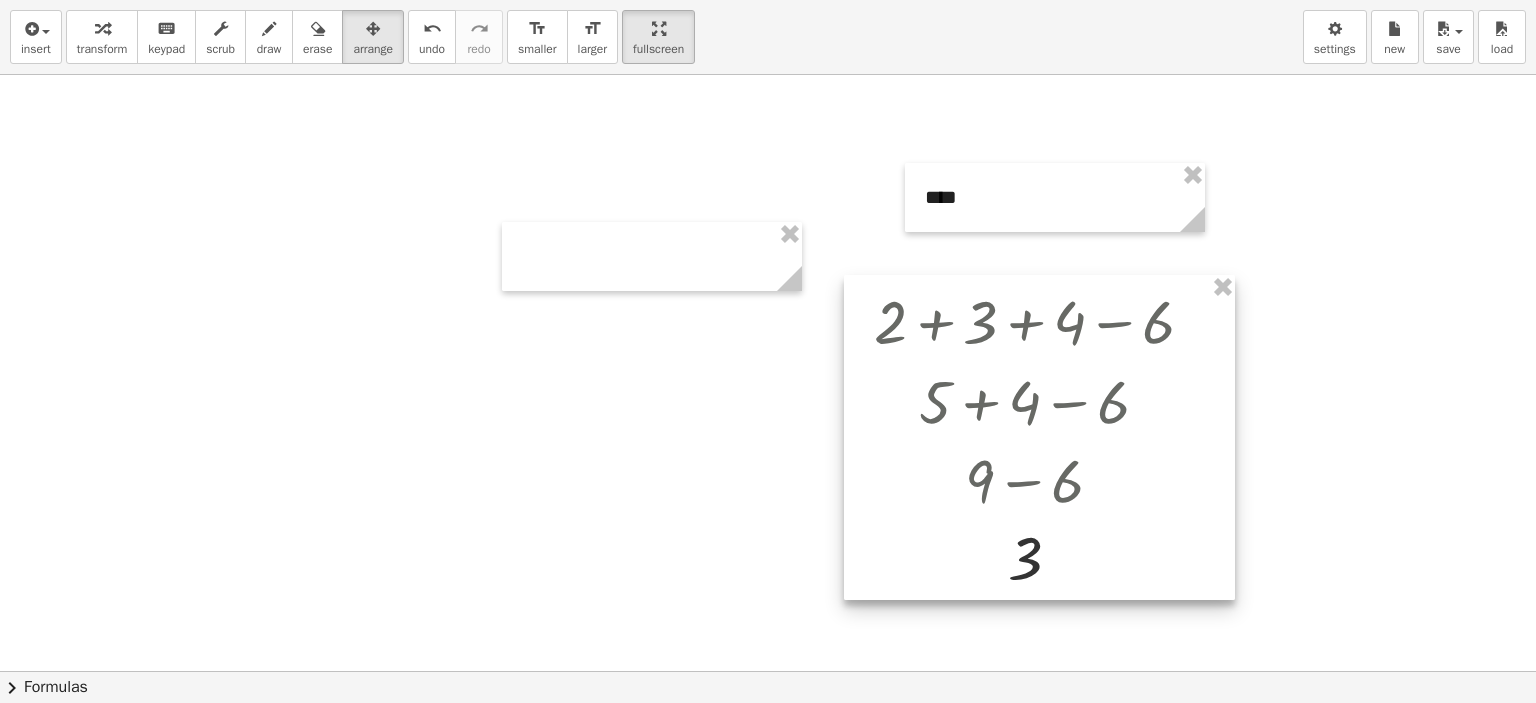 click at bounding box center [1039, 437] 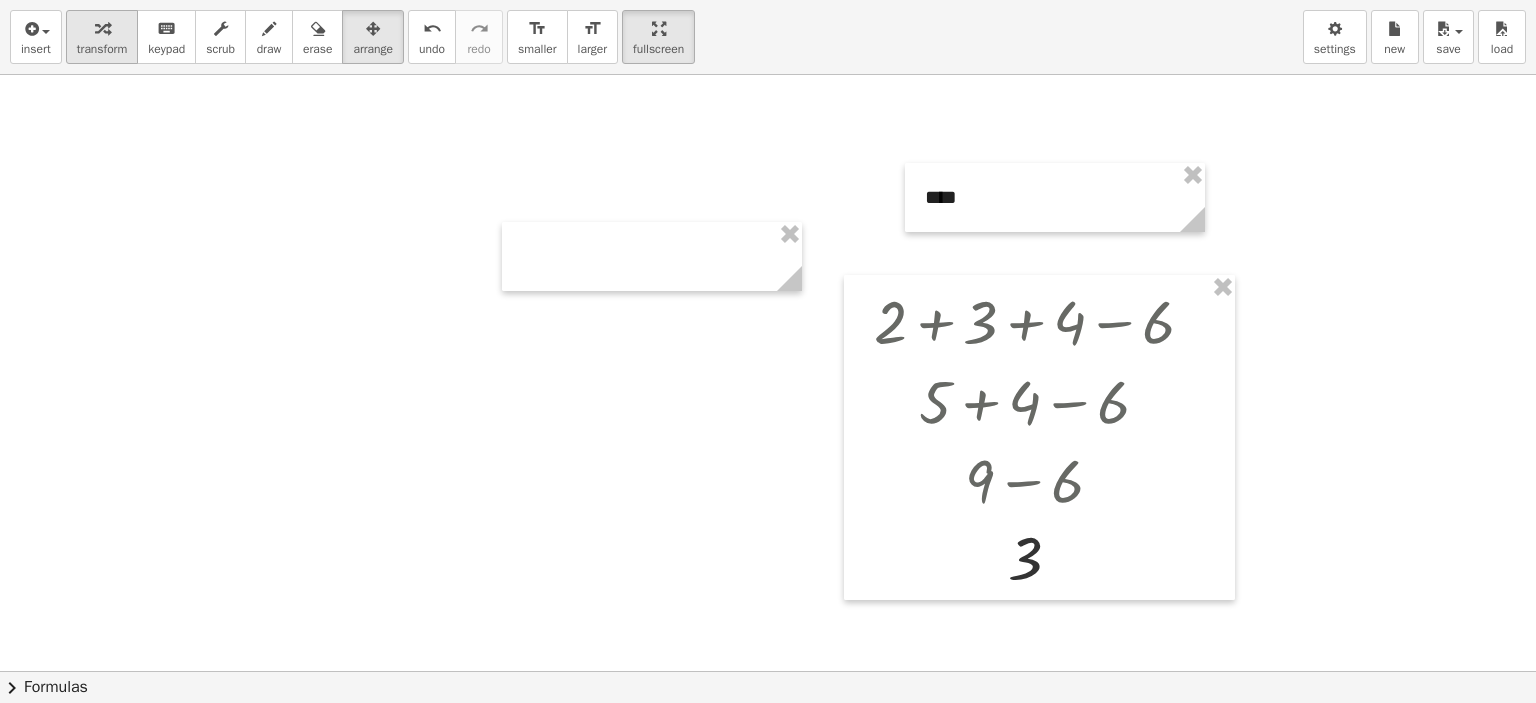 click at bounding box center (102, 28) 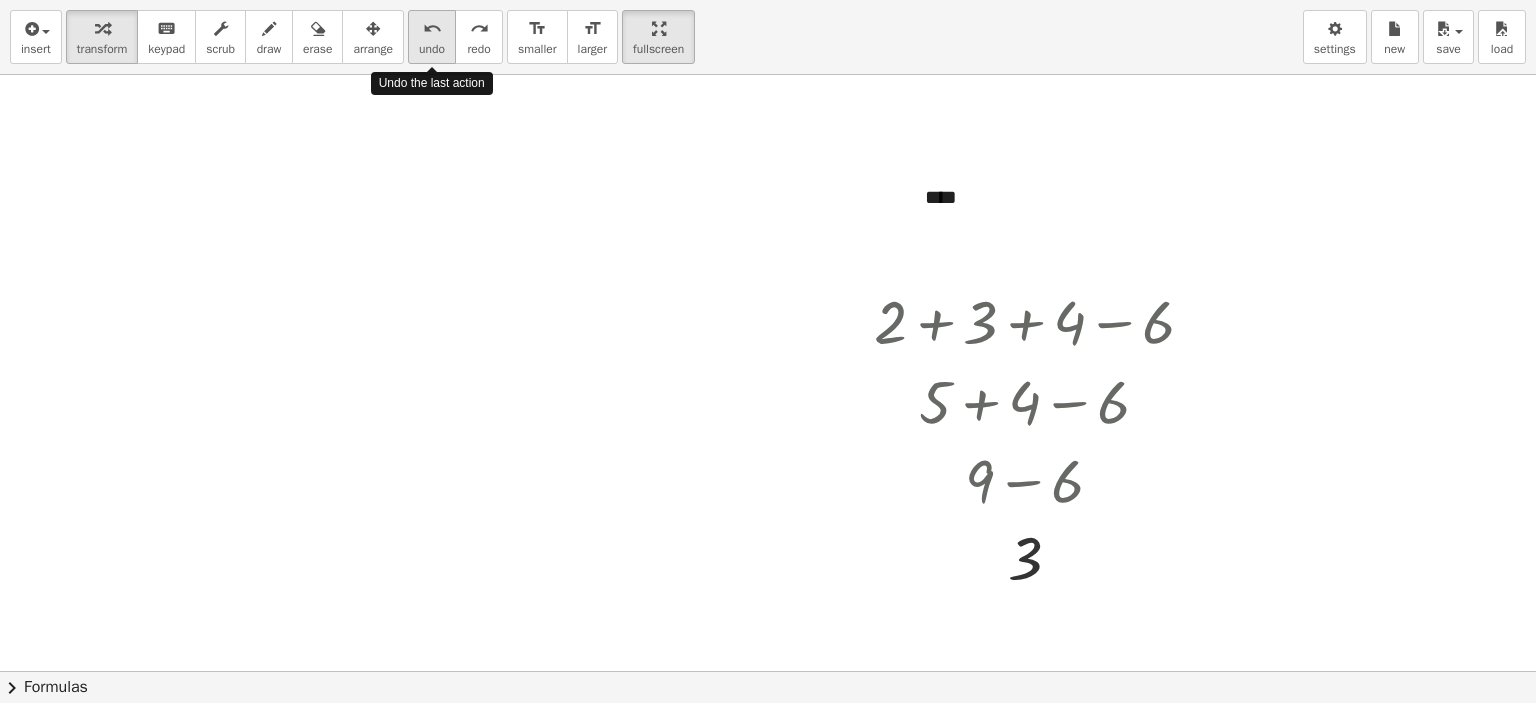 click on "undo" at bounding box center [432, 49] 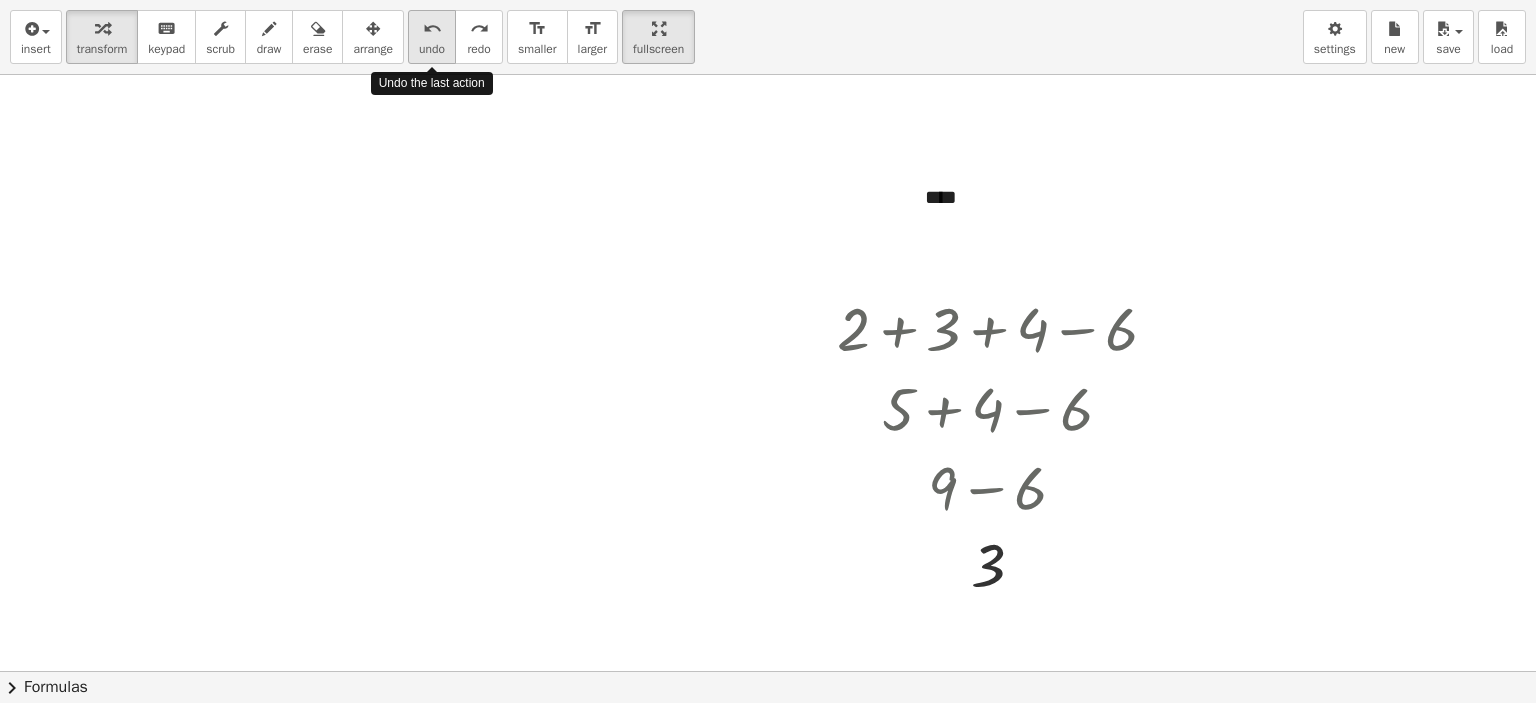 click on "undo" at bounding box center (432, 49) 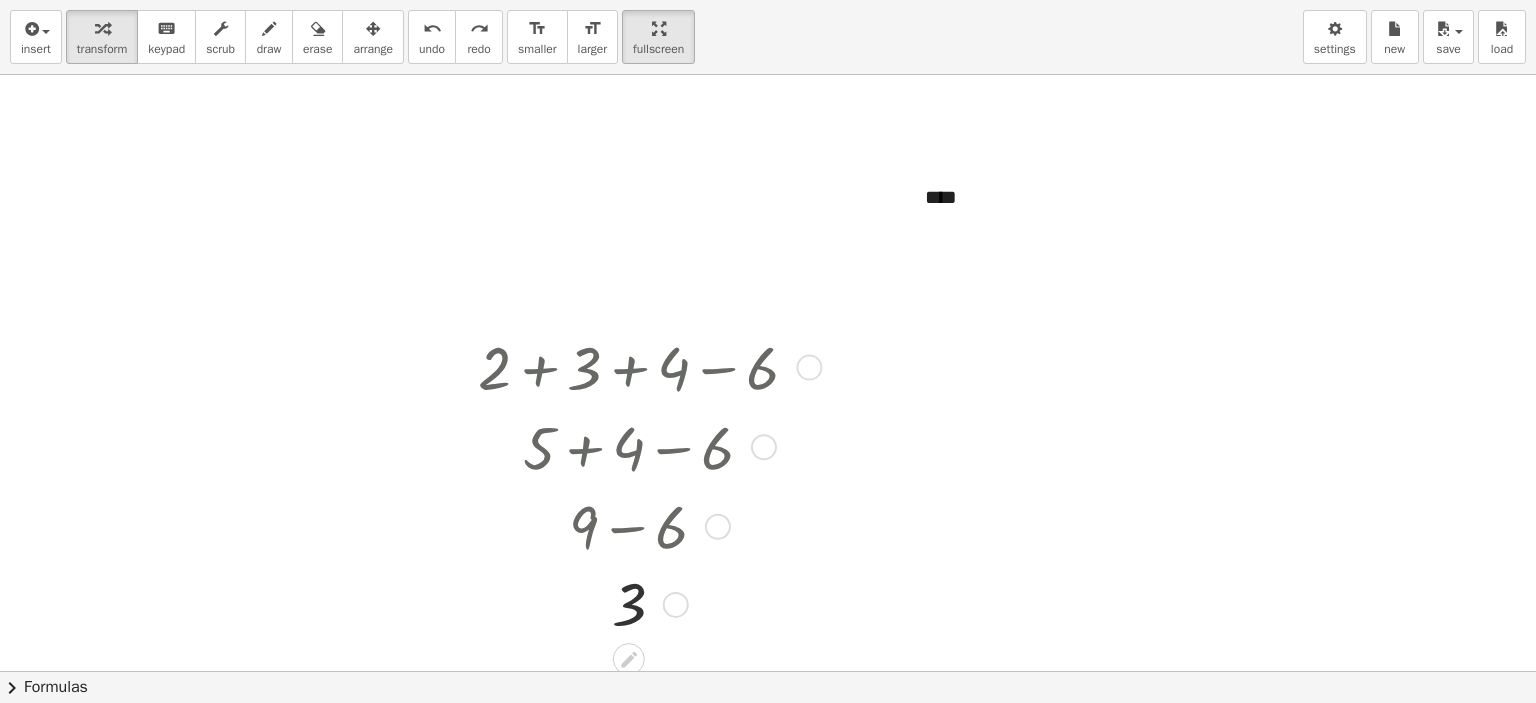 click at bounding box center (463, 483) 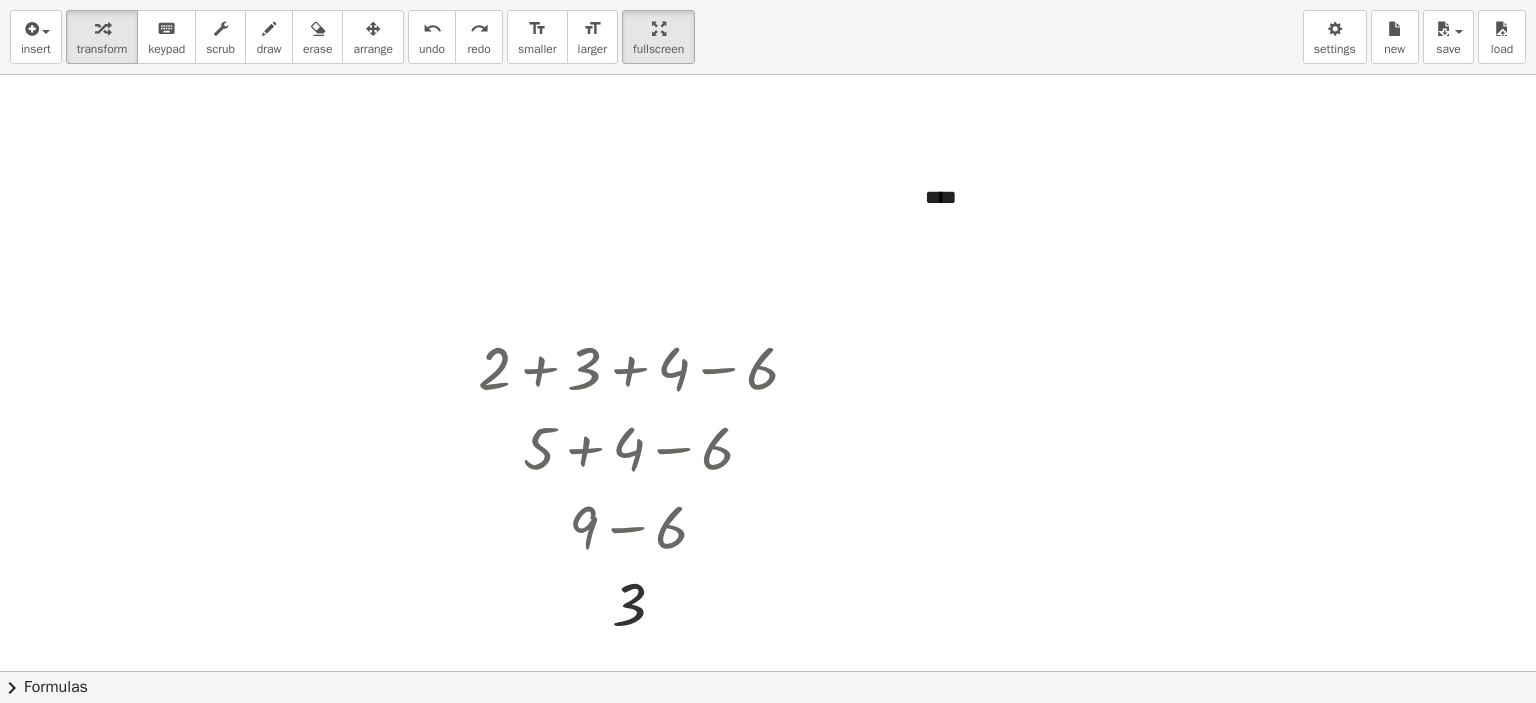 drag, startPoint x: 476, startPoint y: 278, endPoint x: 480, endPoint y: 259, distance: 19.416489 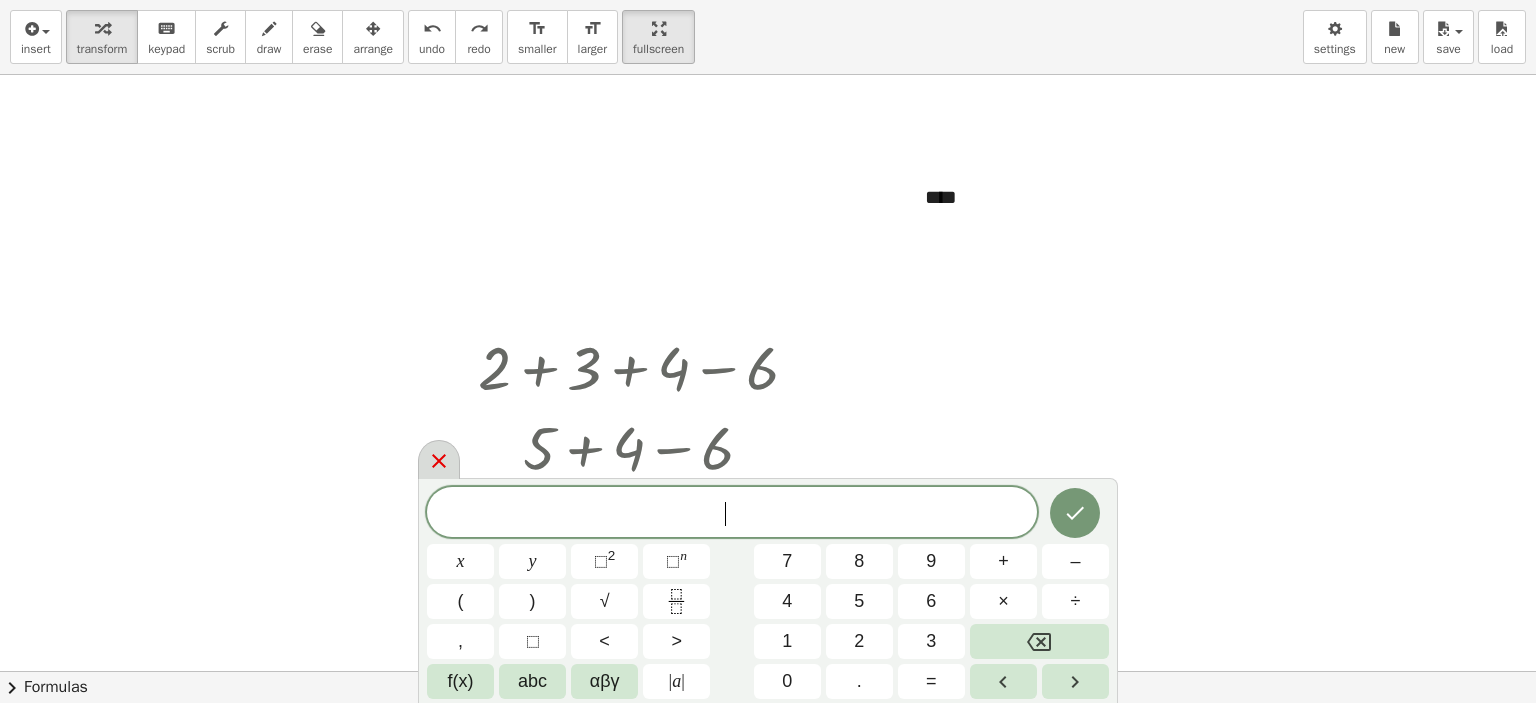 click 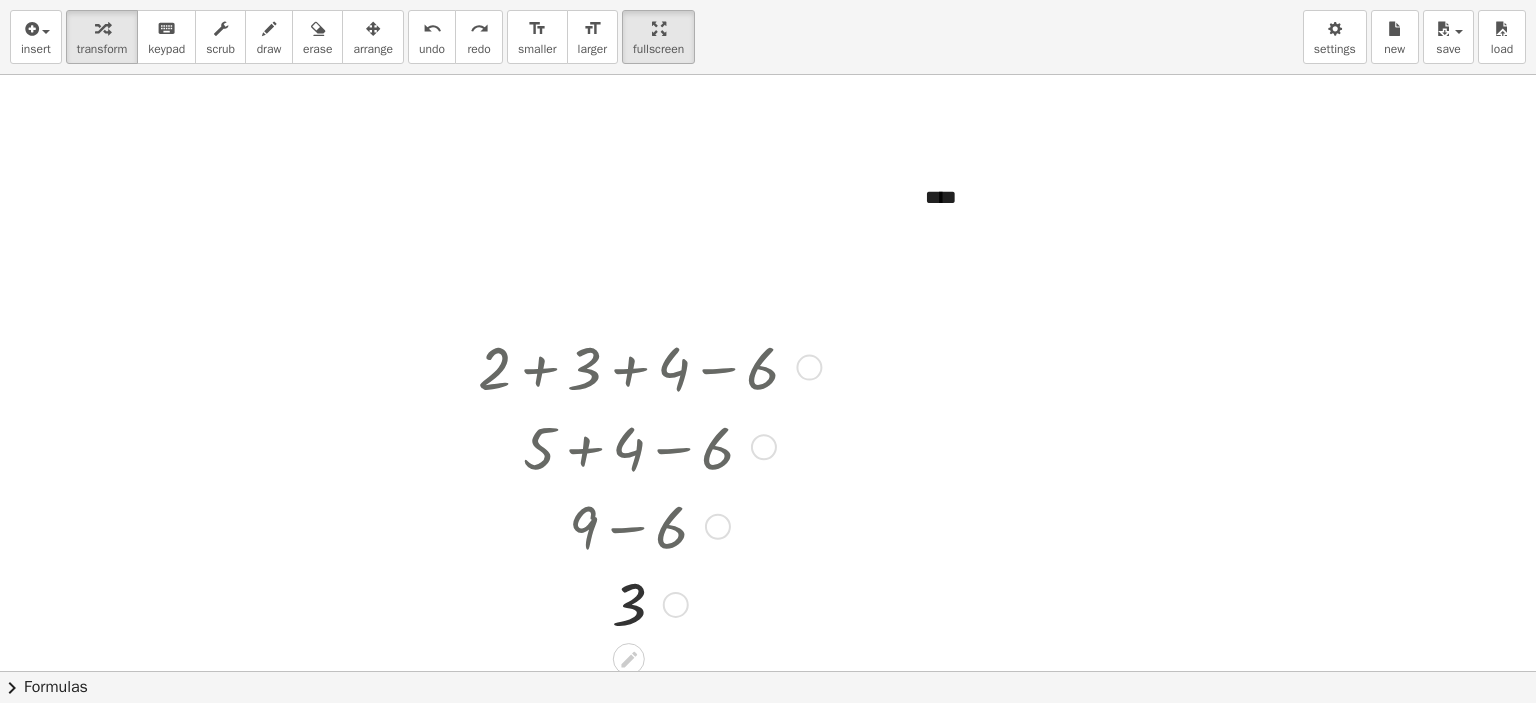 click at bounding box center (463, 483) 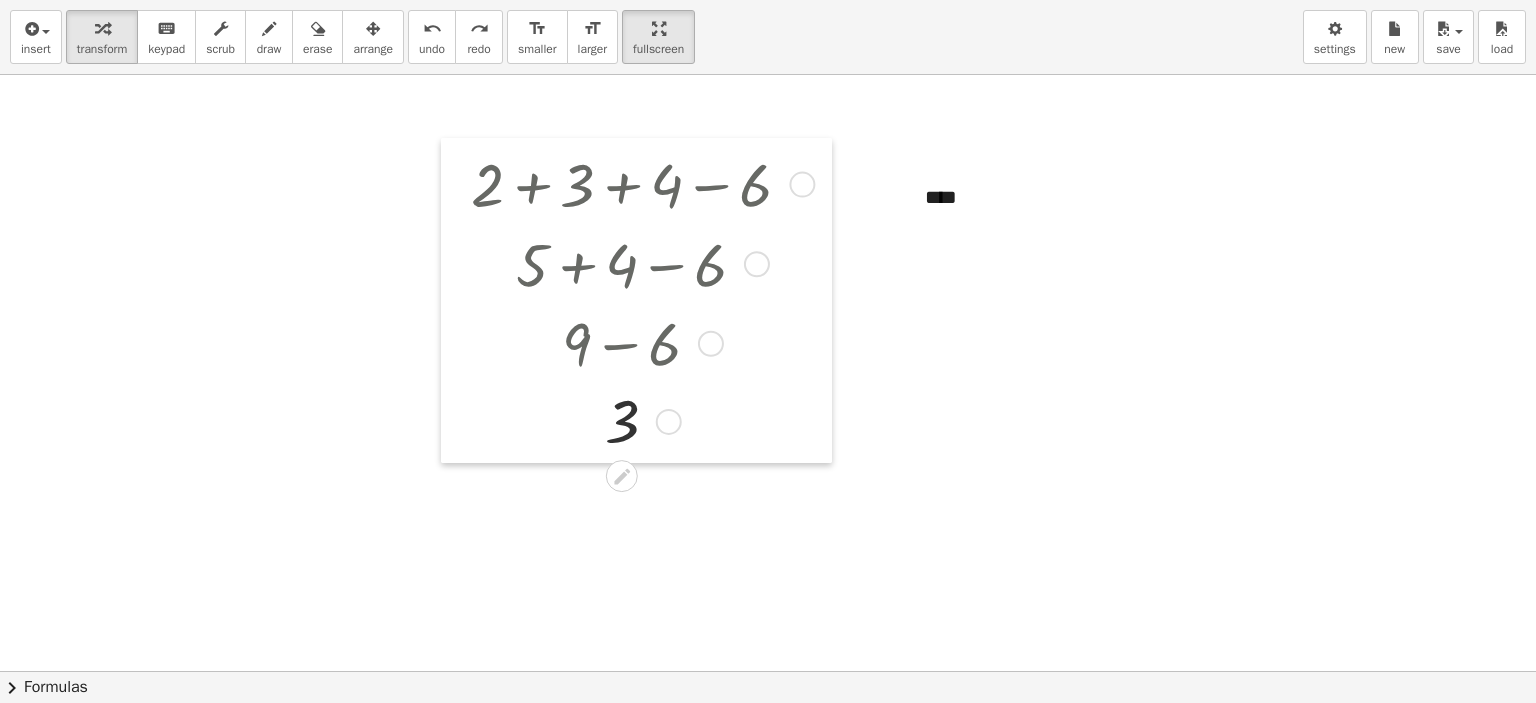 drag, startPoint x: 468, startPoint y: 354, endPoint x: 461, endPoint y: 171, distance: 183.13383 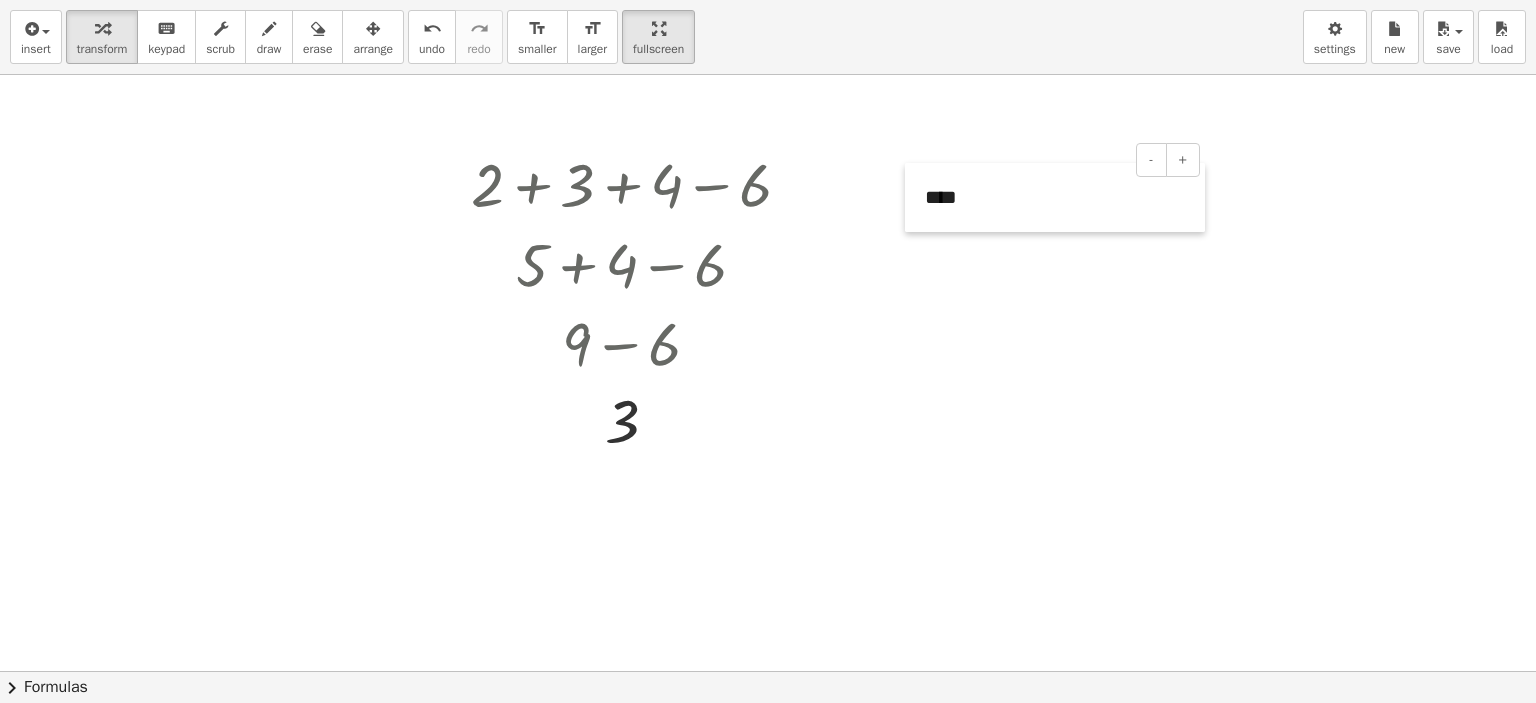 click at bounding box center (915, 197) 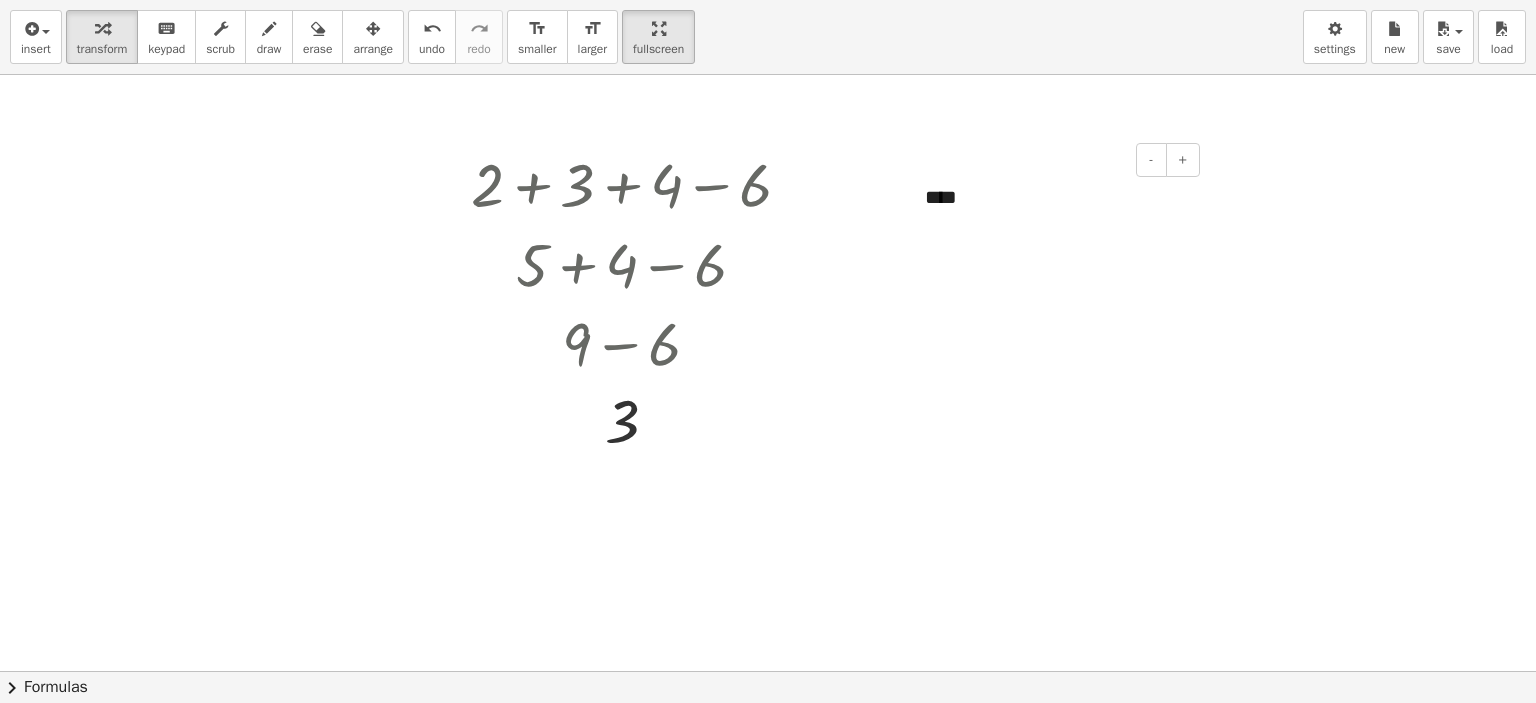 click at bounding box center [915, 197] 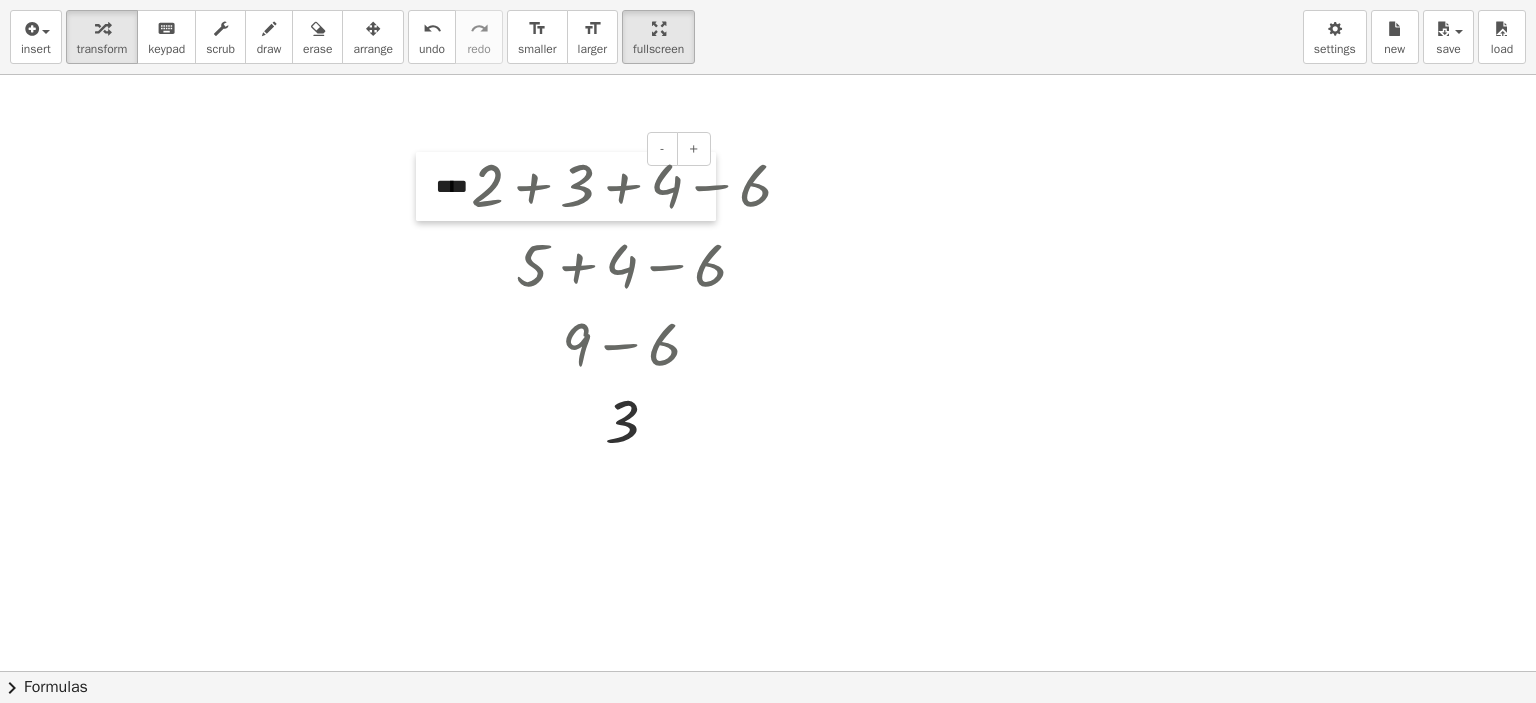 drag, startPoint x: 914, startPoint y: 194, endPoint x: 425, endPoint y: 183, distance: 489.12372 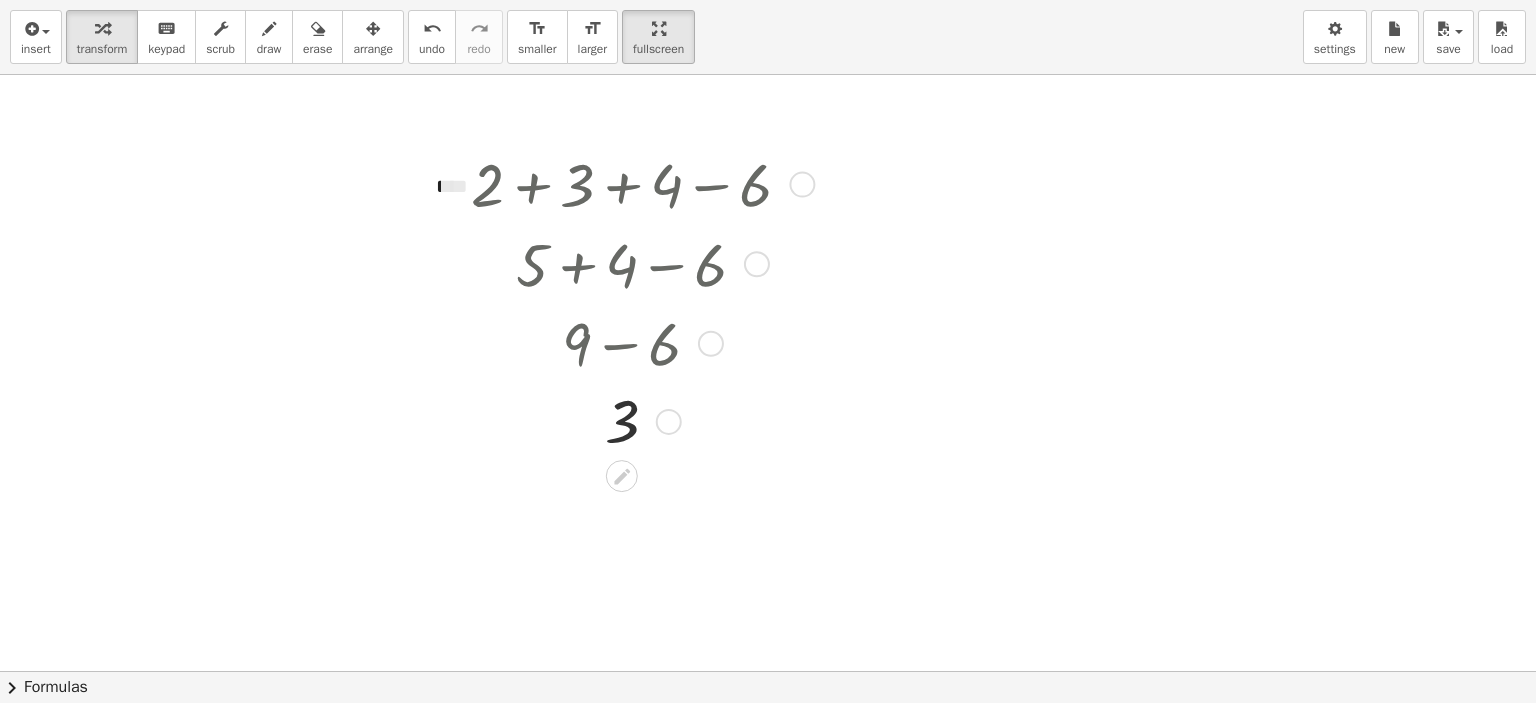 drag, startPoint x: 444, startPoint y: 183, endPoint x: 356, endPoint y: 200, distance: 89.62701 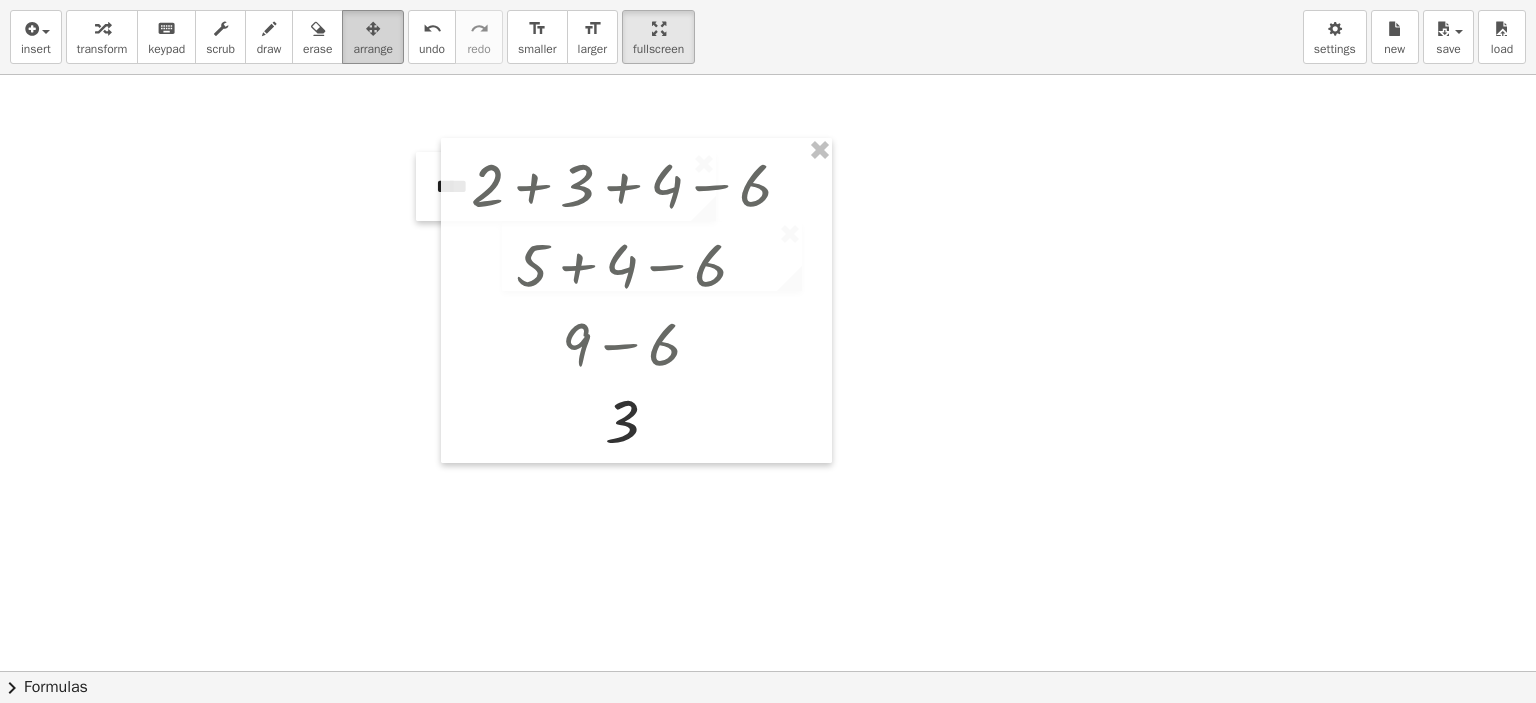 click at bounding box center [373, 29] 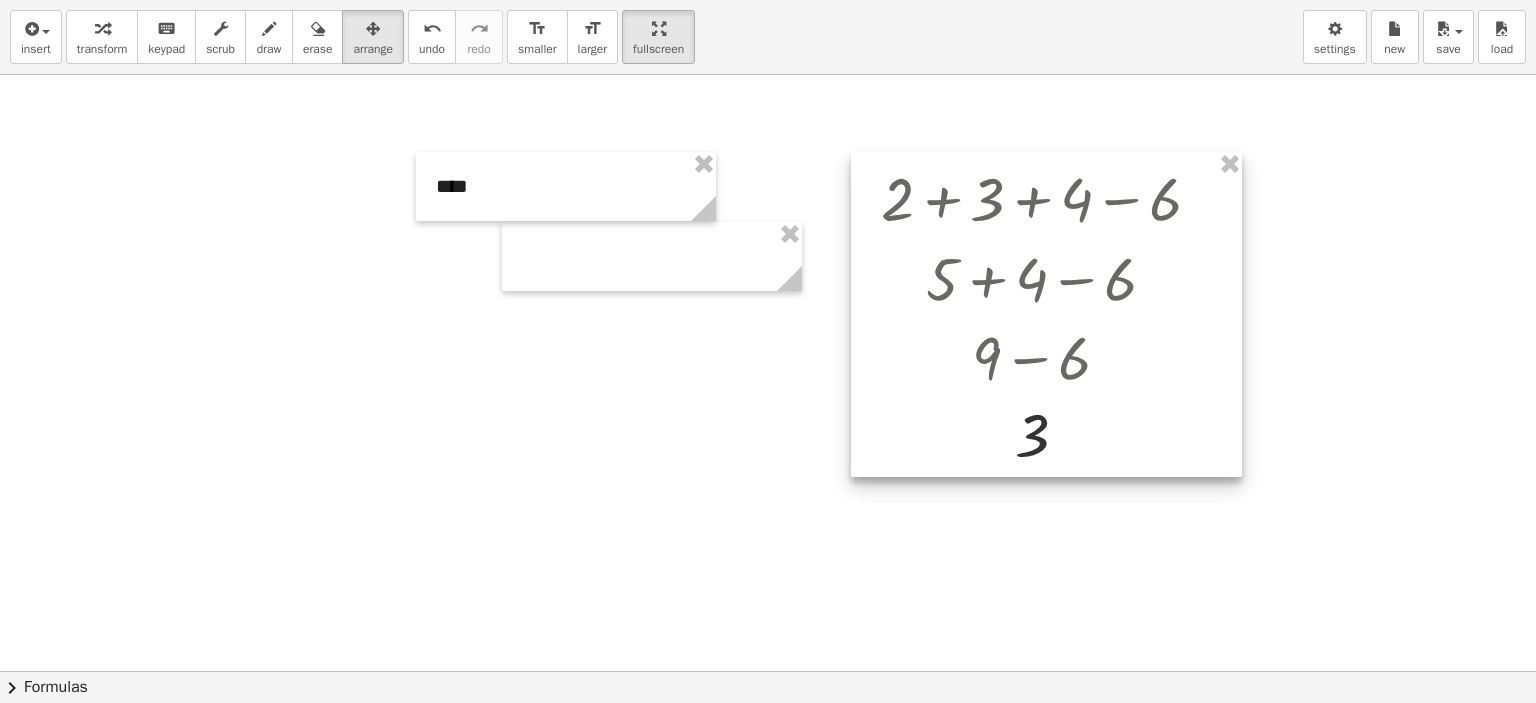 drag, startPoint x: 790, startPoint y: 210, endPoint x: 1200, endPoint y: 224, distance: 410.23895 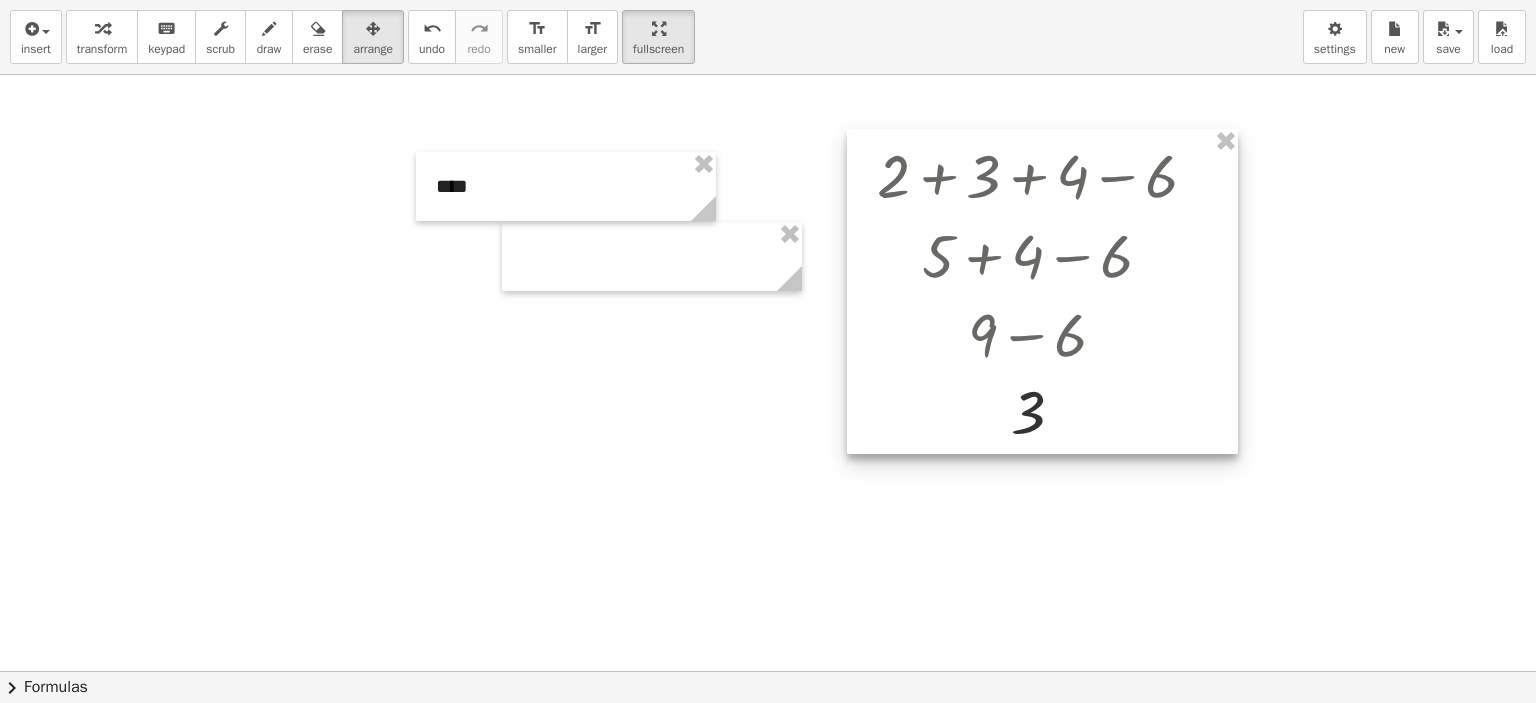drag, startPoint x: 1200, startPoint y: 217, endPoint x: 1196, endPoint y: 201, distance: 16.492422 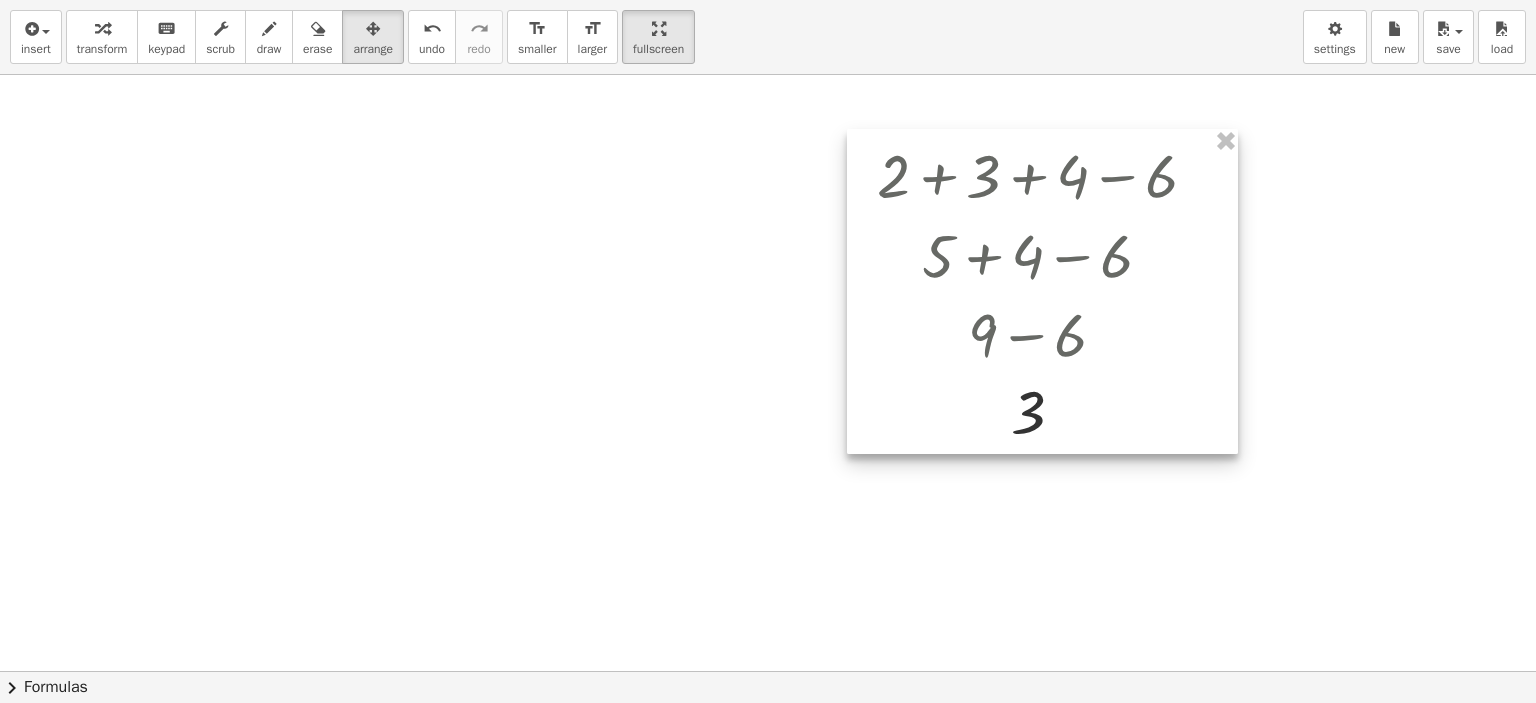 click at bounding box center (1042, 291) 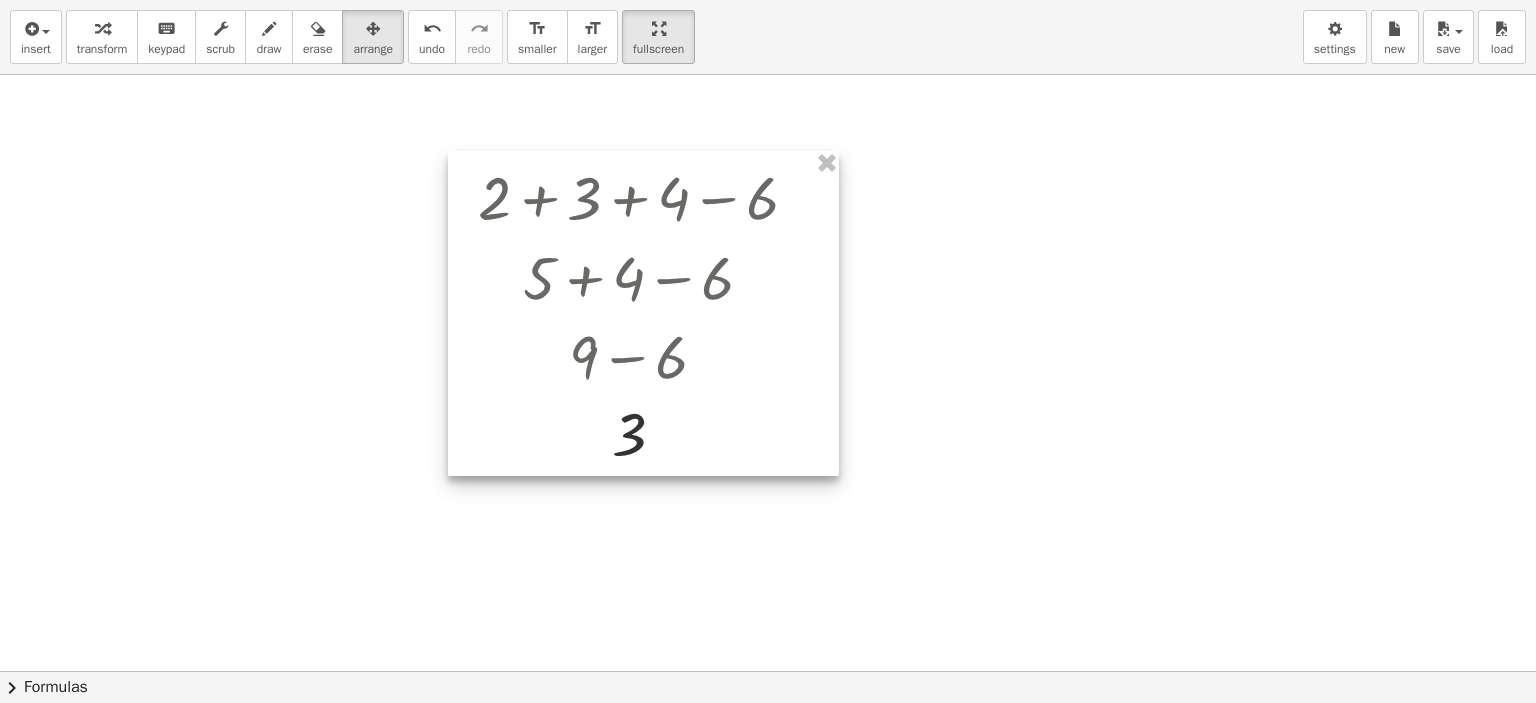 drag, startPoint x: 901, startPoint y: 236, endPoint x: 500, endPoint y: 258, distance: 401.60303 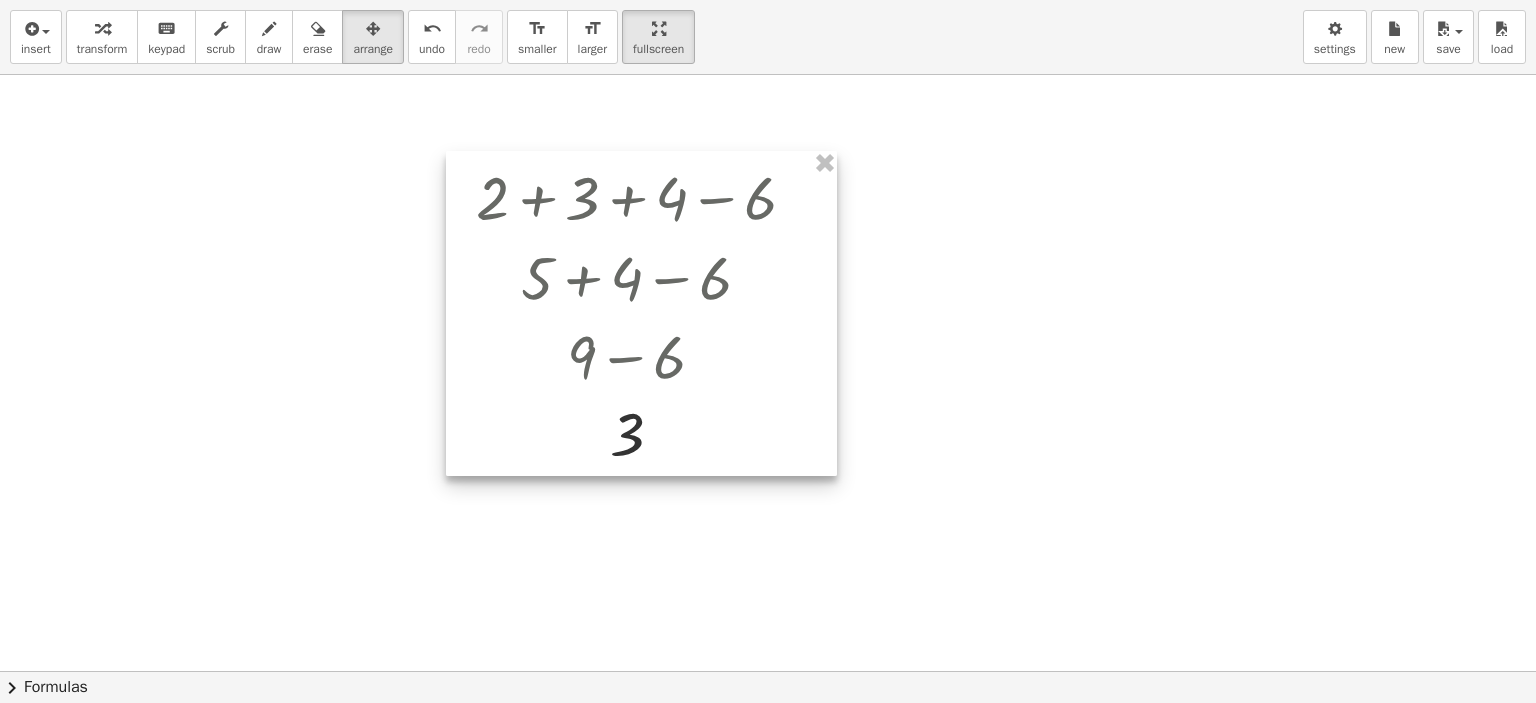 click at bounding box center (641, 313) 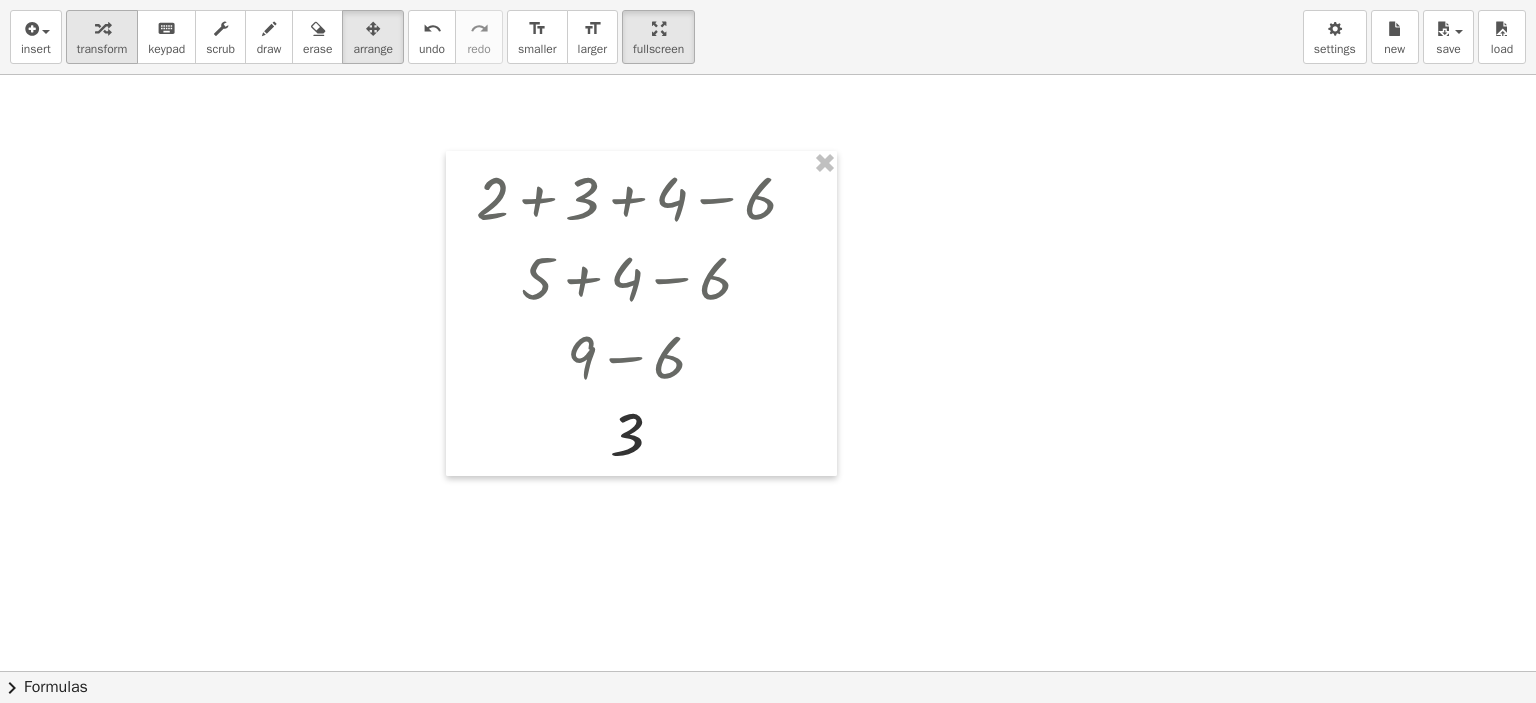 click on "transform" at bounding box center (102, 49) 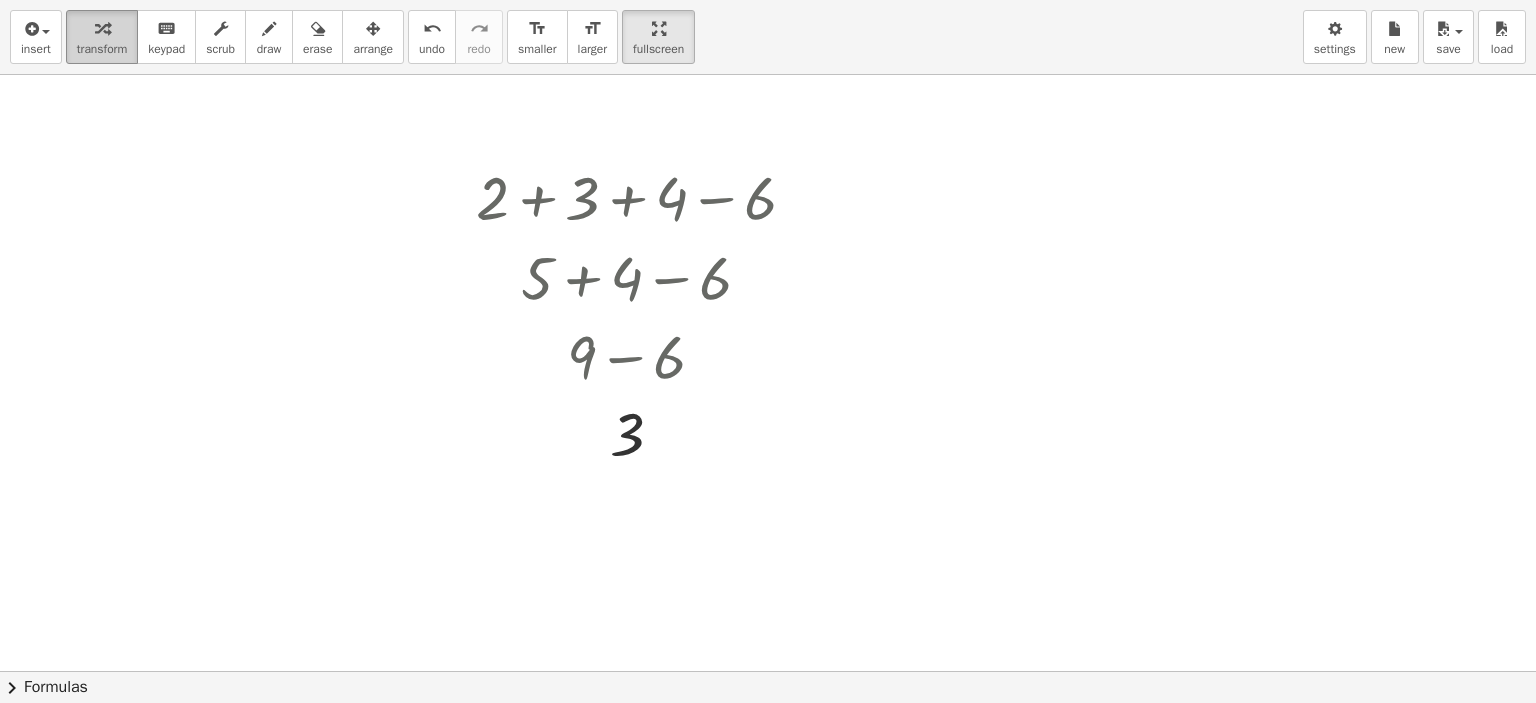 click on "transform" at bounding box center [102, 49] 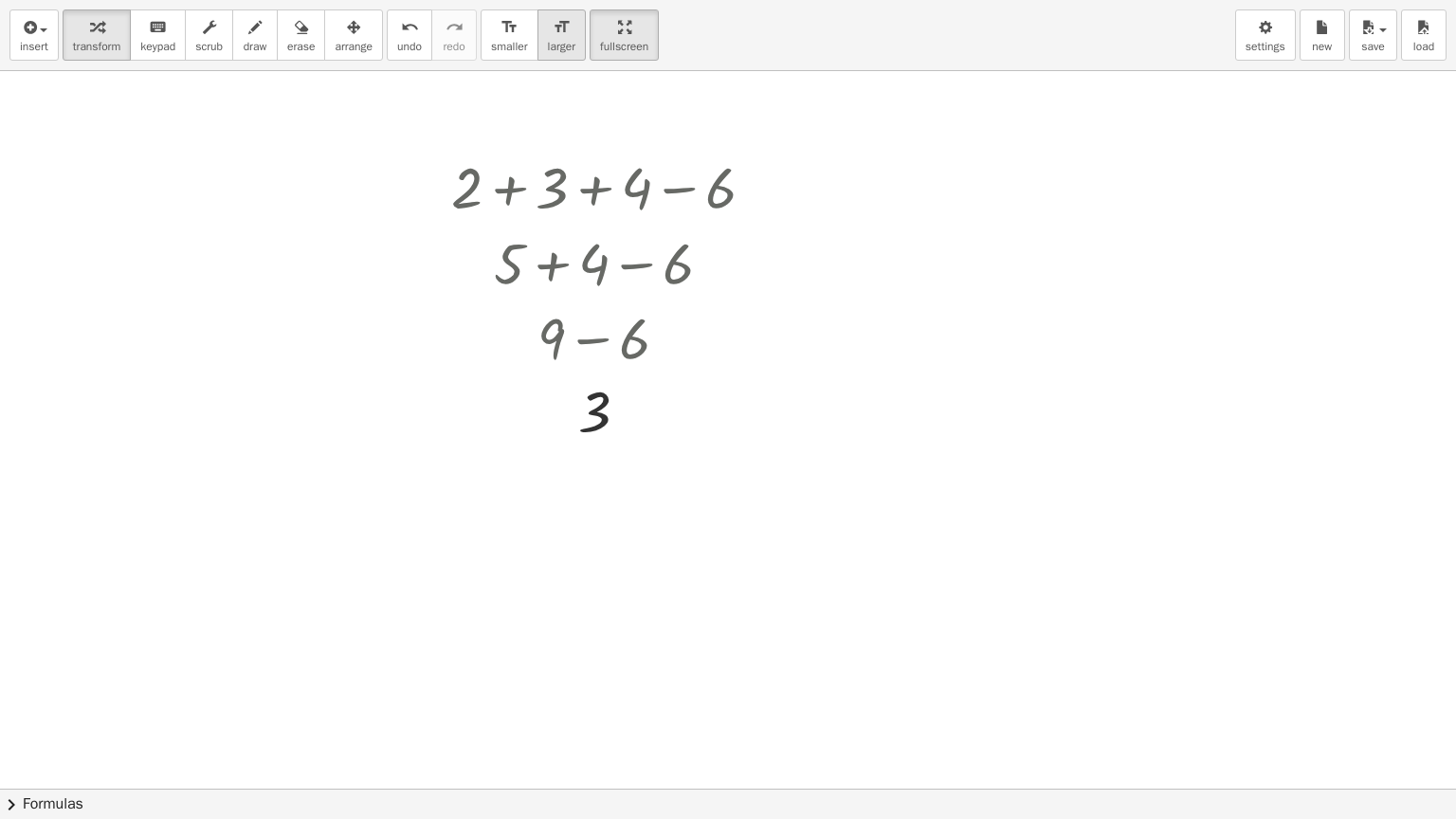 click on "larger" at bounding box center [561, 46] 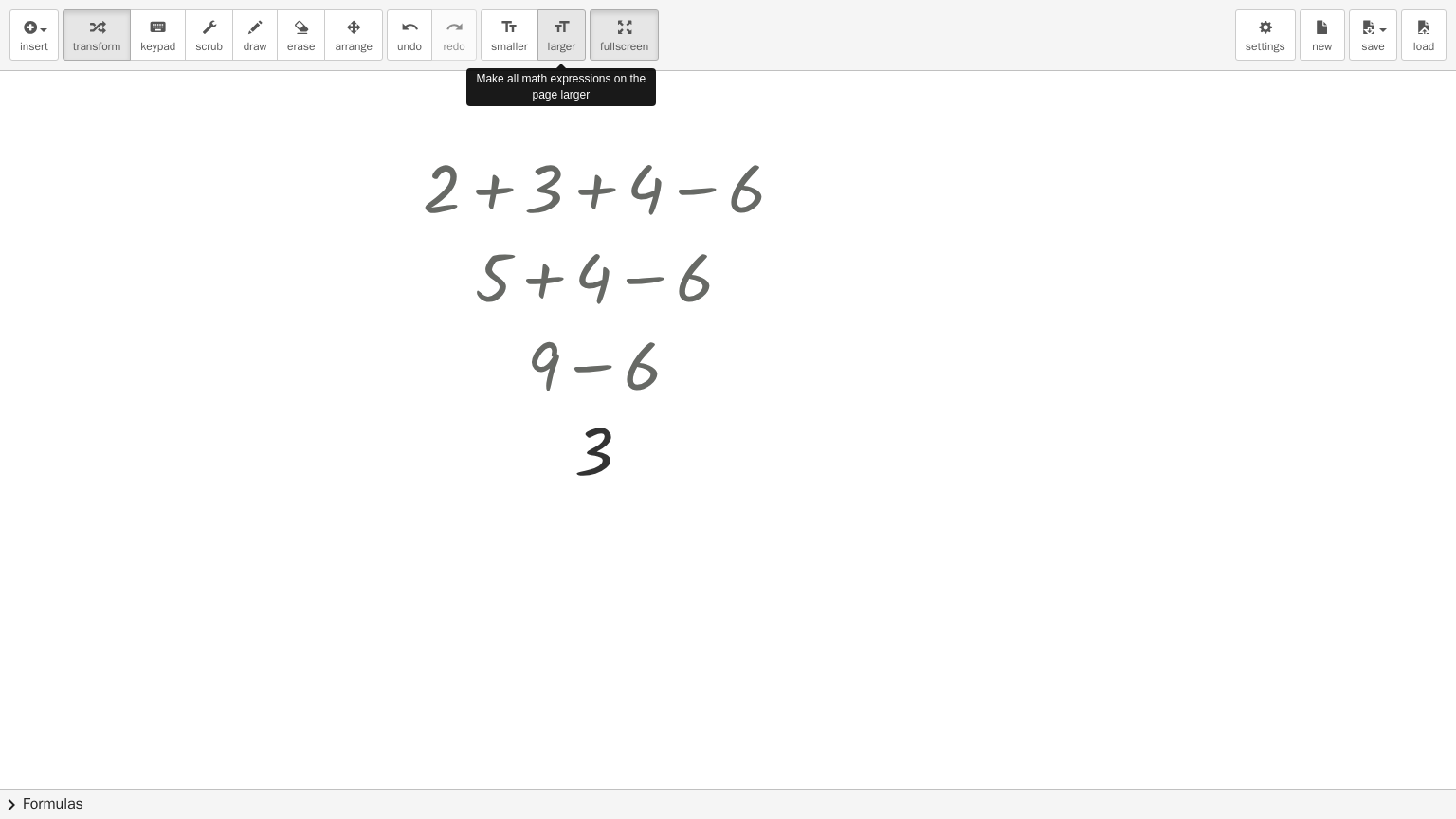 click on "larger" at bounding box center (561, 46) 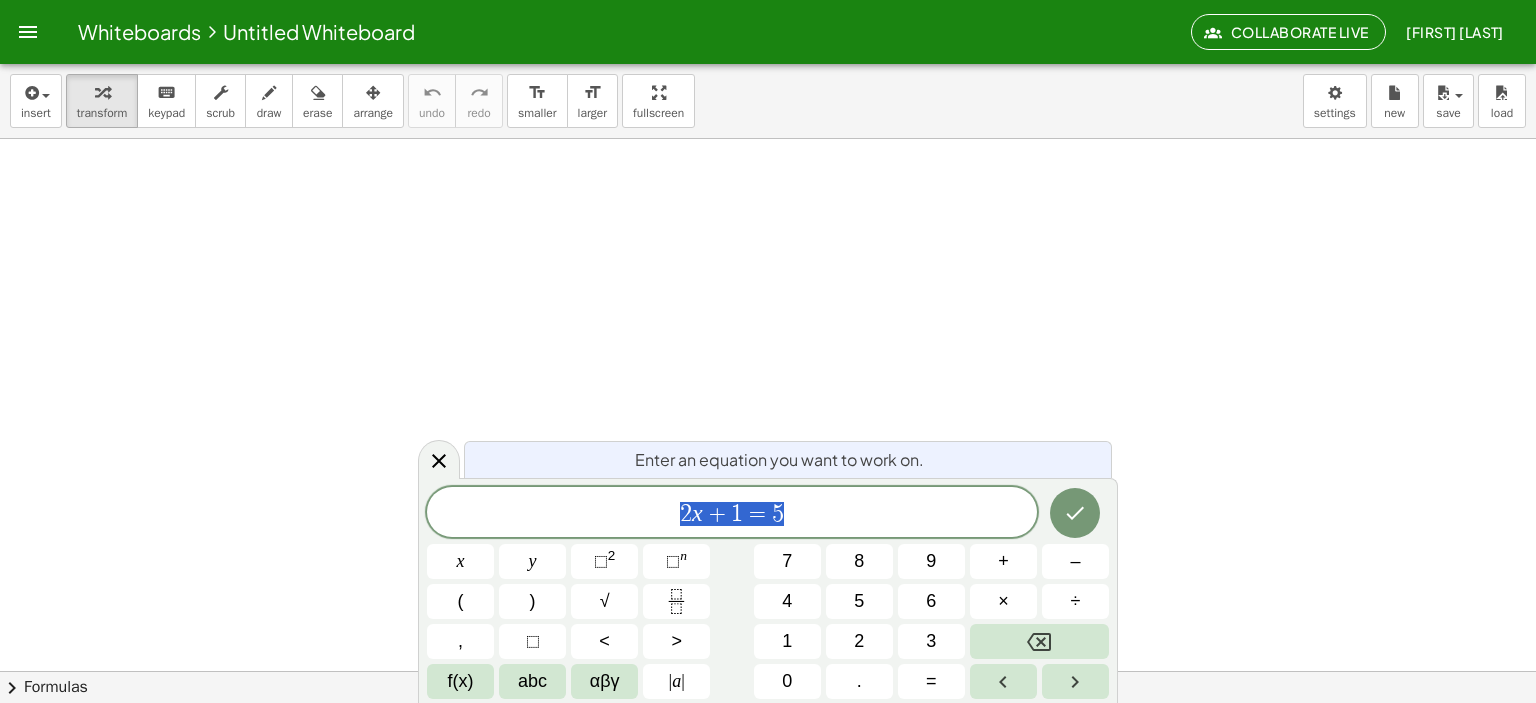 scroll, scrollTop: 0, scrollLeft: 0, axis: both 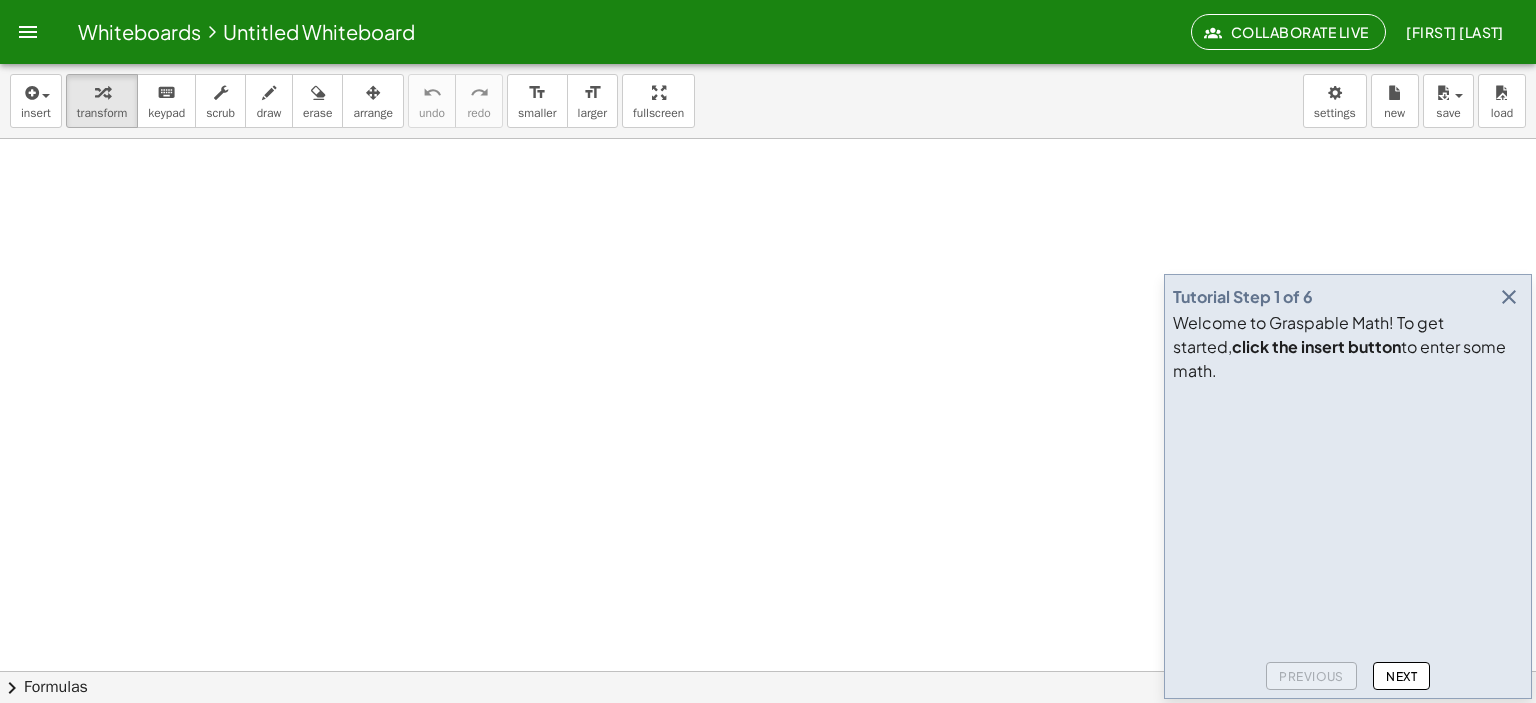 drag, startPoint x: 319, startPoint y: 3, endPoint x: 1085, endPoint y: 261, distance: 808.2821 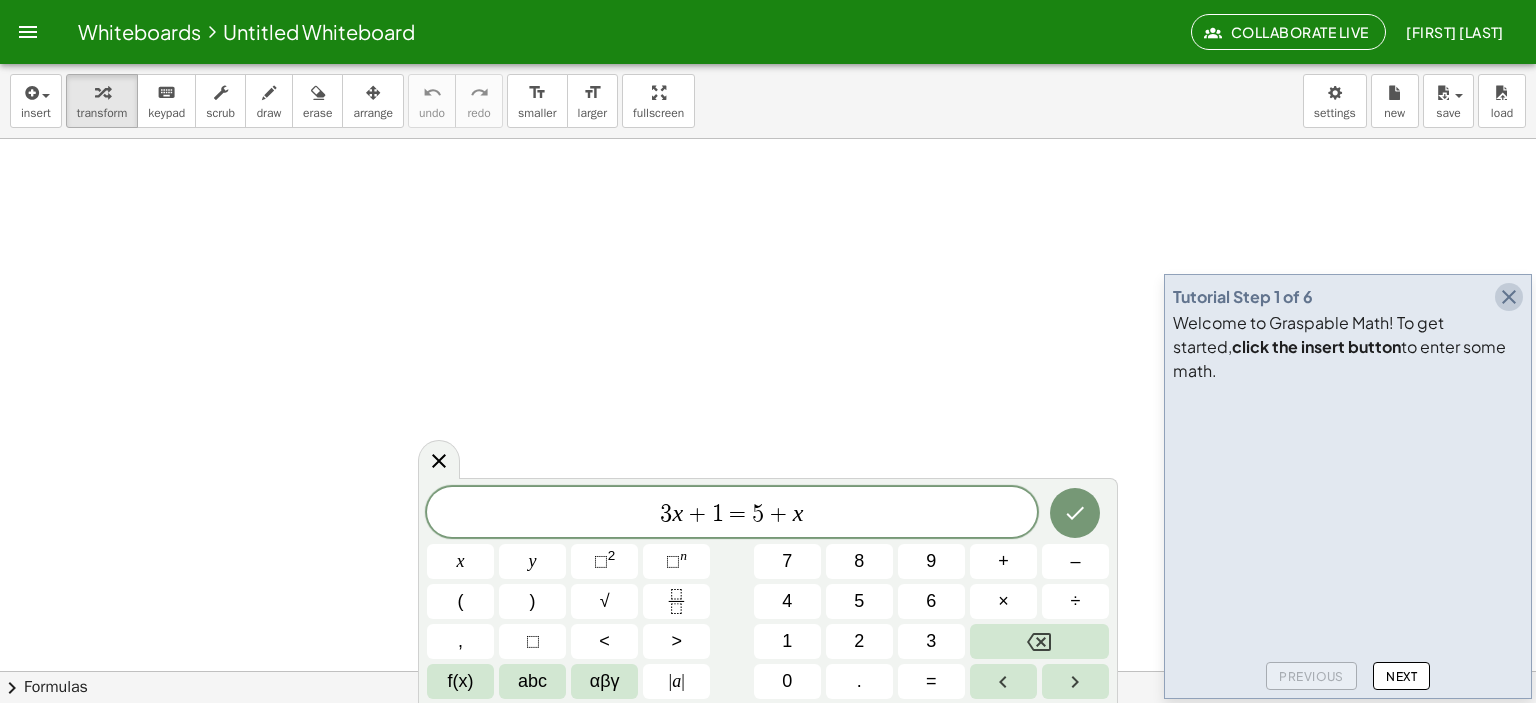 click at bounding box center (1509, 297) 